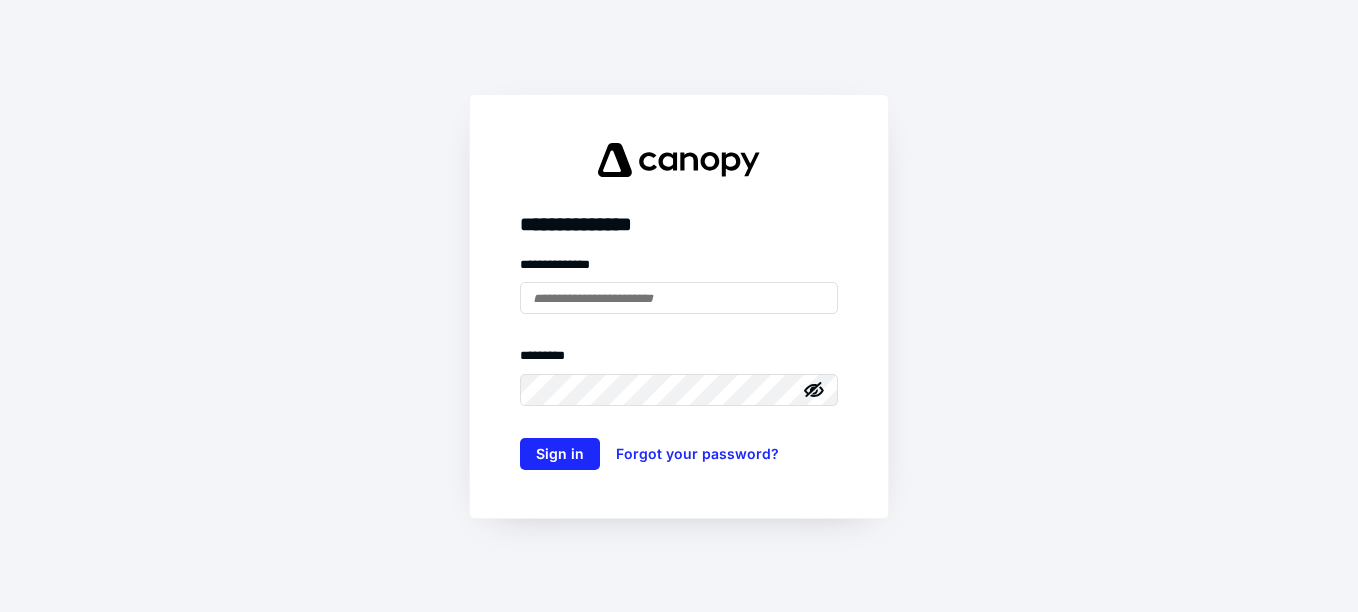 scroll, scrollTop: 0, scrollLeft: 0, axis: both 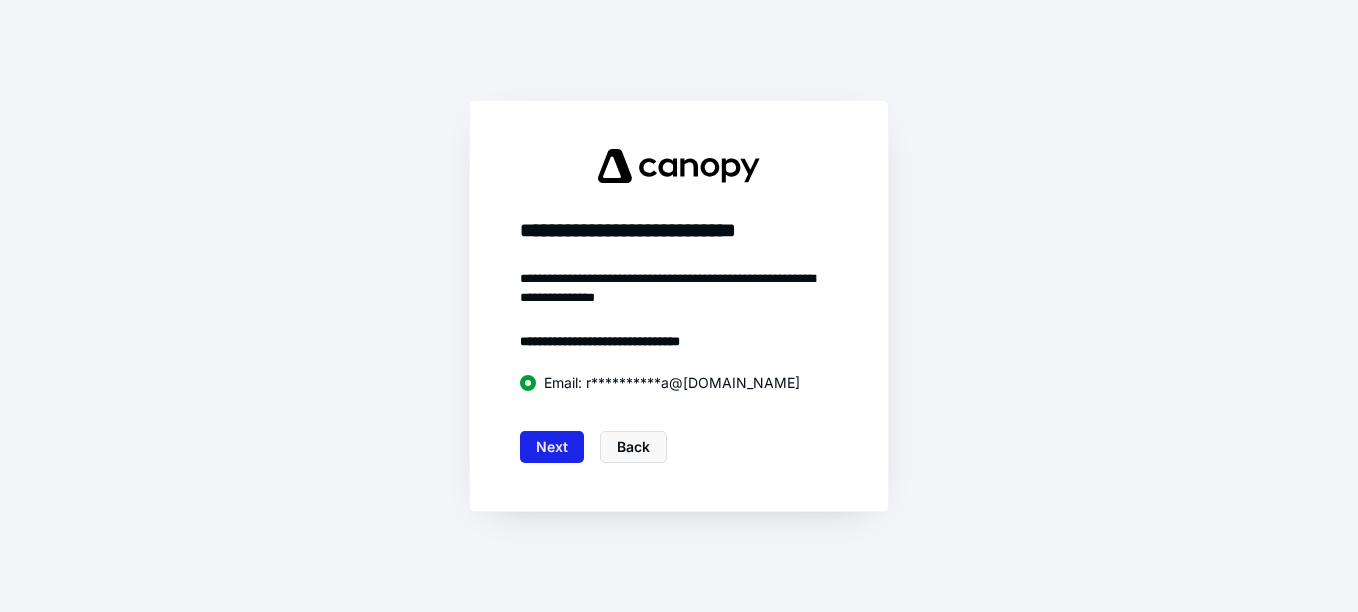 click on "Next" at bounding box center (552, 447) 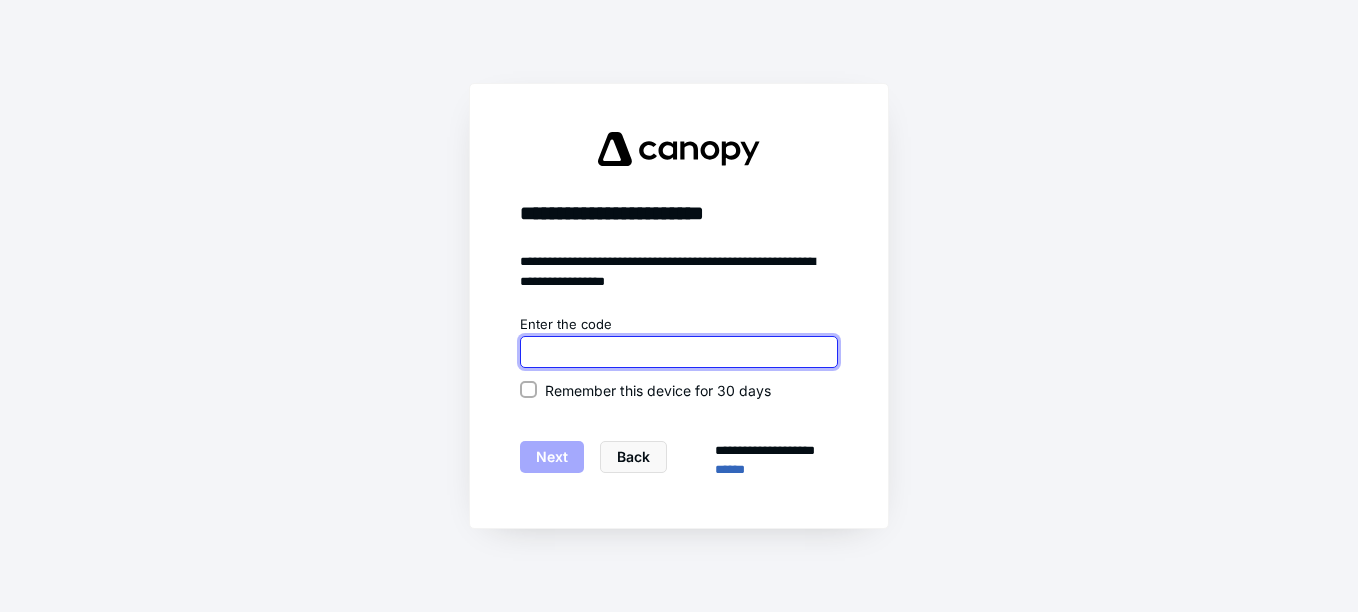 click at bounding box center (679, 352) 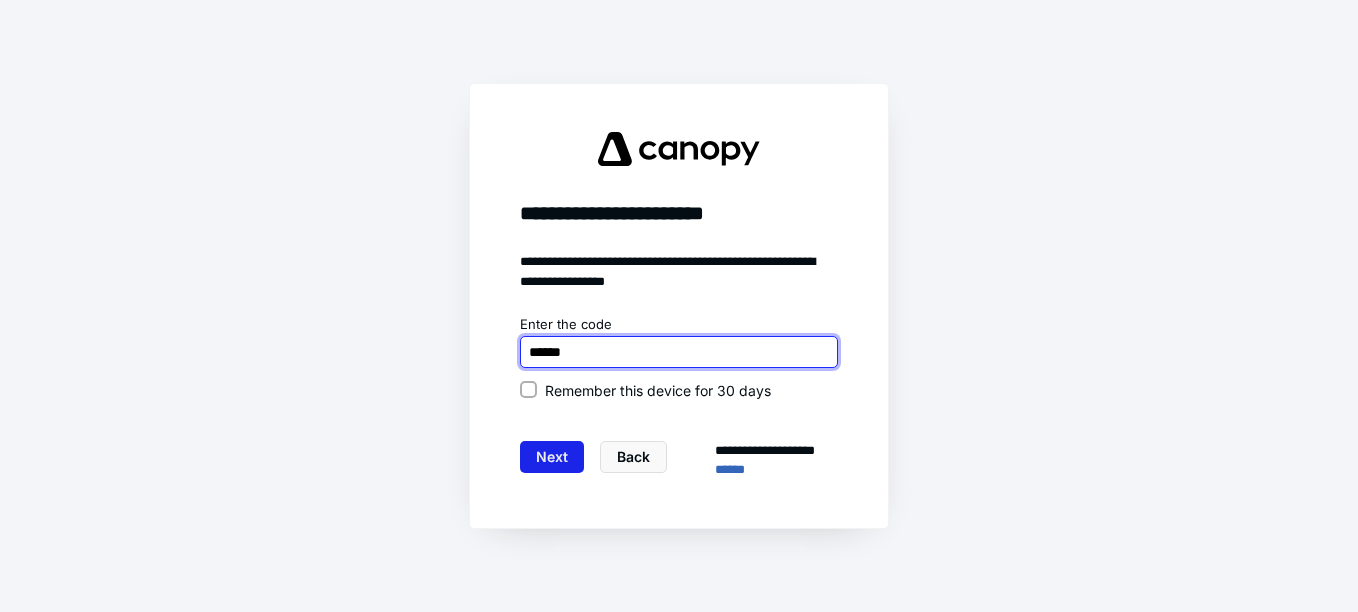 type on "******" 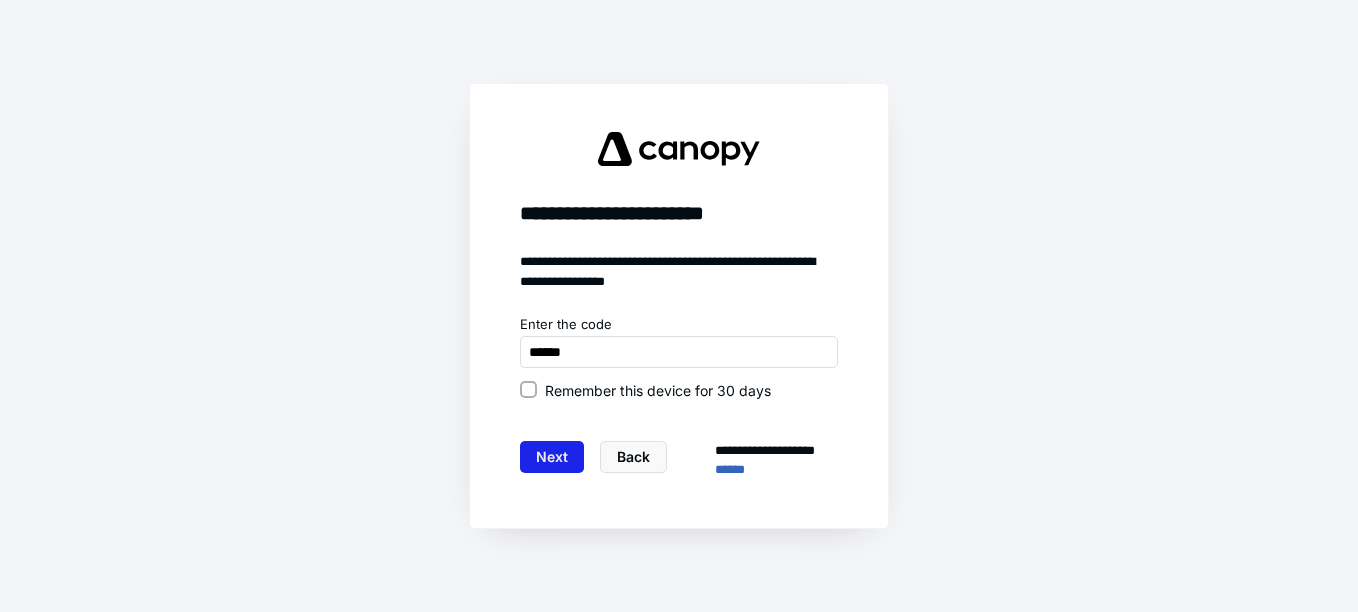 click on "Next" at bounding box center (552, 457) 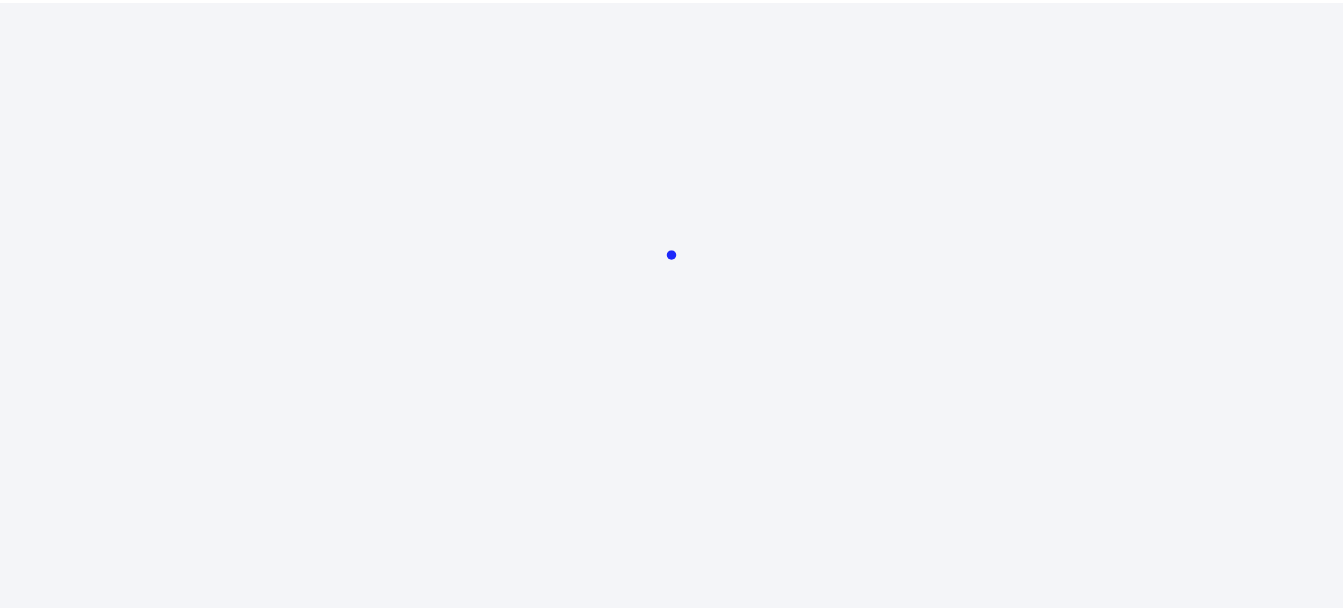 scroll, scrollTop: 0, scrollLeft: 0, axis: both 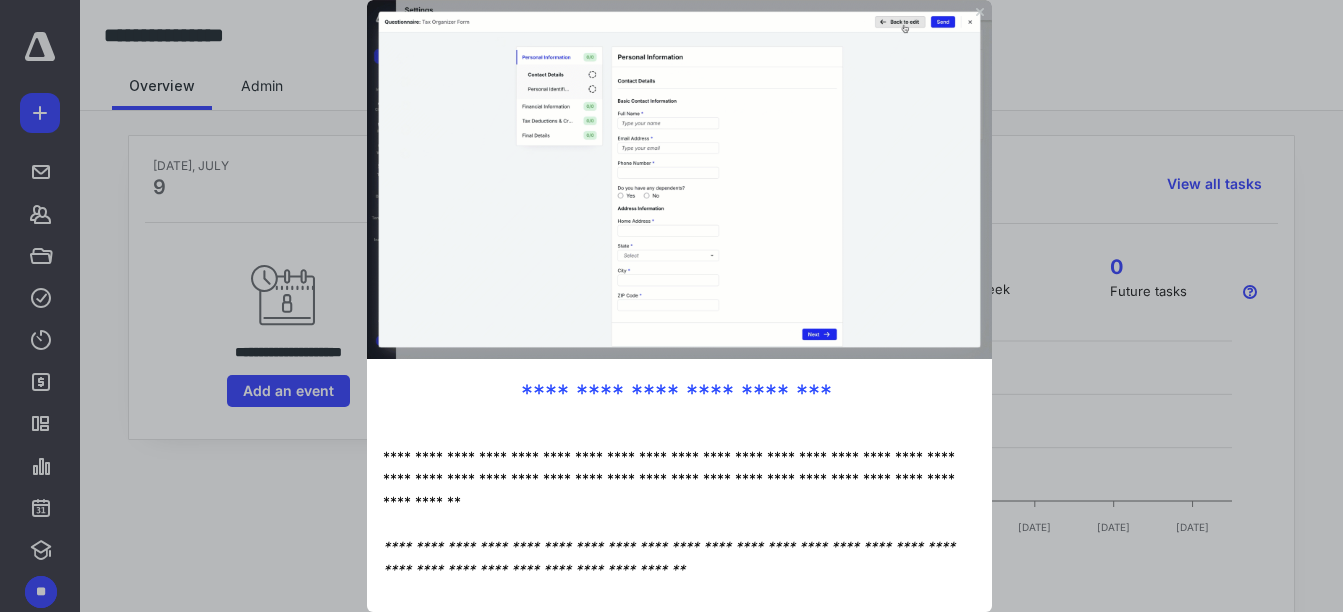 click 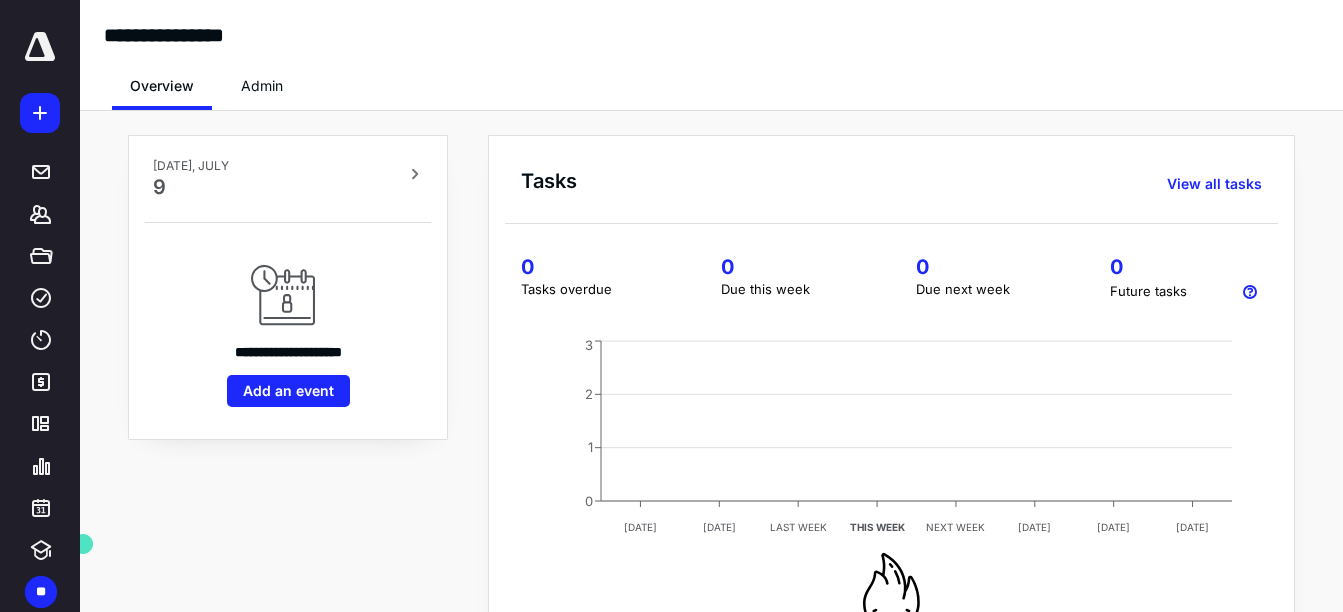 click 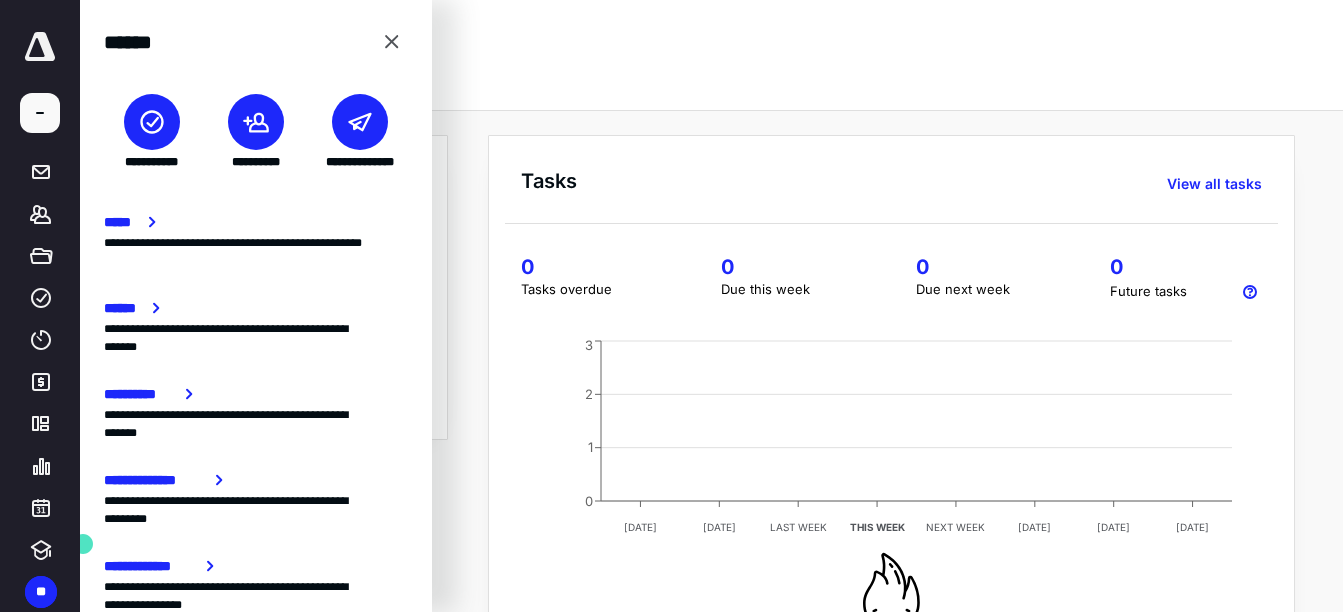 click on "Overview Admin" at bounding box center [711, 80] 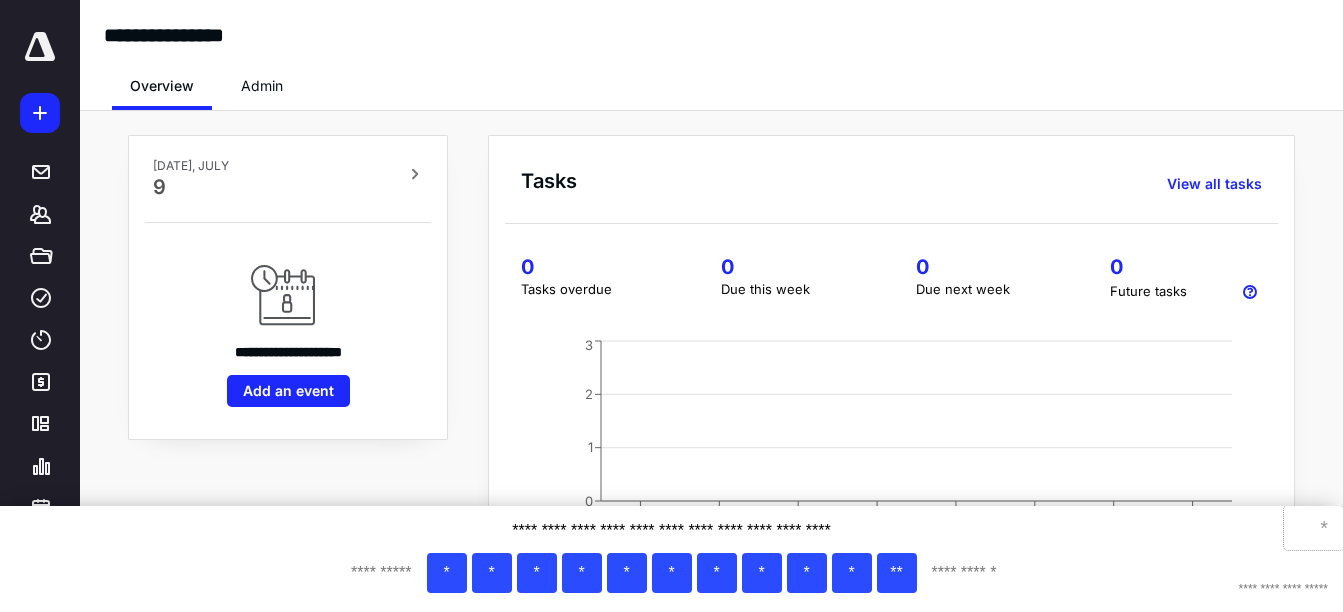click on "*" at bounding box center (1313, 528) 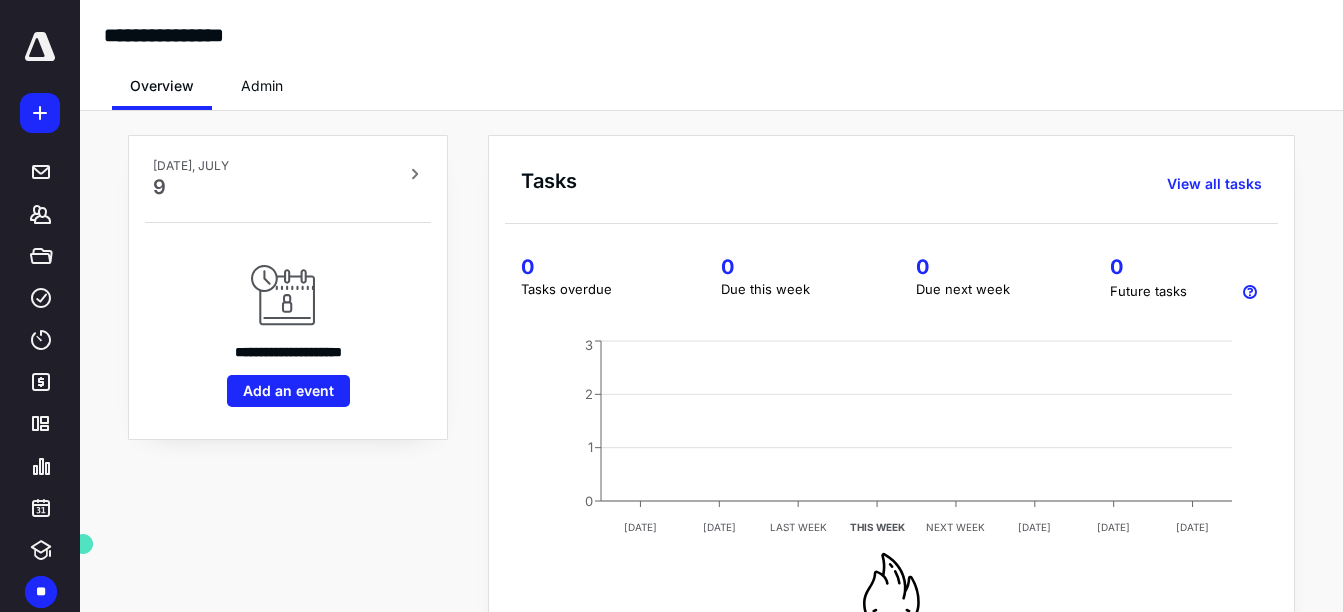 click 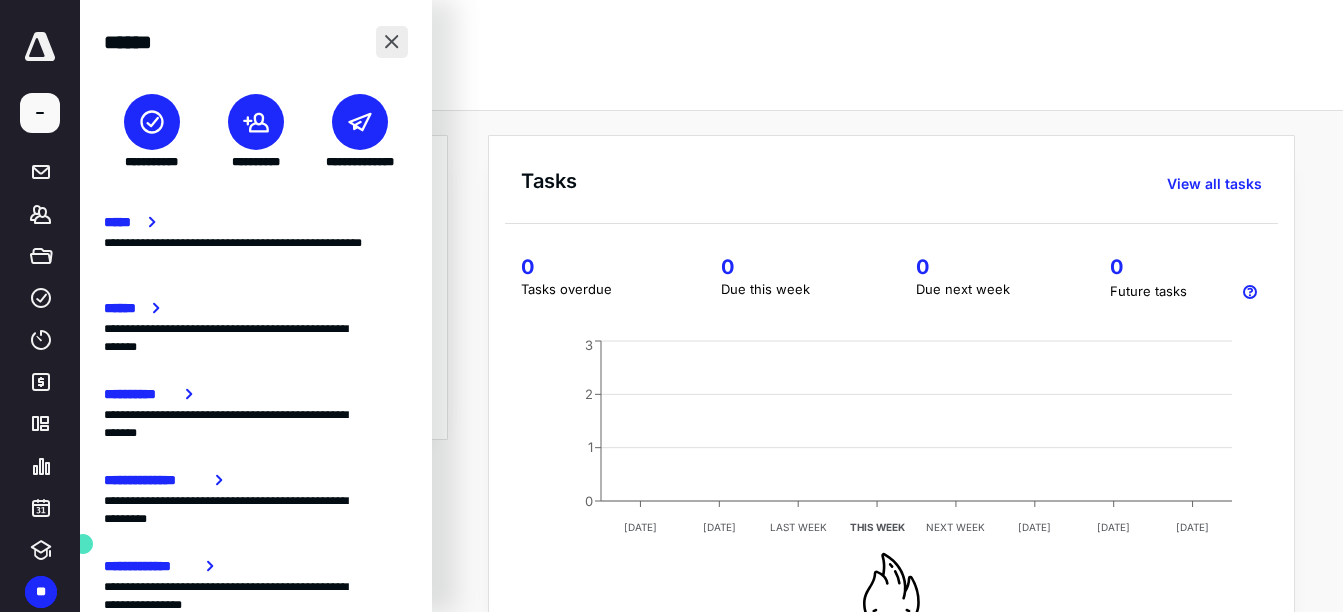 click at bounding box center (392, 42) 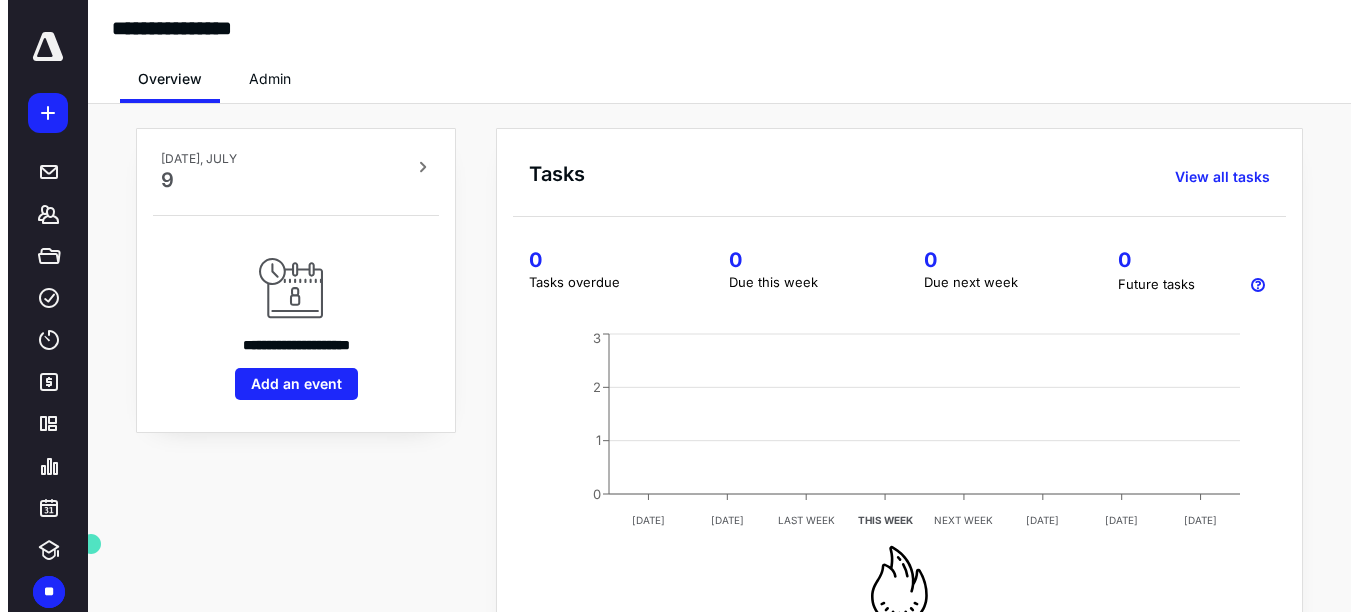 scroll, scrollTop: 0, scrollLeft: 0, axis: both 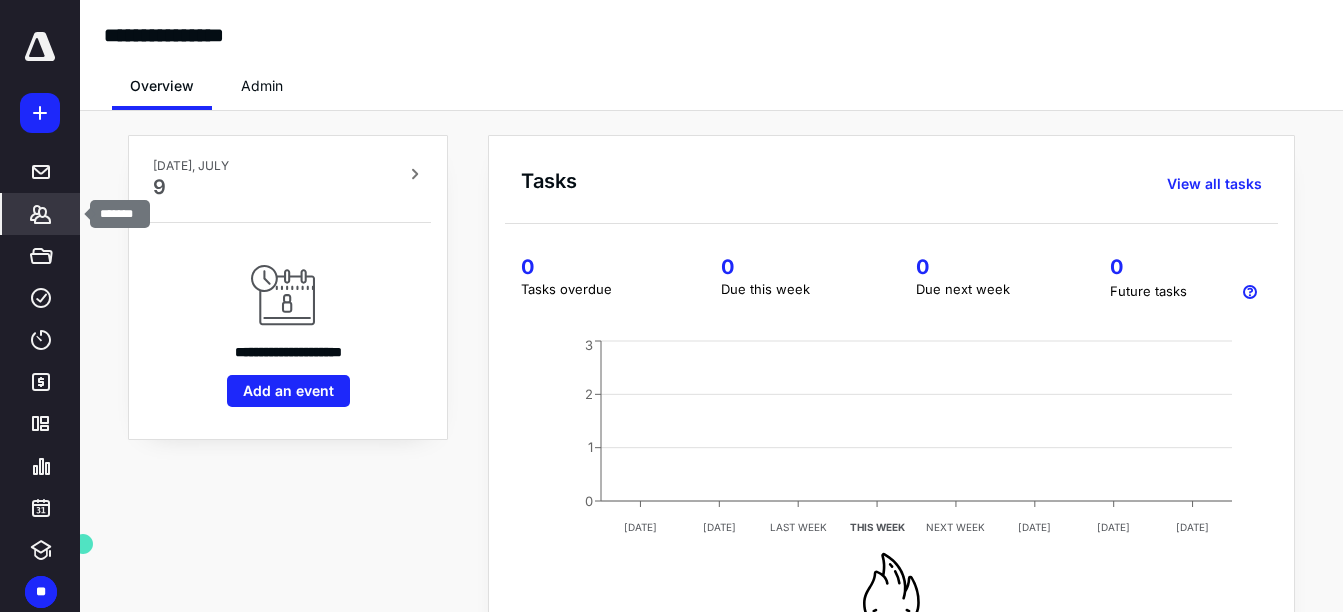 click 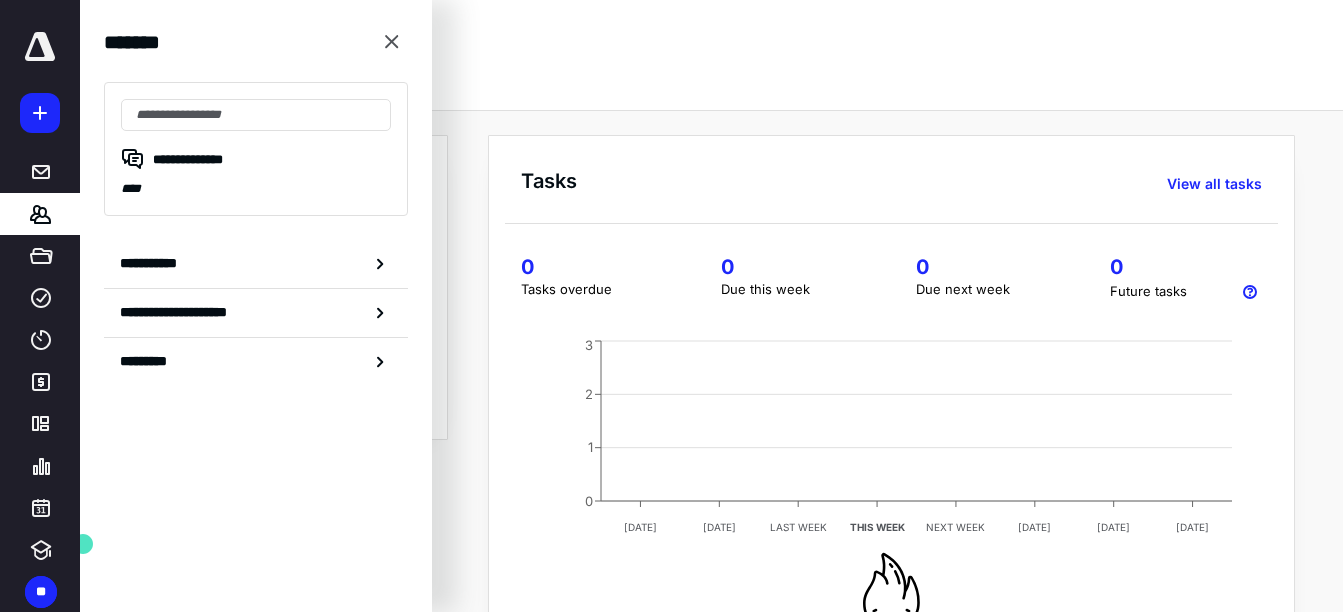 click on "Overview Admin" at bounding box center [711, 80] 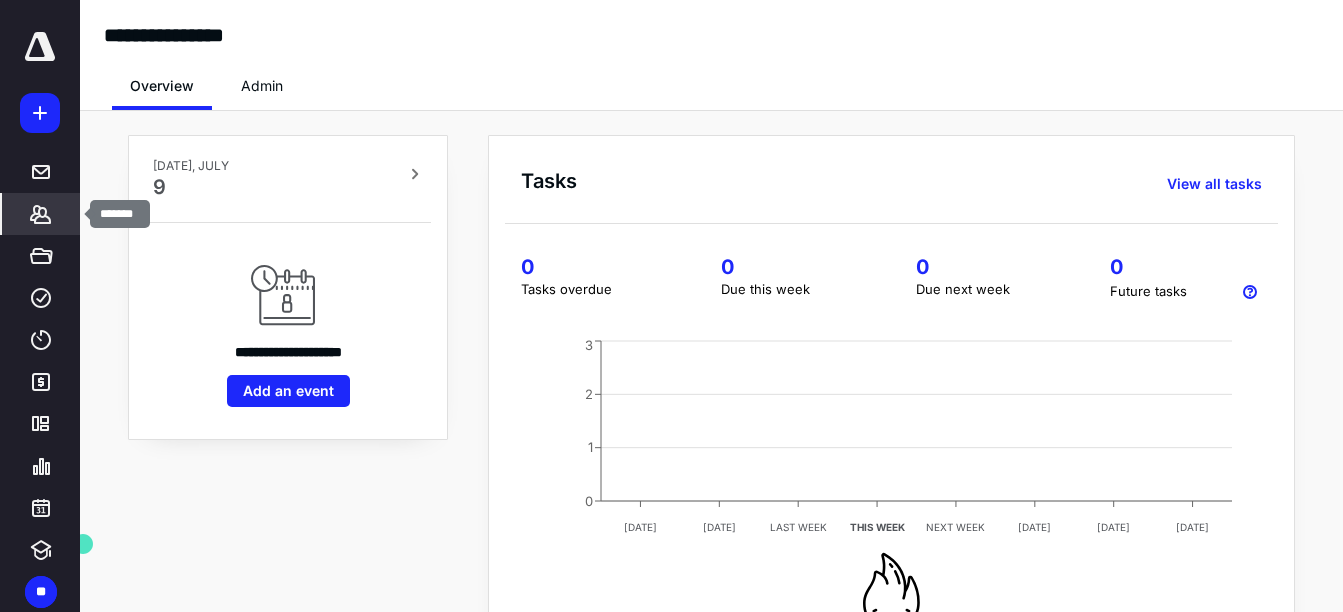 click 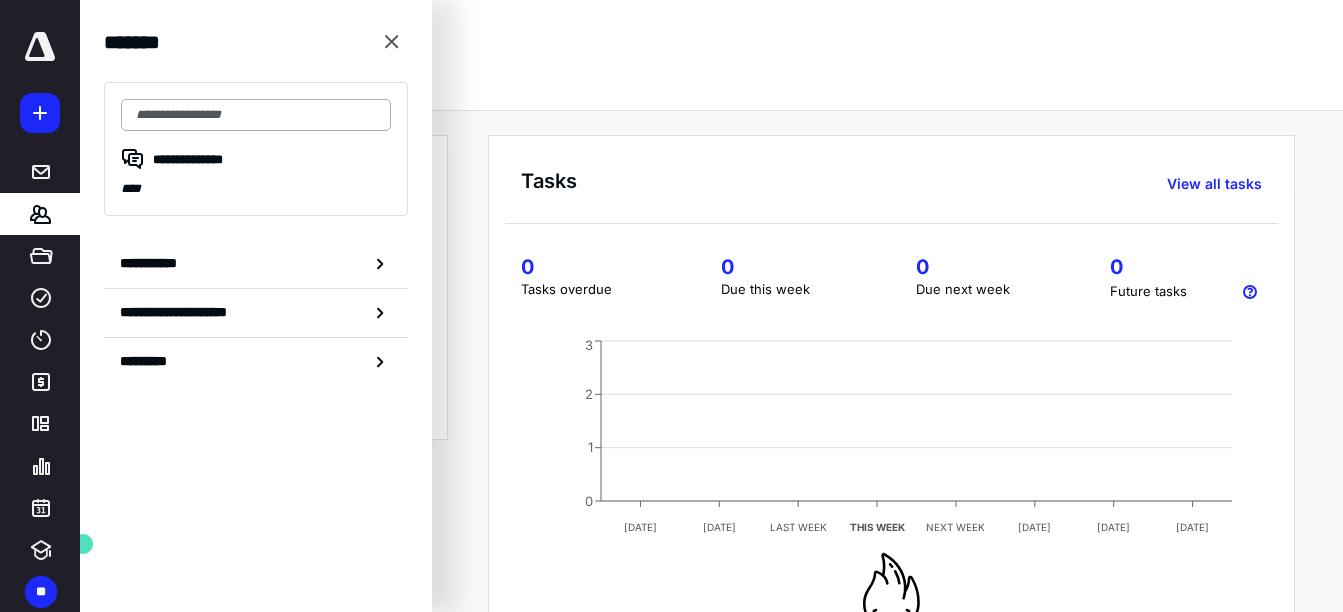 click at bounding box center (256, 115) 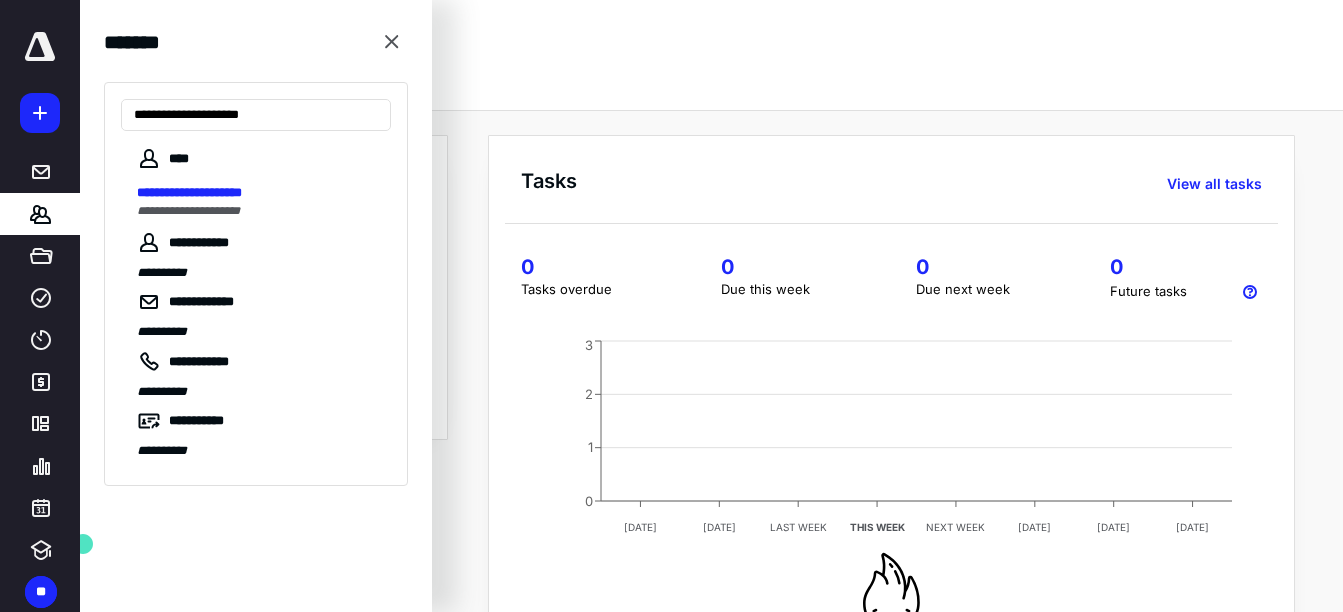 type on "**********" 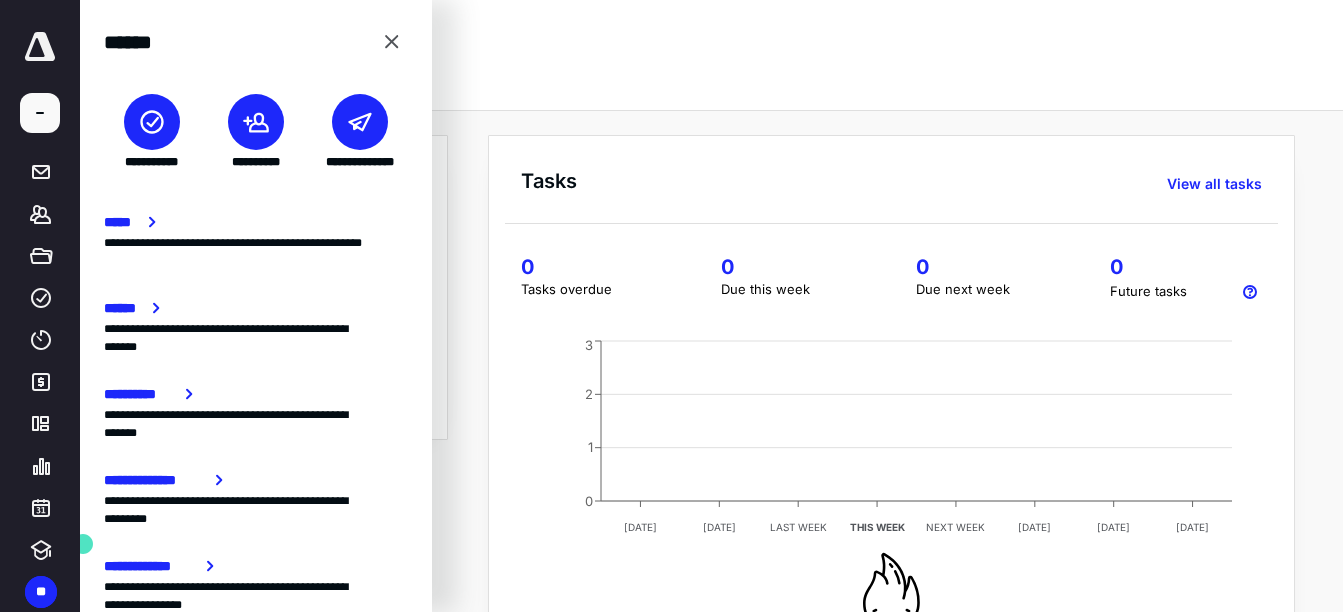 click at bounding box center (256, 122) 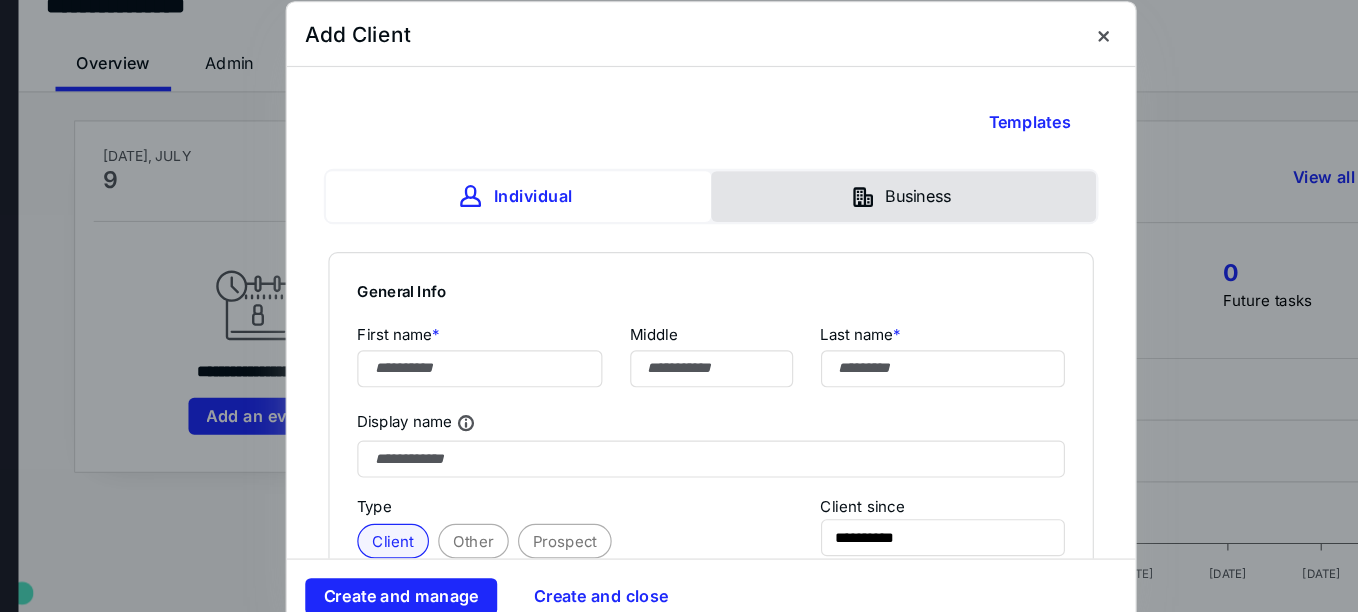 click on "Business" at bounding box center [845, 201] 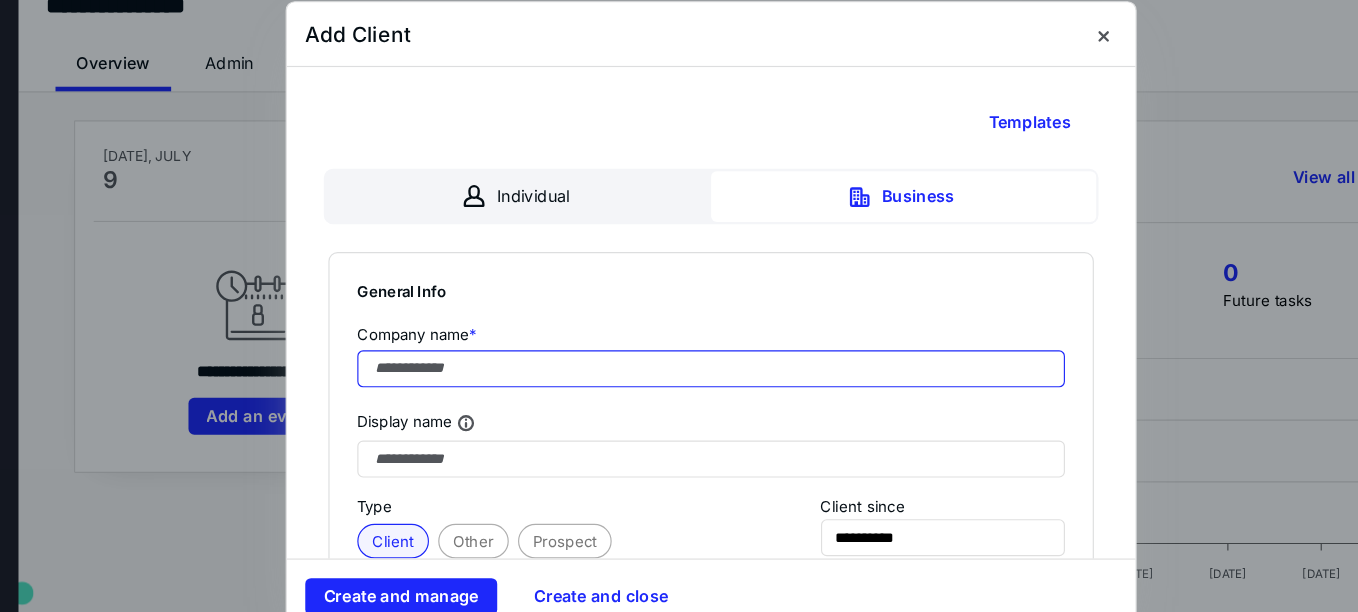 click at bounding box center [679, 350] 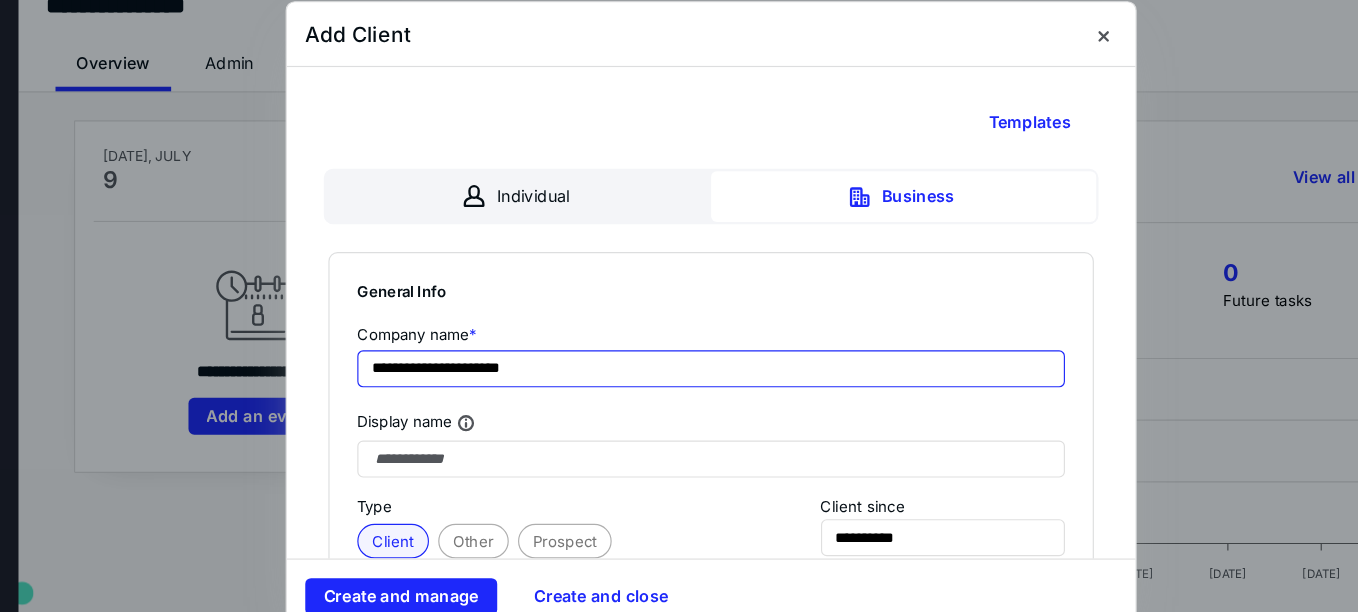 type on "**********" 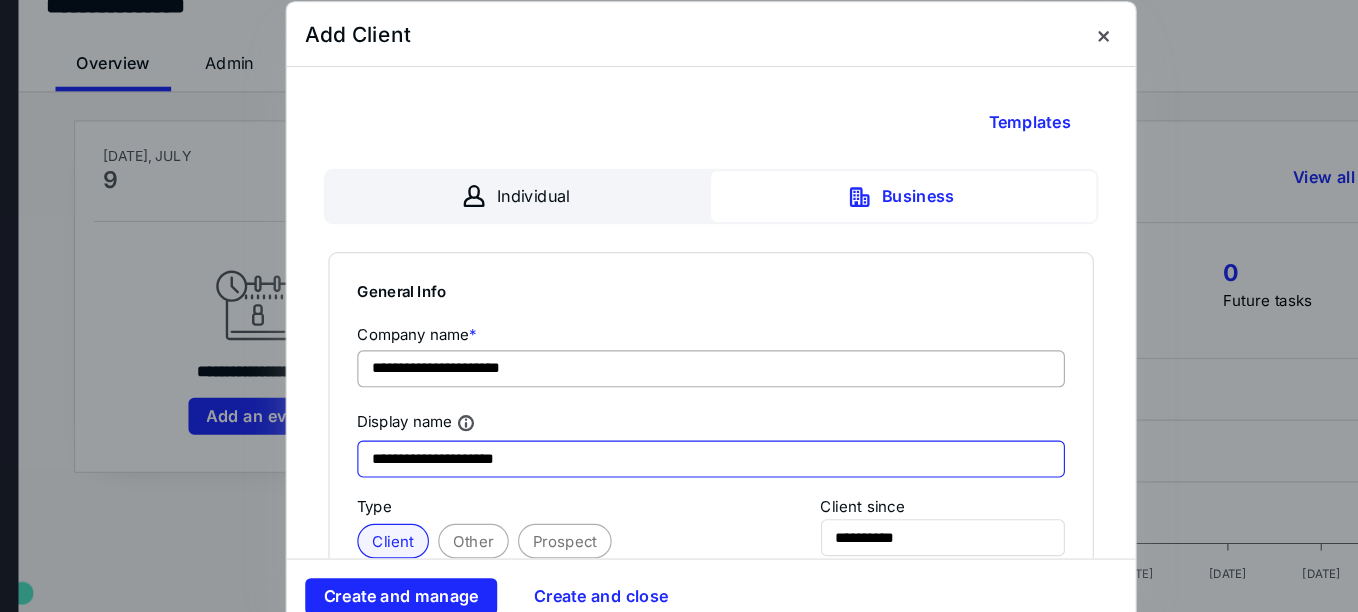type on "**********" 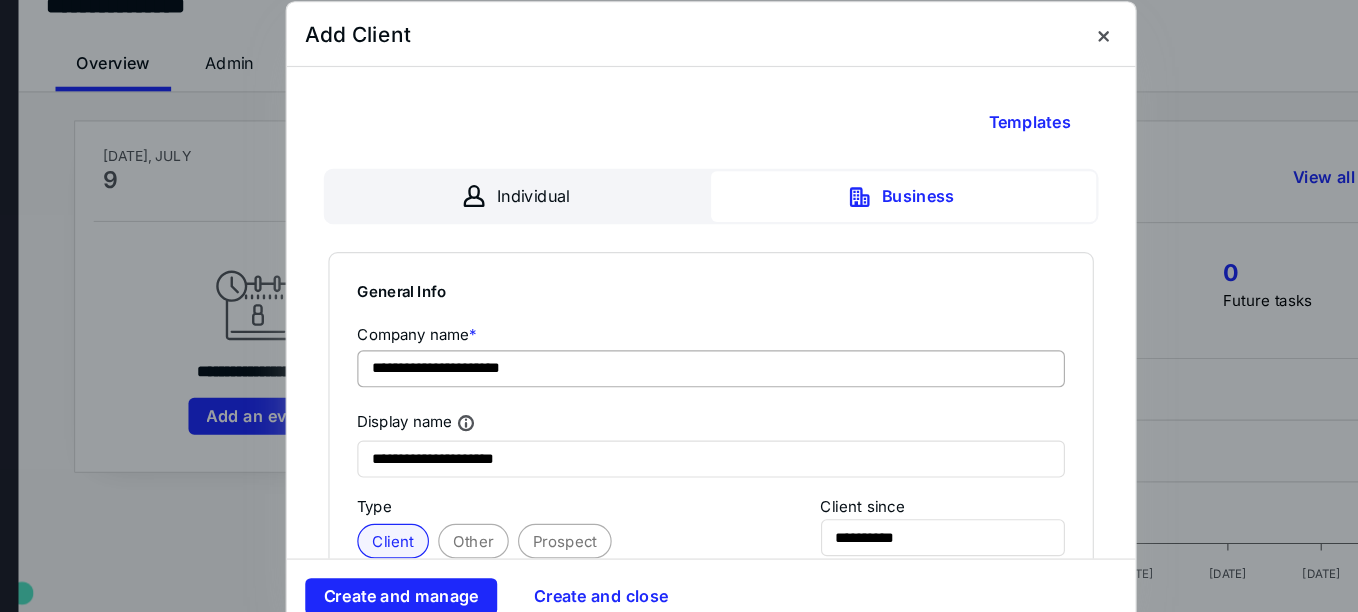 type 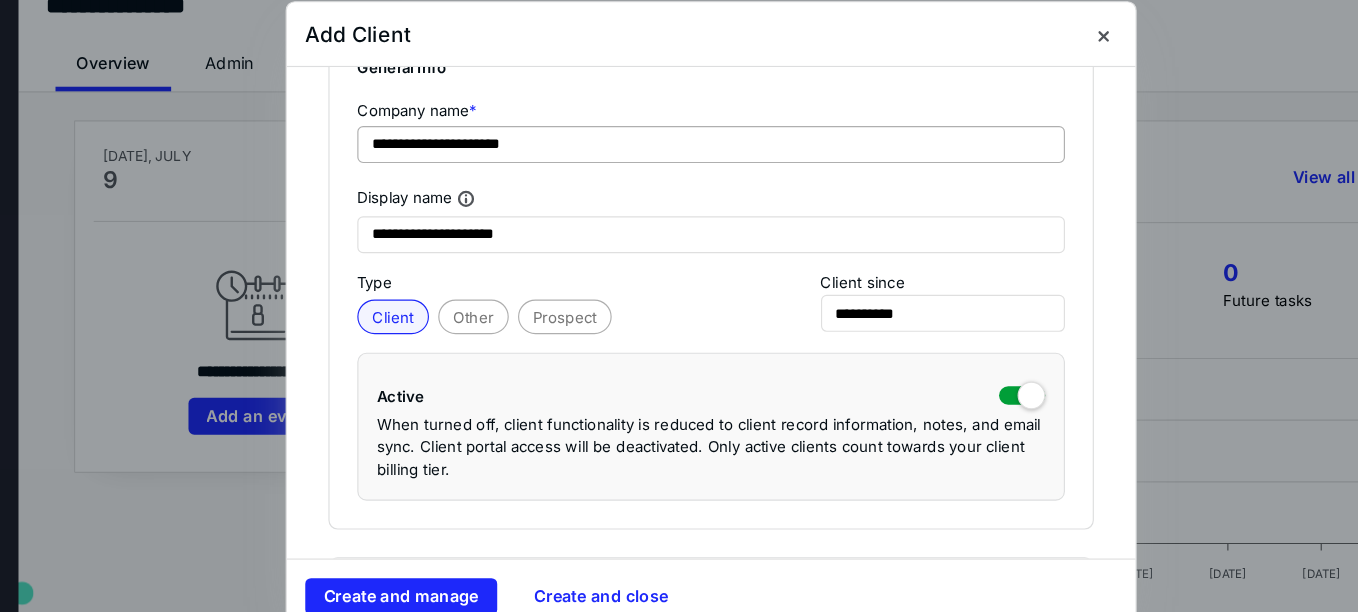 scroll, scrollTop: 207, scrollLeft: 0, axis: vertical 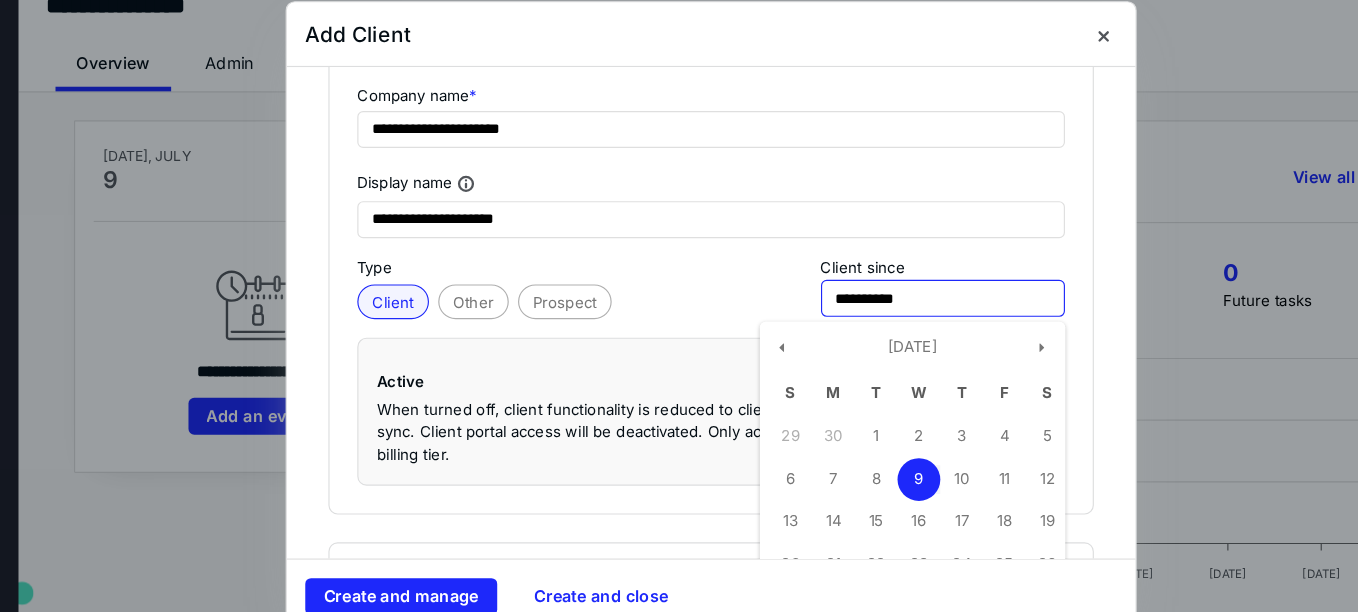 drag, startPoint x: 848, startPoint y: 283, endPoint x: 724, endPoint y: 268, distance: 124.90396 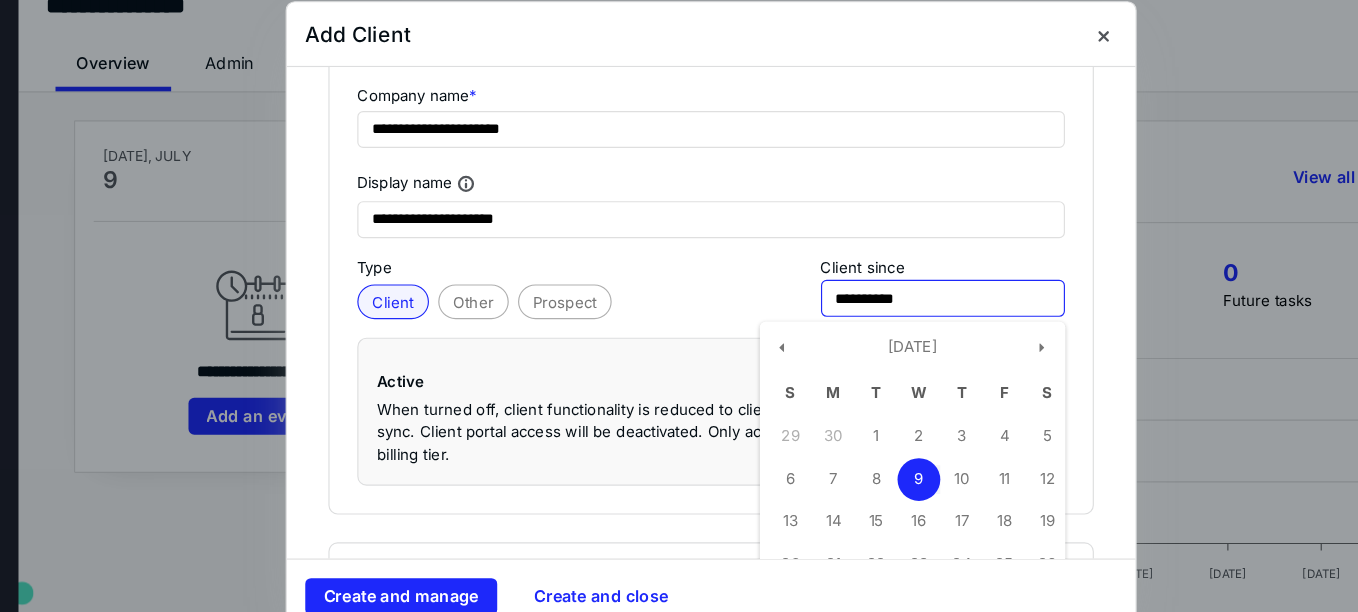 type on "**********" 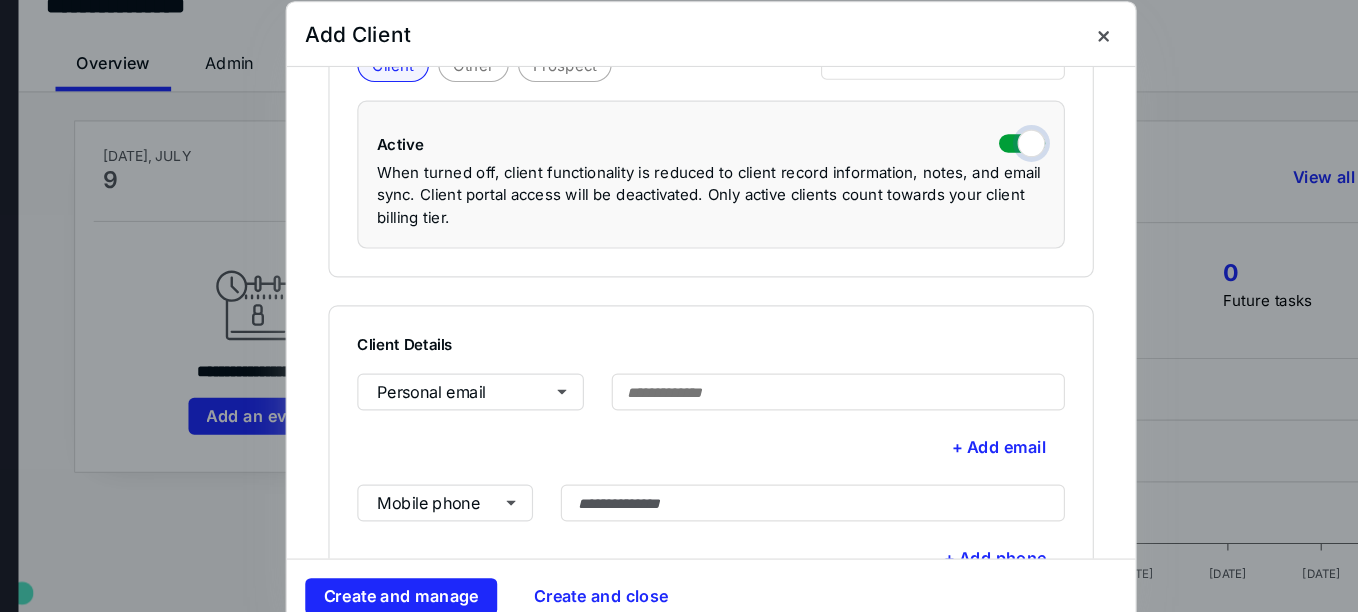 scroll, scrollTop: 416, scrollLeft: 0, axis: vertical 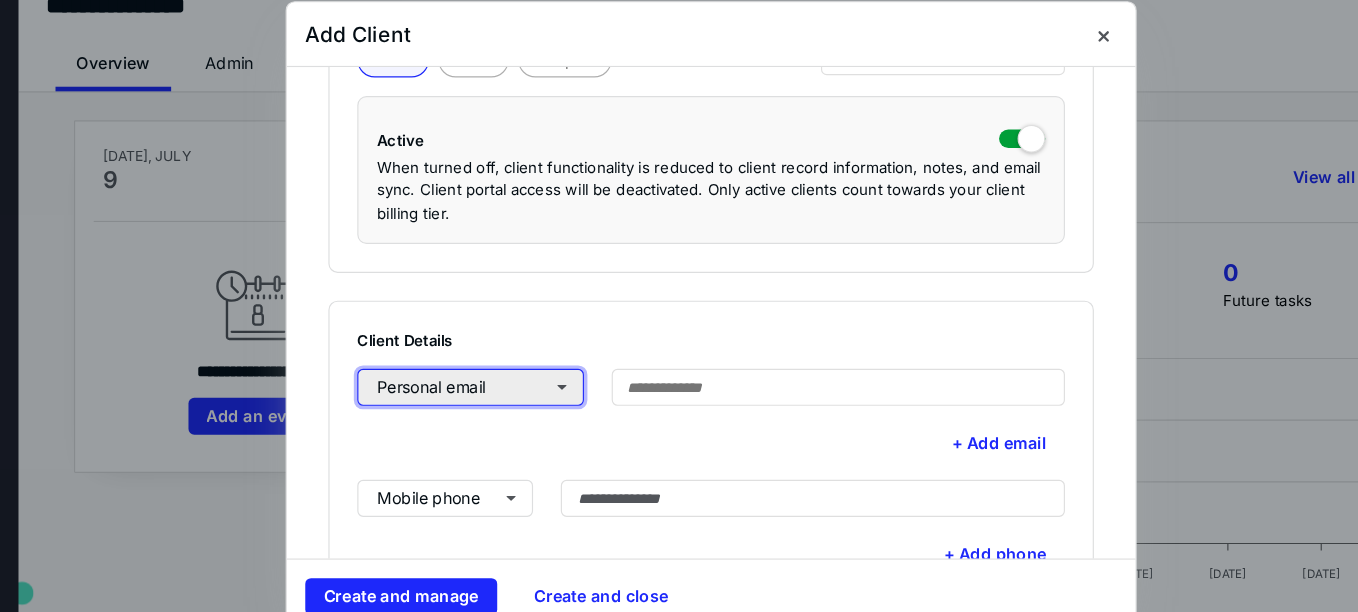 click on "Personal email" at bounding box center [471, 366] 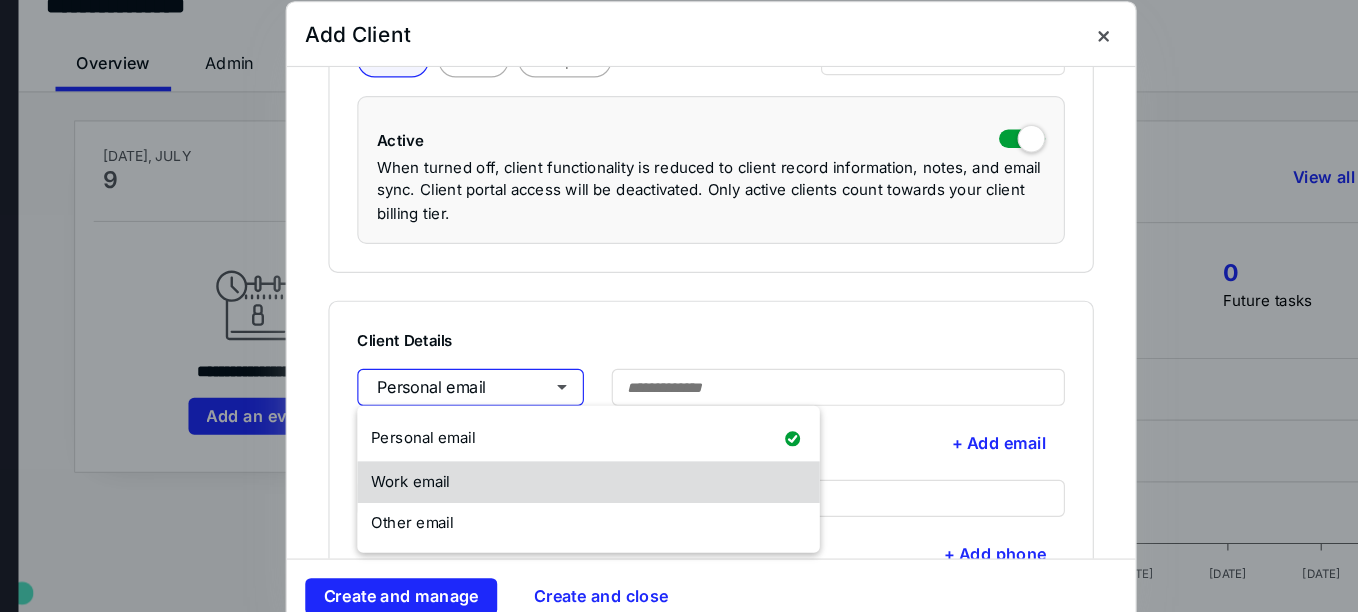click on "Work email" at bounding box center [419, 447] 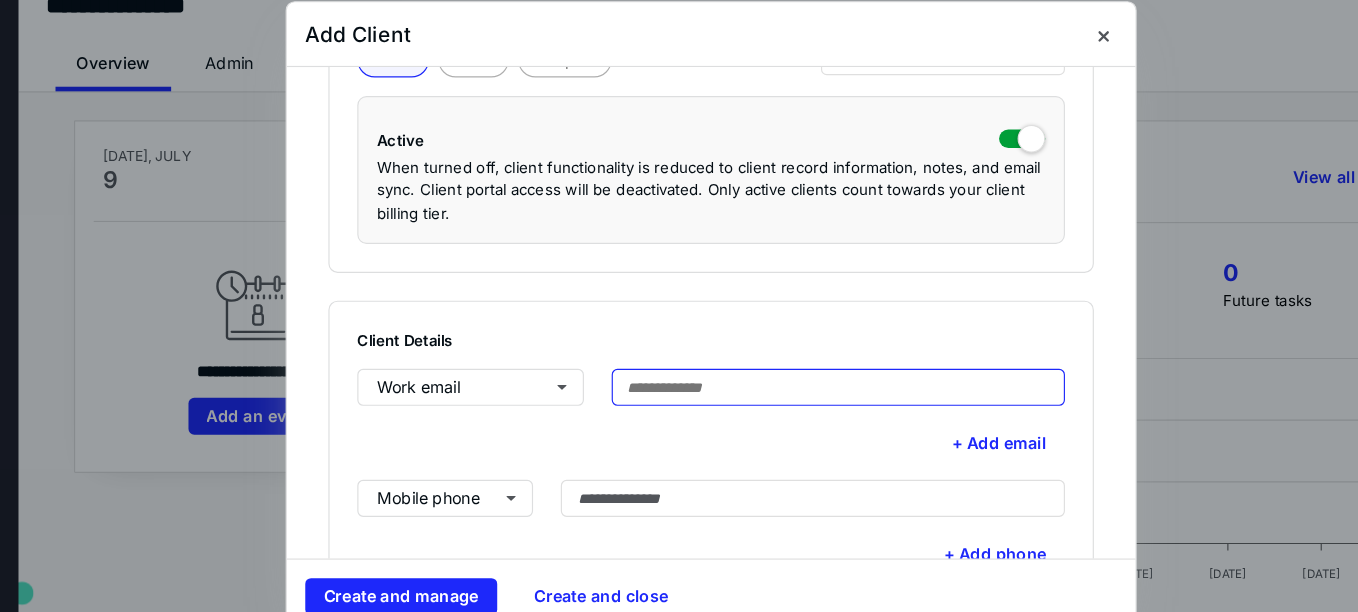 click at bounding box center (789, 366) 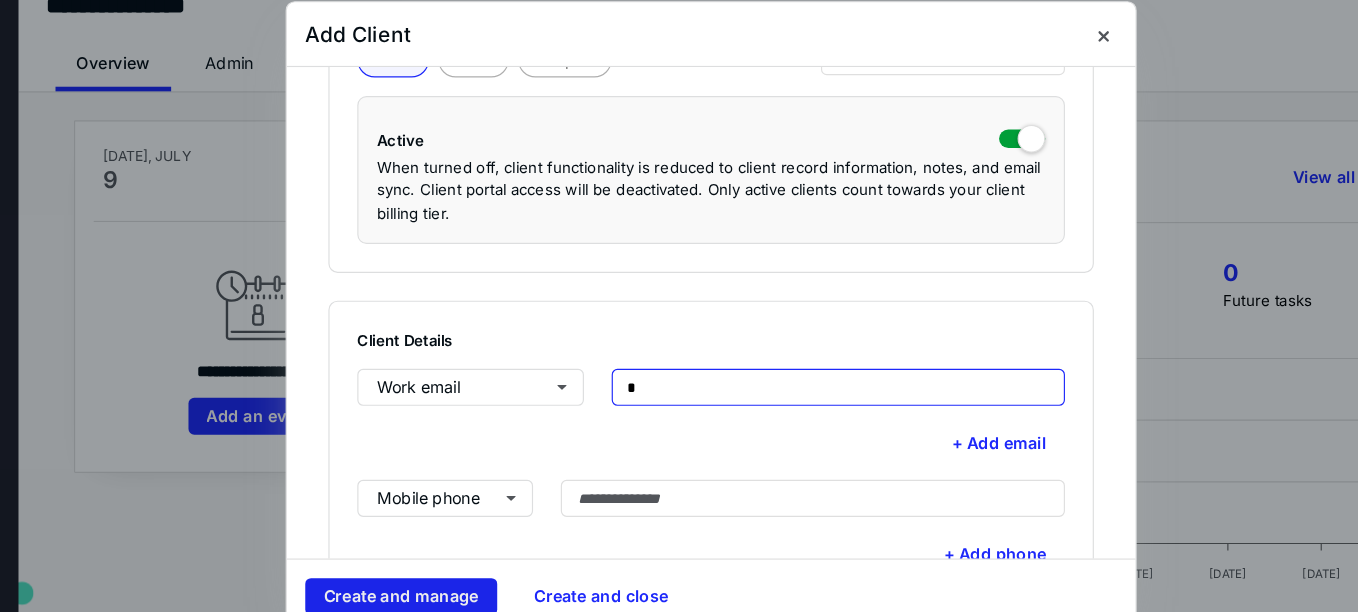 type on "*" 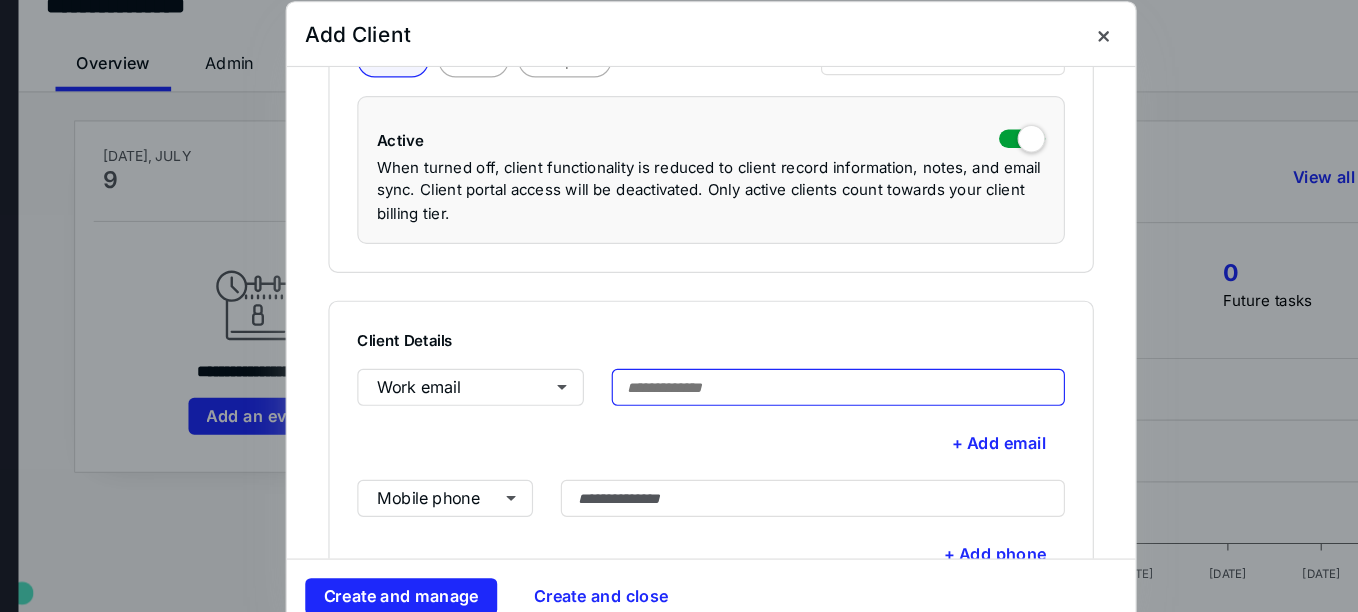 paste on "**********" 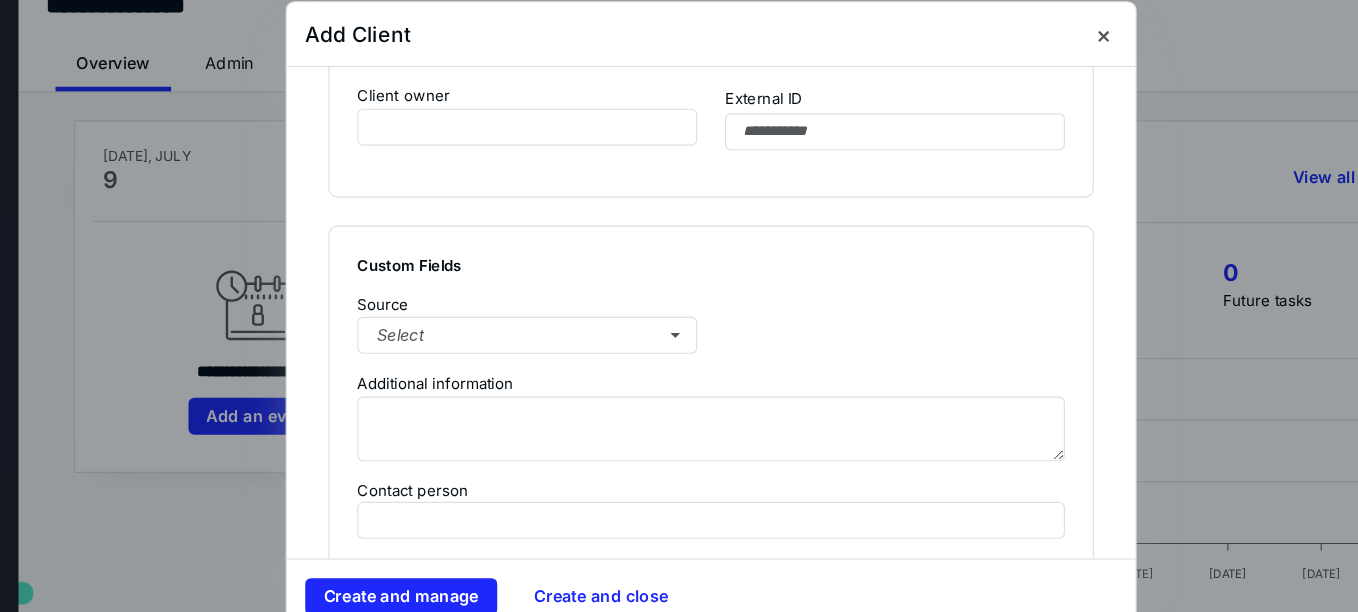 scroll, scrollTop: 1373, scrollLeft: 0, axis: vertical 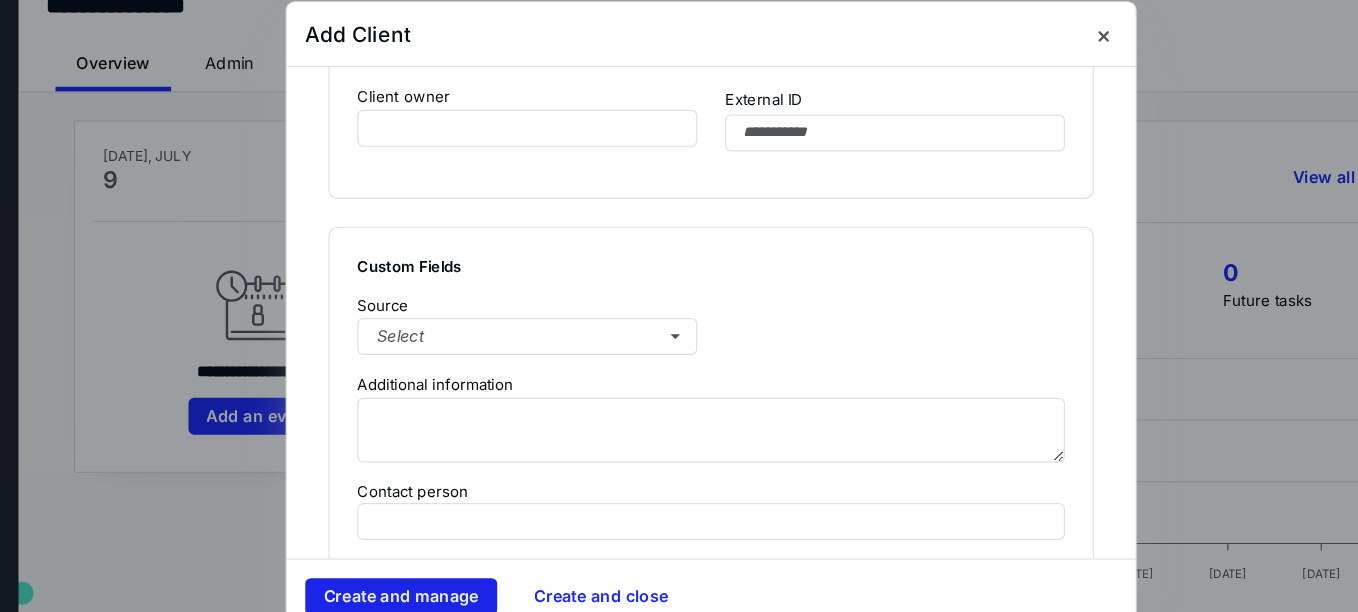 type on "**********" 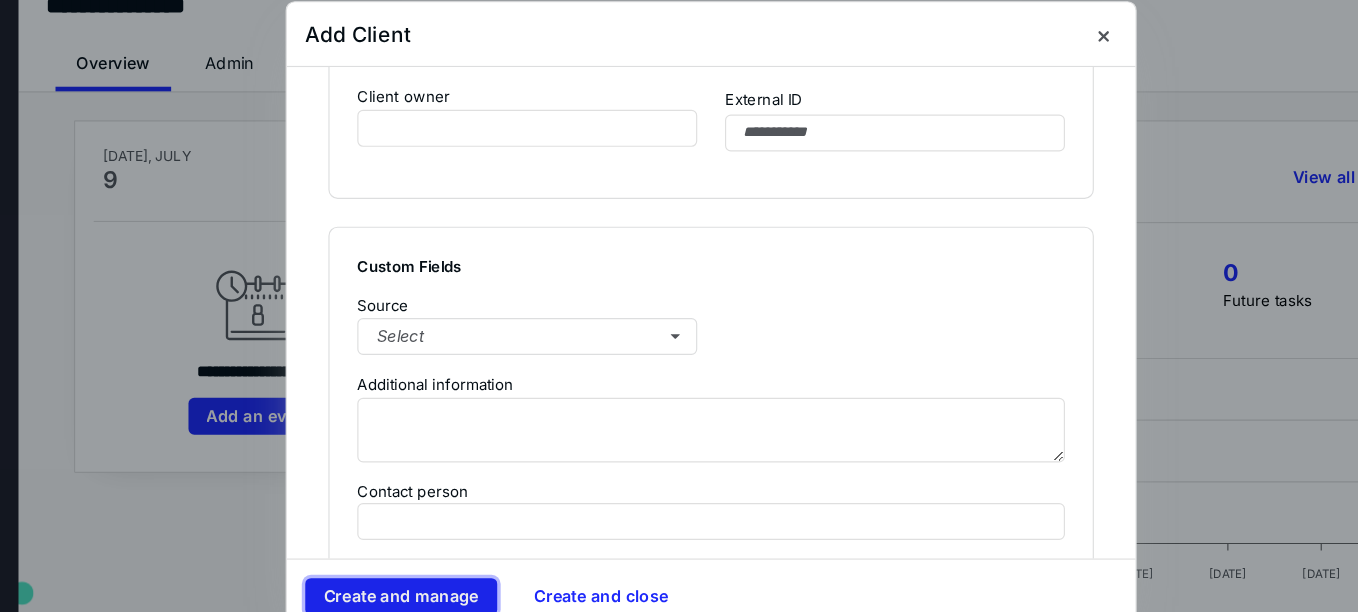 click on "Create and manage" at bounding box center (411, 547) 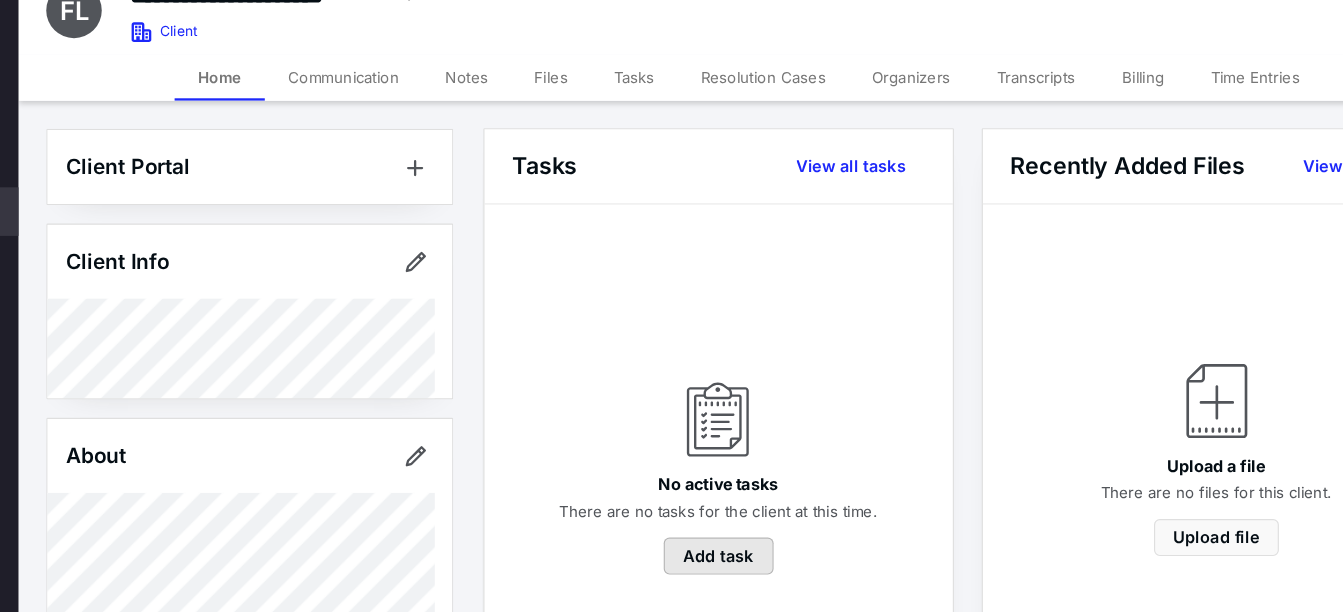 click on "Add task" at bounding box center (685, 512) 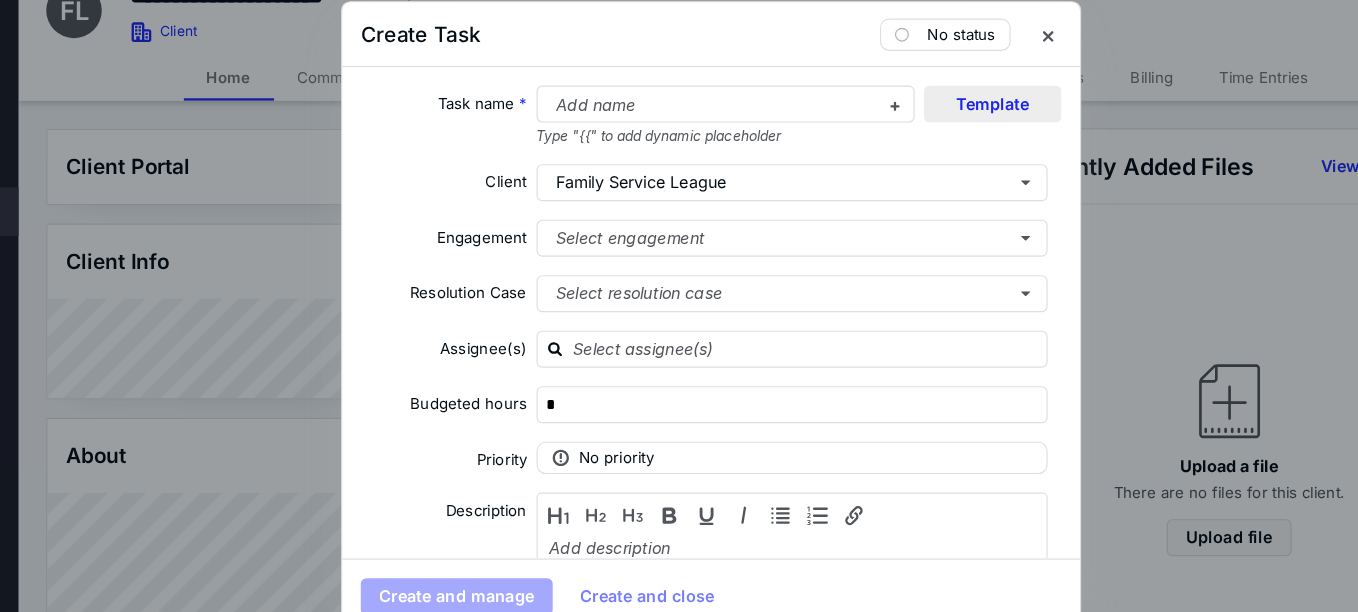 click on "Template" at bounding box center (922, 121) 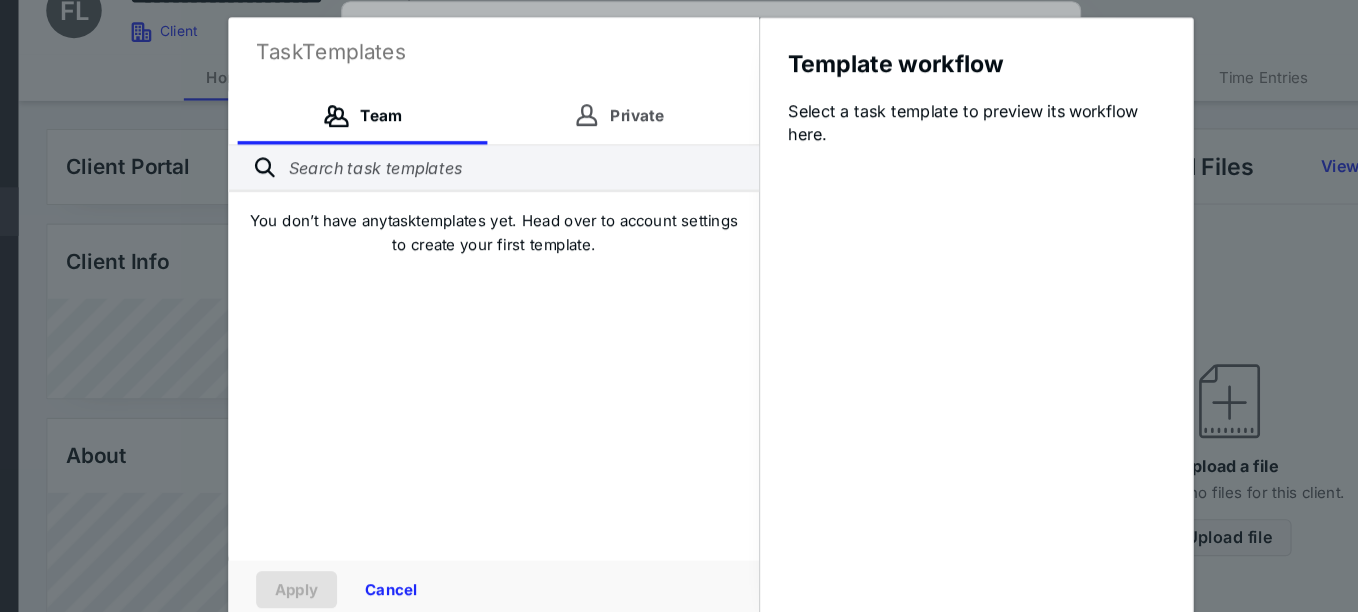 click on "You don’t have any  task  templates yet. Head over to account settings to create your first template." at bounding box center (491, 232) 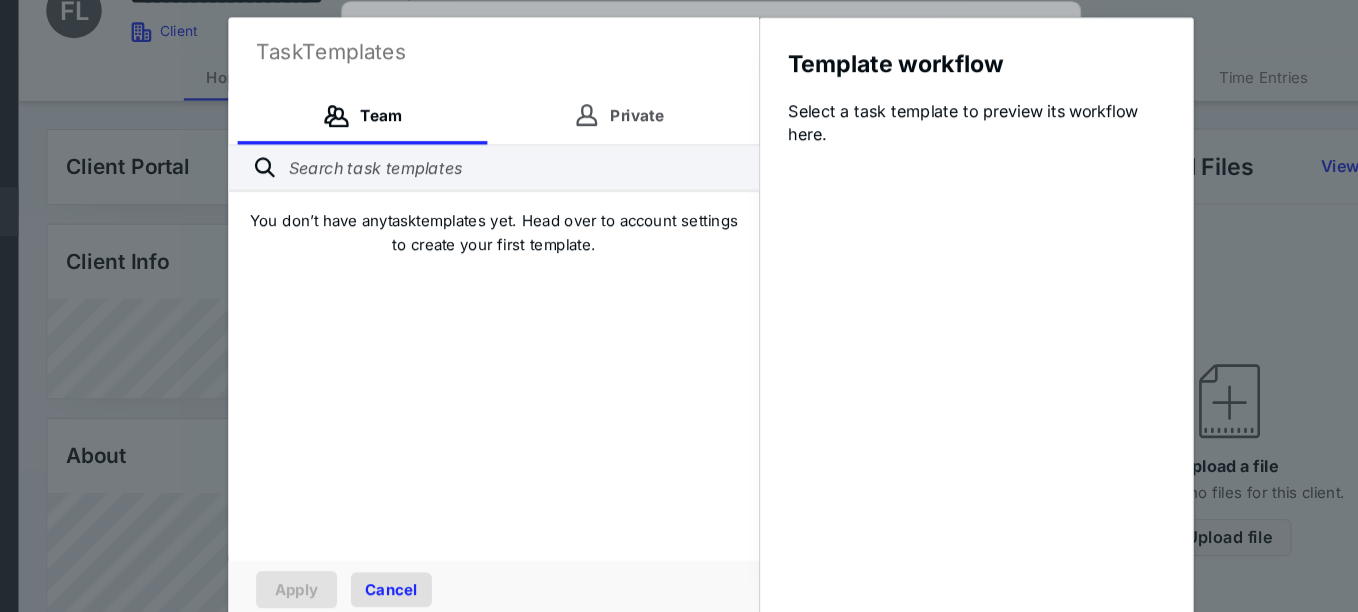click on "Cancel" at bounding box center (403, 541) 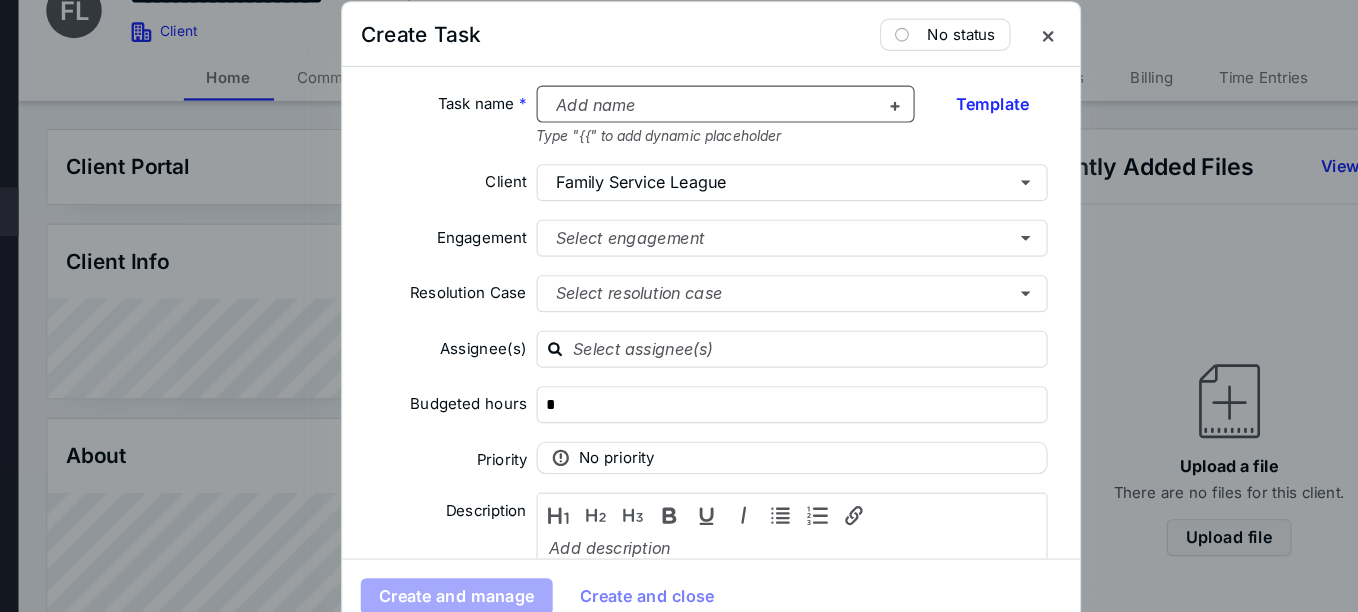 click at bounding box center (680, 122) 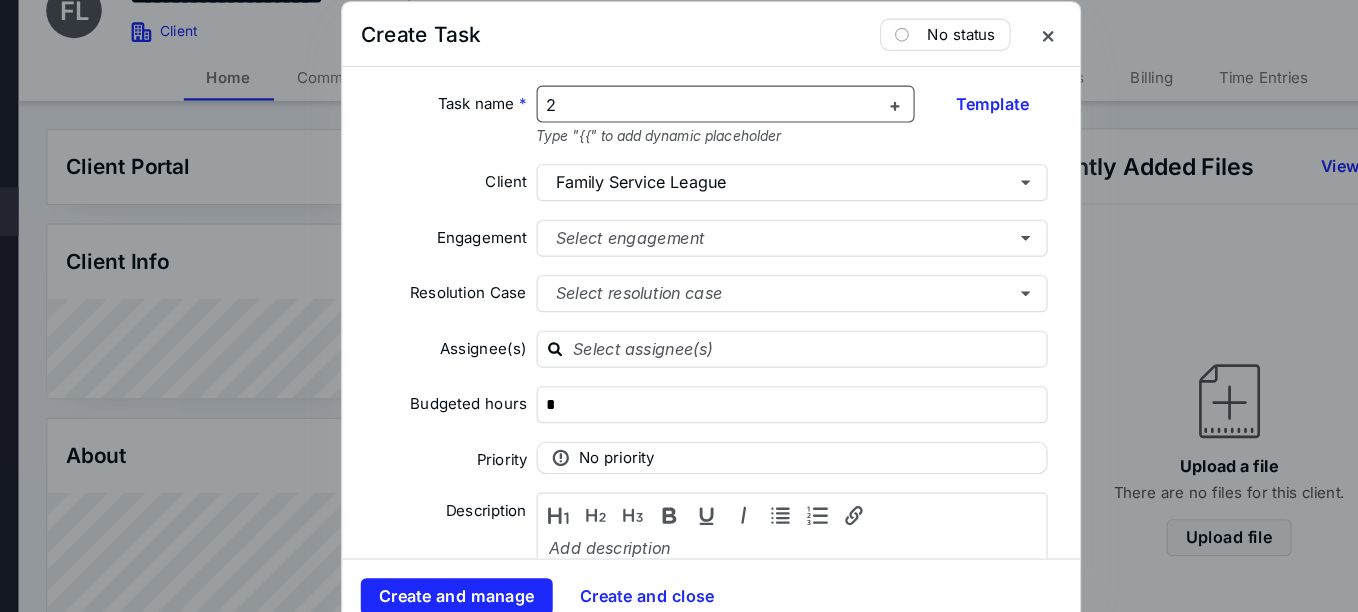 type 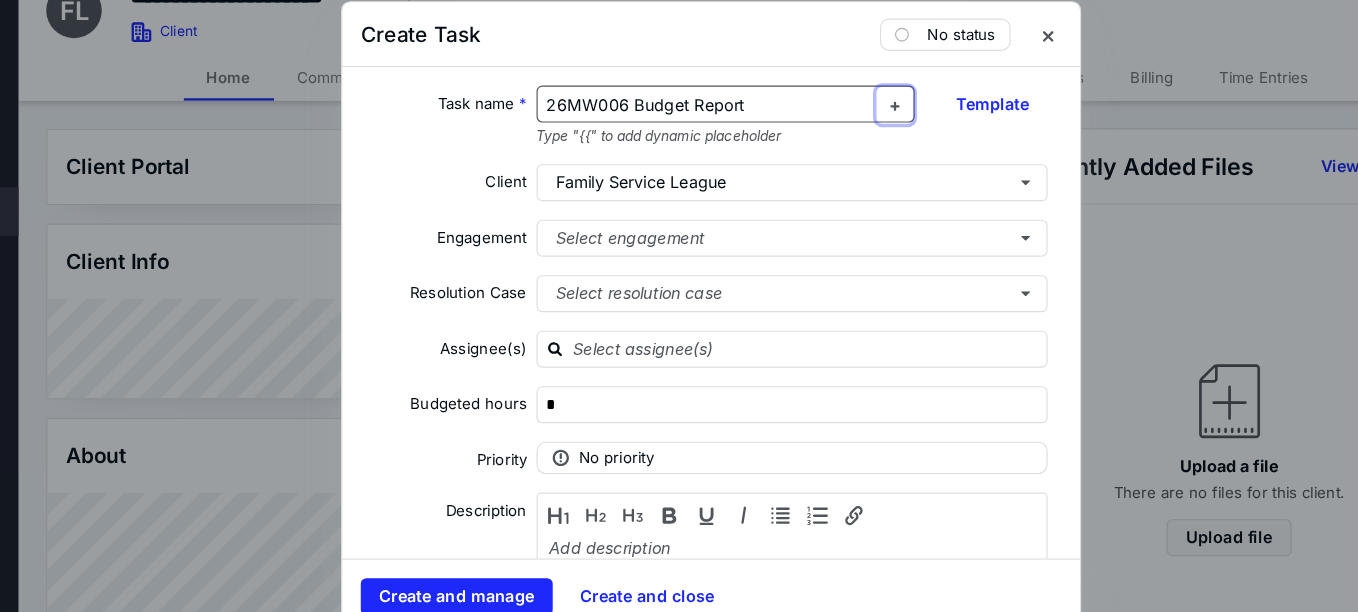 type 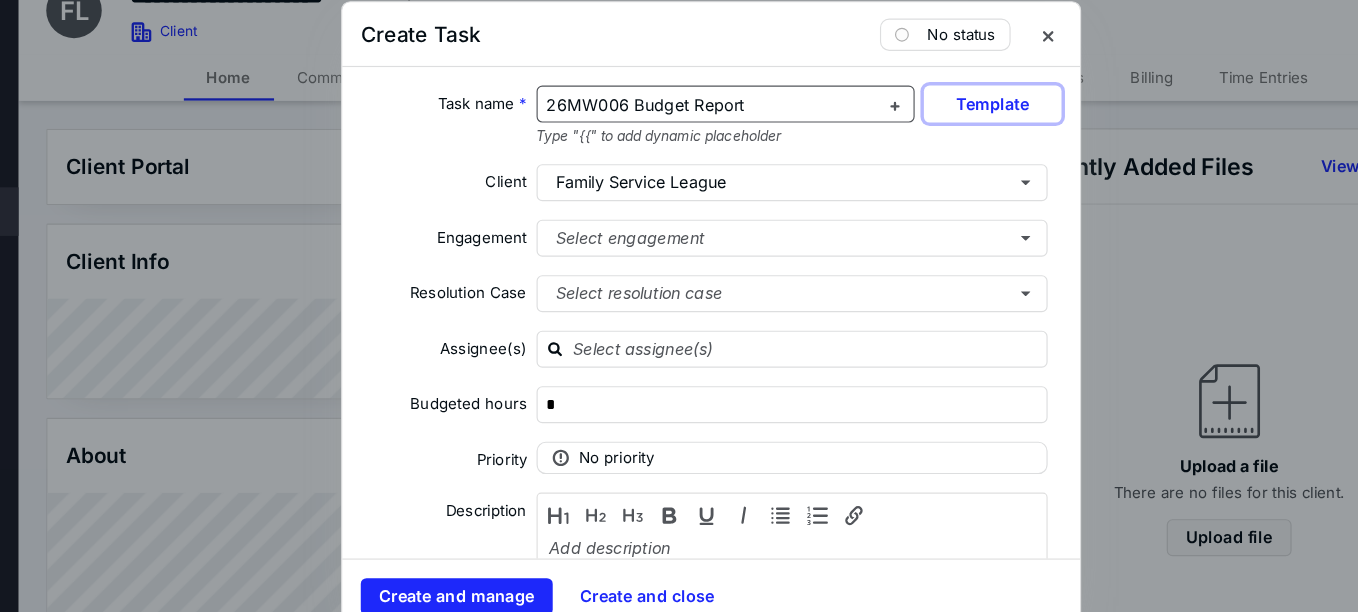 type 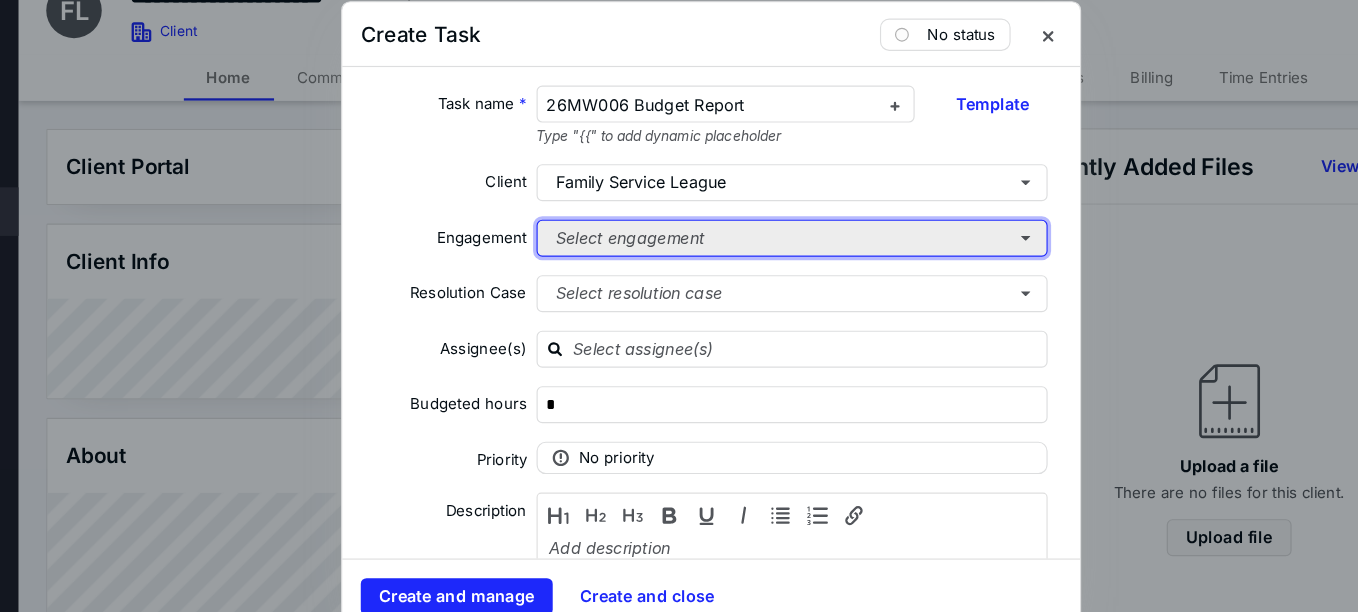 click on "Select engagement" at bounding box center (749, 237) 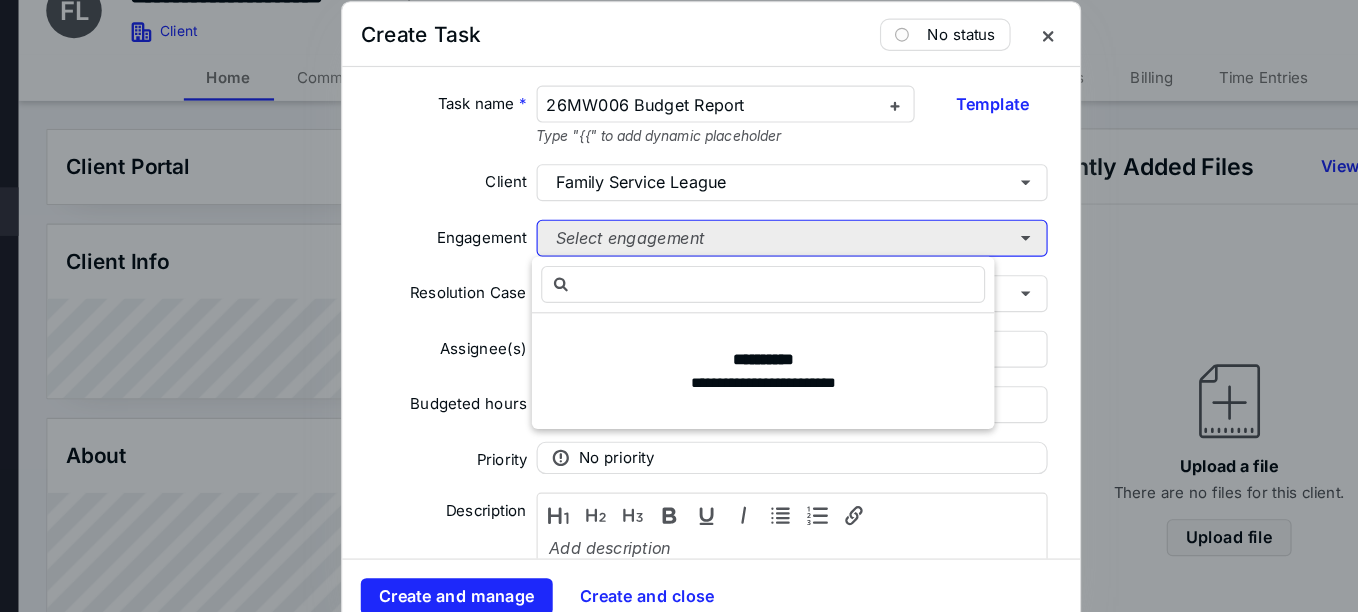 click on "Select engagement" at bounding box center (749, 237) 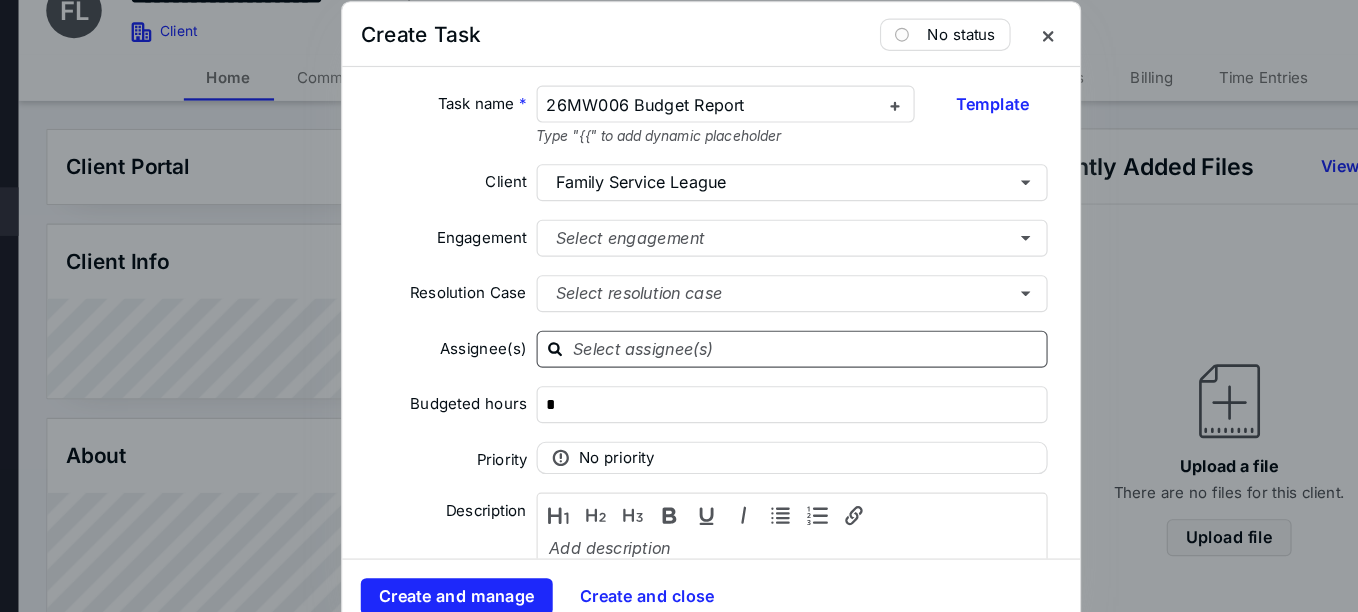 click at bounding box center (761, 332) 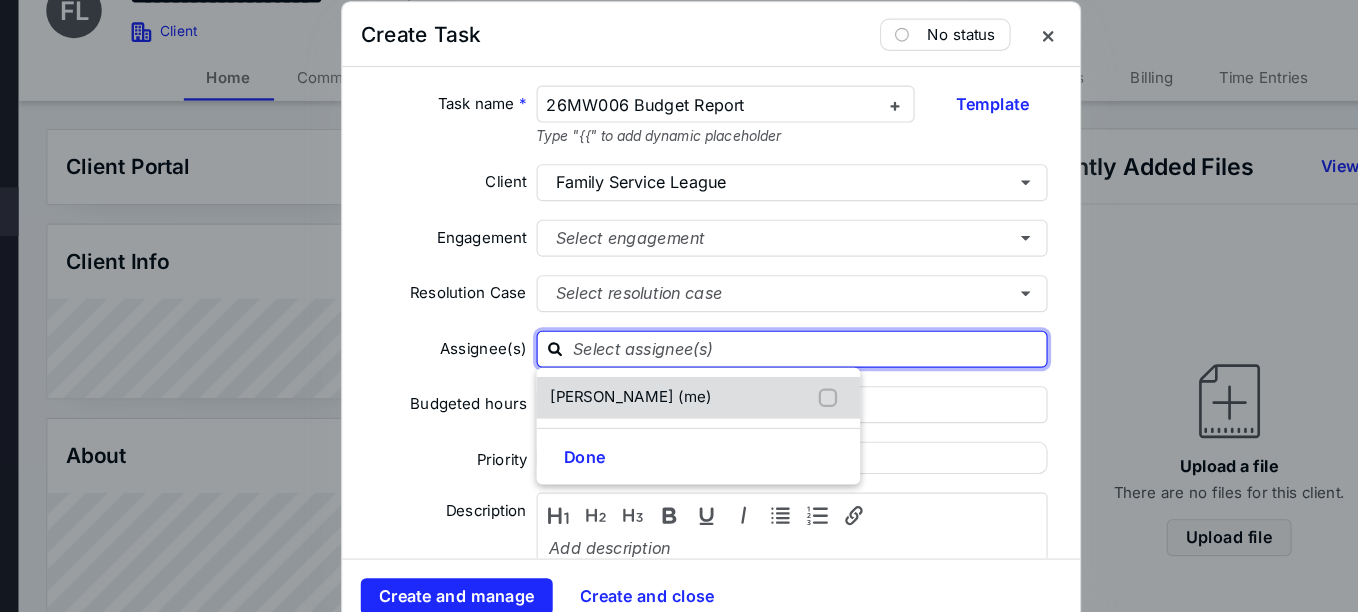 click on "[PERSON_NAME] (me)" at bounding box center [610, 374] 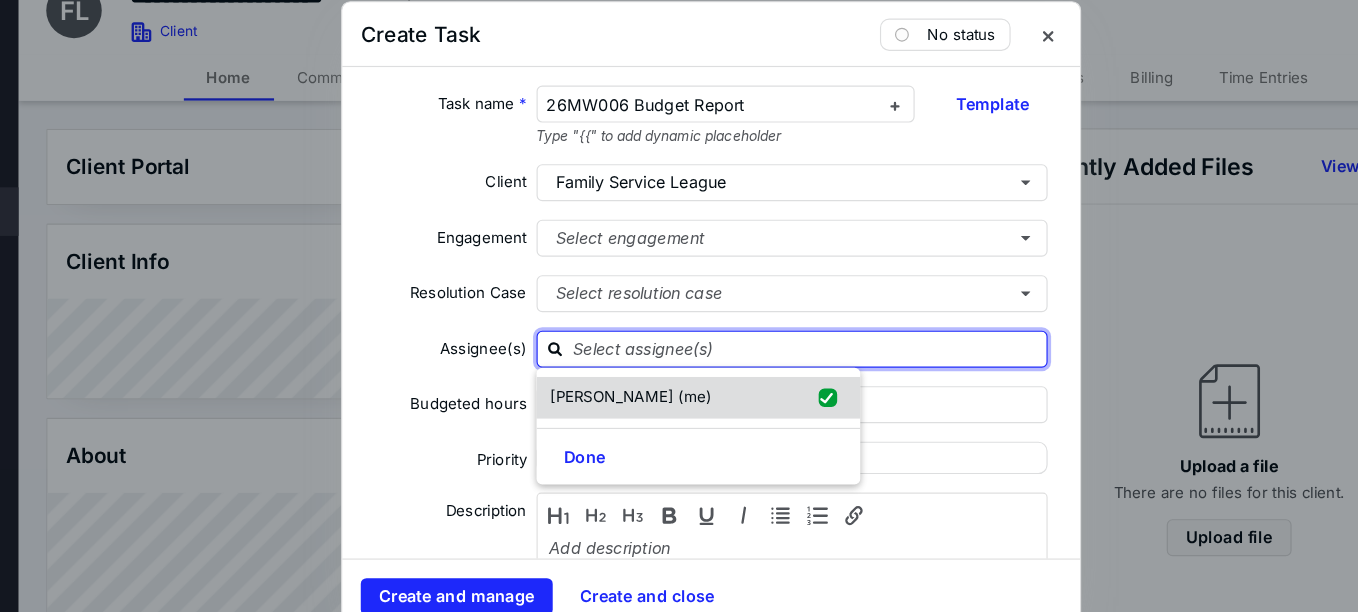 checkbox on "true" 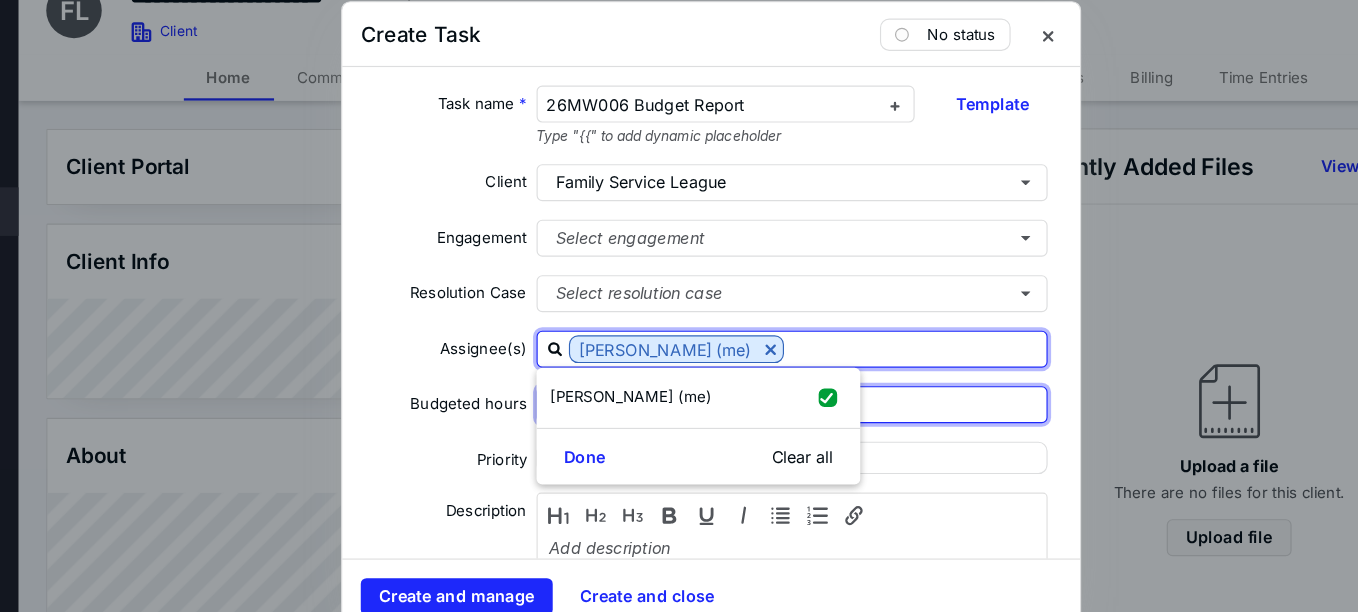 click on "*" at bounding box center (749, 381) 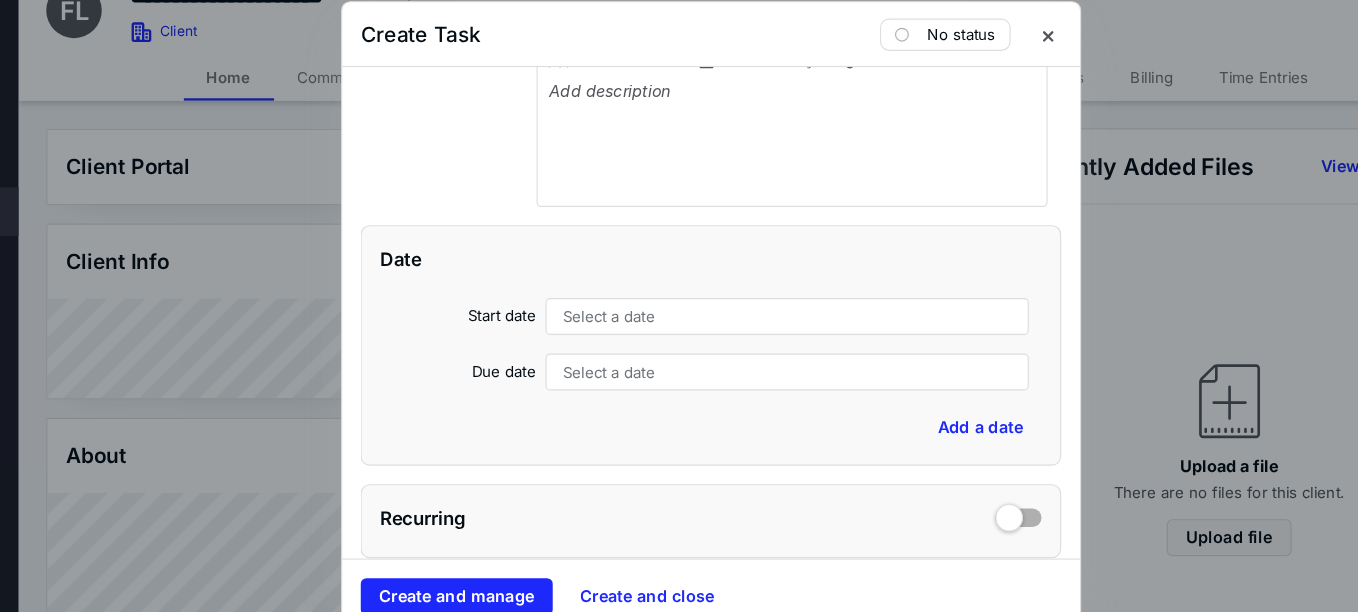 scroll, scrollTop: 396, scrollLeft: 0, axis: vertical 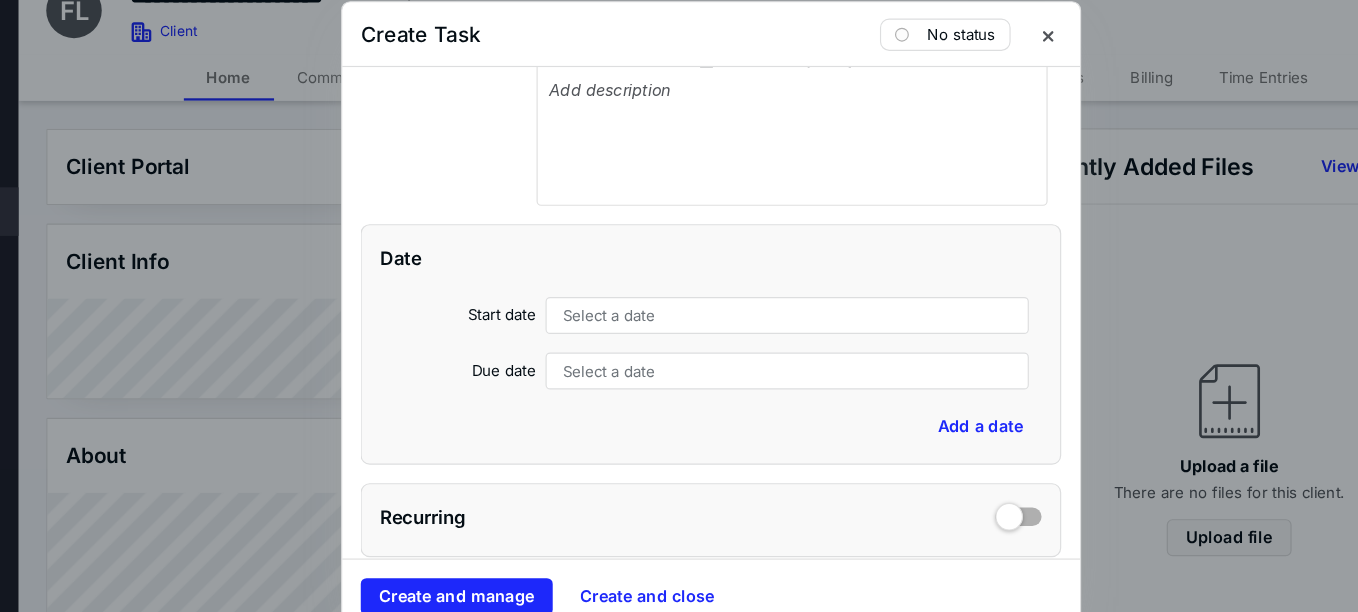 type on "*" 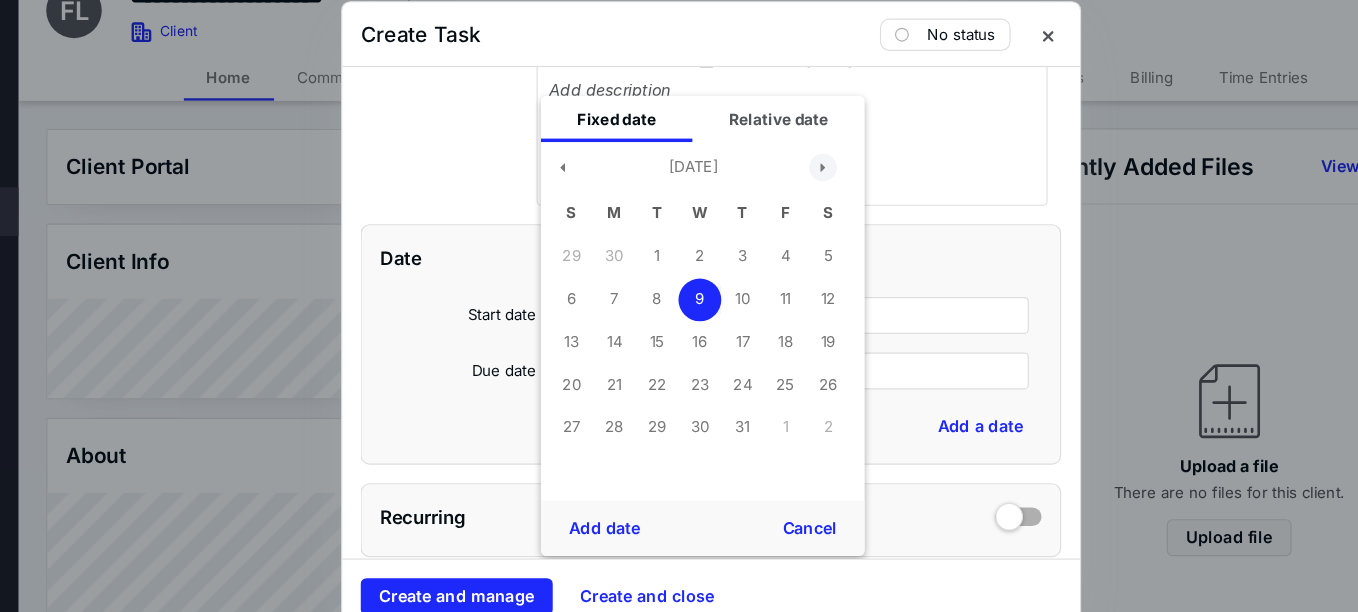 click at bounding box center [776, 176] 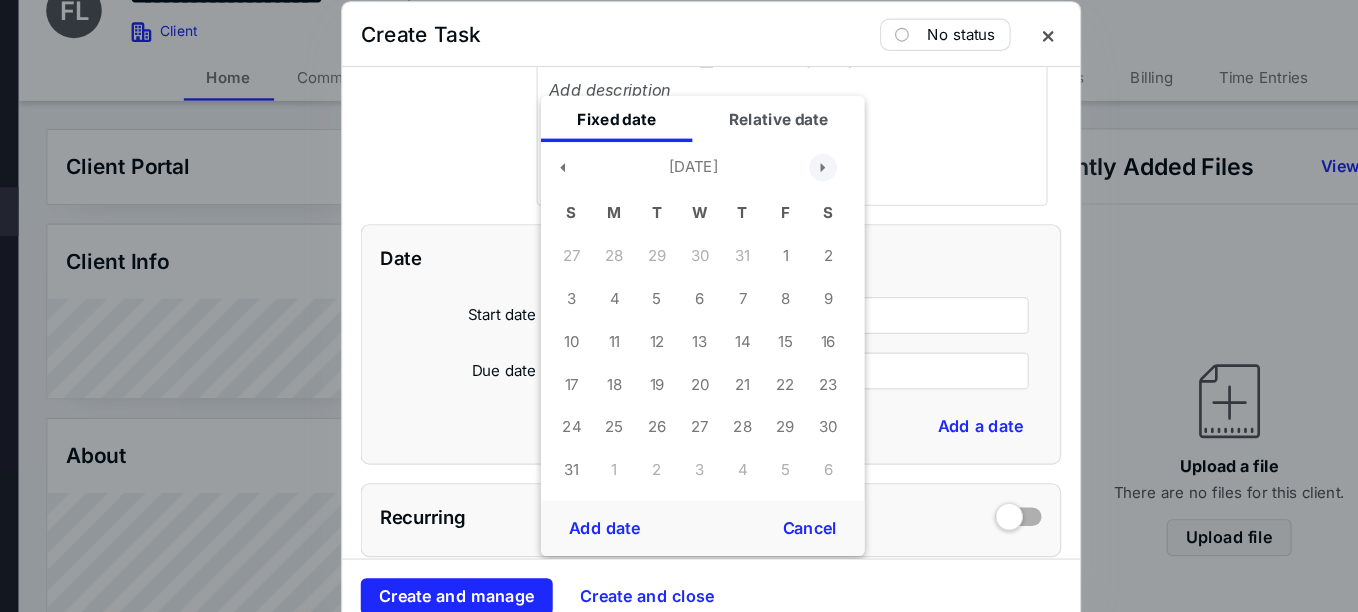 click at bounding box center (776, 176) 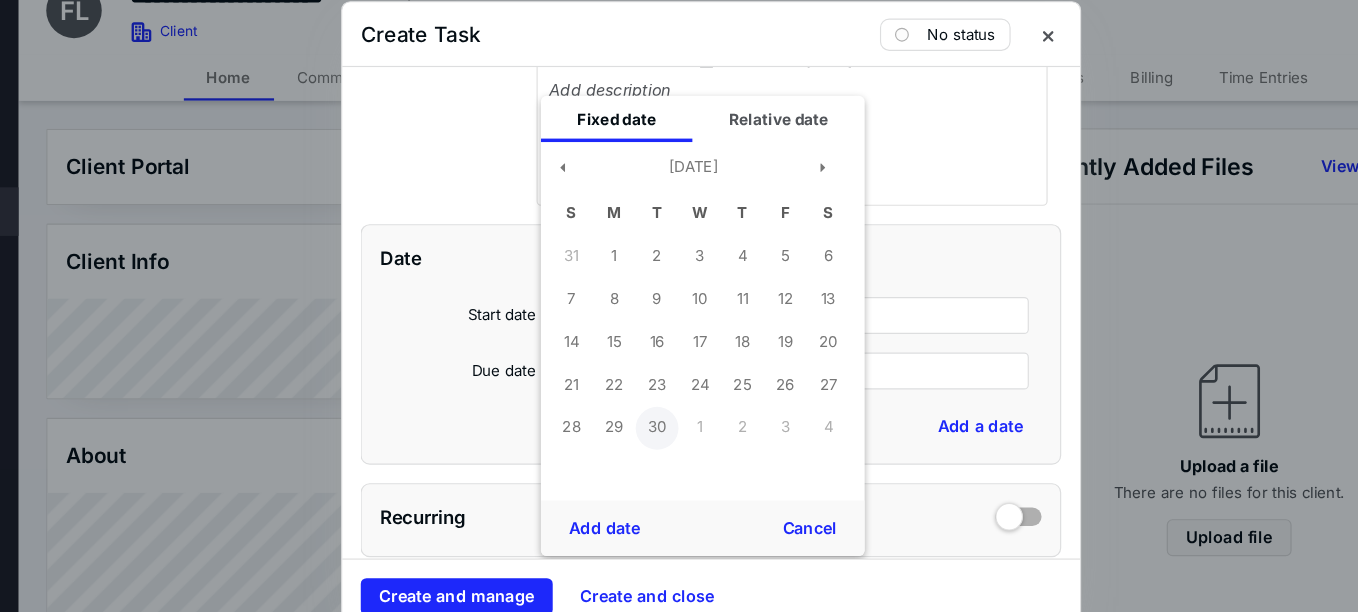 click on "30" at bounding box center [632, 401] 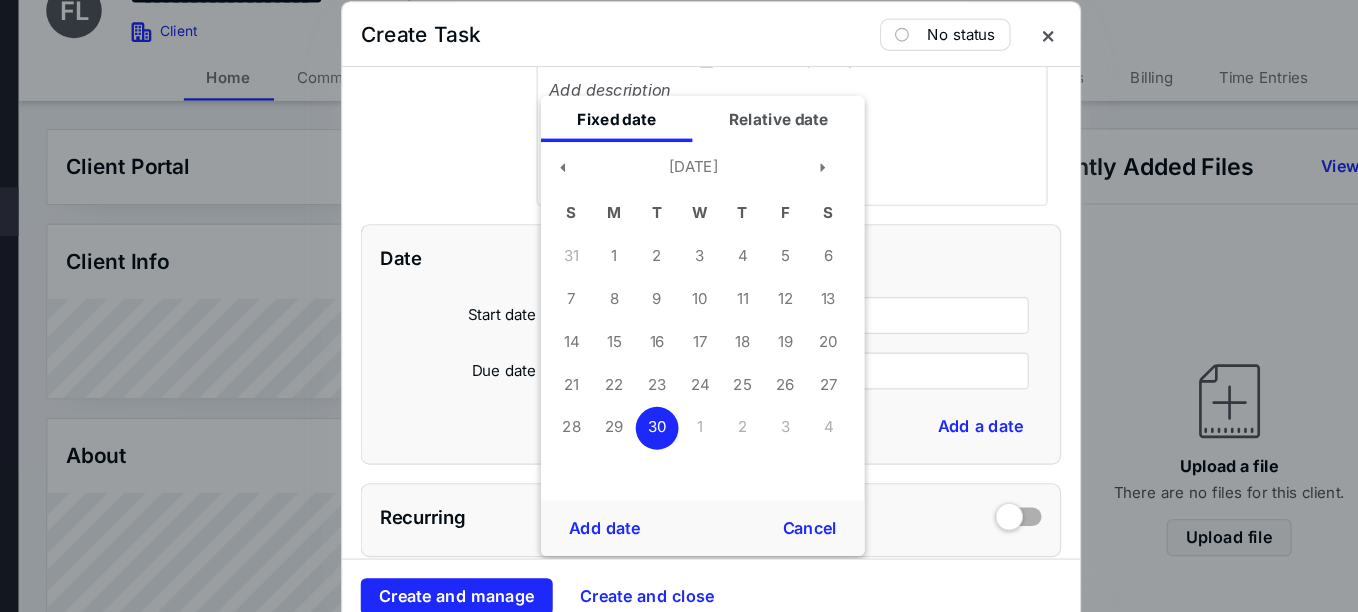 click on "30" at bounding box center [632, 401] 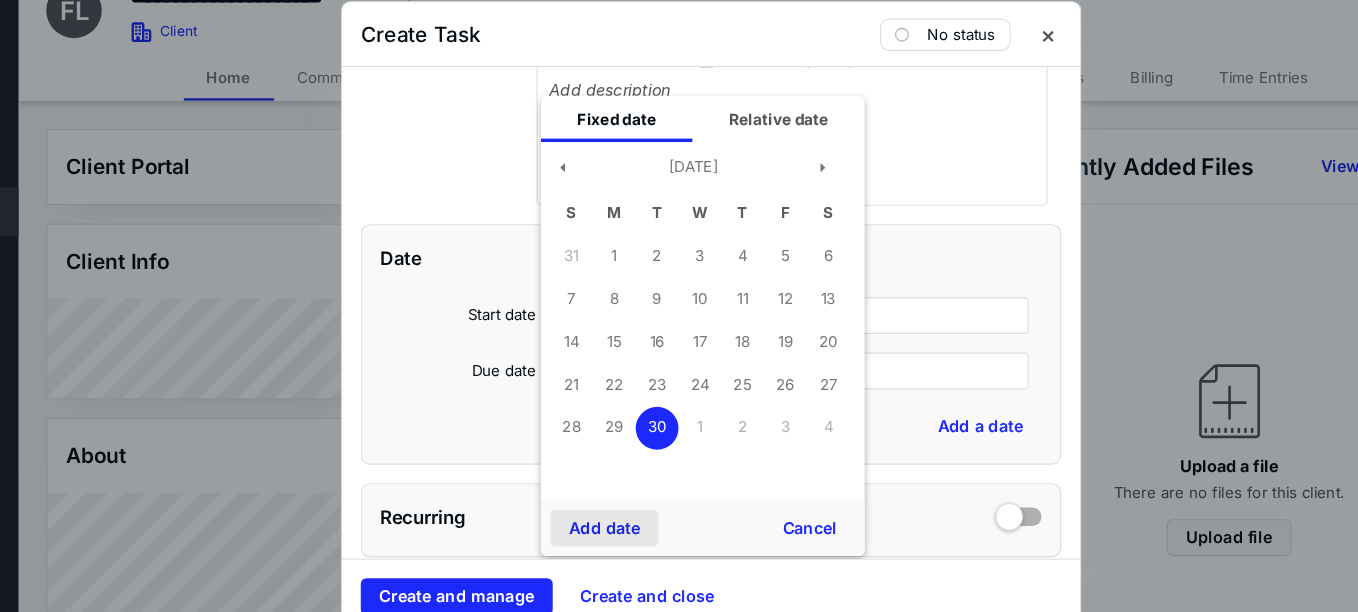 click on "Add date" at bounding box center [587, 488] 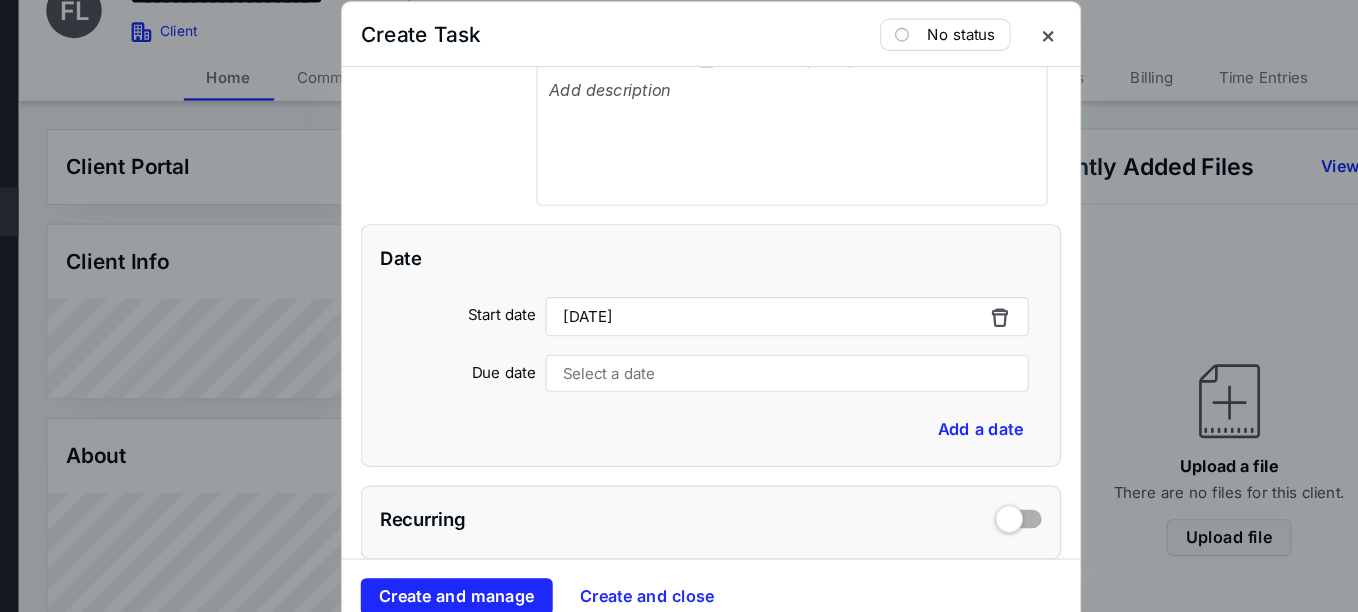 click on "Select a date" at bounding box center (591, 354) 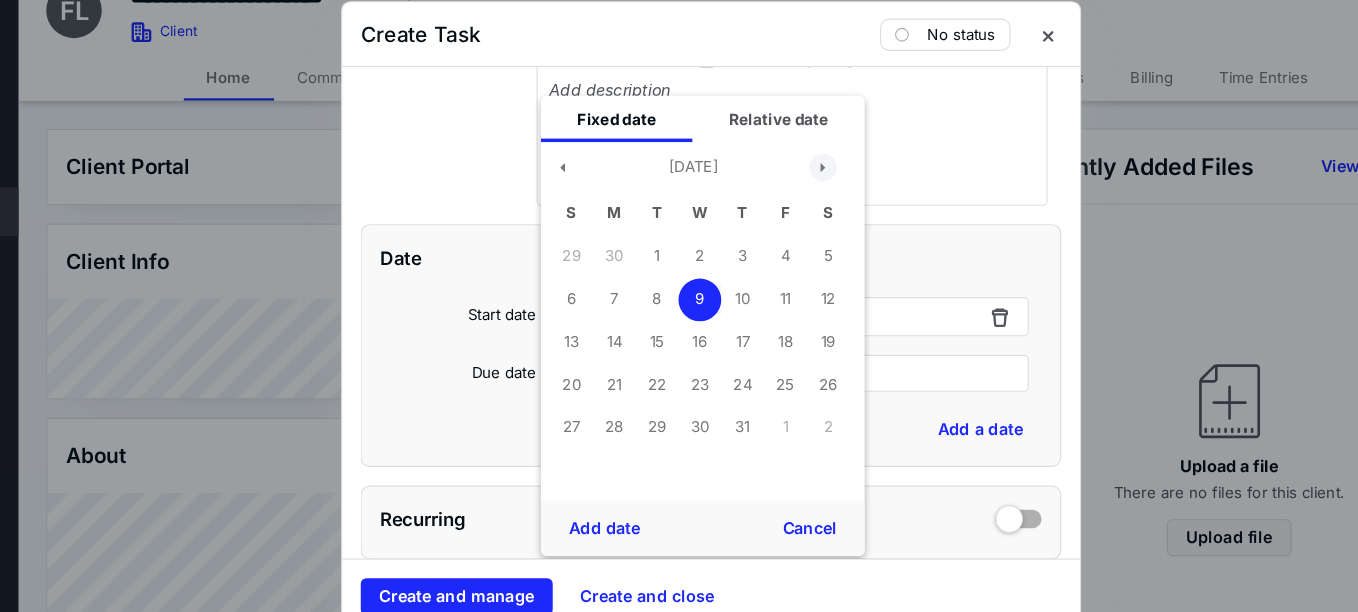 click at bounding box center (776, 176) 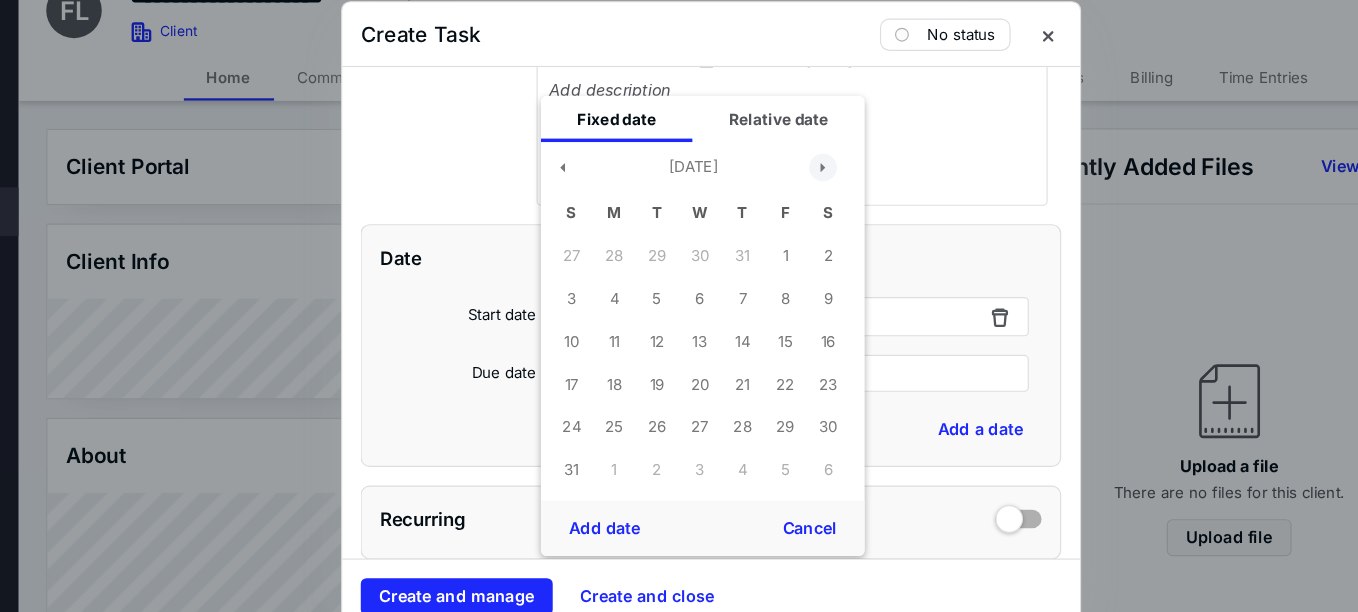 click at bounding box center [776, 176] 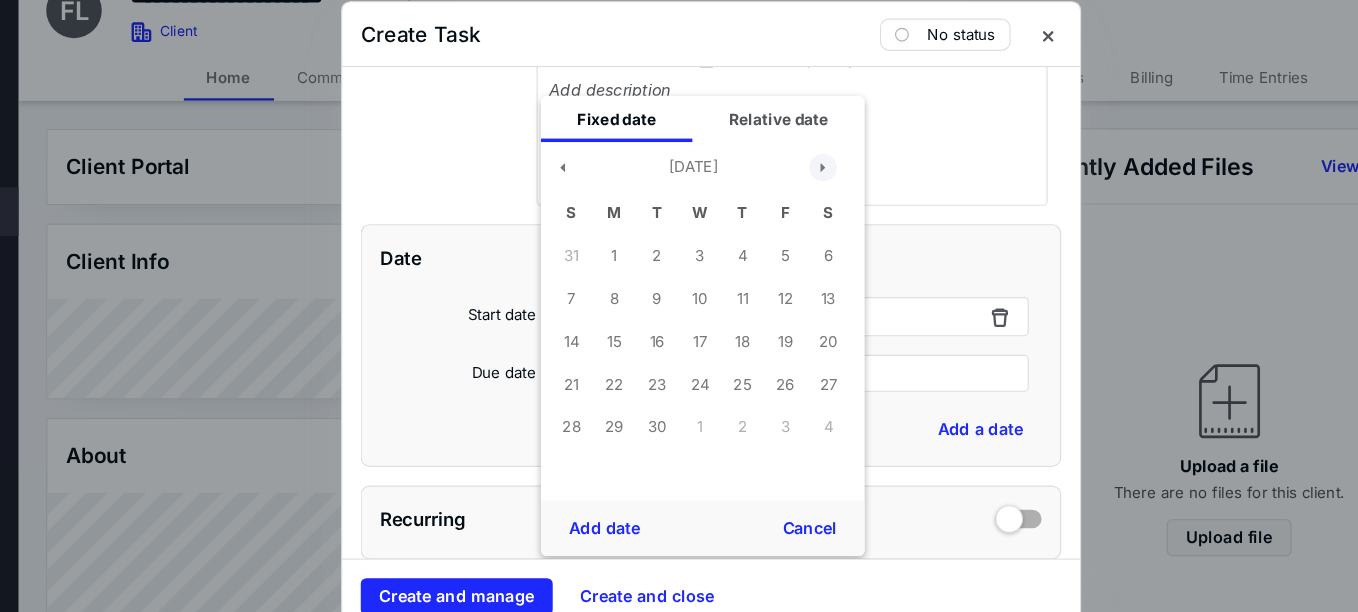 click at bounding box center [776, 176] 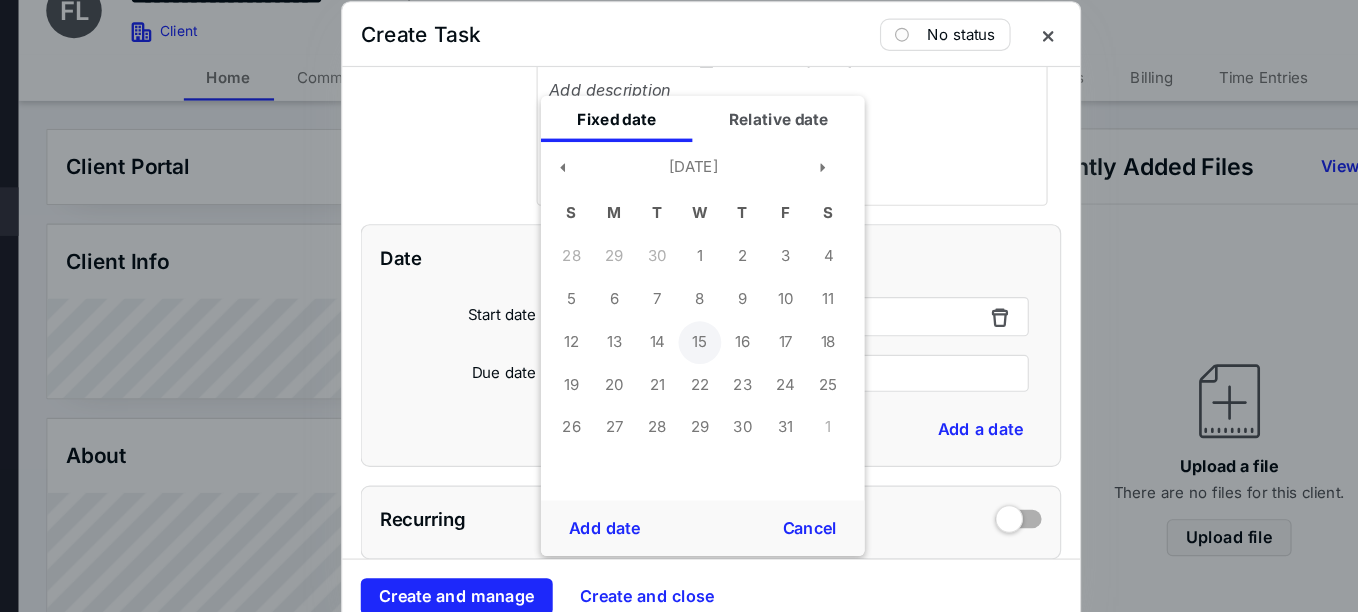 click on "15" at bounding box center [669, 327] 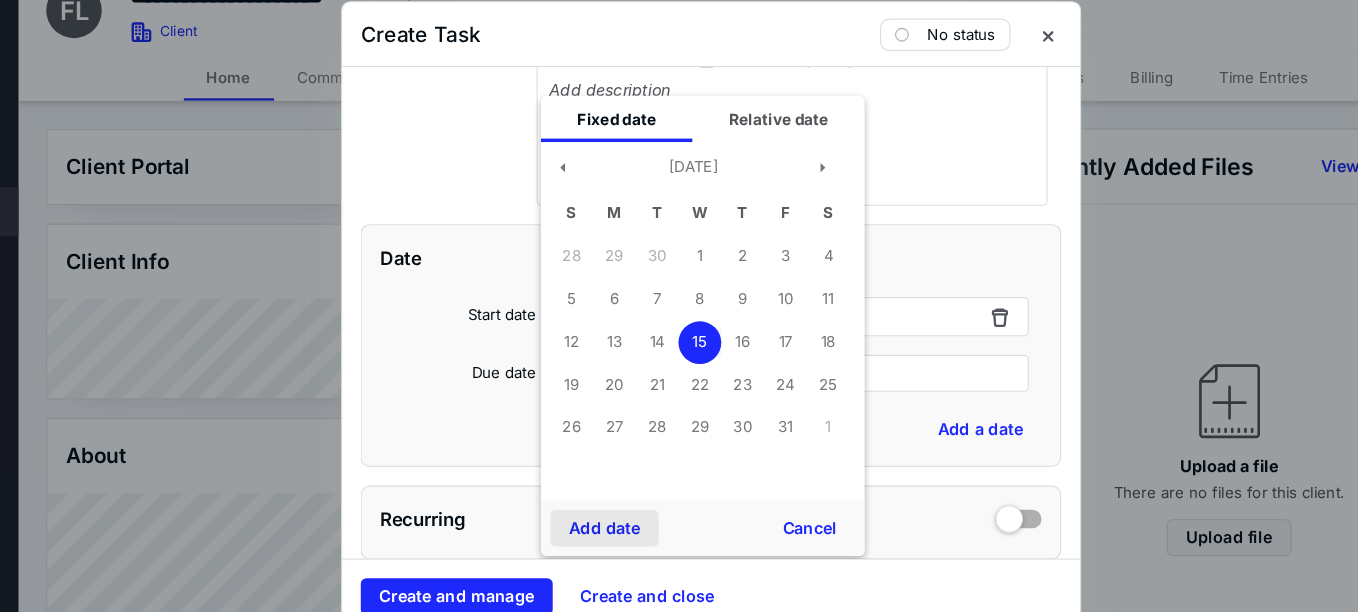 click on "Add date" at bounding box center [587, 488] 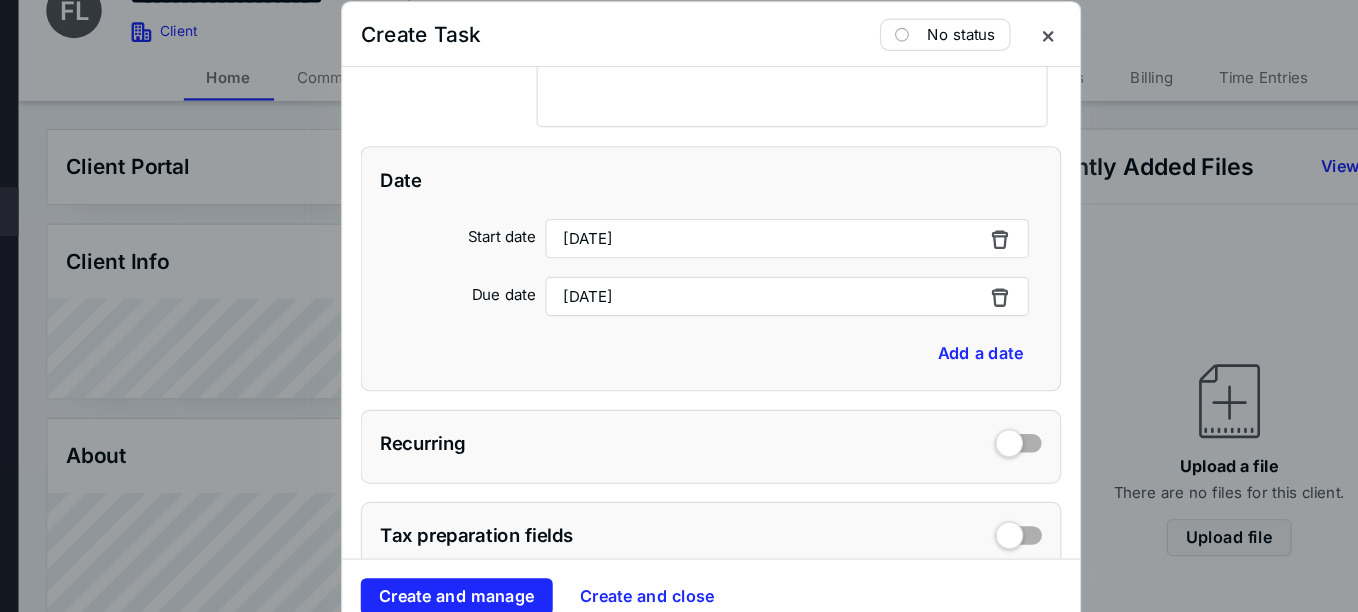 scroll, scrollTop: 470, scrollLeft: 0, axis: vertical 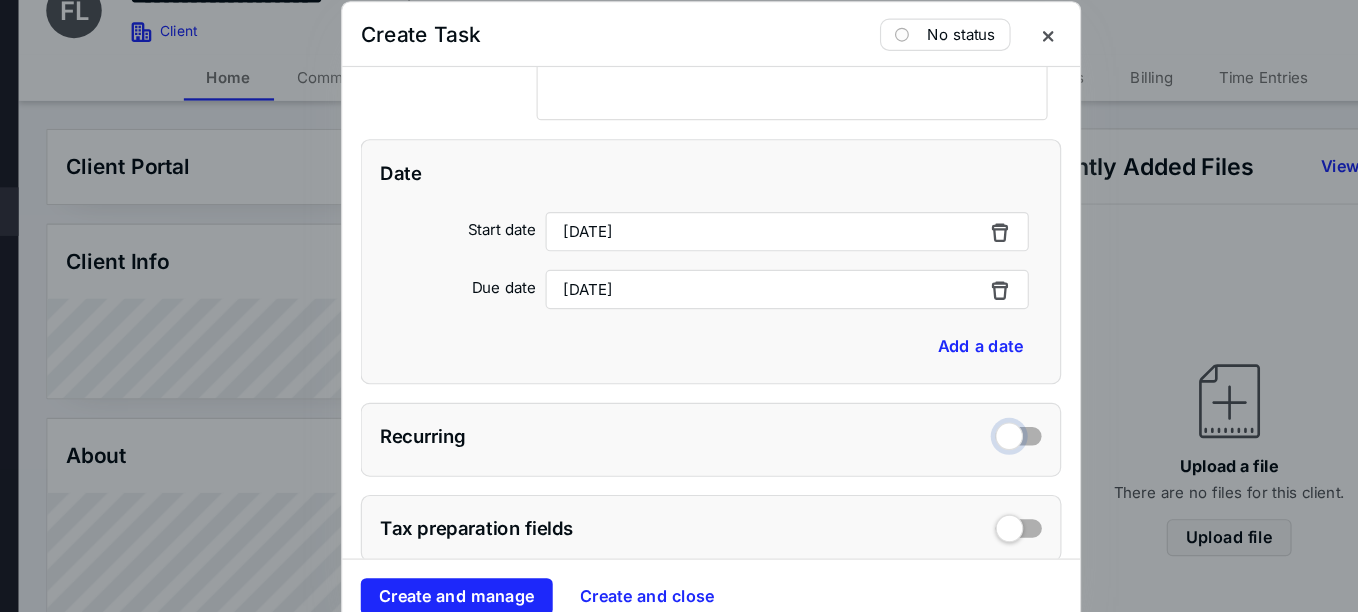 click at bounding box center (945, 405) 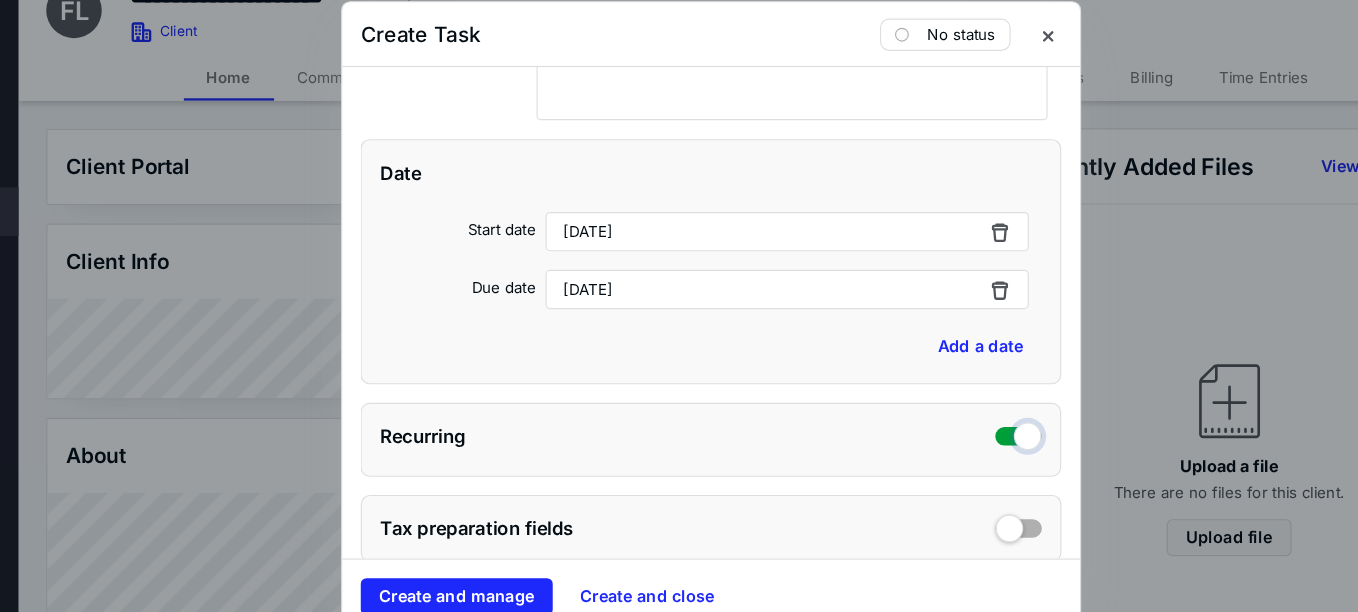 checkbox on "true" 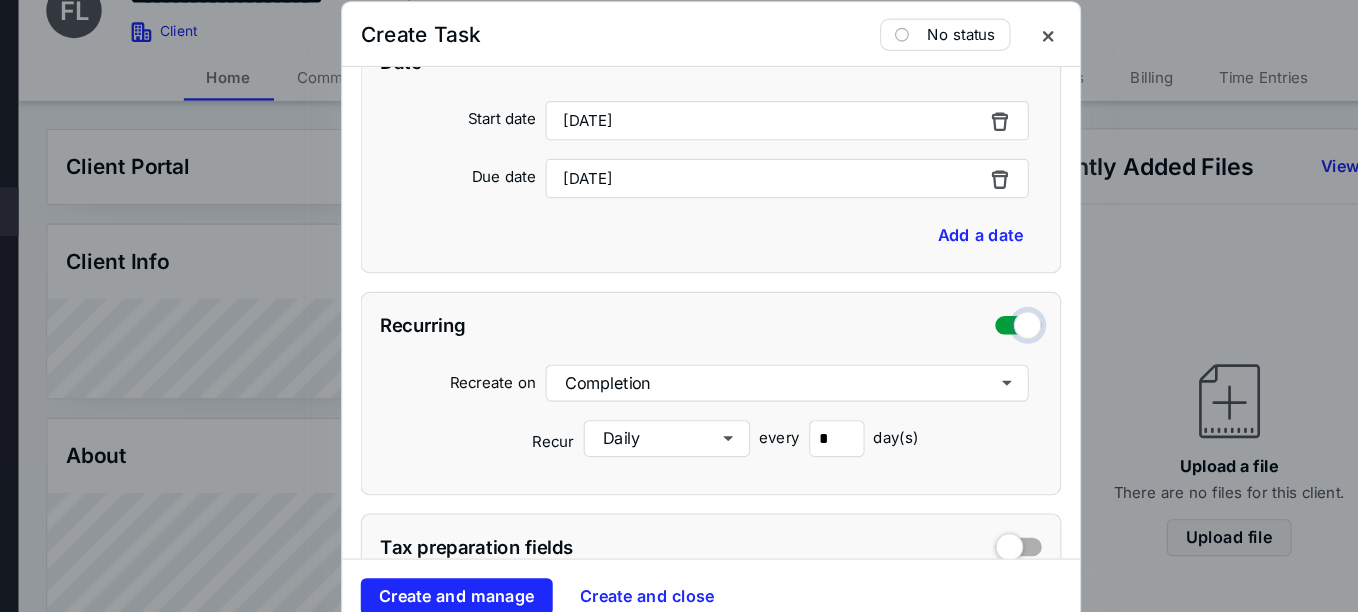 scroll, scrollTop: 567, scrollLeft: 0, axis: vertical 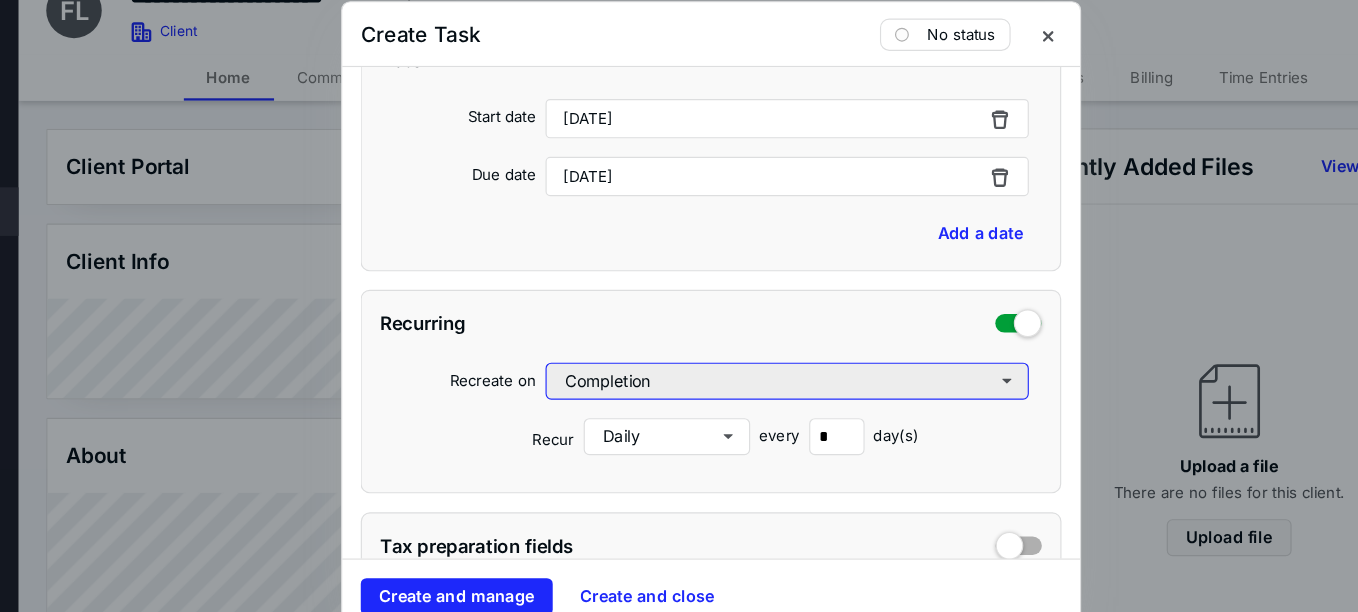 click on "Completion" at bounding box center [745, 361] 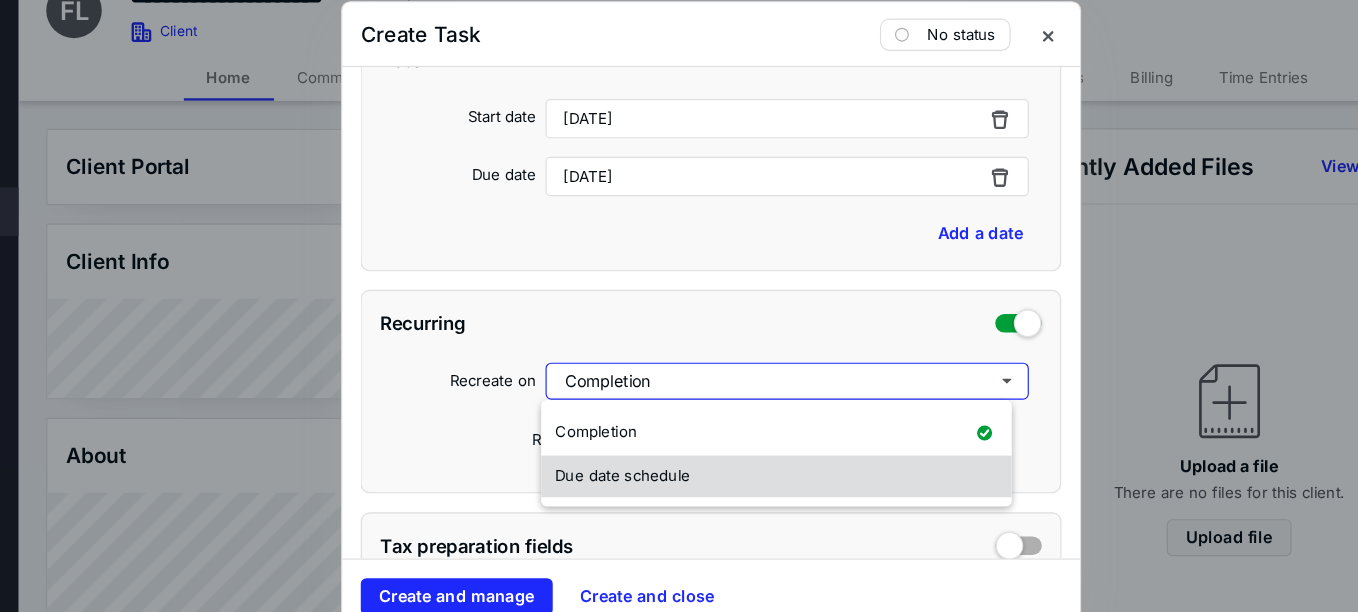 click on "Due date schedule" at bounding box center [602, 442] 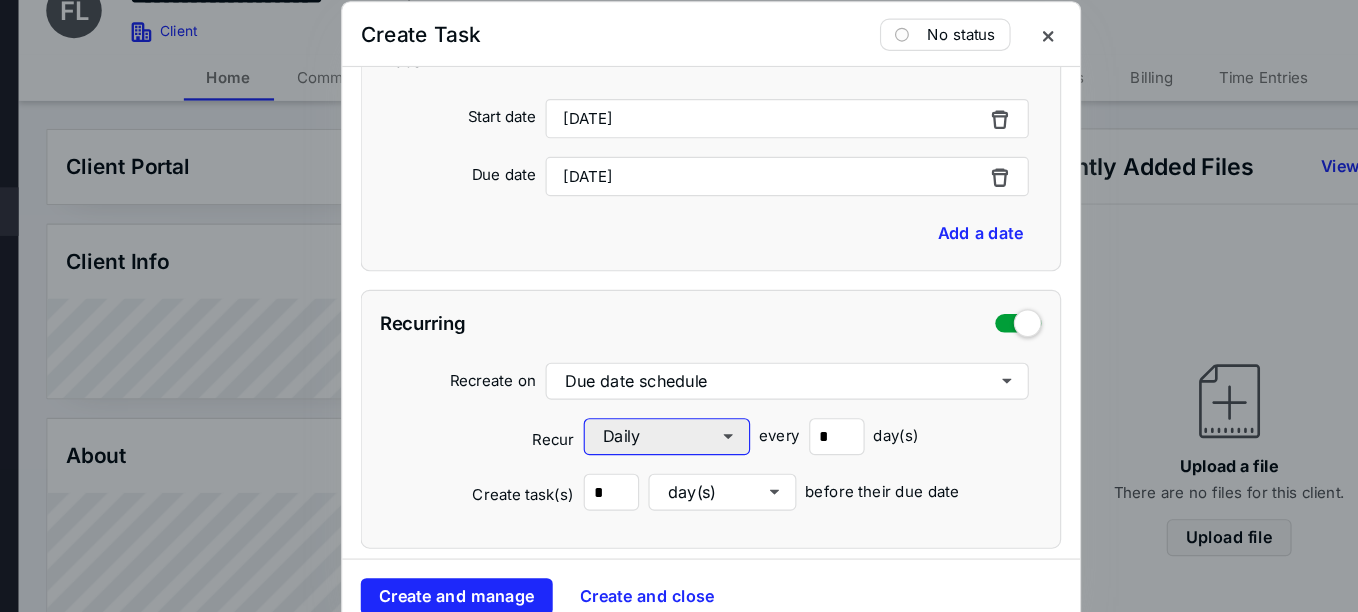 click on "Daily" at bounding box center [641, 409] 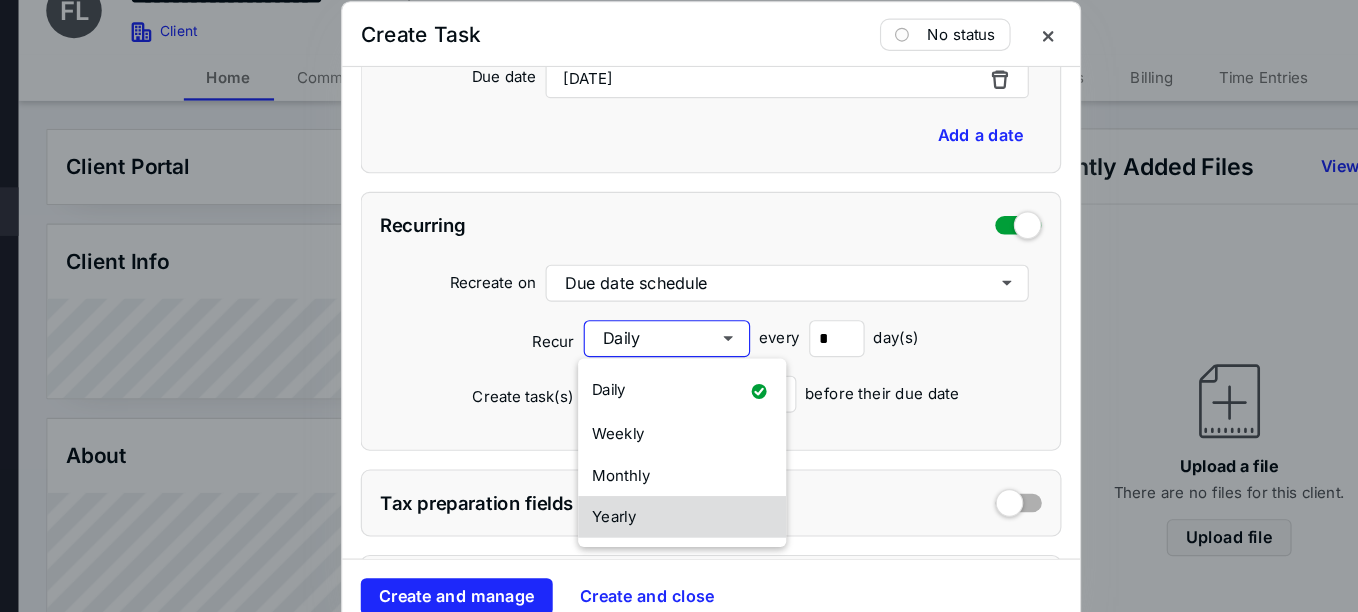 scroll, scrollTop: 652, scrollLeft: 0, axis: vertical 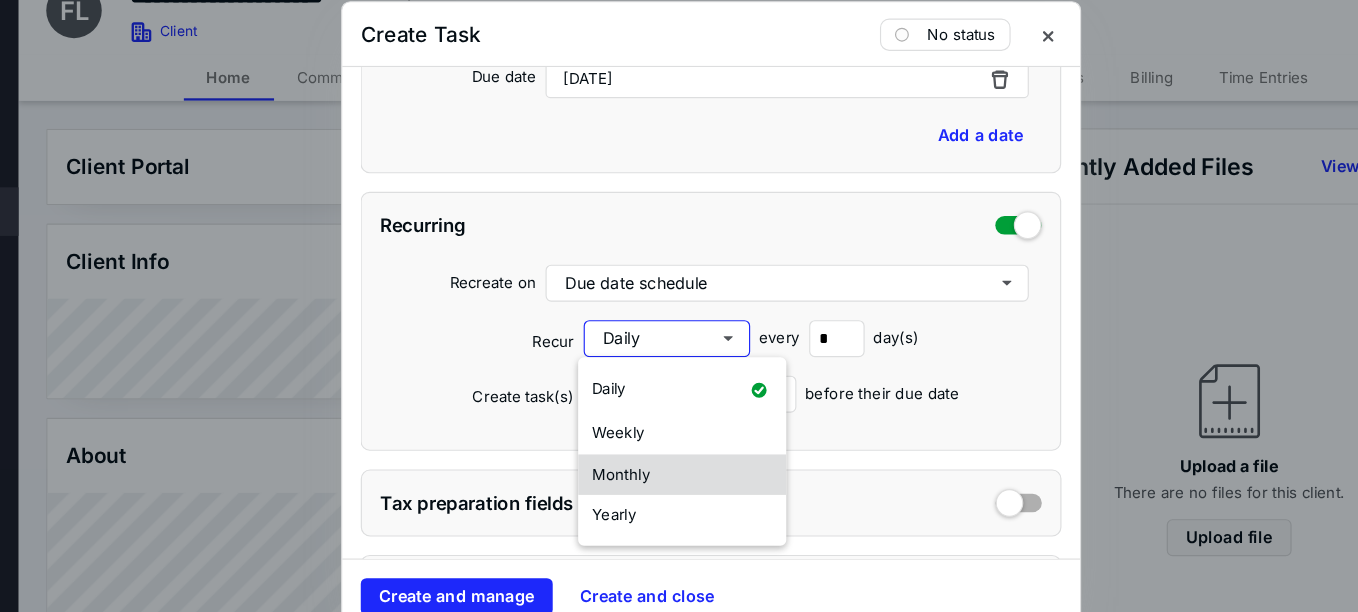 click on "Monthly" at bounding box center [654, 442] 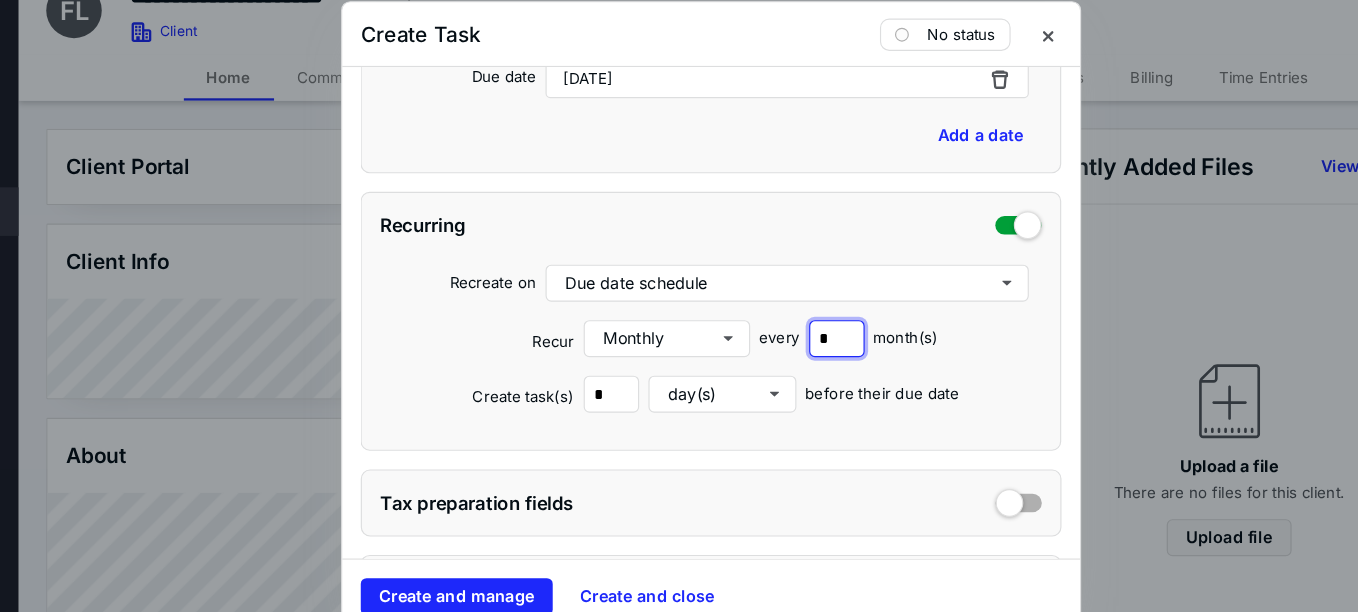 click on "*" at bounding box center (788, 324) 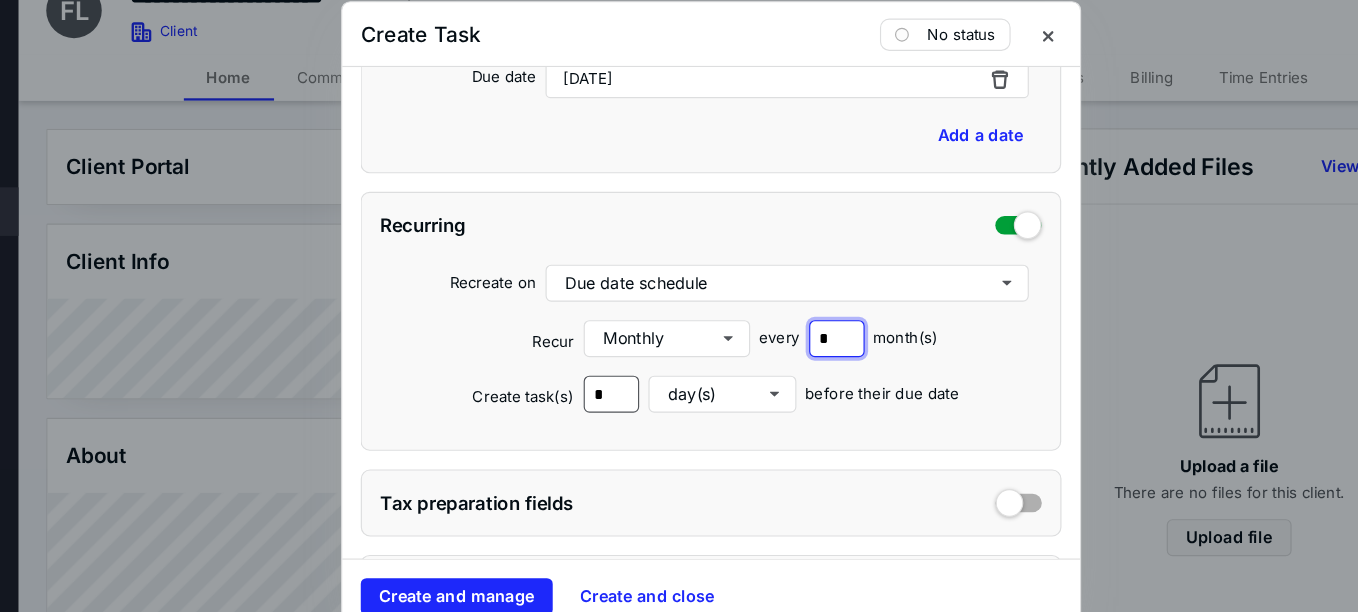 type on "*" 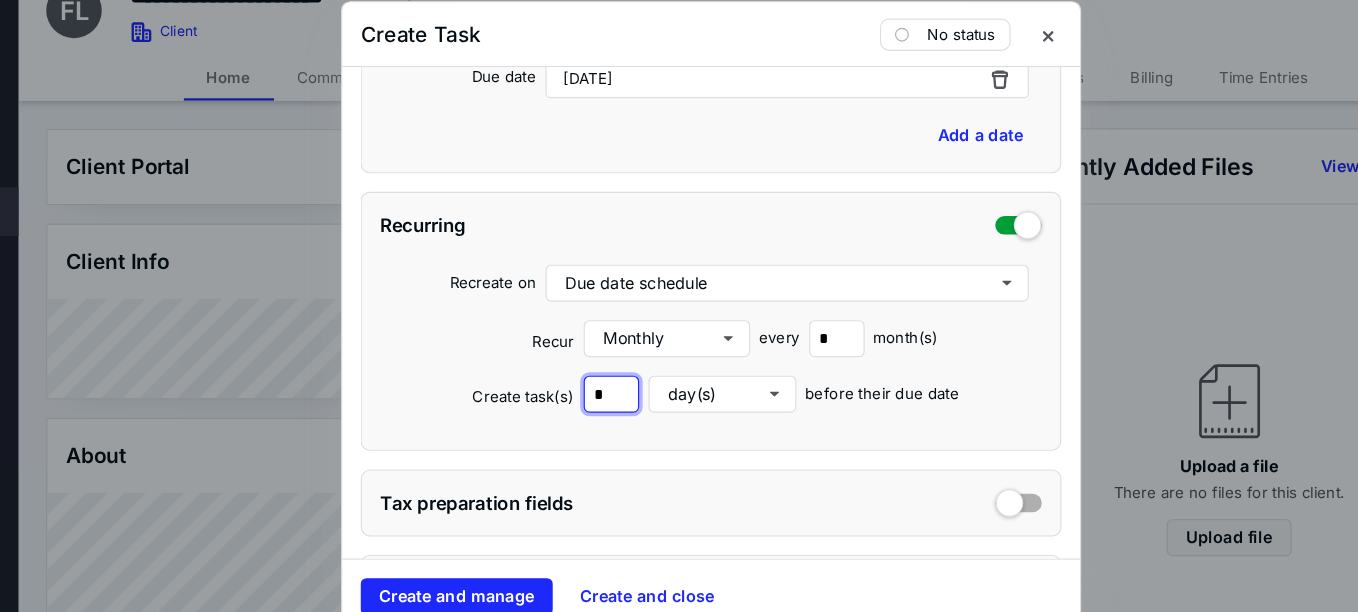 click on "*" at bounding box center [593, 372] 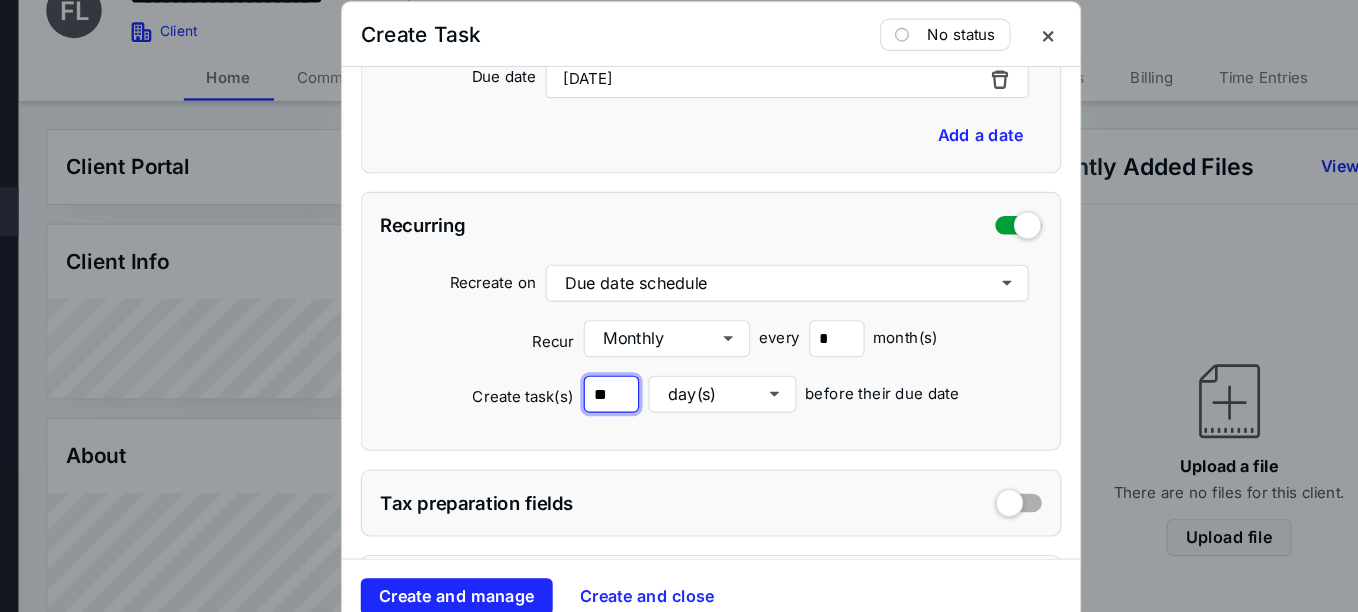 type on "**" 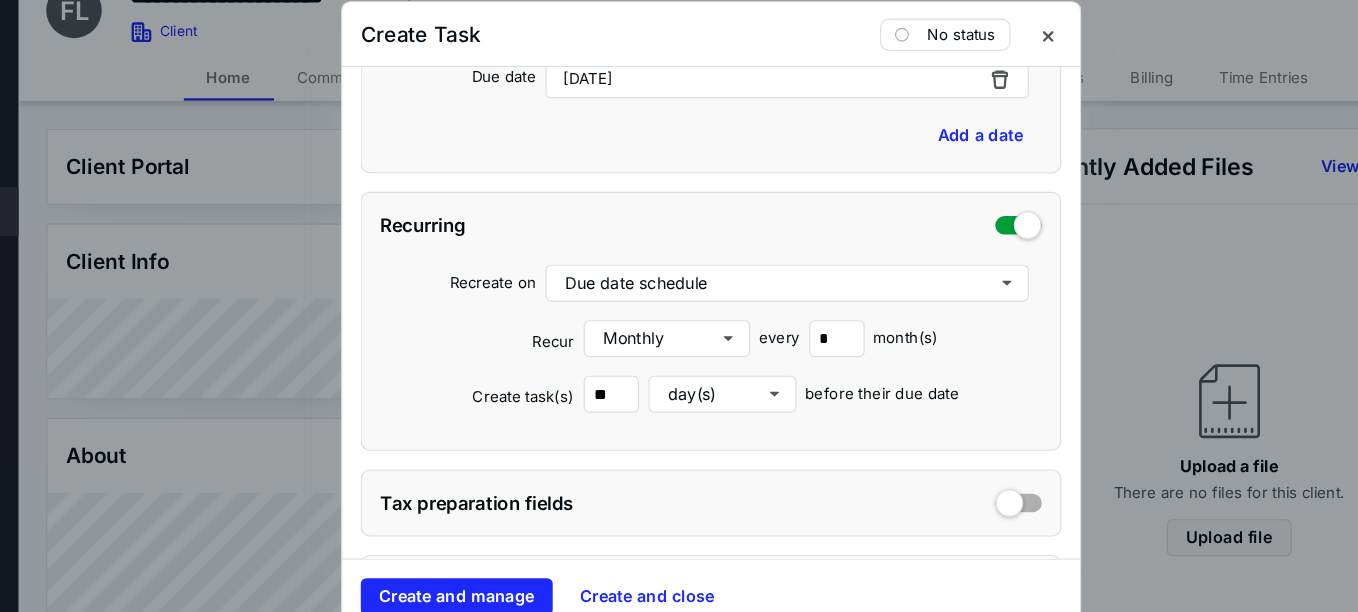 click on "Recurring Recreate on Due date schedule Recur Monthly every * month(s) Create task(s) ** day(s) before their due date" at bounding box center (679, 309) 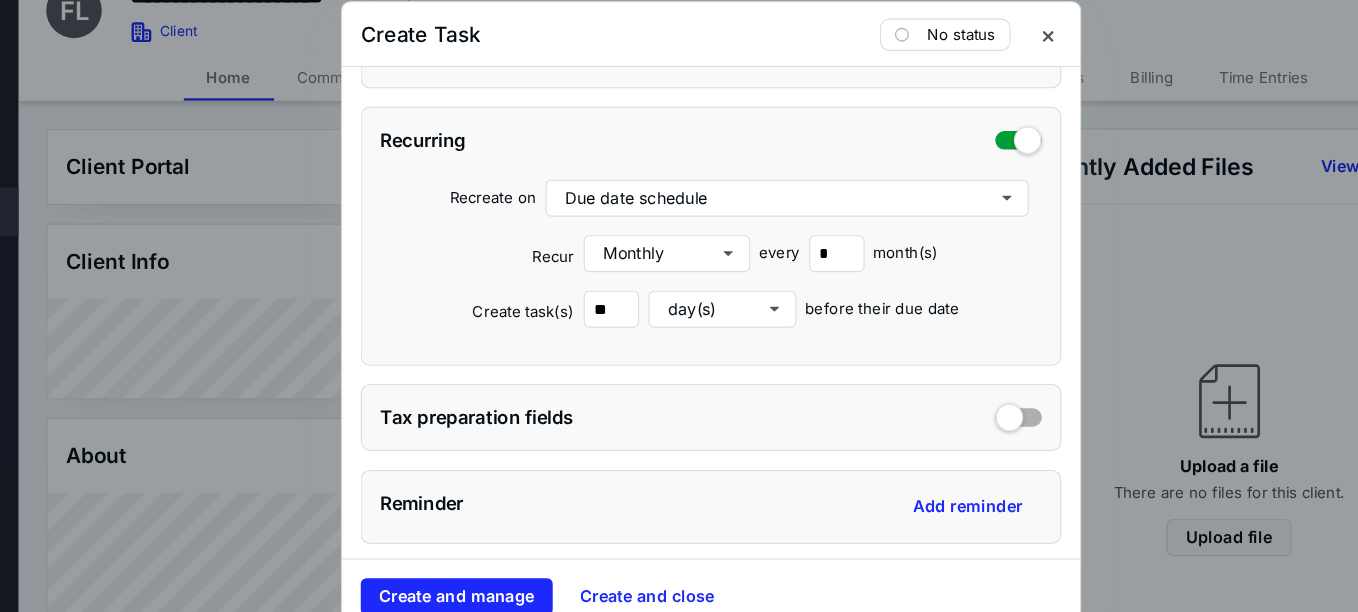 scroll, scrollTop: 727, scrollLeft: 0, axis: vertical 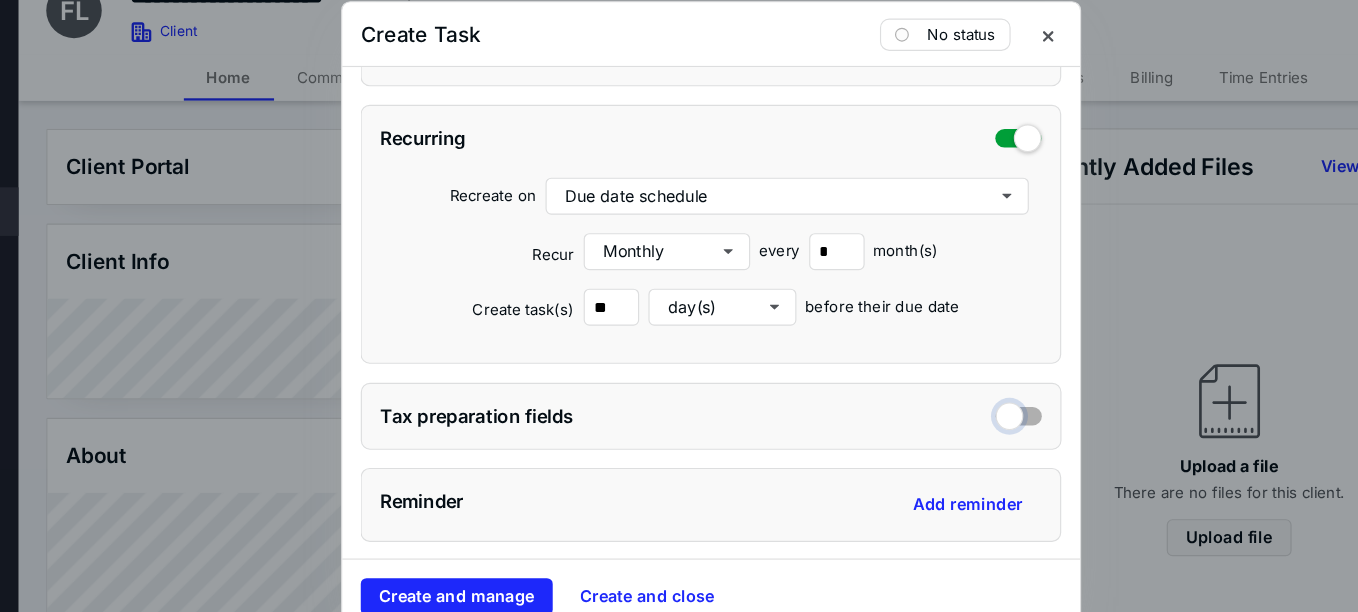 click at bounding box center [945, 388] 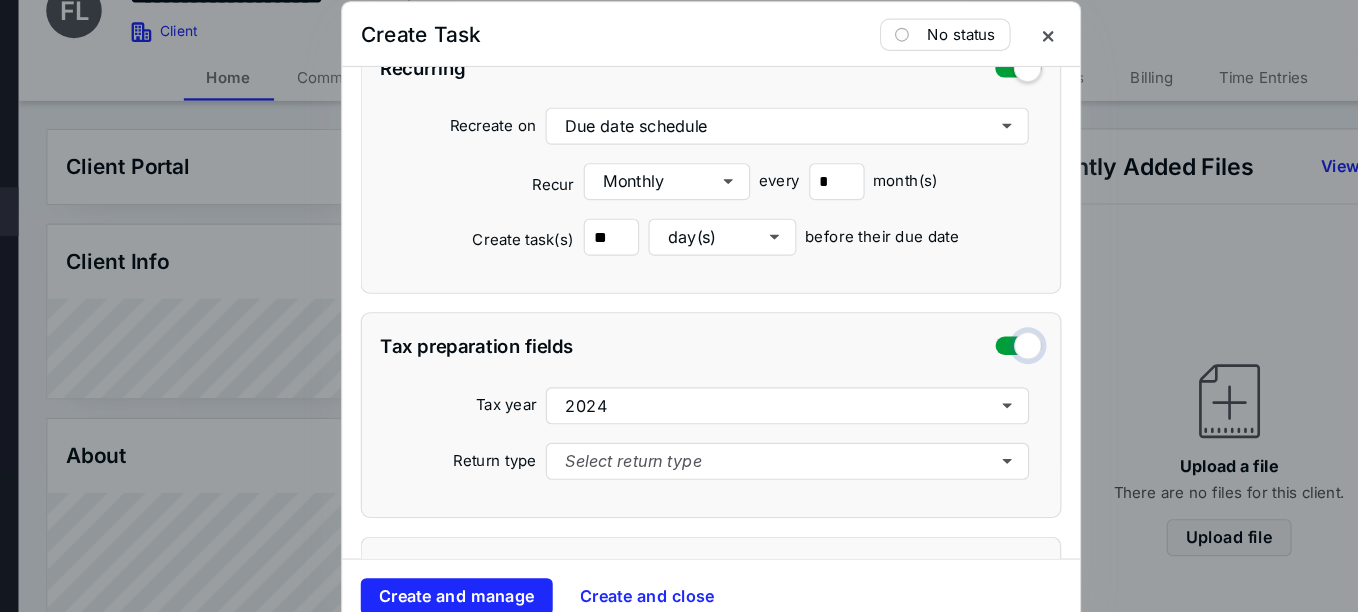 scroll, scrollTop: 788, scrollLeft: 0, axis: vertical 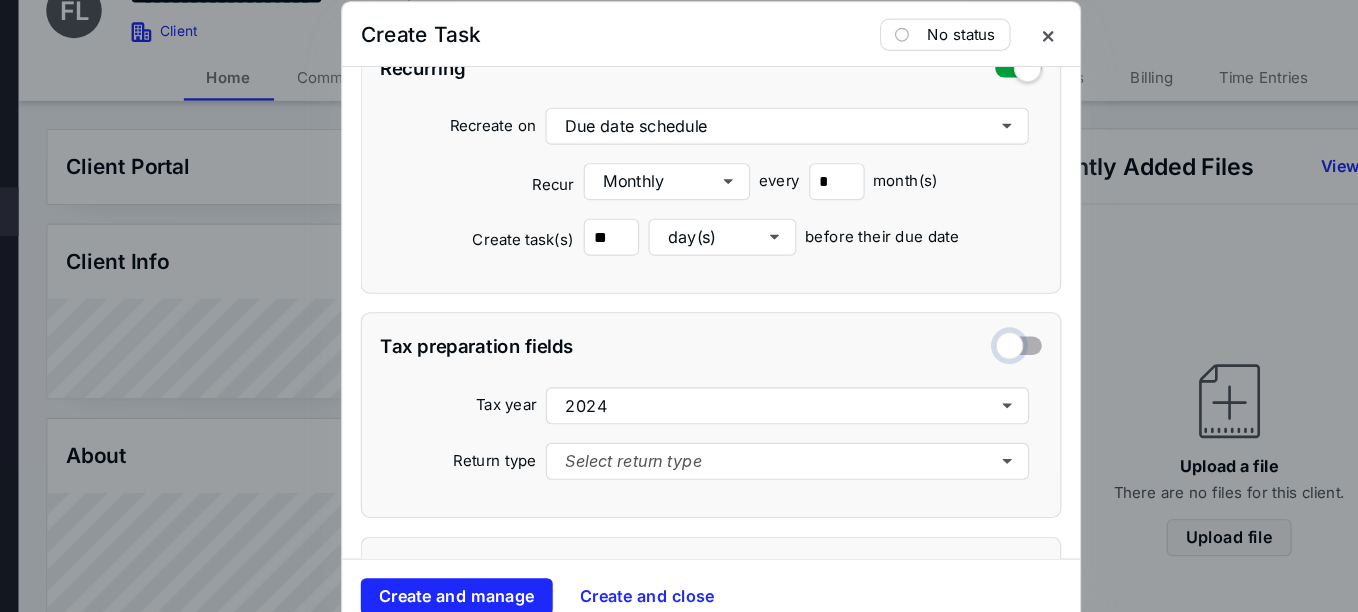 checkbox on "false" 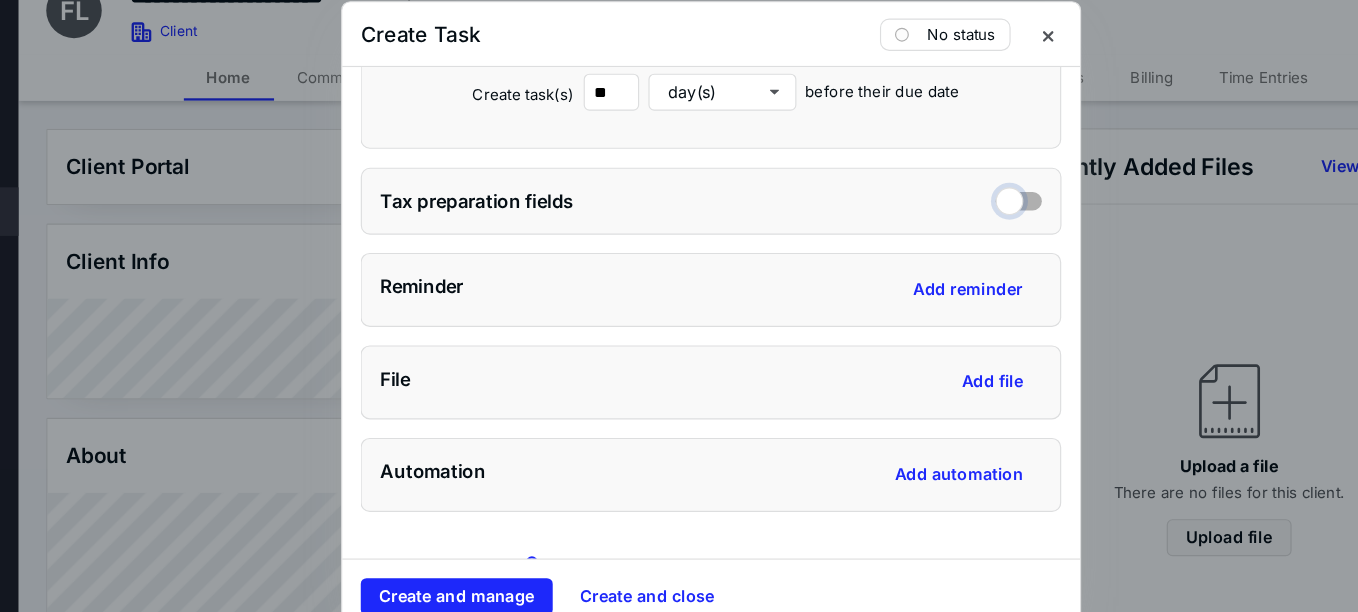 scroll, scrollTop: 913, scrollLeft: 0, axis: vertical 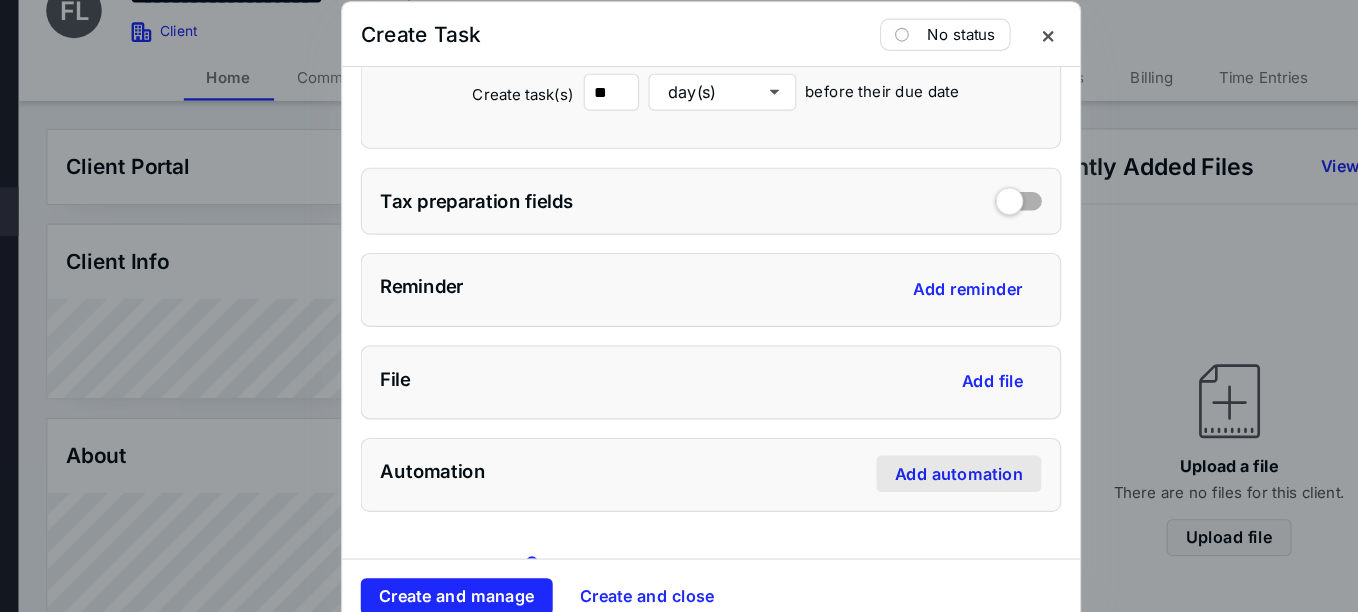 click on "Add automation" at bounding box center (893, 441) 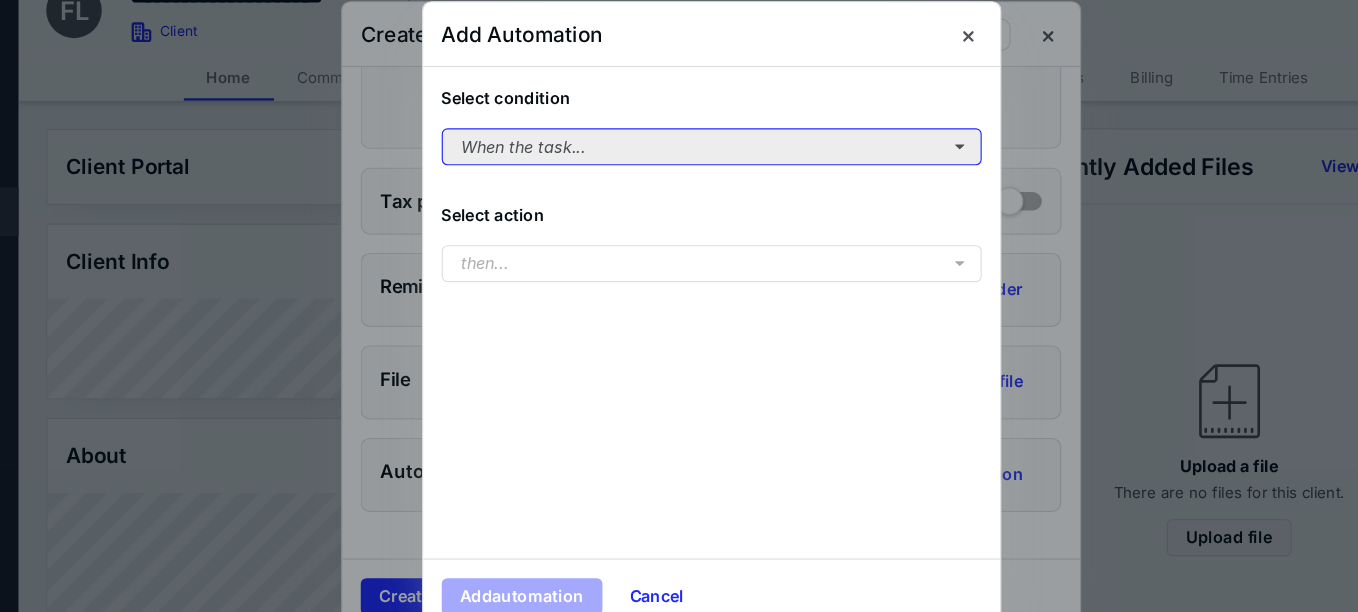 click on "When the task..." at bounding box center (679, 158) 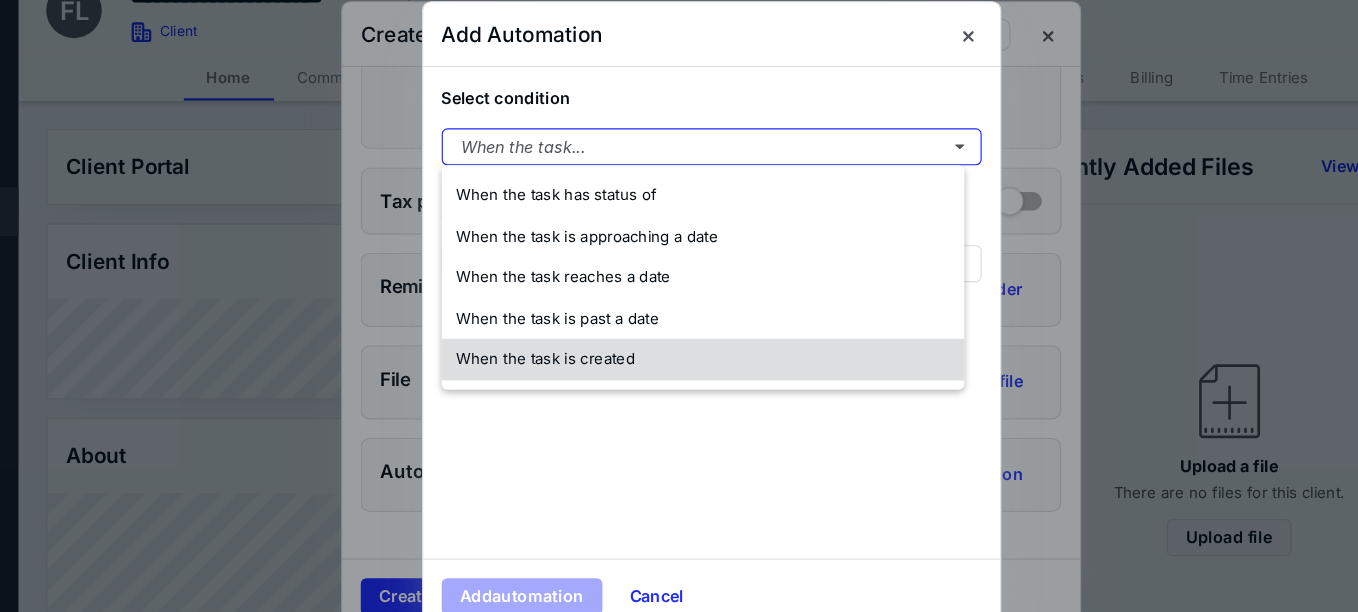 click on "When the task is created" at bounding box center (535, 341) 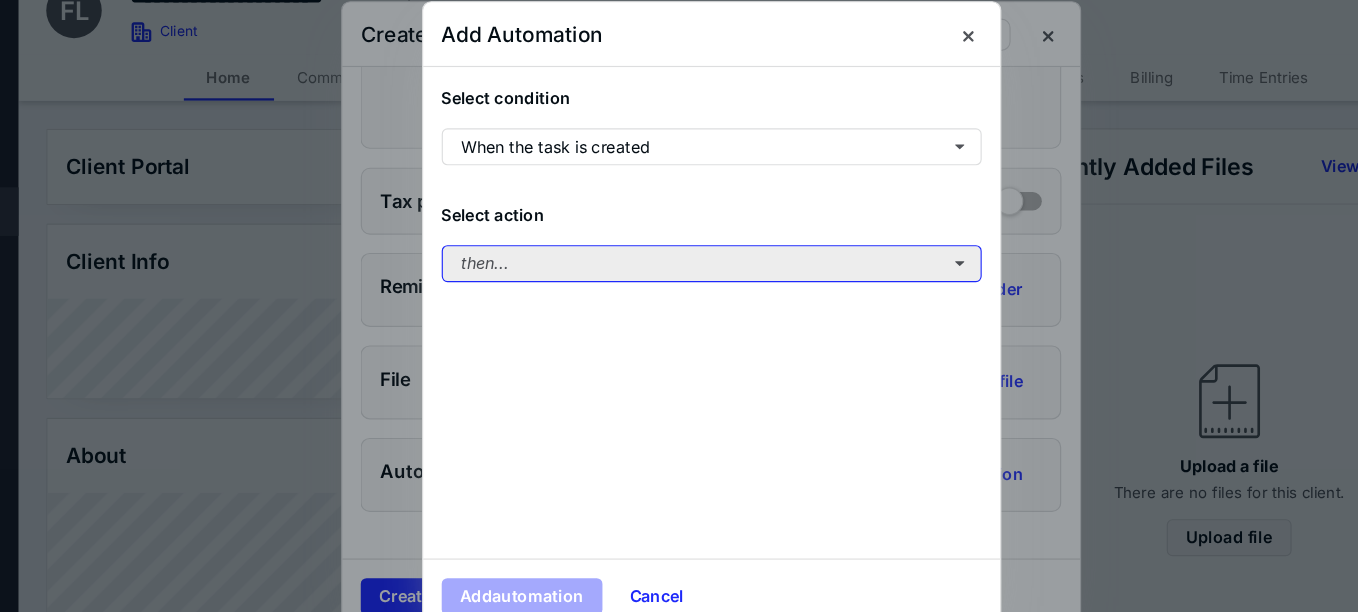 click on "then..." at bounding box center [679, 259] 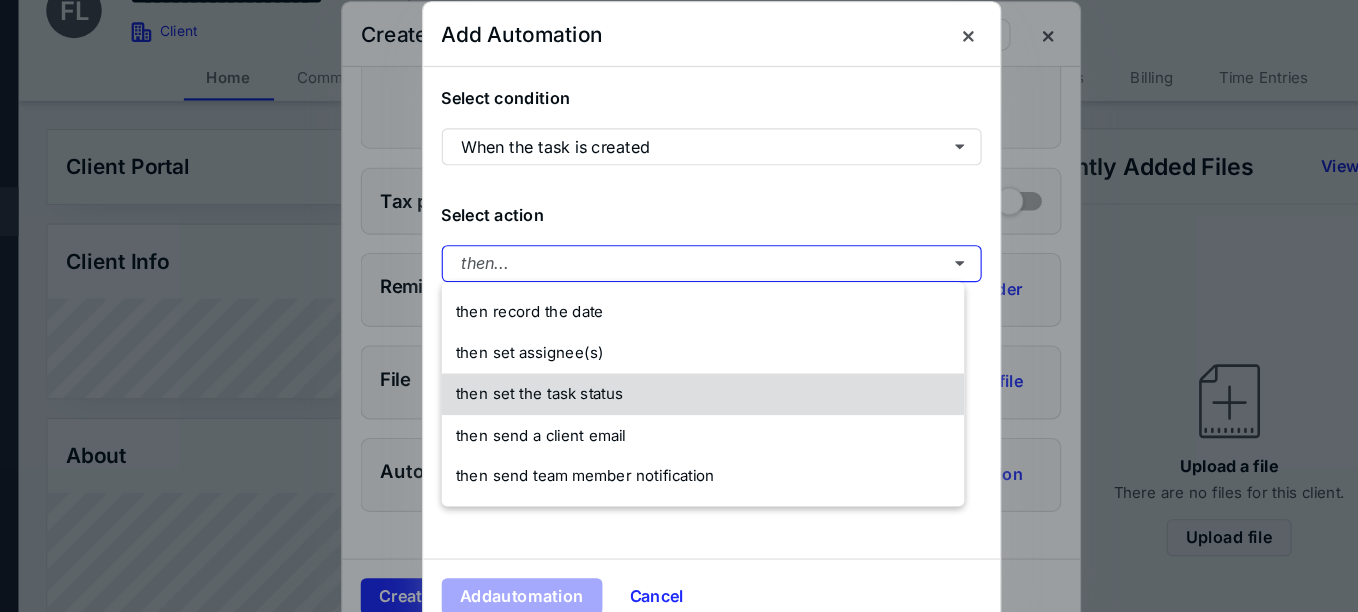 click on "then set the task status" at bounding box center [530, 371] 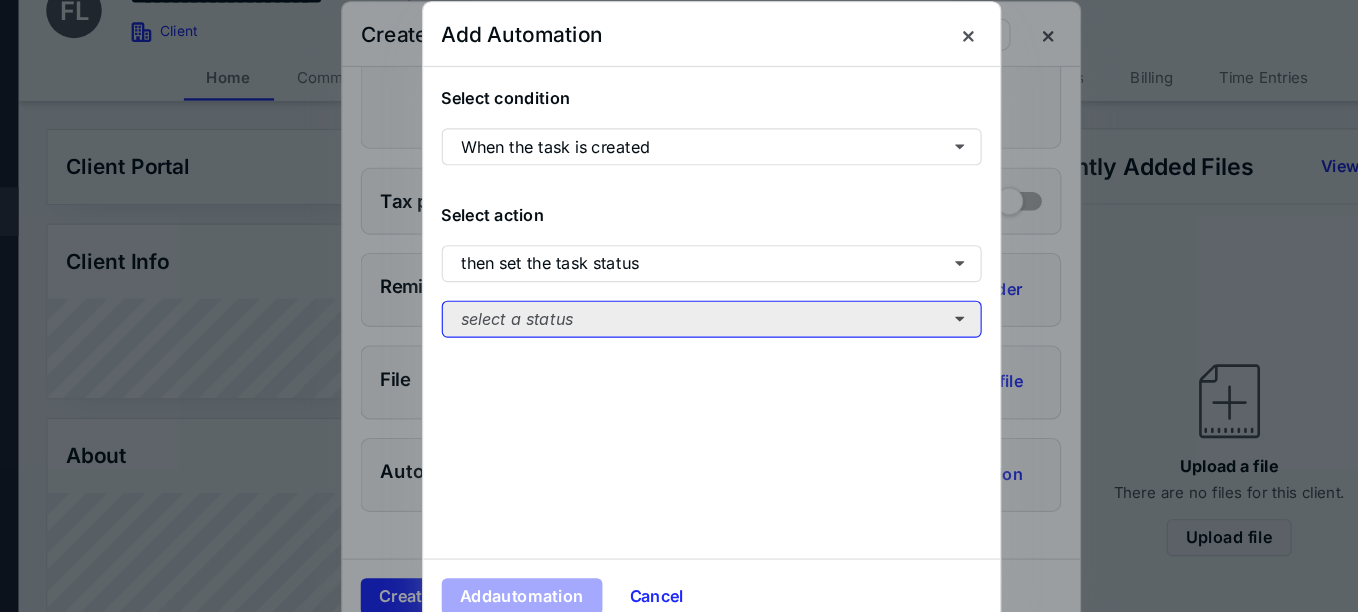 click on "select a status" at bounding box center (679, 307) 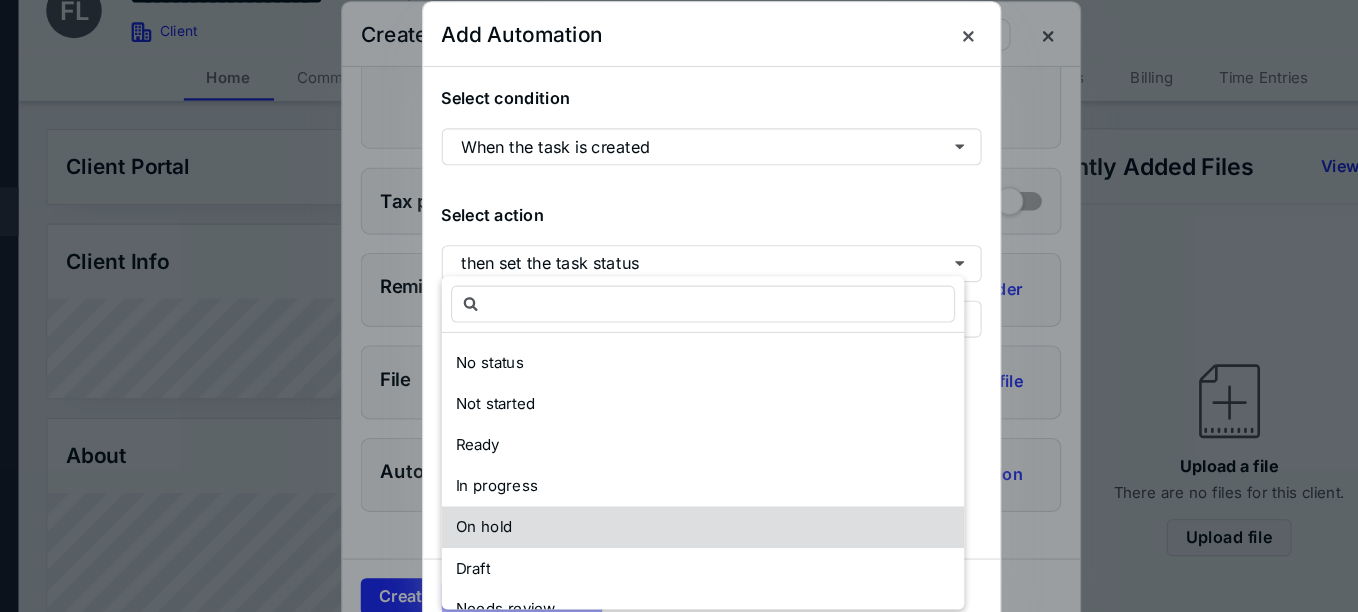 scroll, scrollTop: 7, scrollLeft: 0, axis: vertical 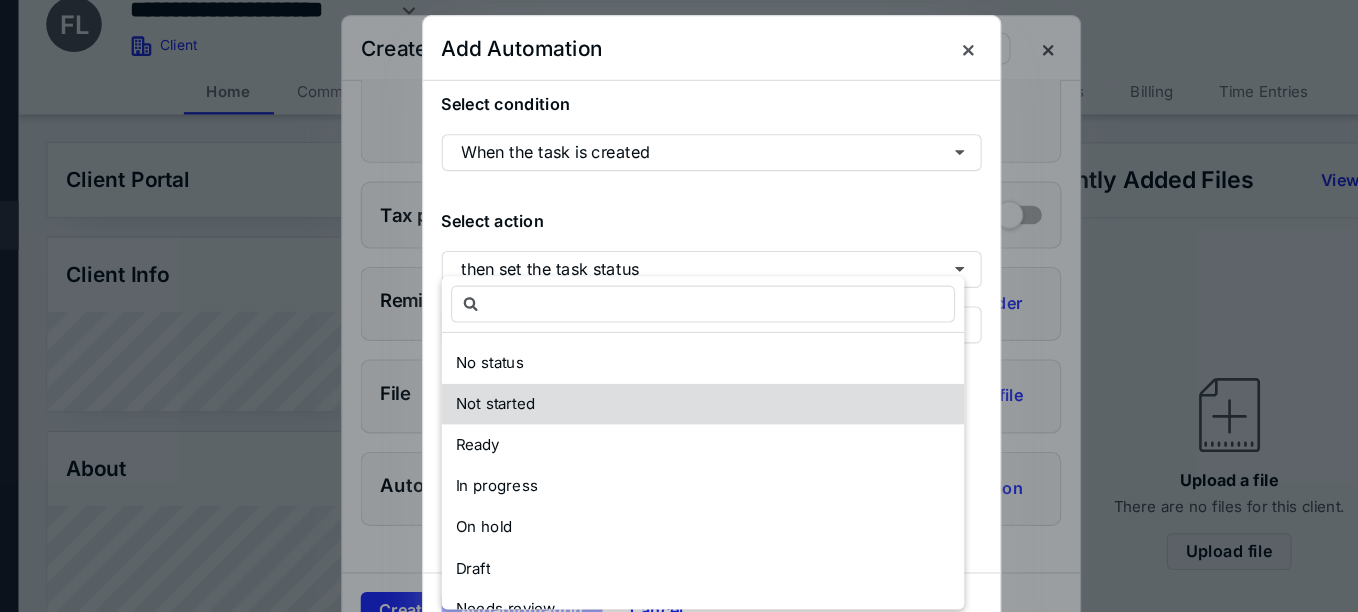 click on "Not started" at bounding box center (672, 369) 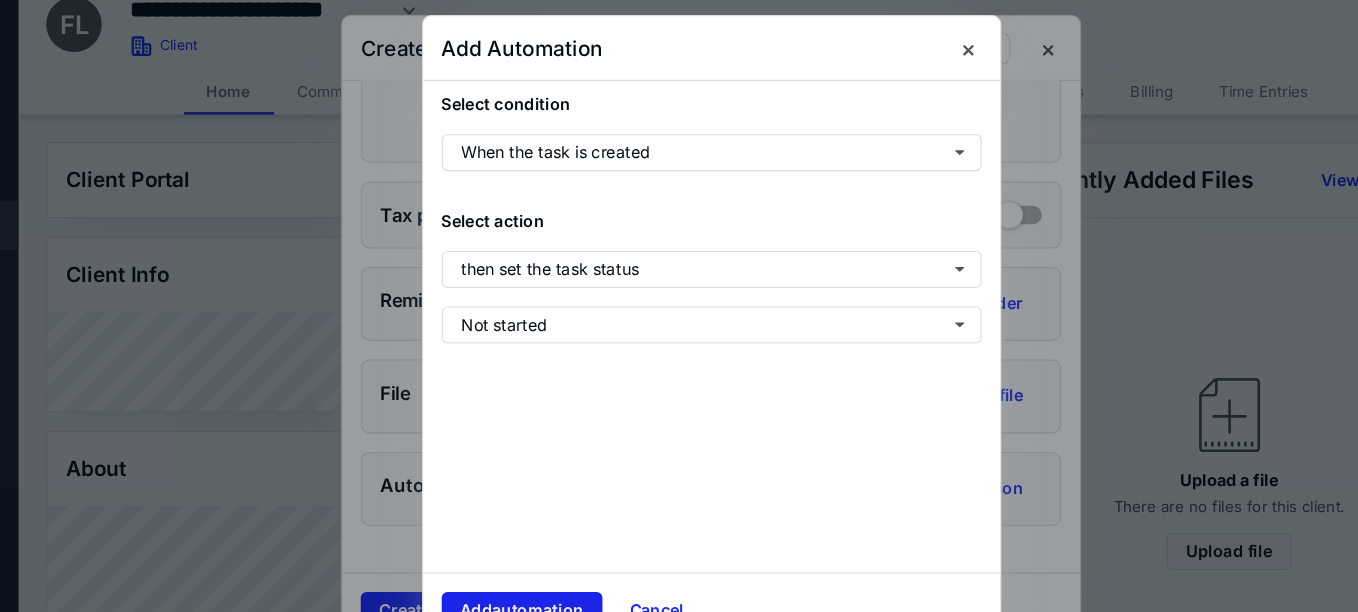 click on "Add  automation" at bounding box center [515, 547] 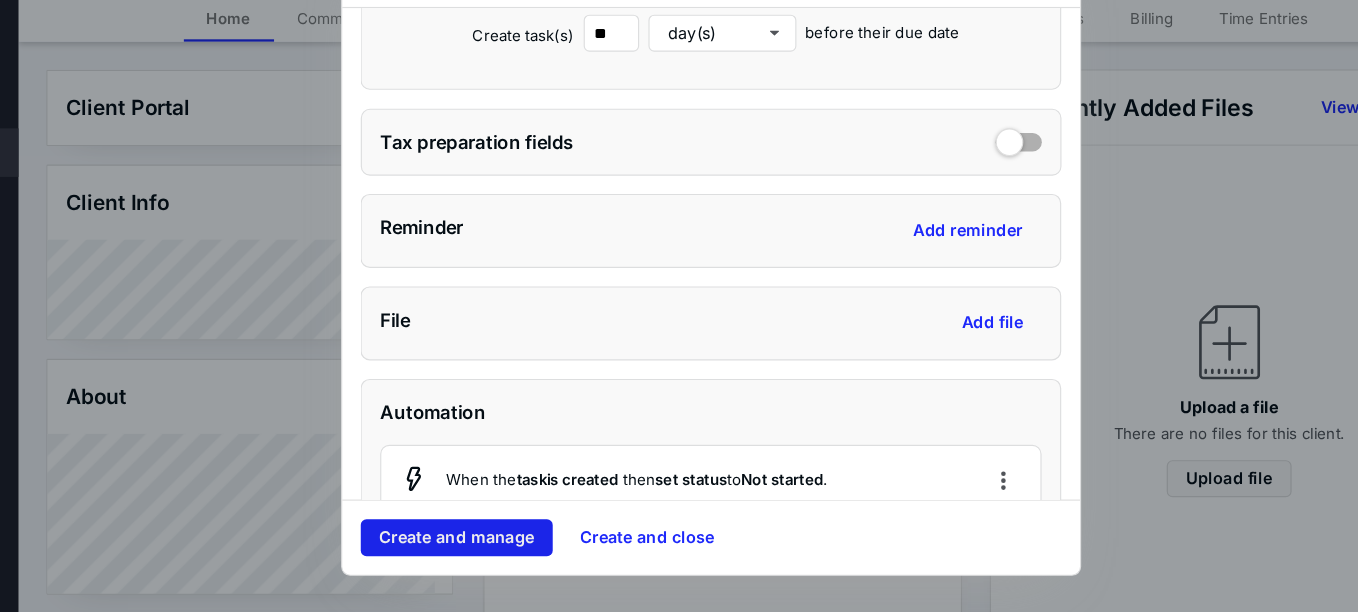 click on "Create and manage" at bounding box center [459, 547] 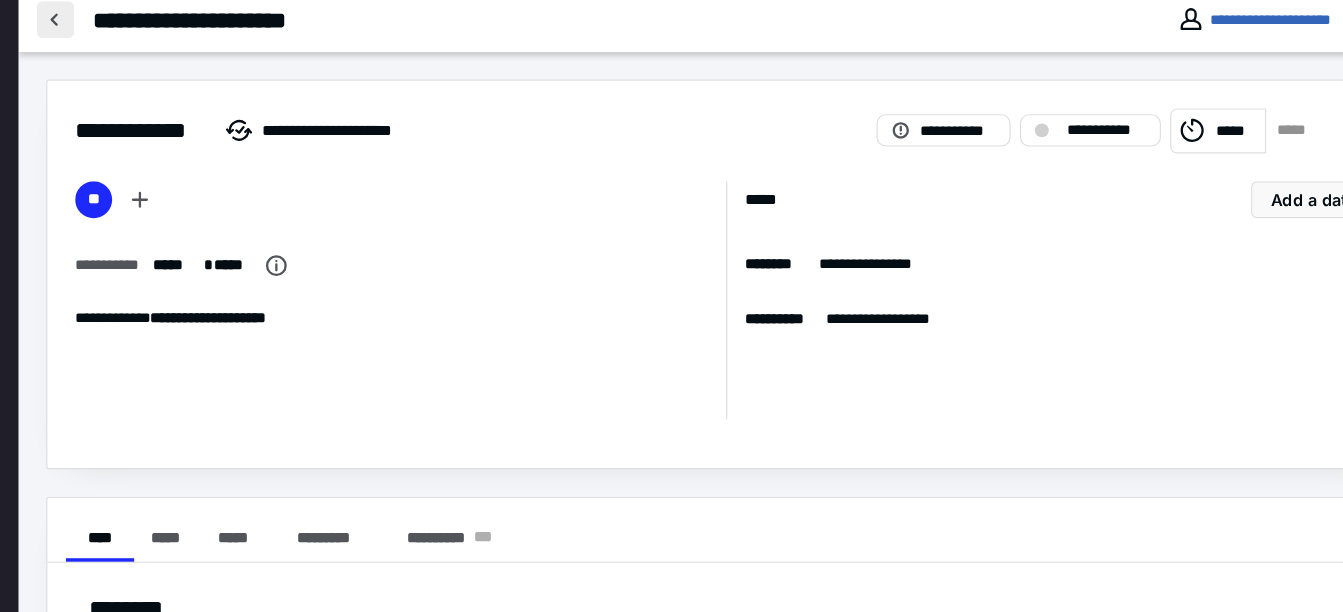 click at bounding box center (112, 28) 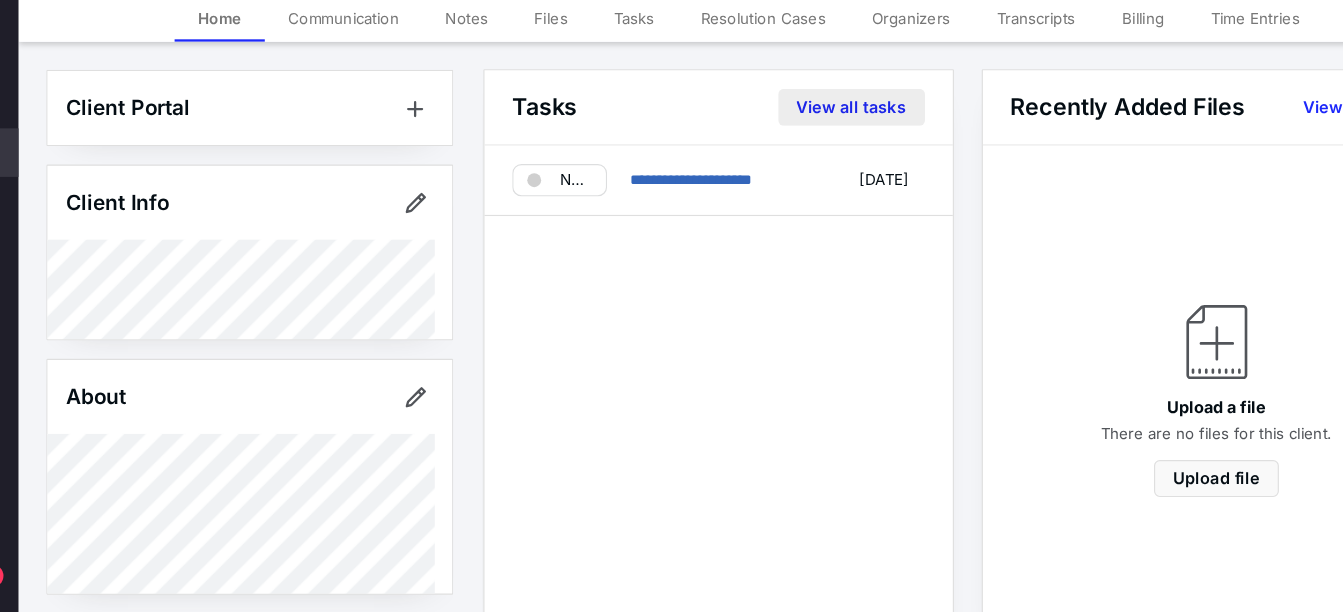 click on "View all tasks" at bounding box center (800, 175) 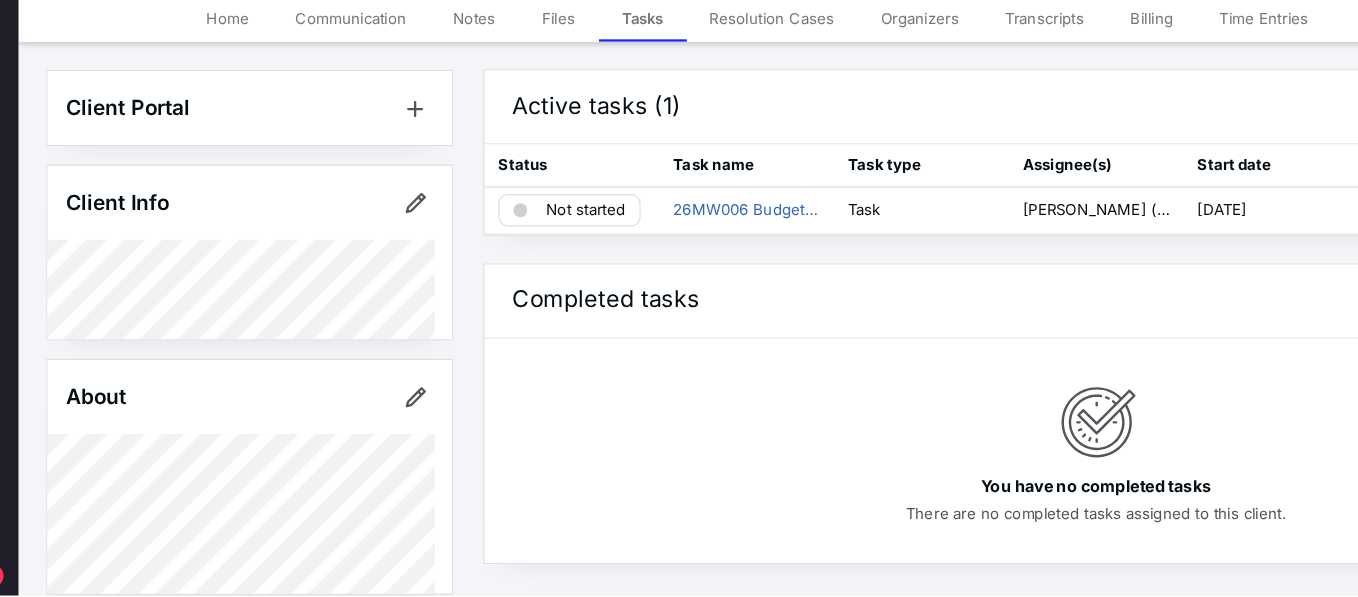 click on "Tasks" at bounding box center (620, 98) 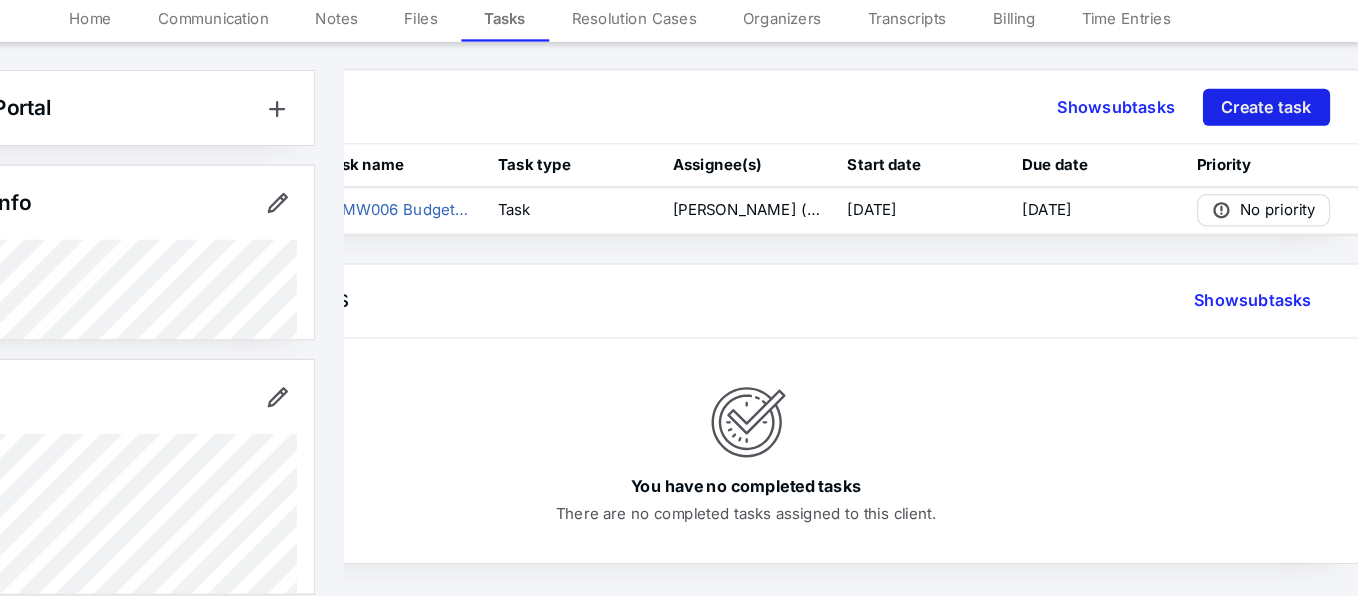 click on "Create task" at bounding box center (1278, 175) 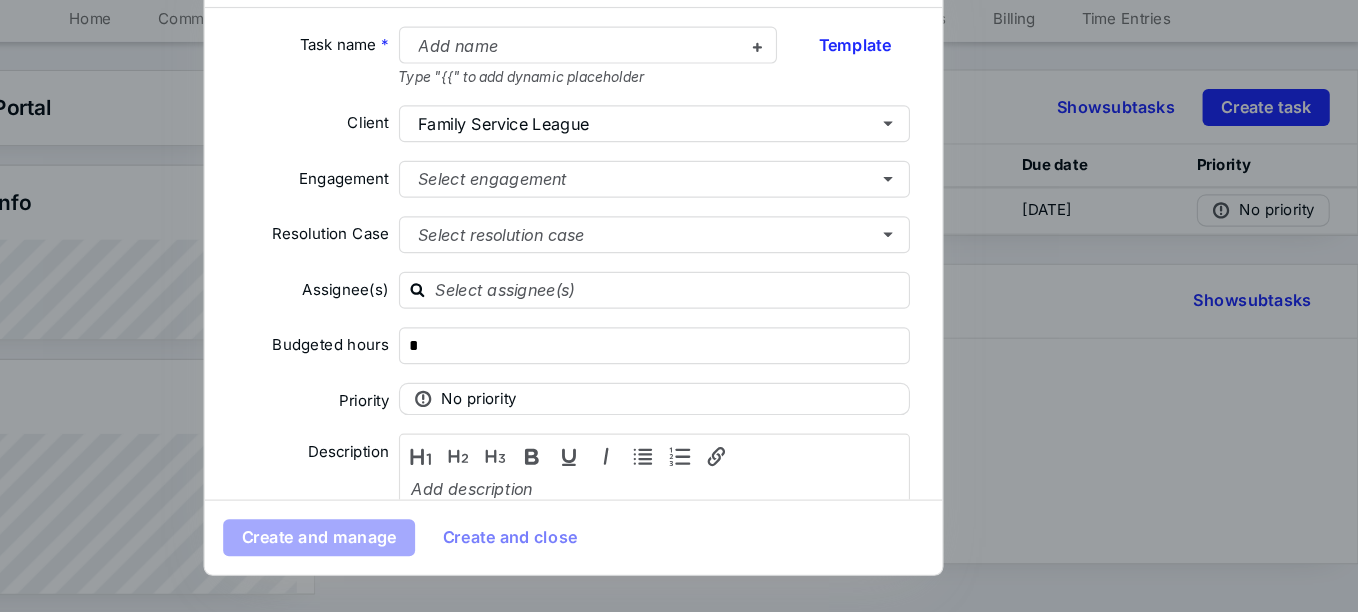 click on "Create and close" at bounding box center (624, 547) 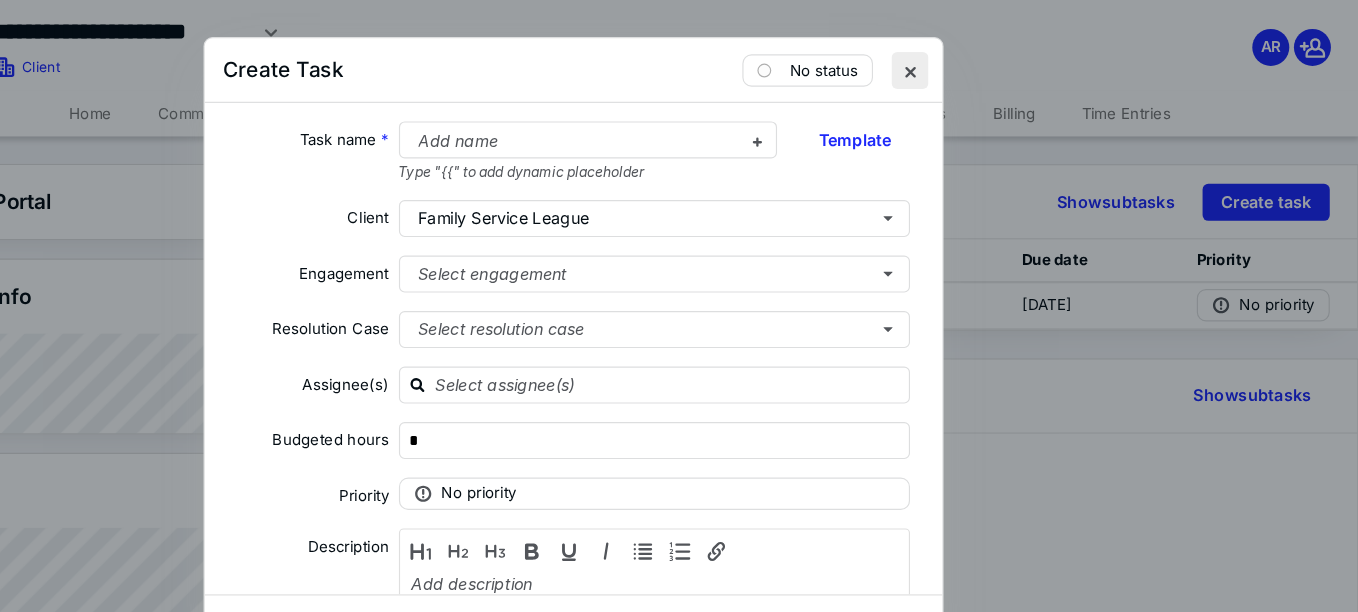 click at bounding box center [970, 61] 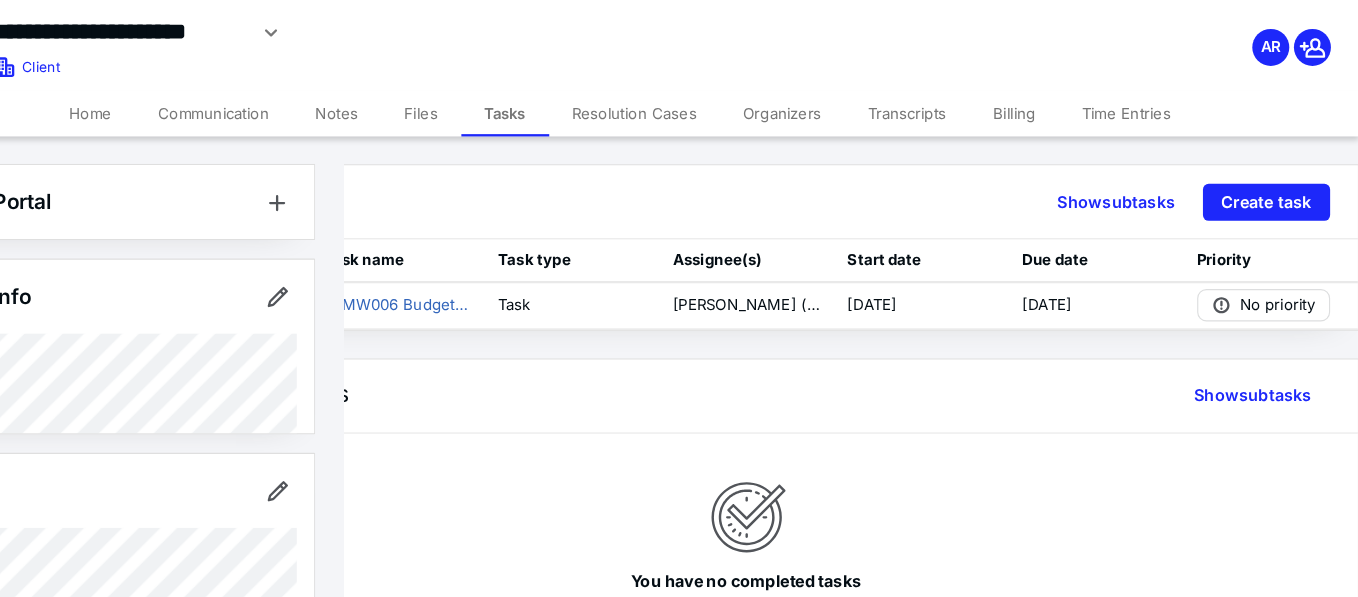 click on "Home" at bounding box center [261, 98] 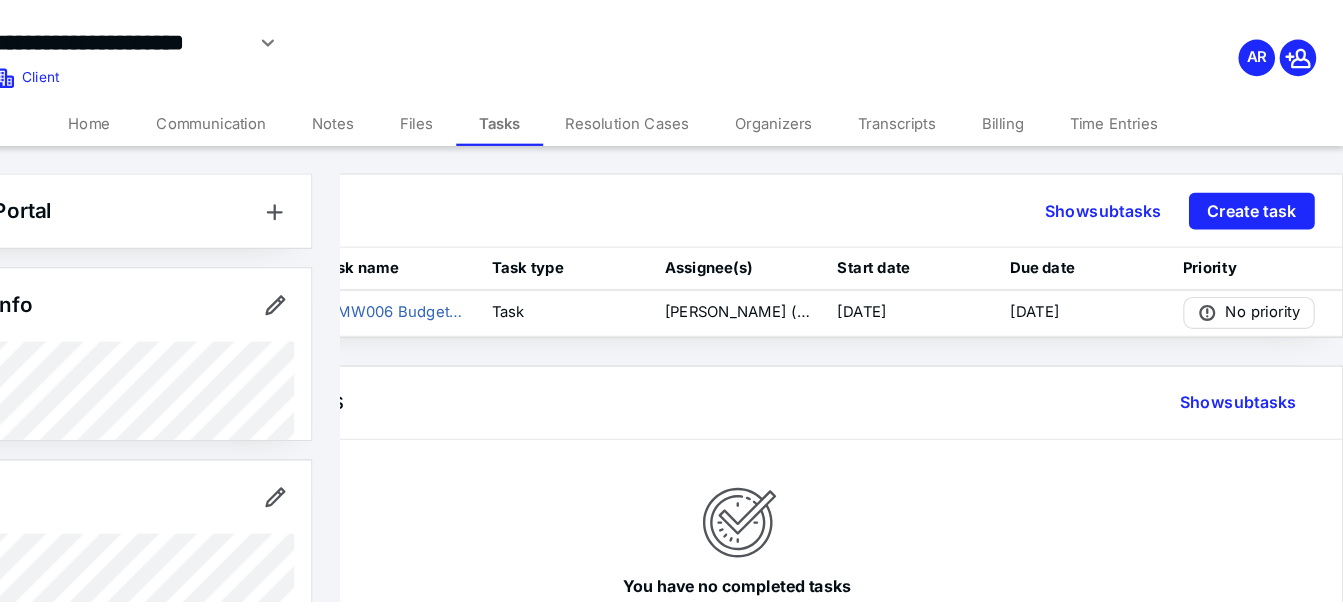 scroll, scrollTop: 0, scrollLeft: 0, axis: both 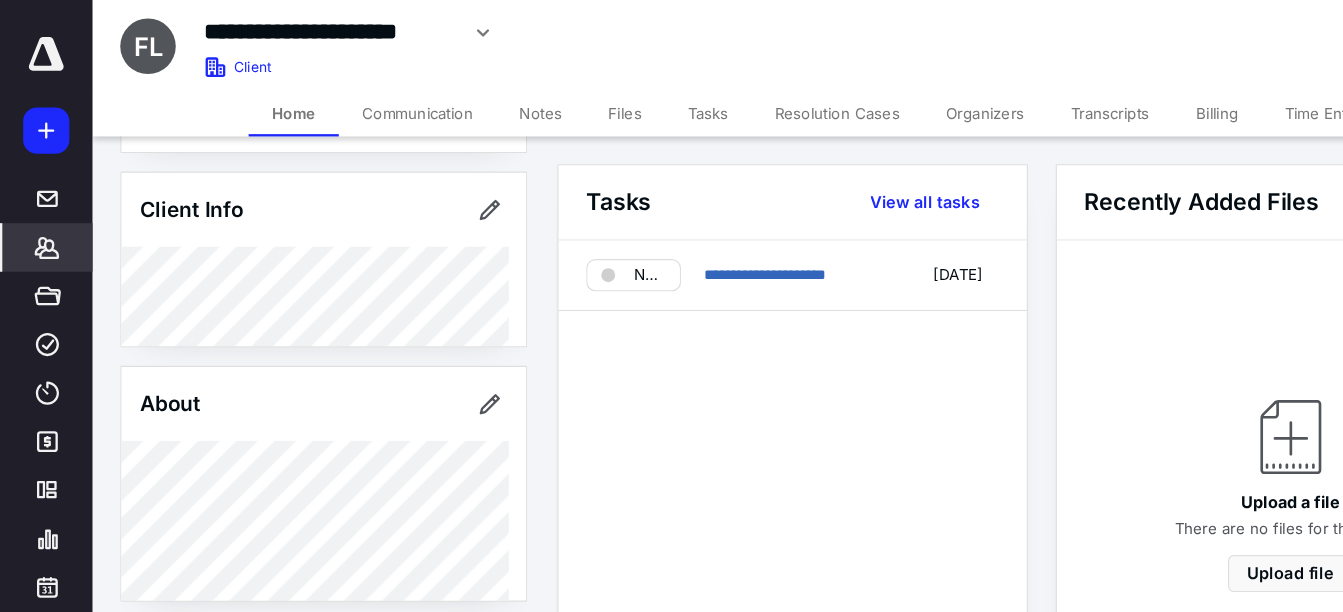 click at bounding box center (40, 47) 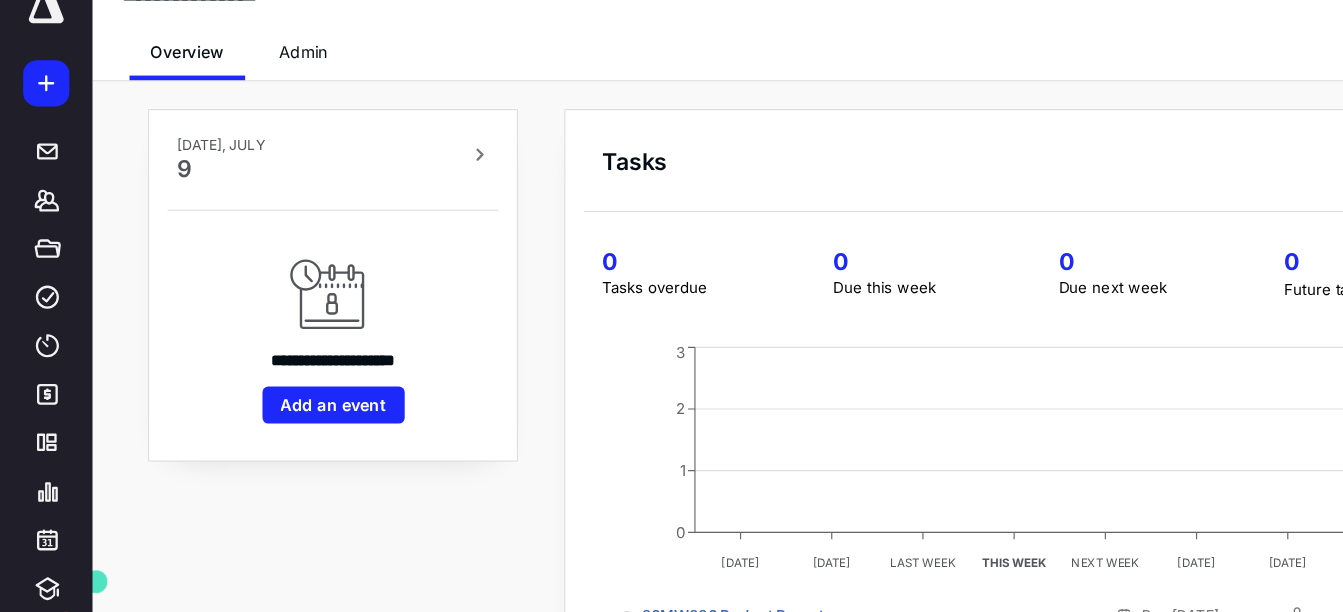 click on "**********" at bounding box center (288, 331) 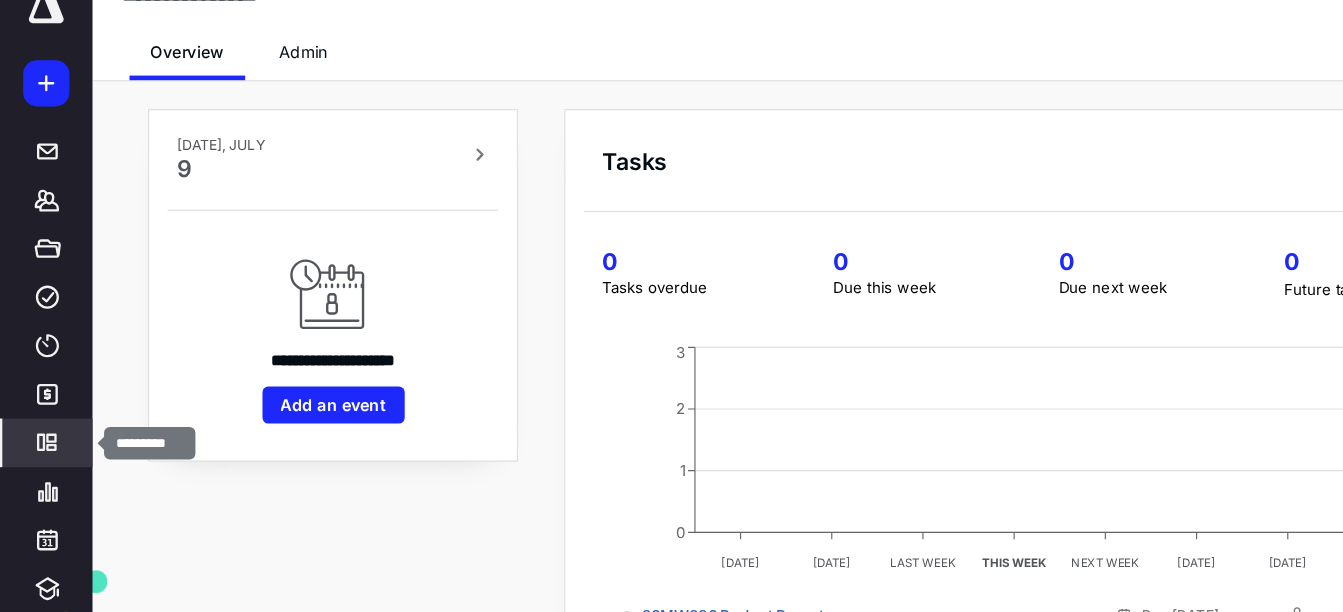click 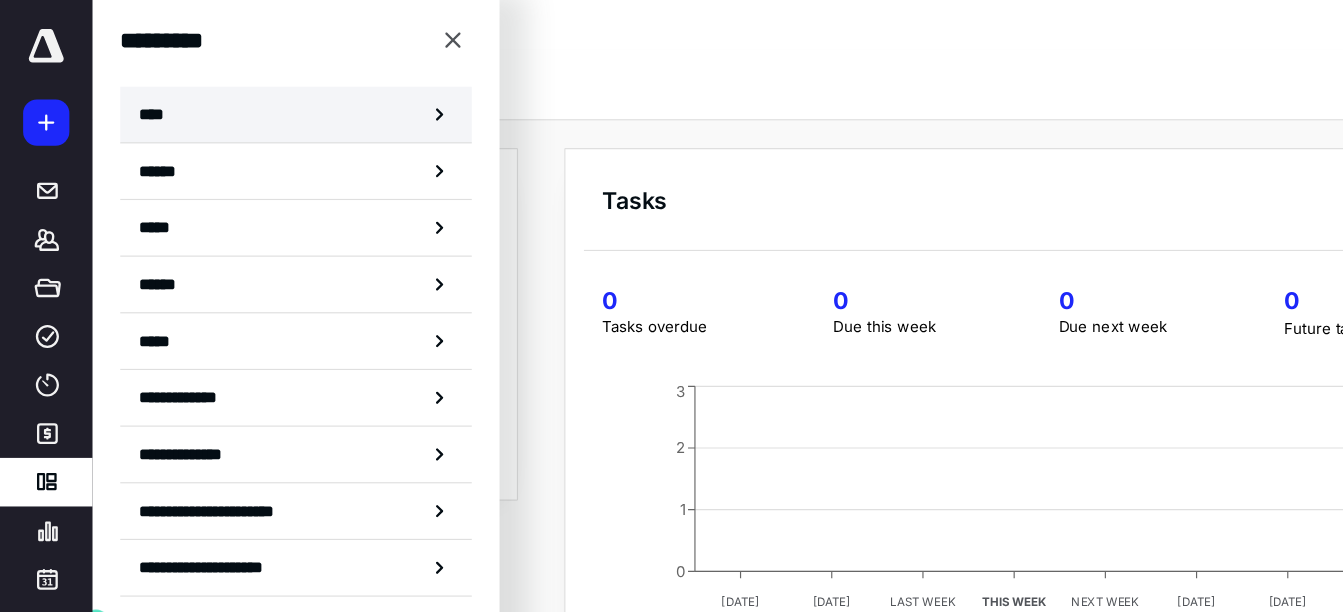 click on "****" at bounding box center (136, 106) 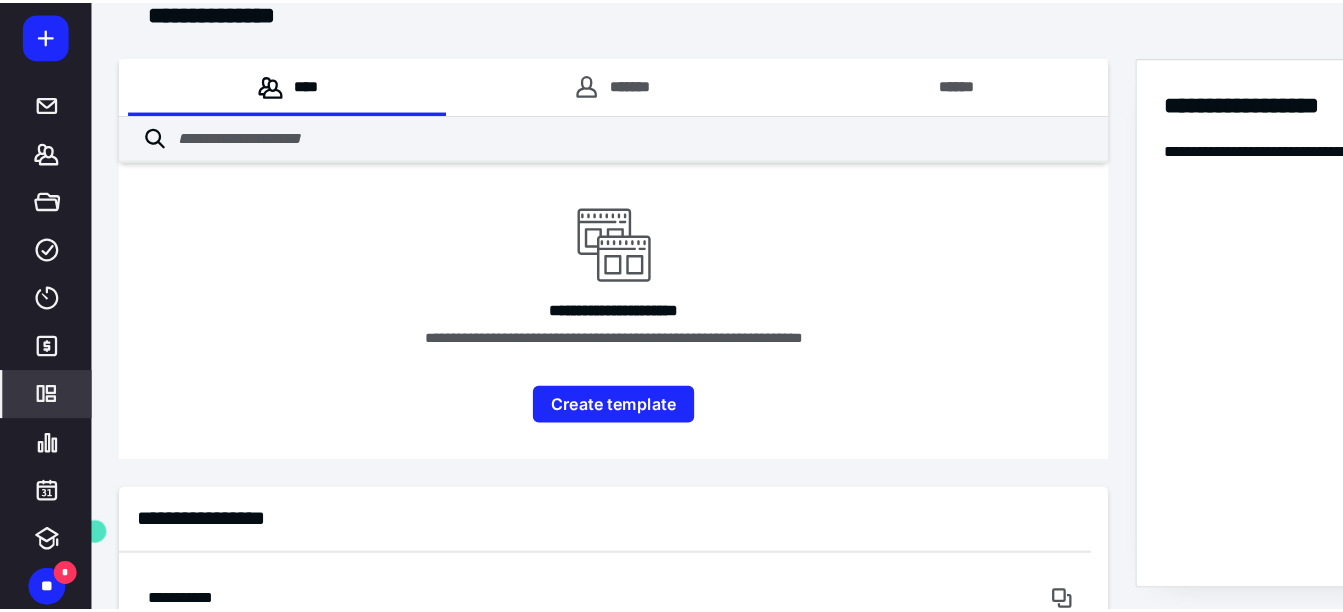 scroll, scrollTop: 11839, scrollLeft: 0, axis: vertical 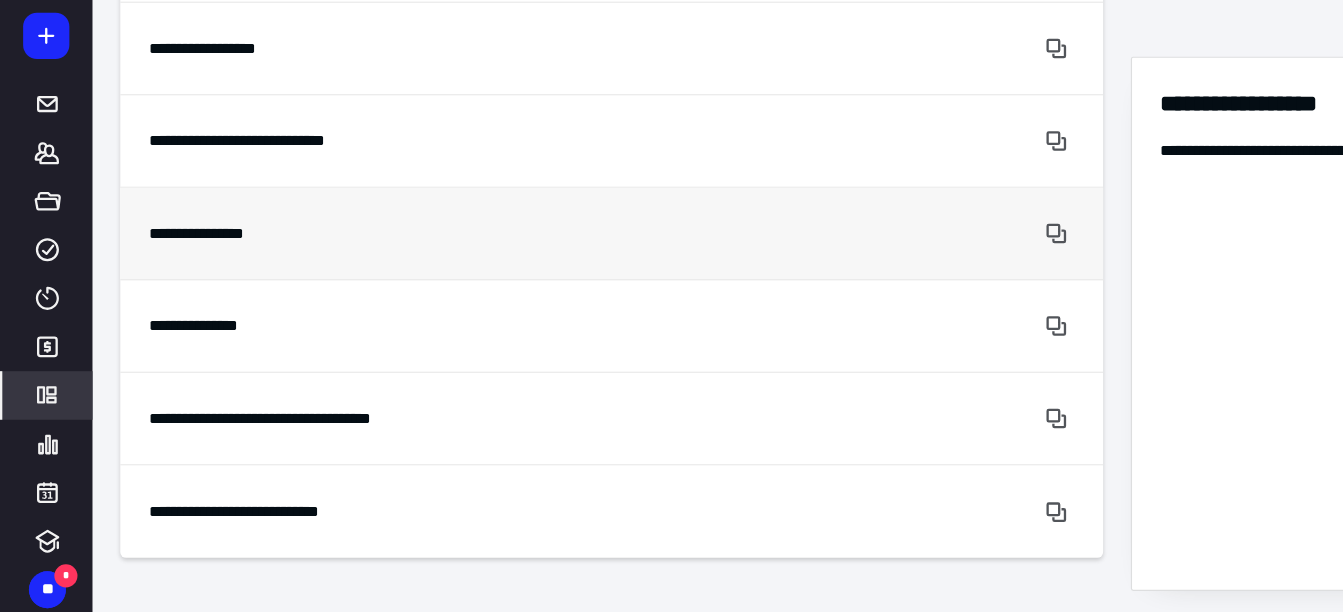 click on "**********" at bounding box center (454, 283) 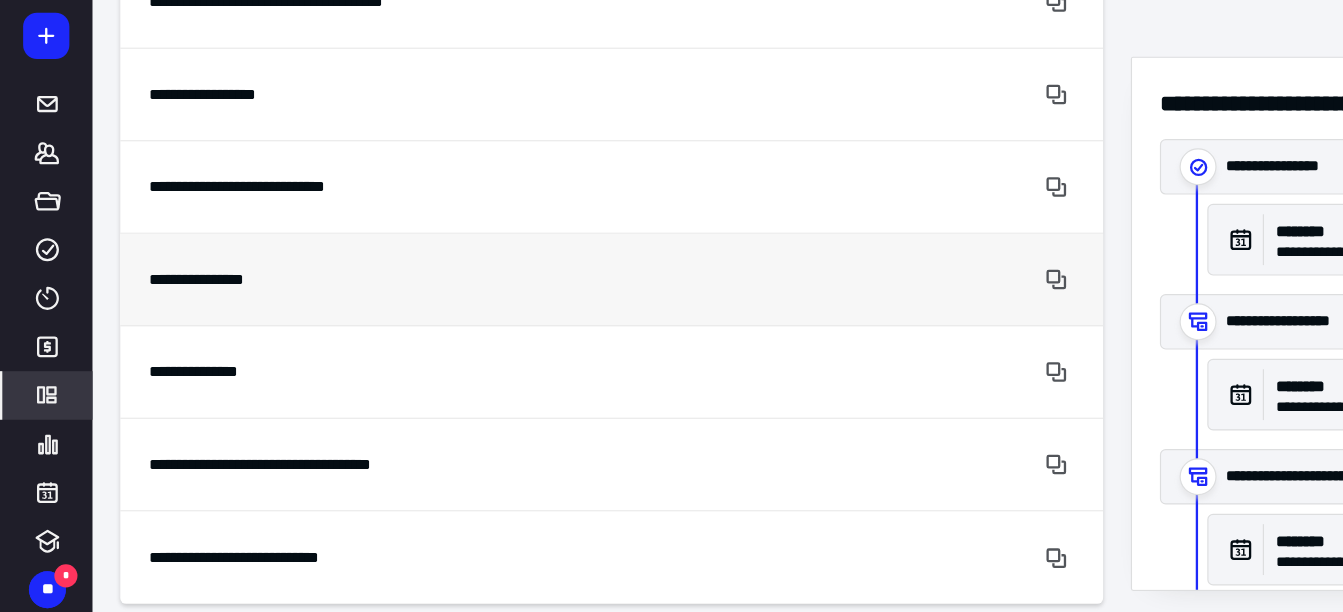 scroll, scrollTop: 11839, scrollLeft: 0, axis: vertical 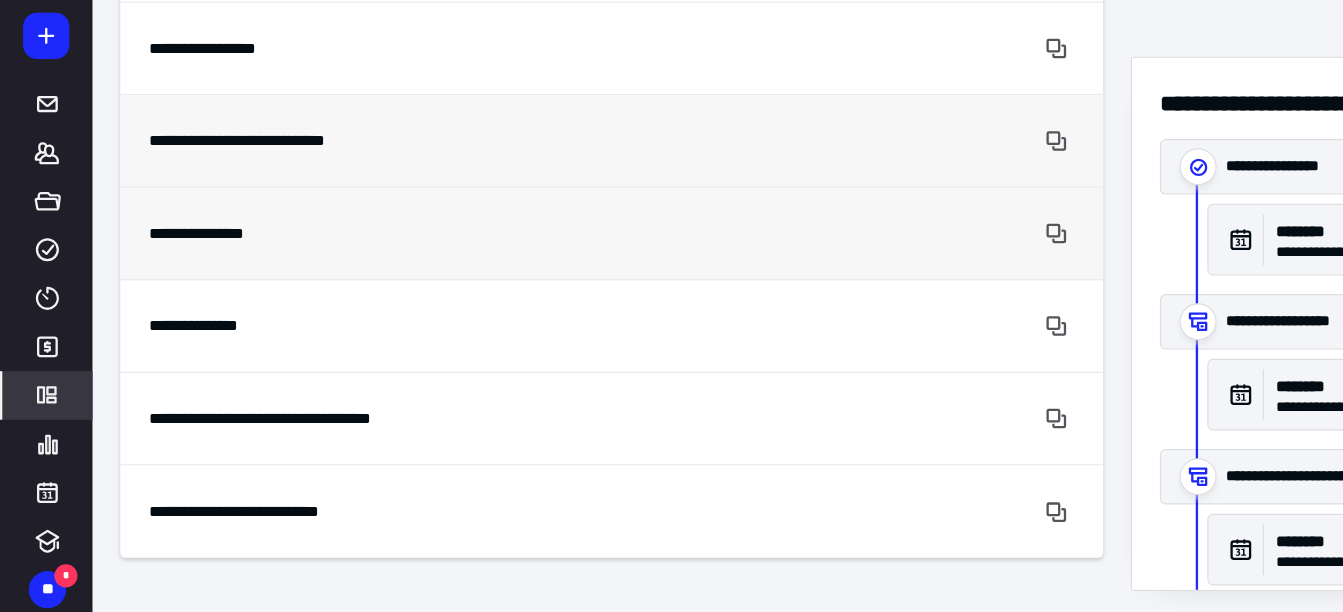 click on "**********" at bounding box center (454, 203) 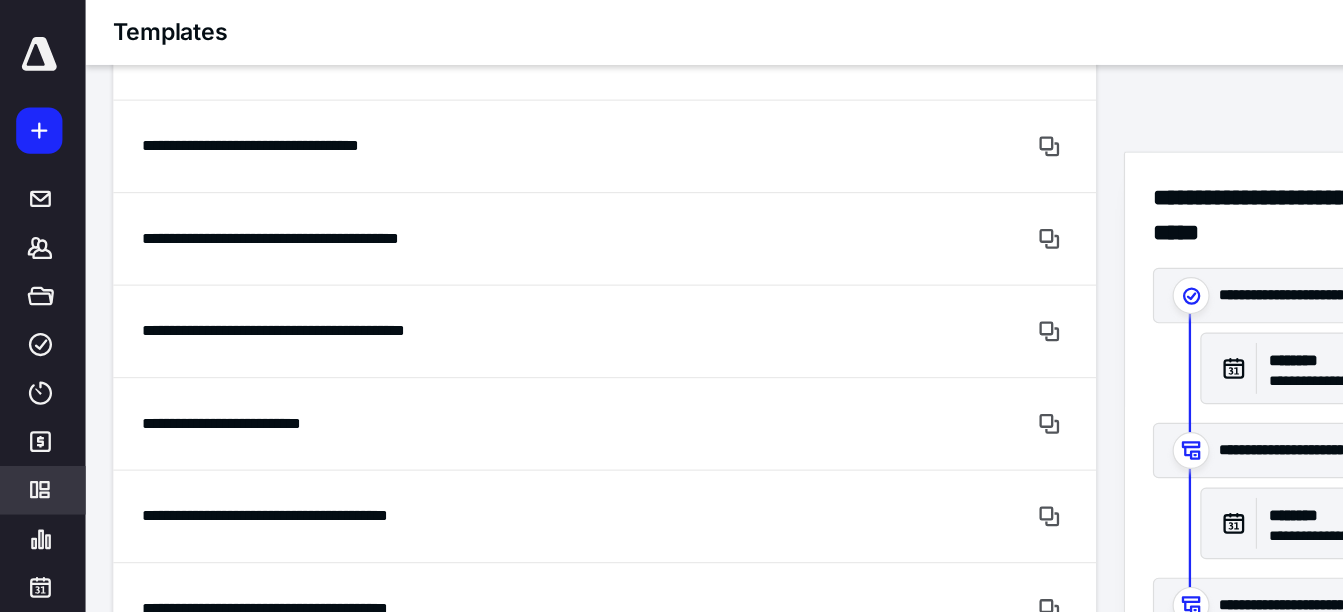 scroll, scrollTop: 2992, scrollLeft: 0, axis: vertical 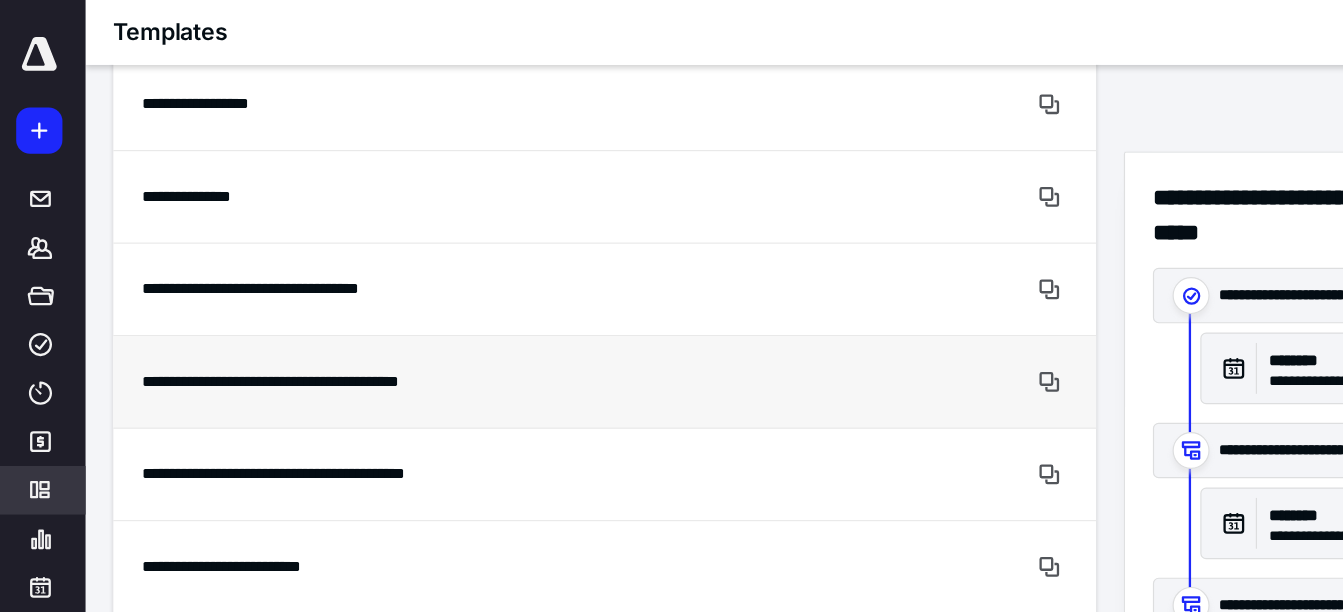 click on "**********" at bounding box center [454, 330] 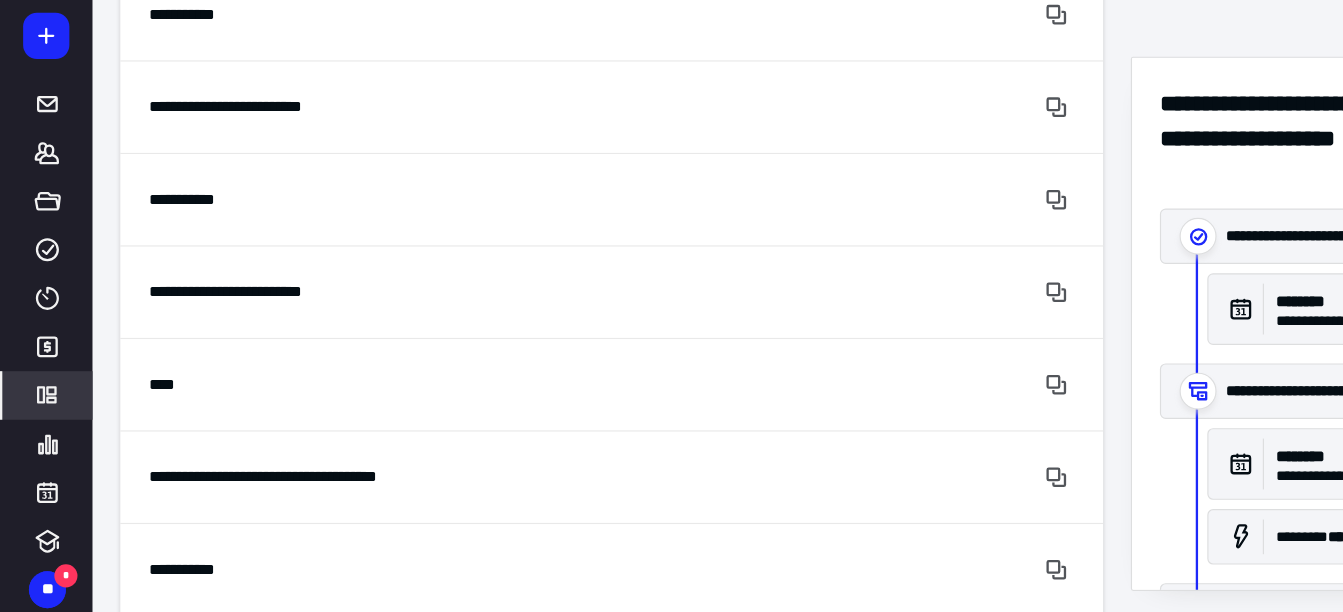 scroll, scrollTop: 677, scrollLeft: 0, axis: vertical 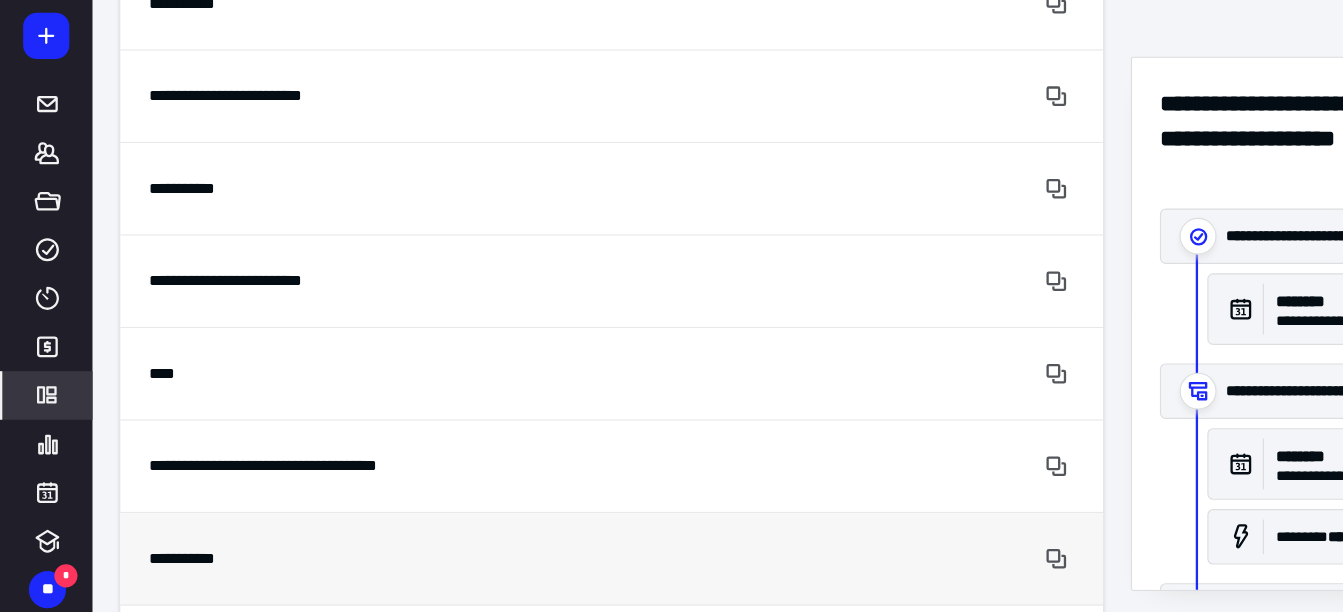 click on "**********" at bounding box center [454, 565] 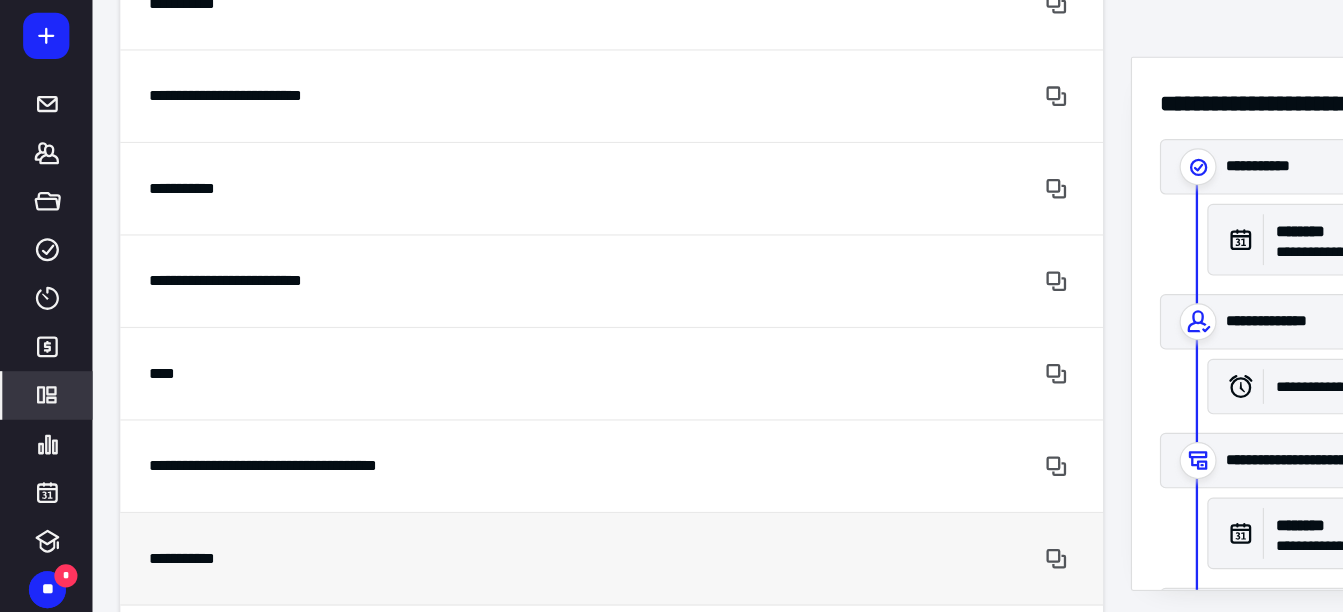 click on "**********" at bounding box center [454, 565] 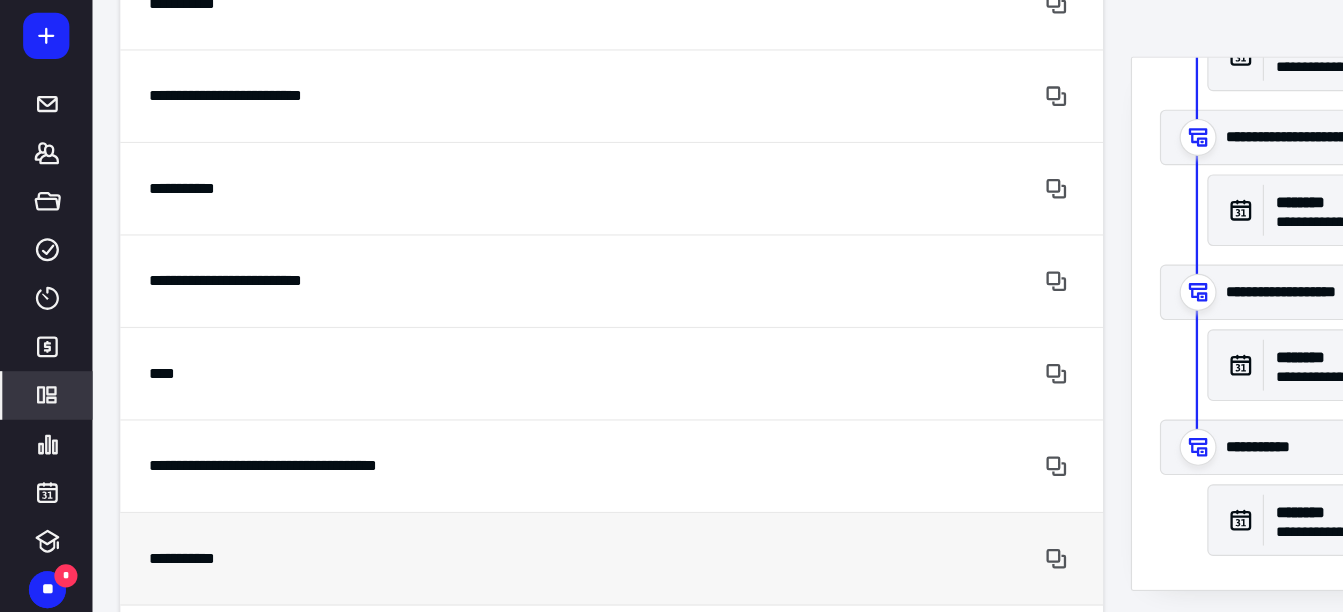 scroll, scrollTop: 692, scrollLeft: 0, axis: vertical 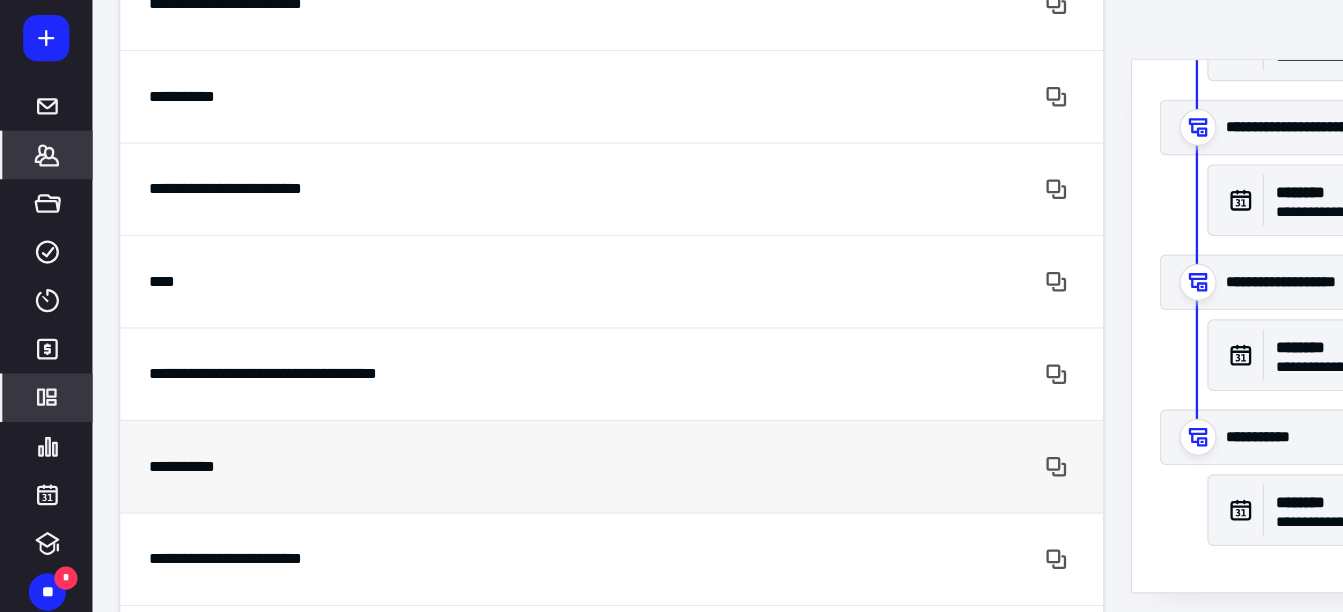 click 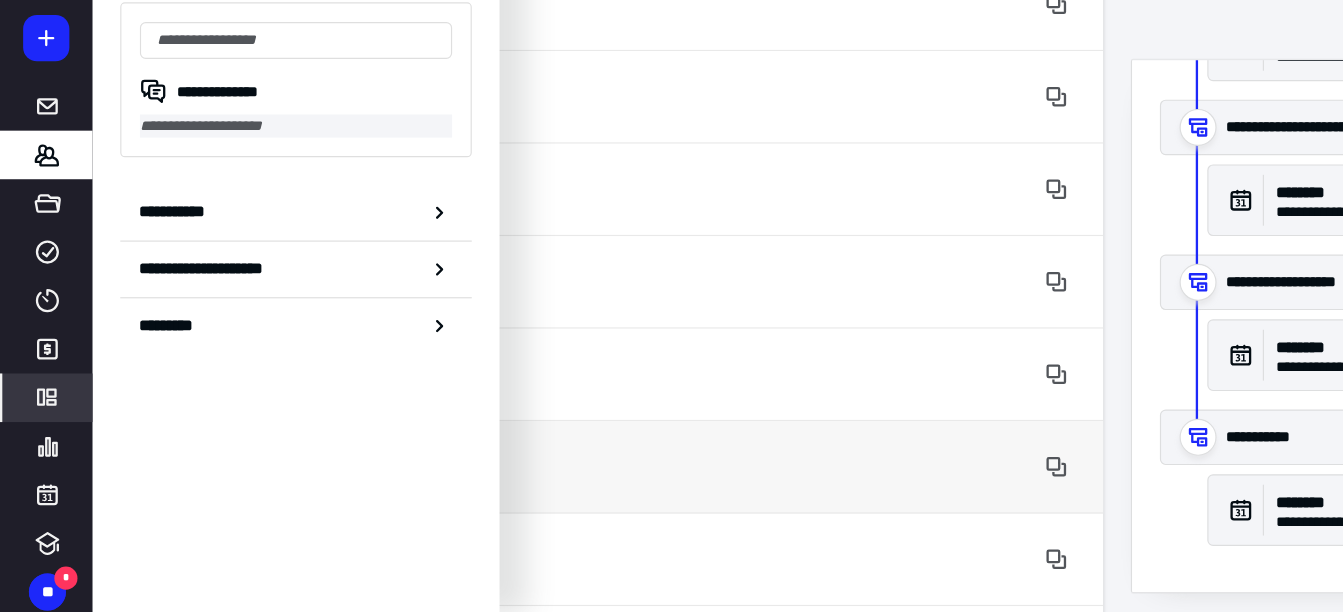 click on "**********" at bounding box center (256, 189) 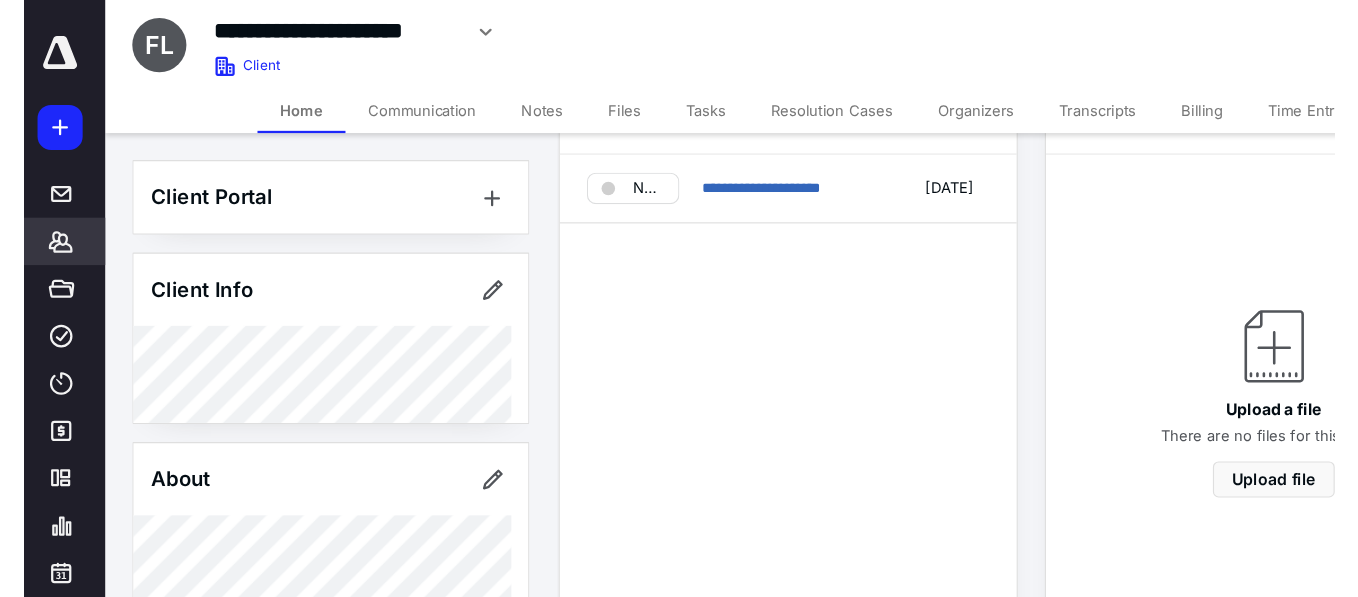 scroll, scrollTop: 0, scrollLeft: 0, axis: both 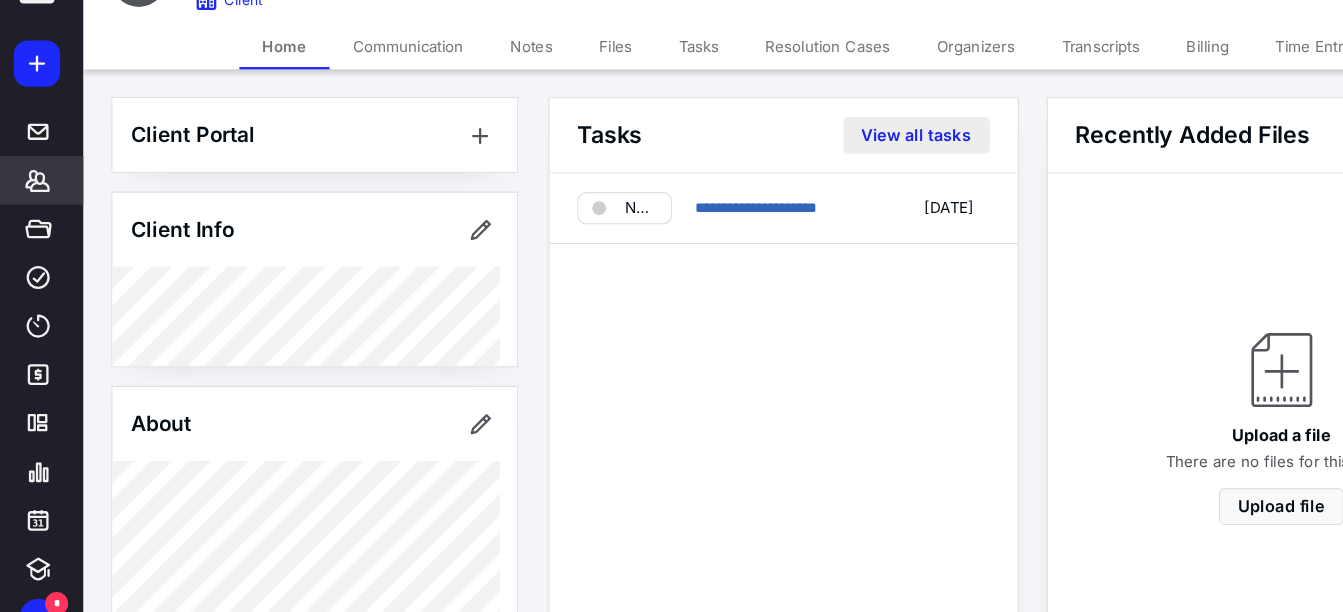 click on "View all tasks" at bounding box center (800, 175) 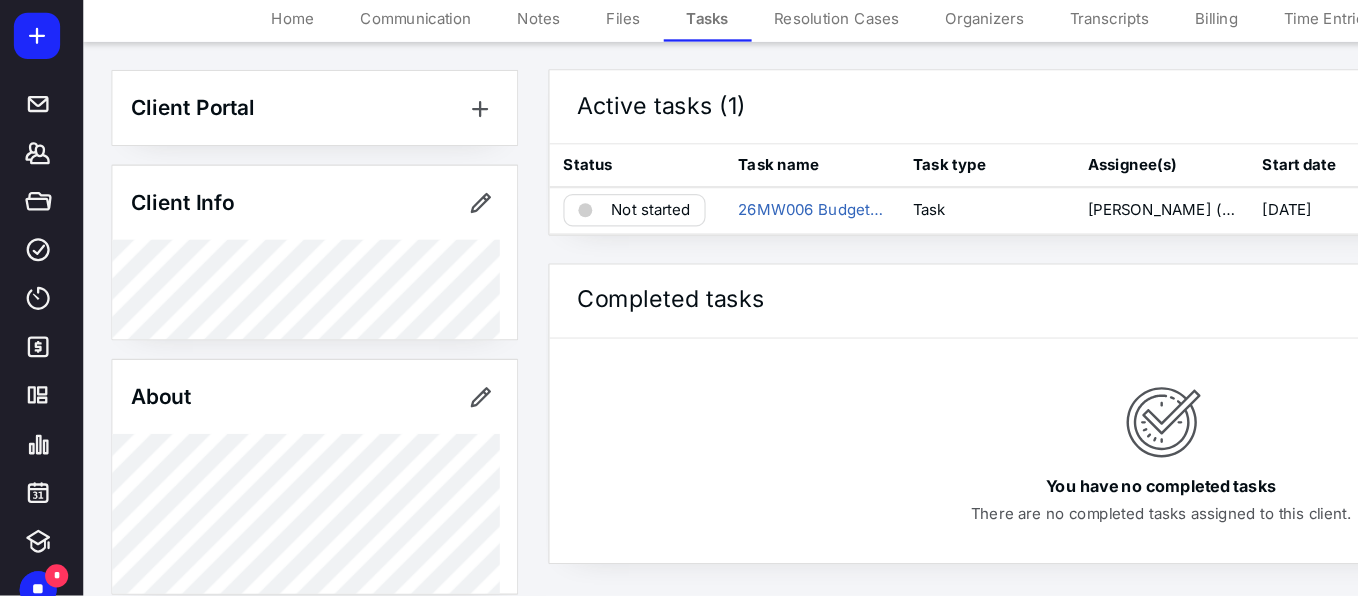scroll, scrollTop: 0, scrollLeft: 184, axis: horizontal 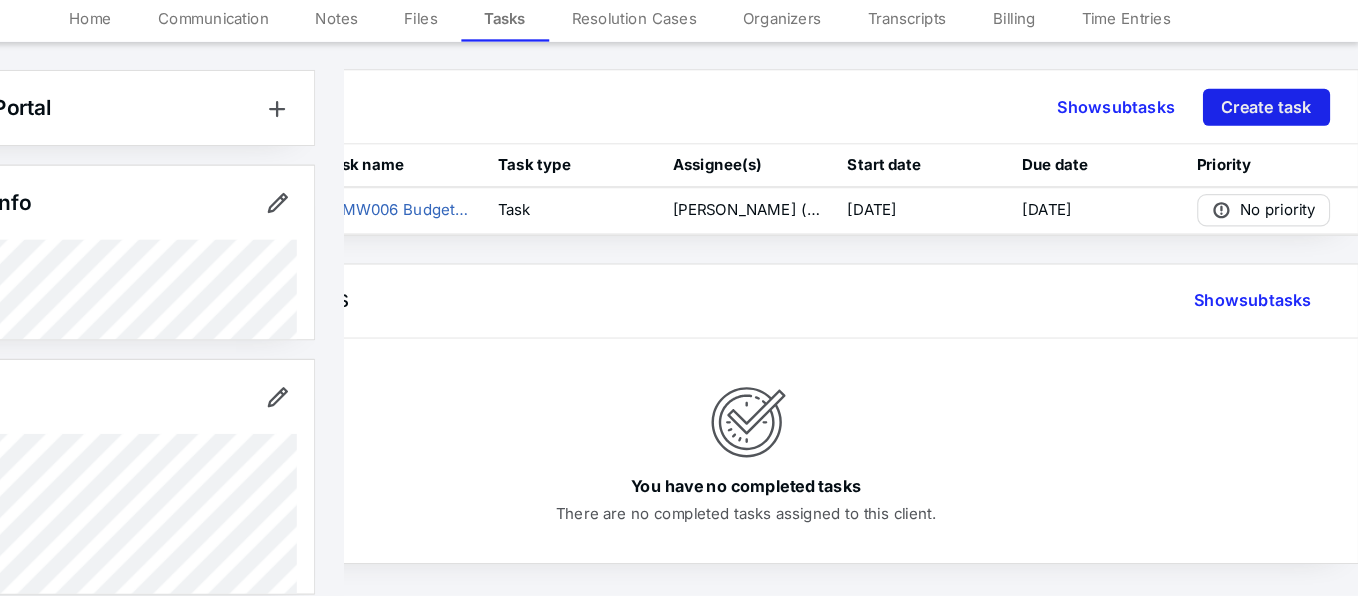 click on "Create task" at bounding box center (1278, 175) 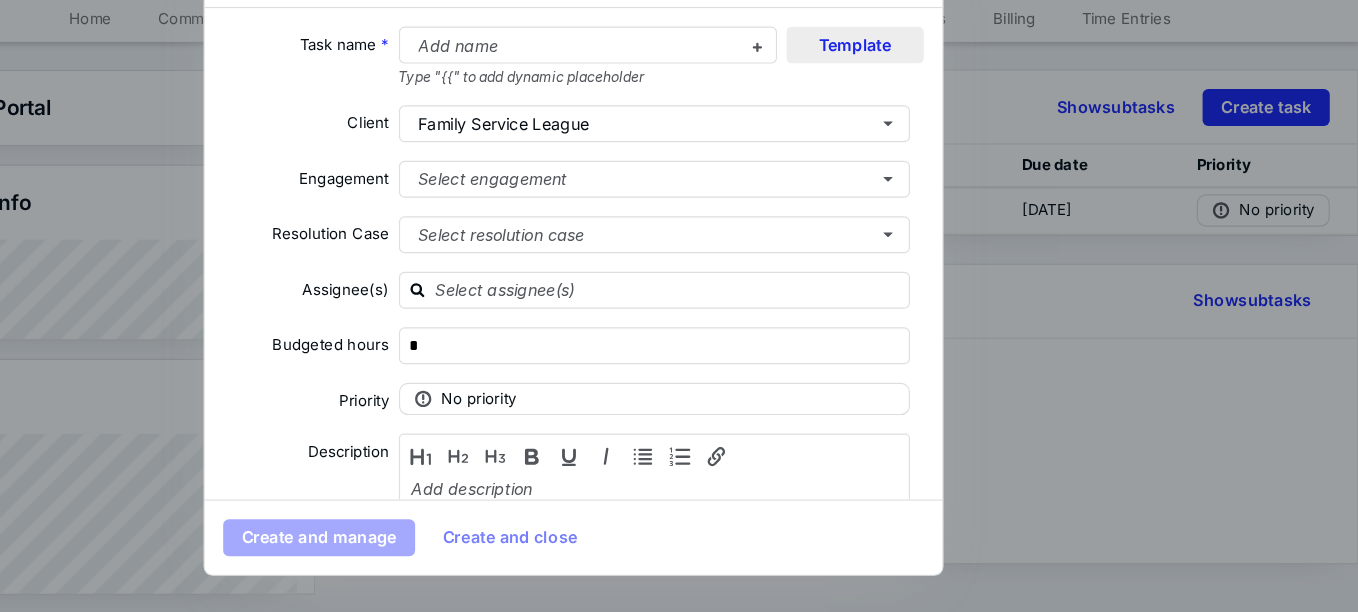 click on "Template" at bounding box center (922, 121) 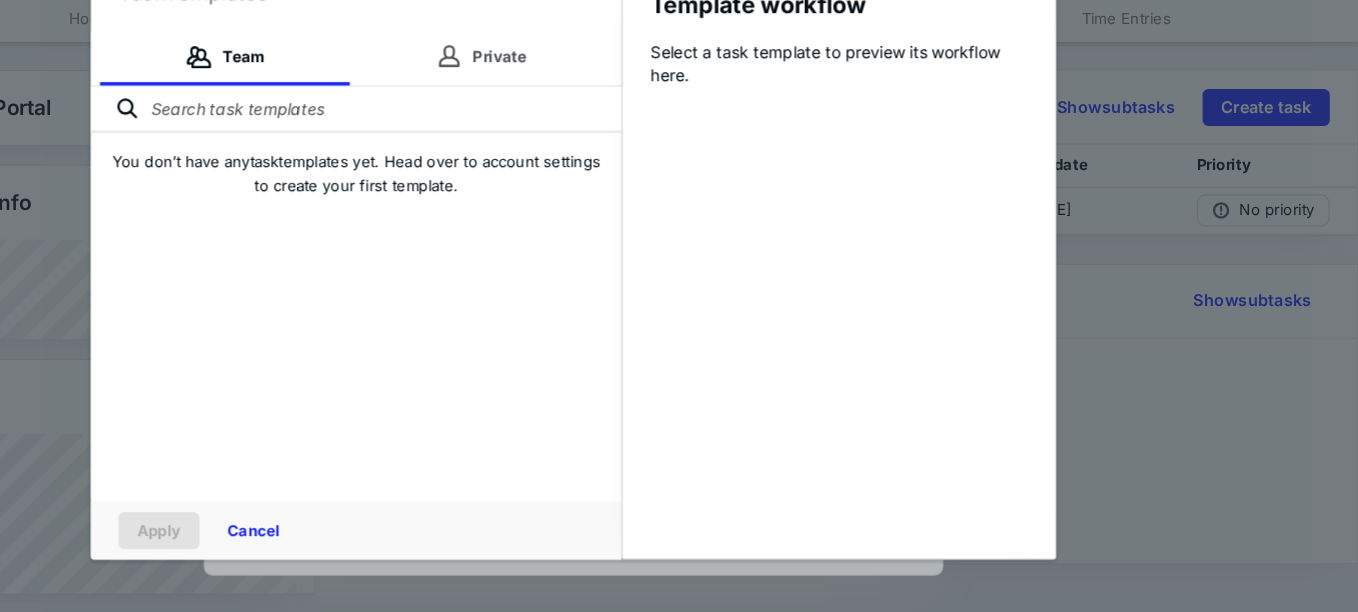 click at bounding box center (491, 177) 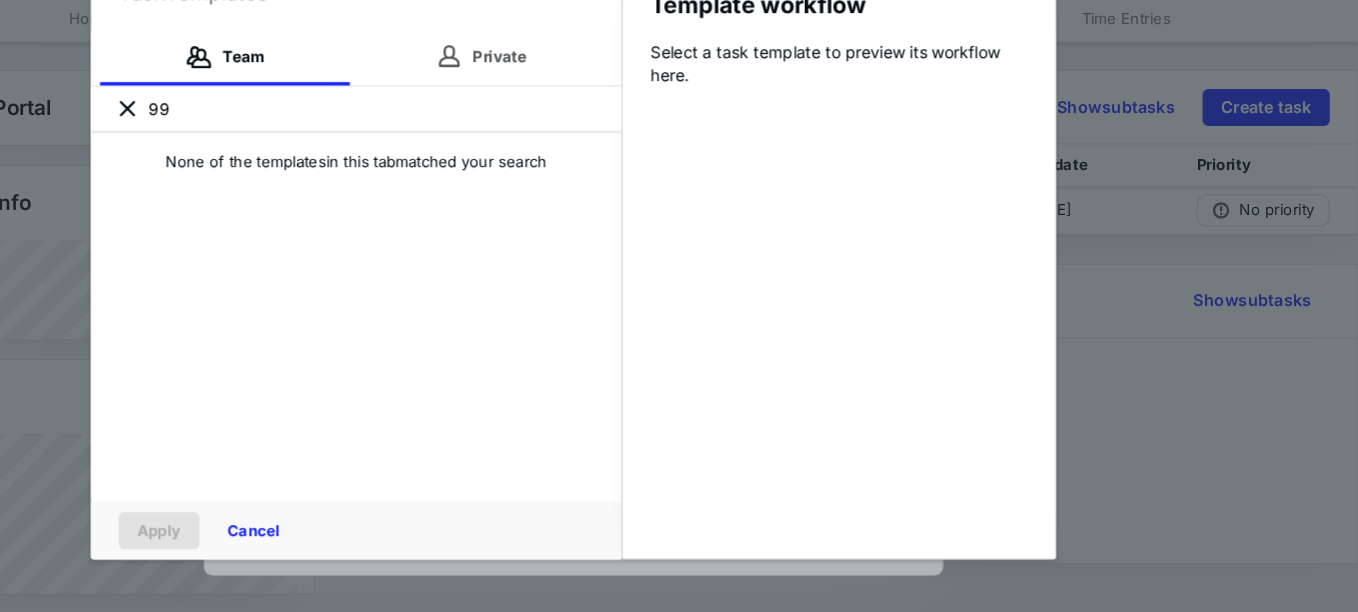 type on "9" 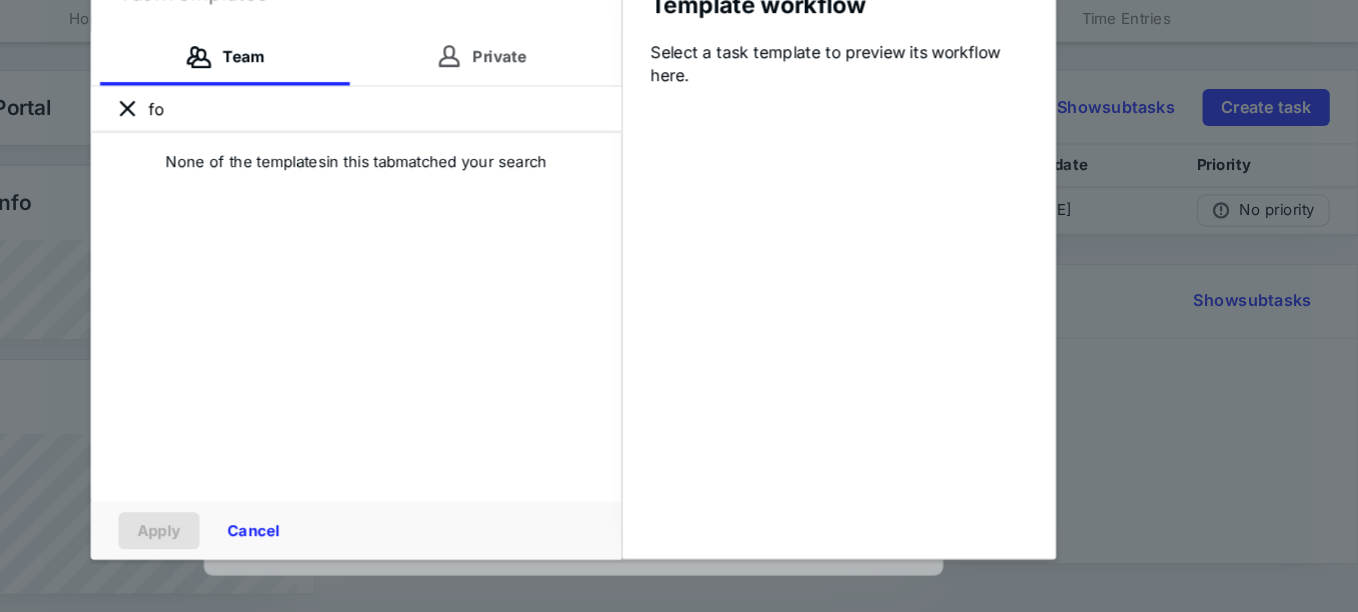 type on "f" 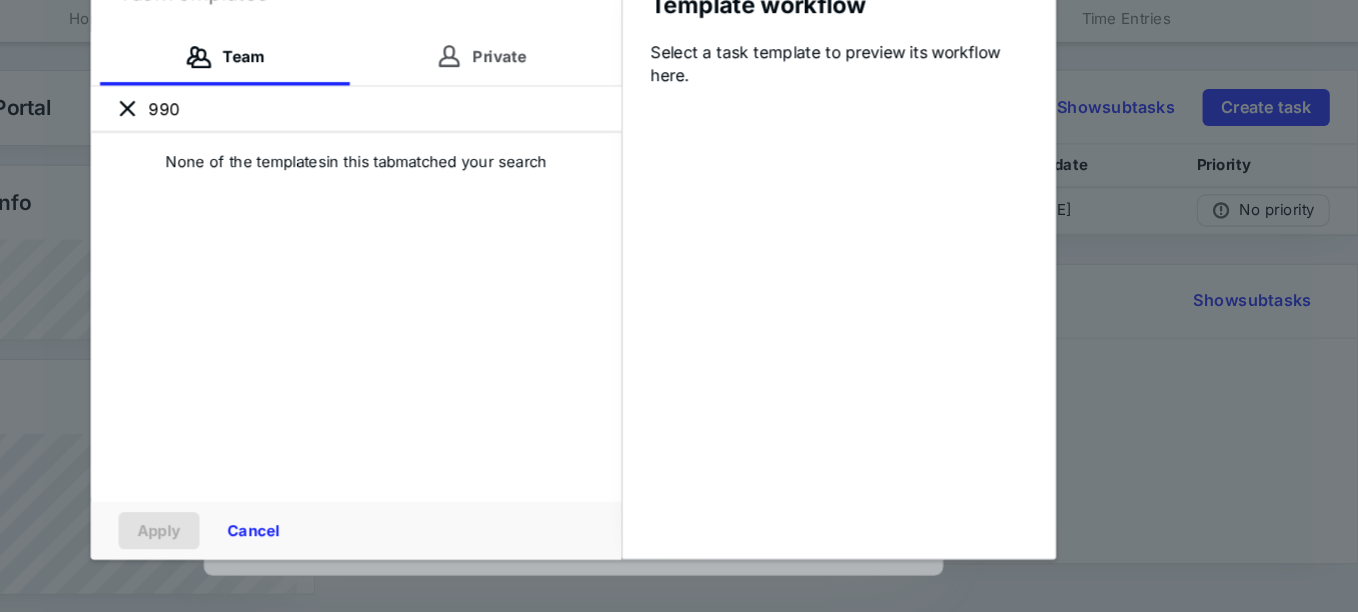 type on "990" 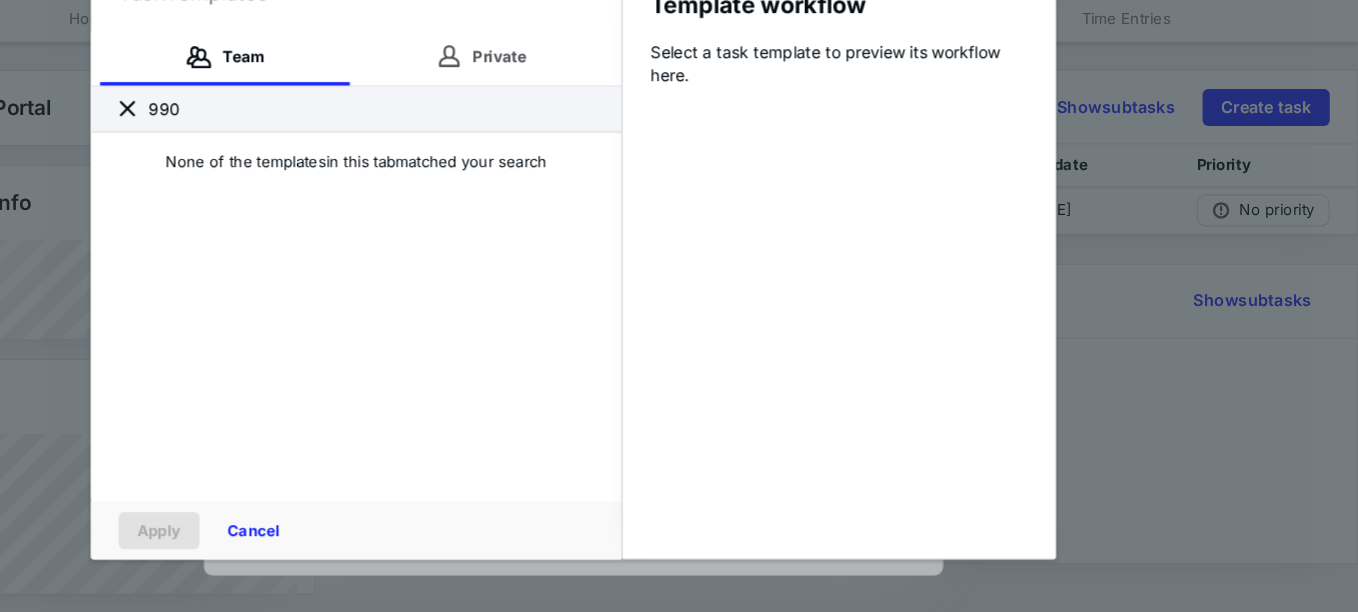 click 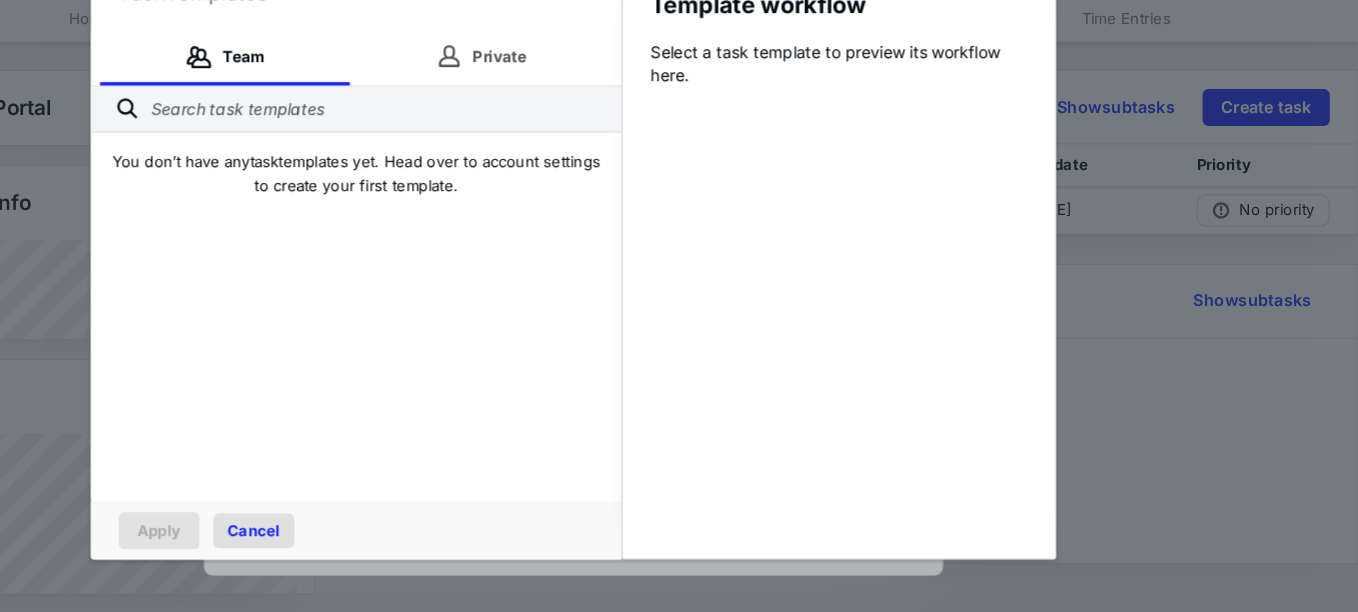 click on "Cancel" at bounding box center (403, 541) 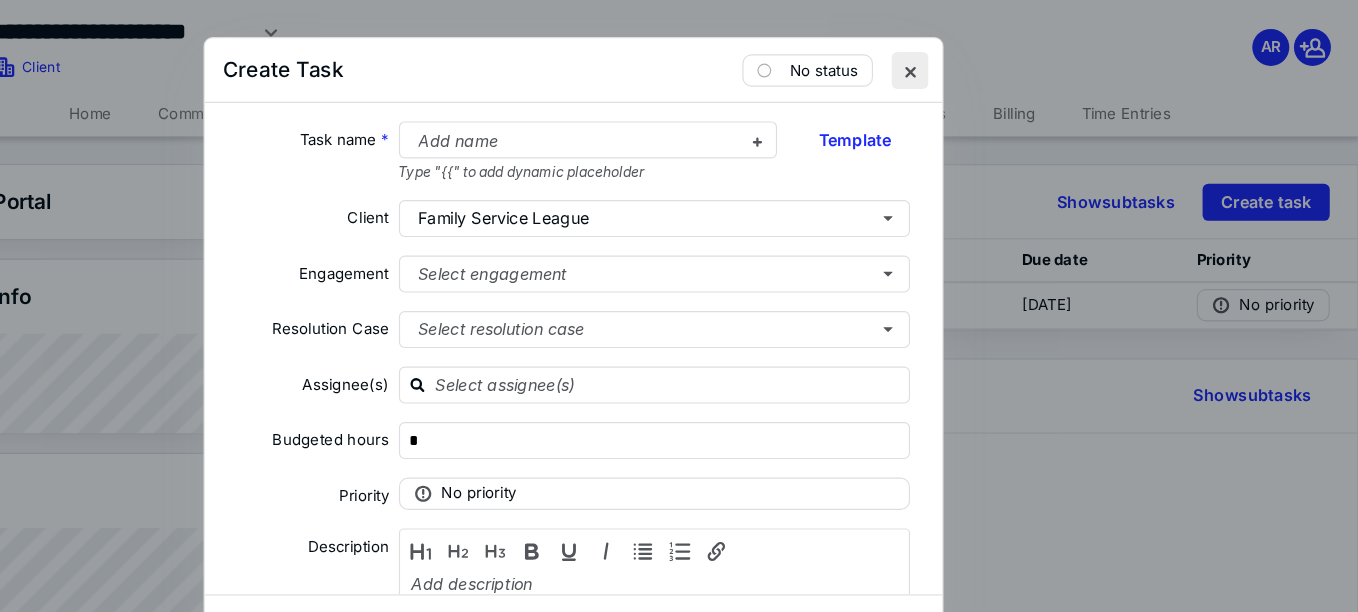 click at bounding box center (970, 61) 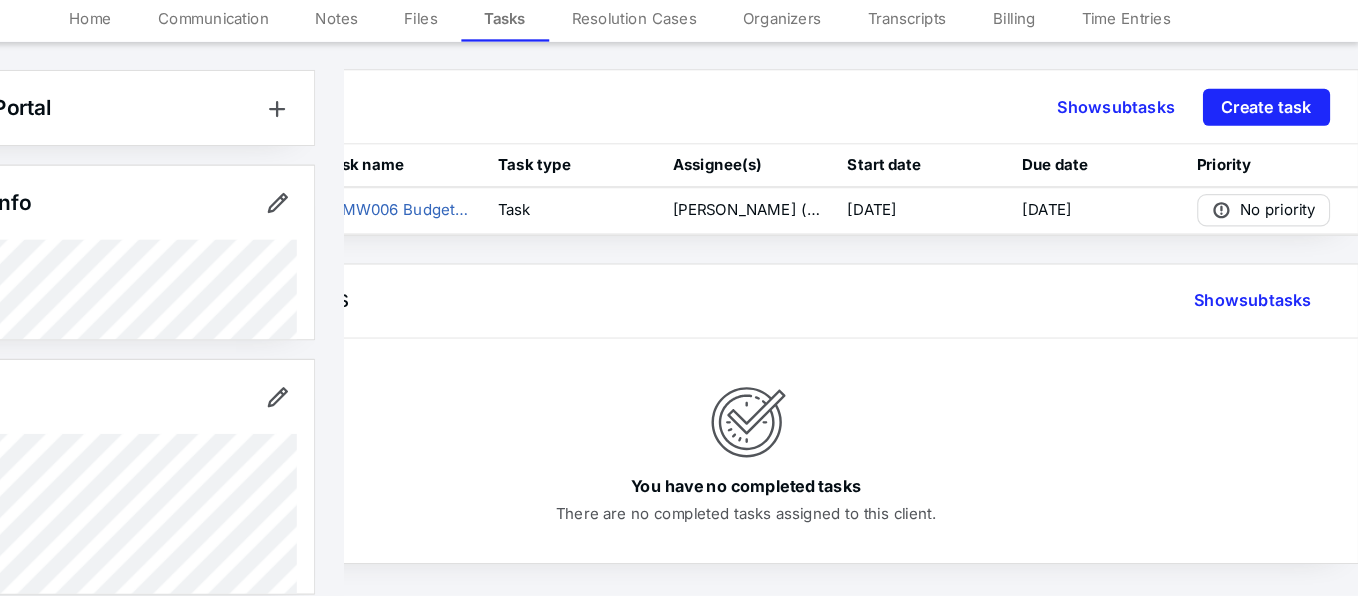 scroll, scrollTop: 187, scrollLeft: 0, axis: vertical 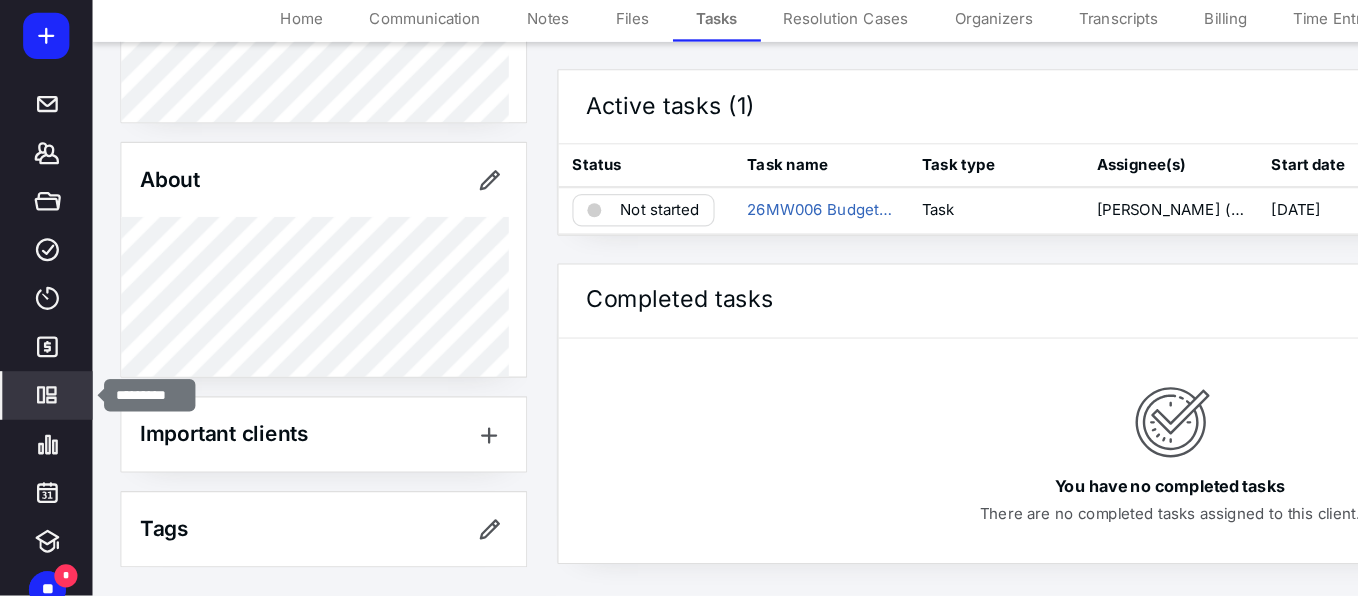 click 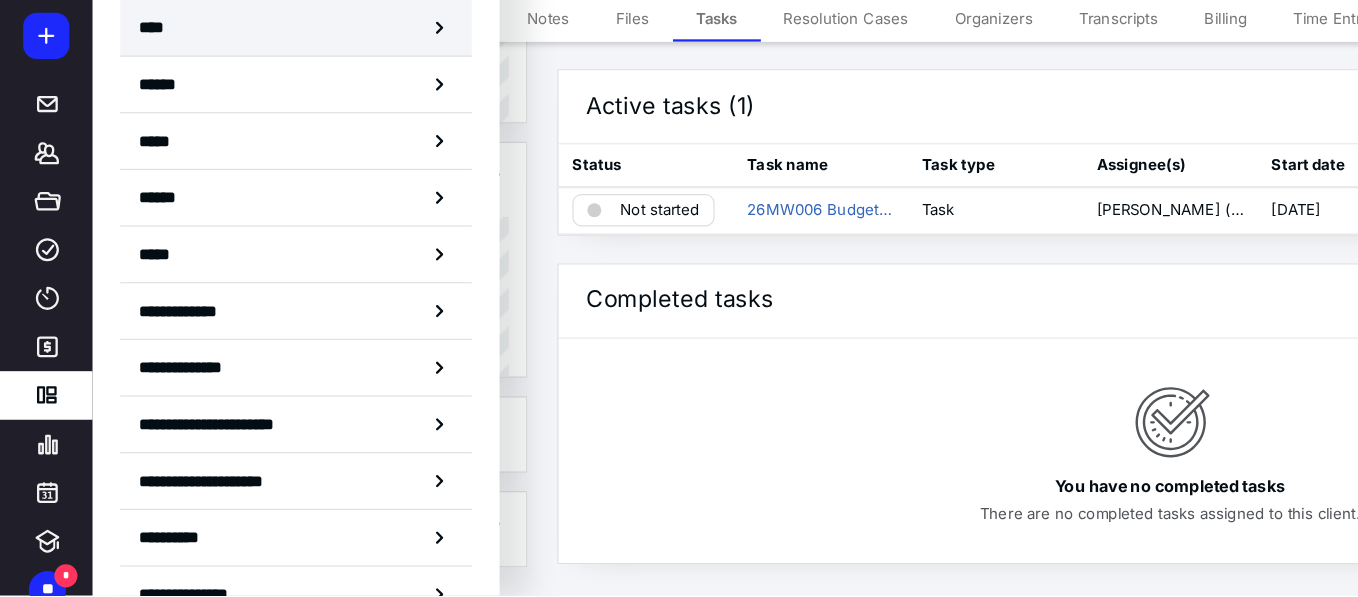 click on "****" at bounding box center [136, 106] 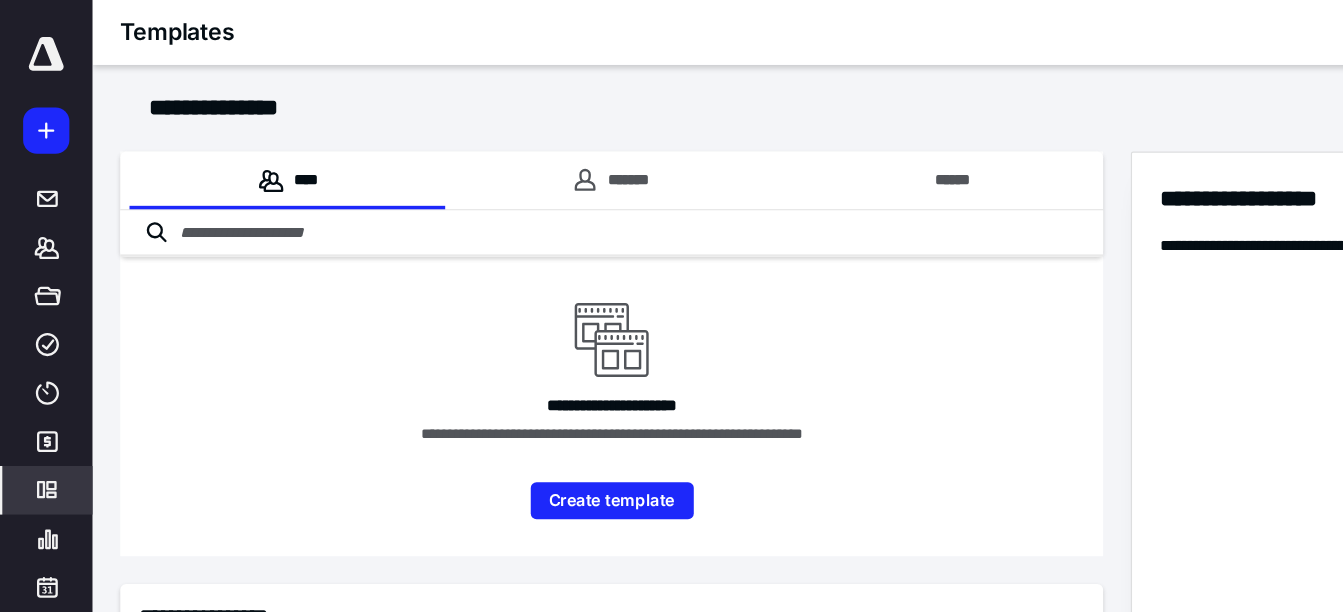 click at bounding box center (529, 202) 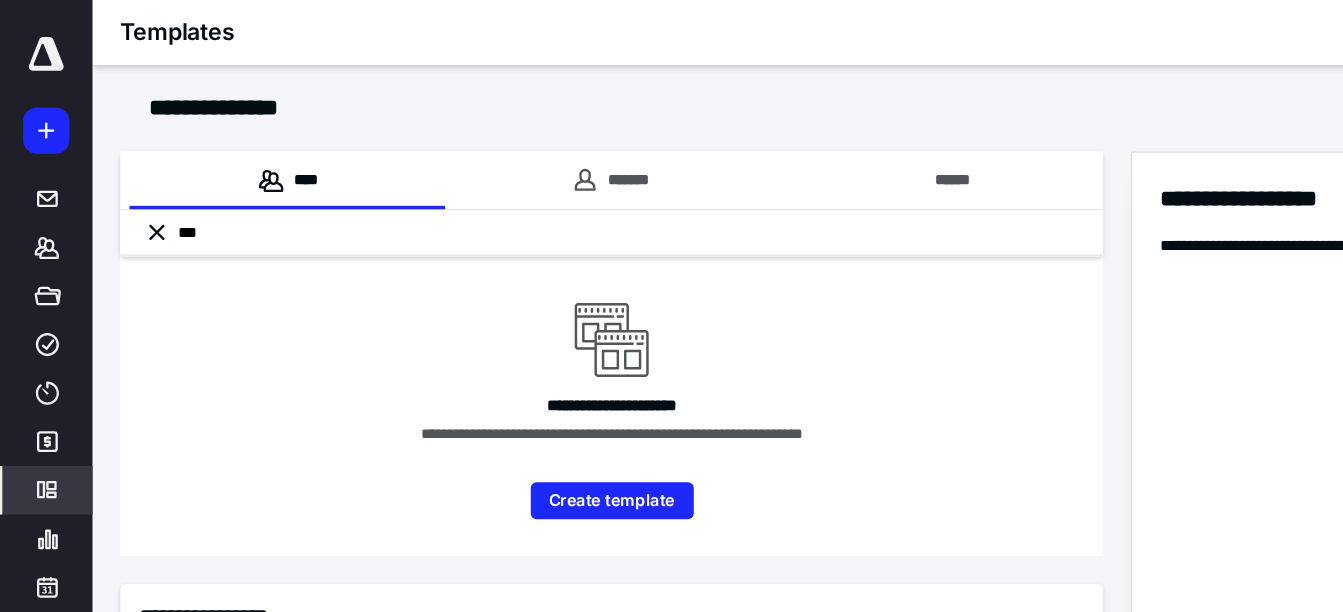 type on "***" 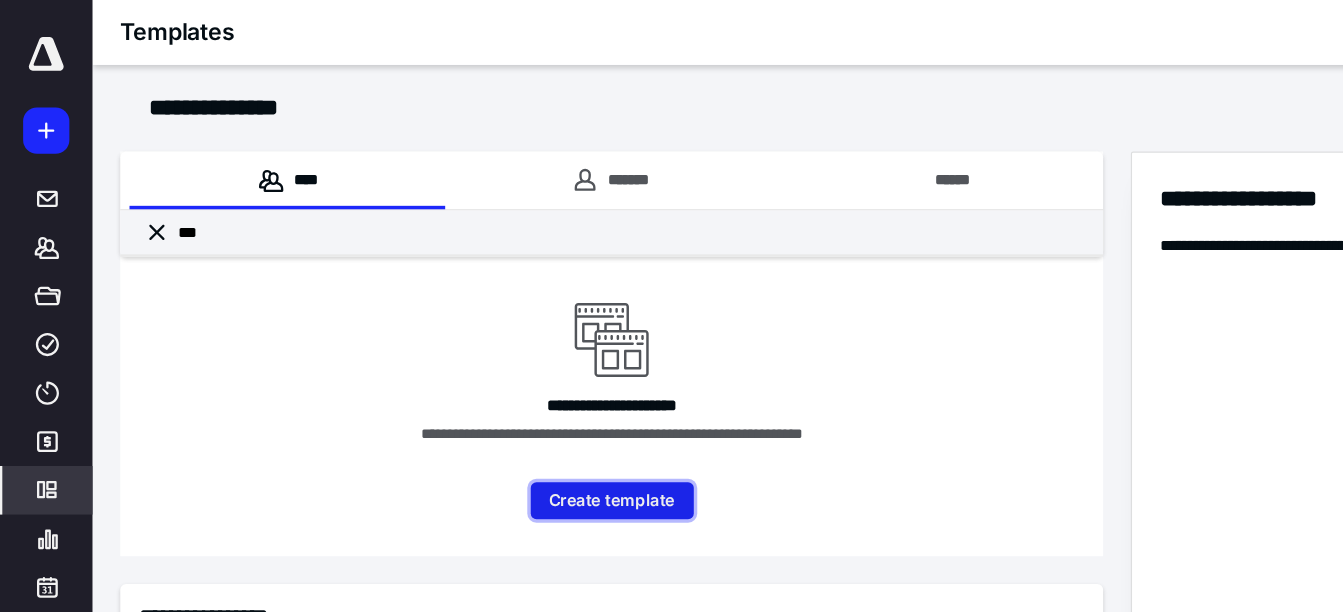 click on "Create template" at bounding box center (529, 433) 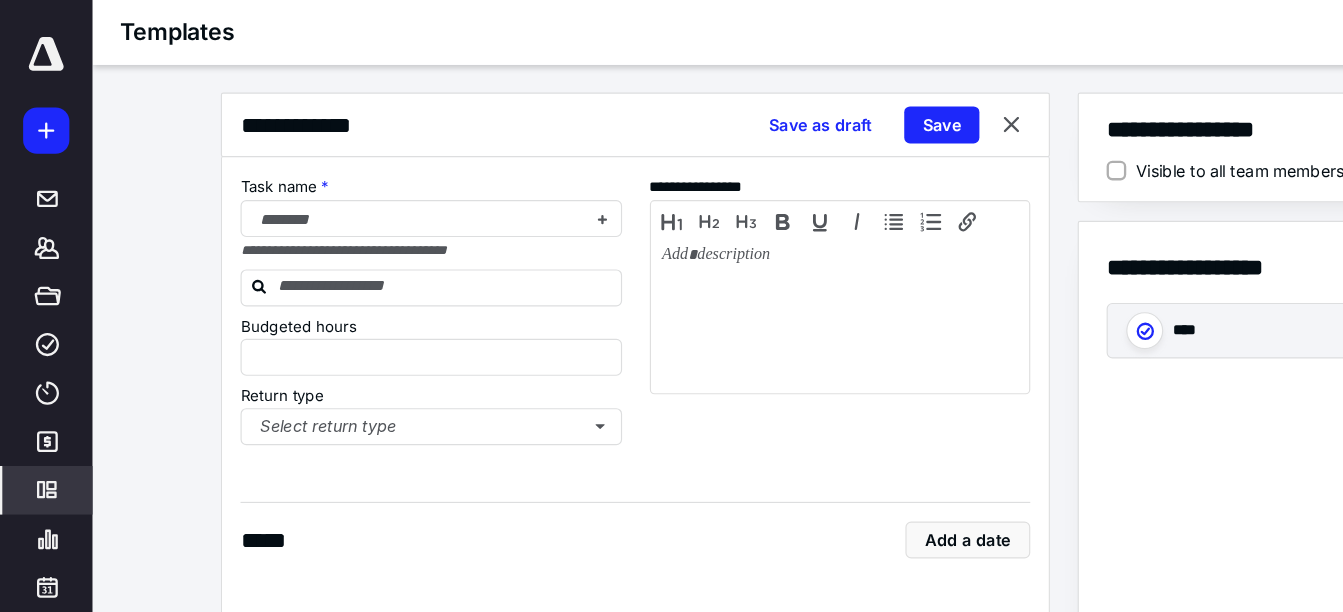 type on "*" 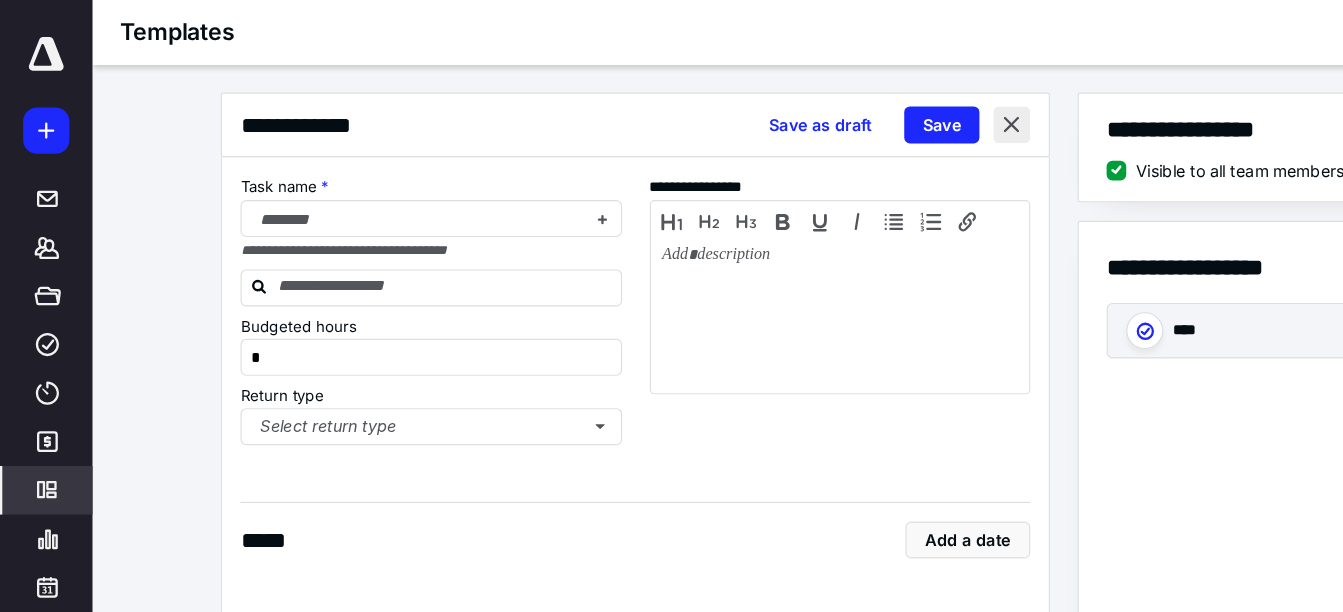 click at bounding box center (875, 108) 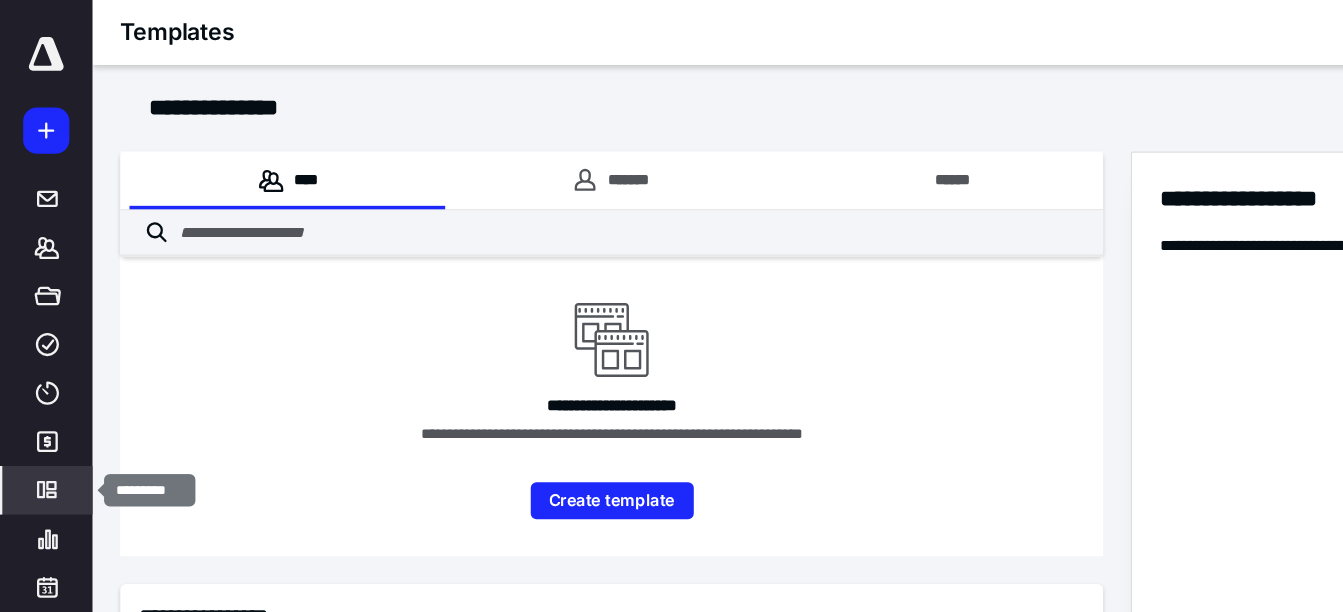 click 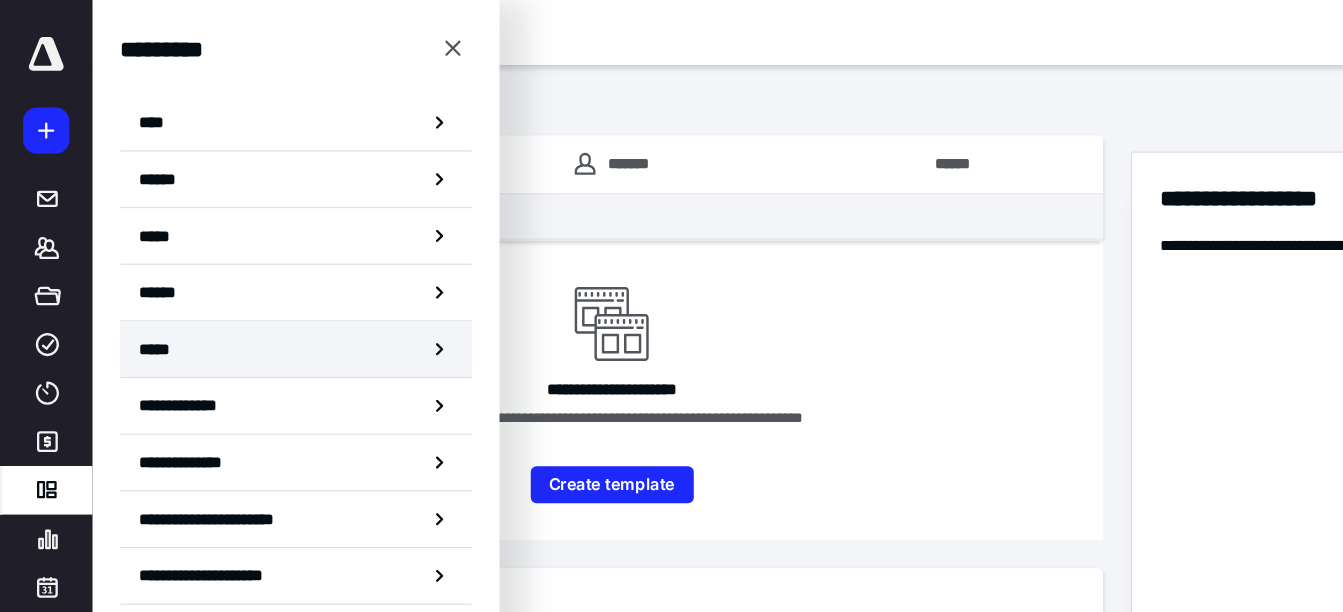 scroll, scrollTop: 0, scrollLeft: 0, axis: both 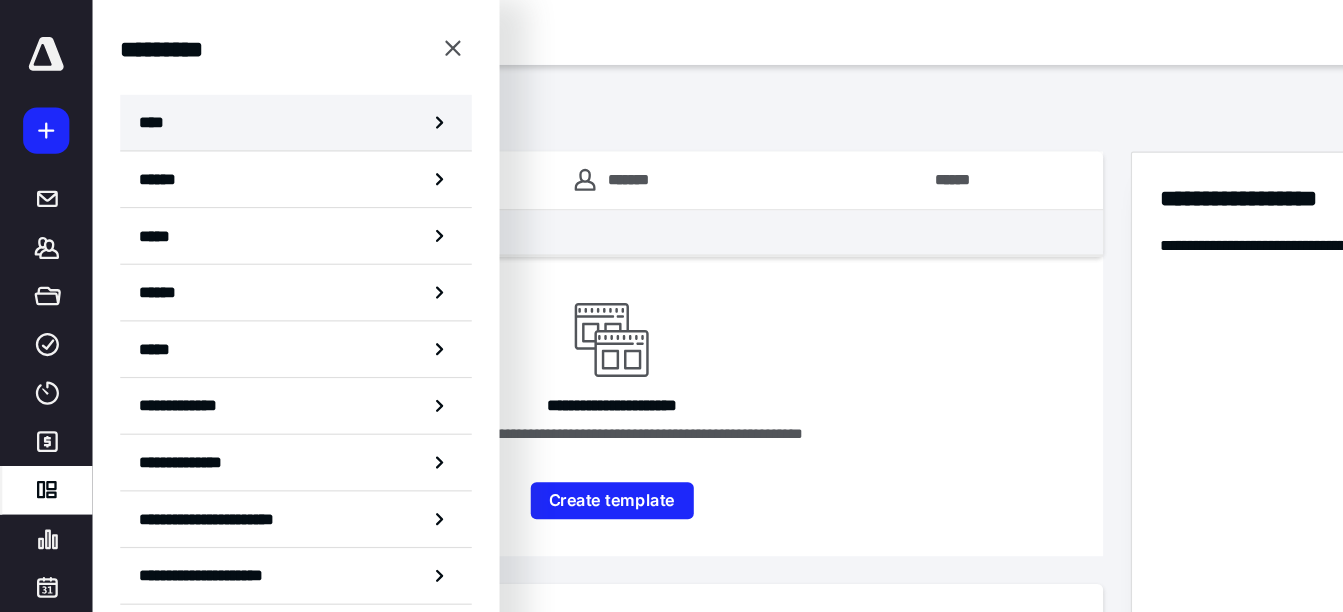 click on "****" at bounding box center [136, 106] 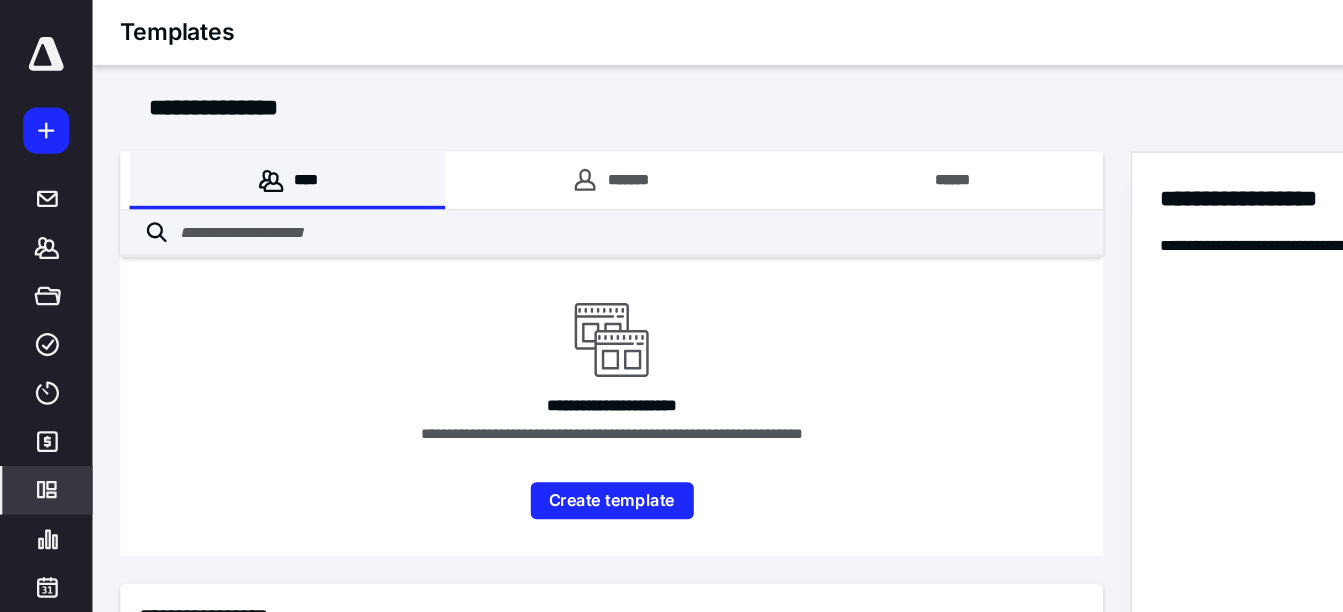 click on "****" at bounding box center (248, 156) 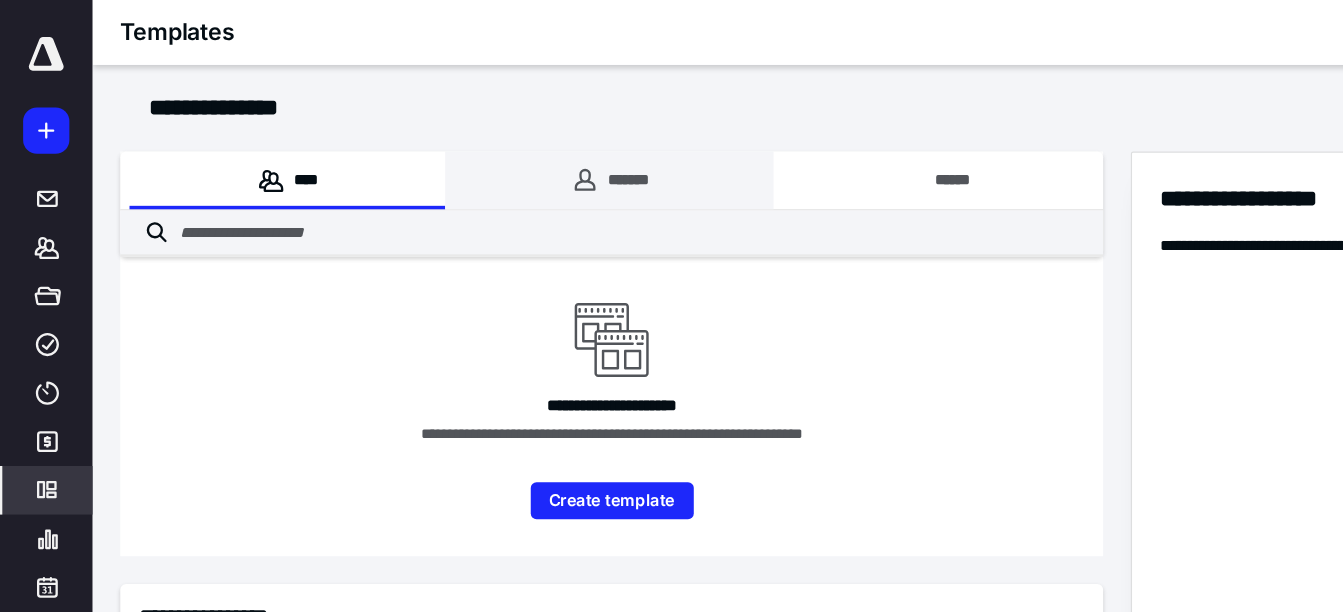 click on "*******" at bounding box center (527, 156) 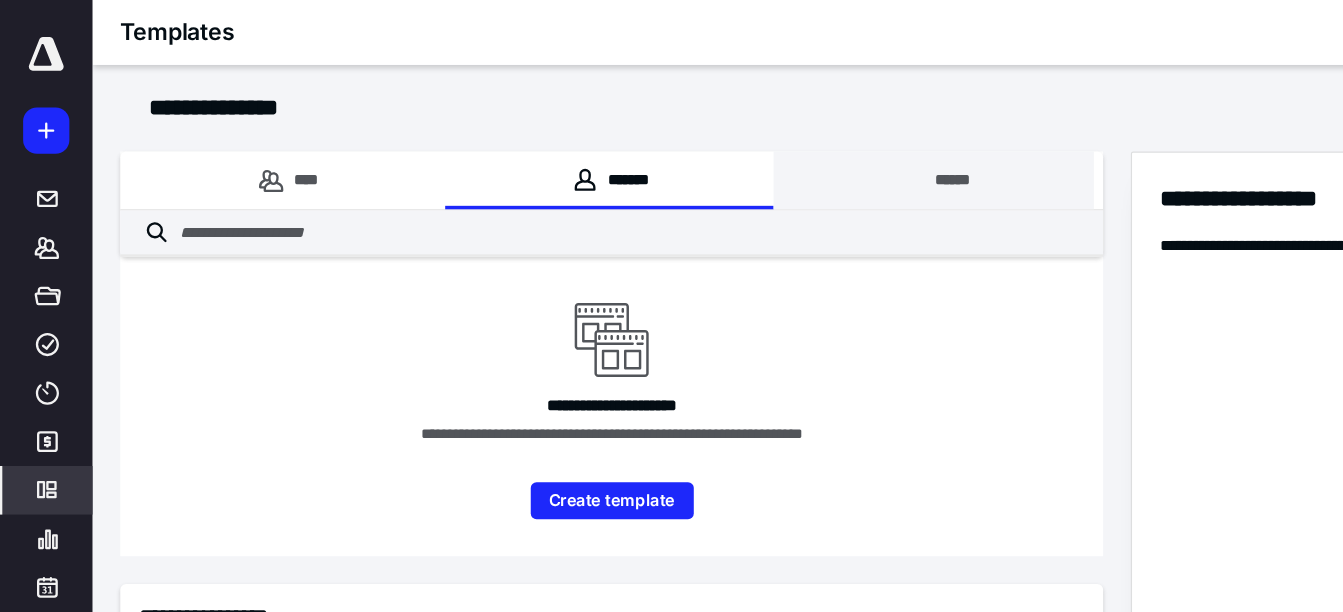 click on "******" at bounding box center [807, 156] 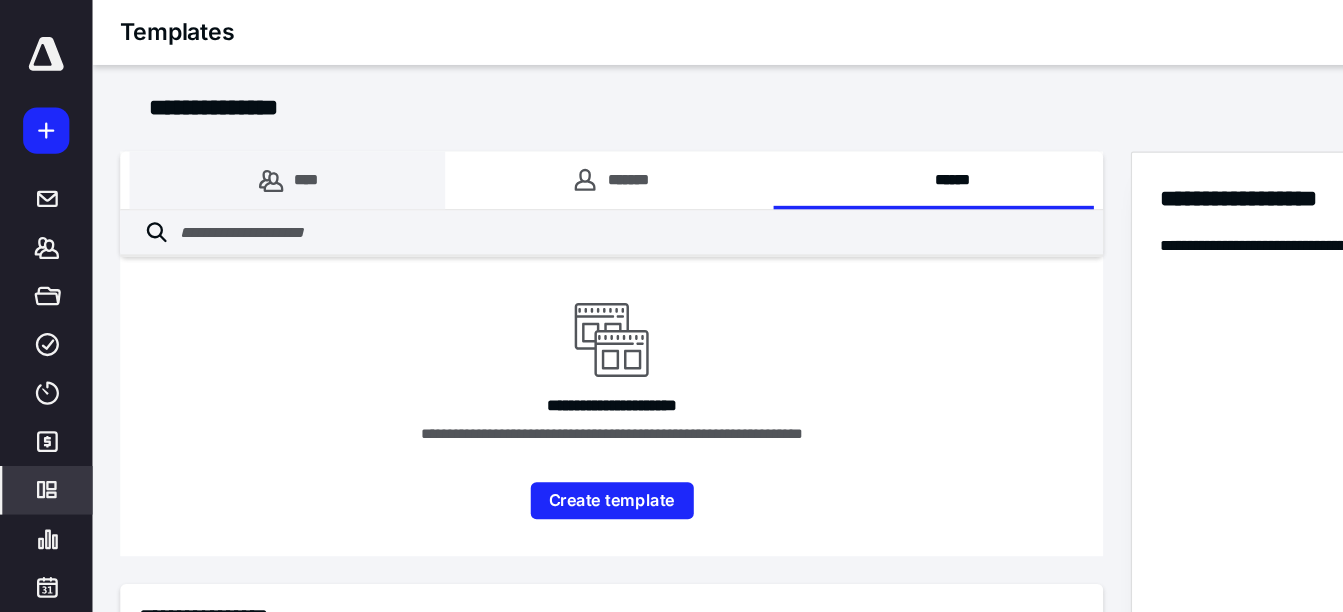 click on "****" at bounding box center [248, 156] 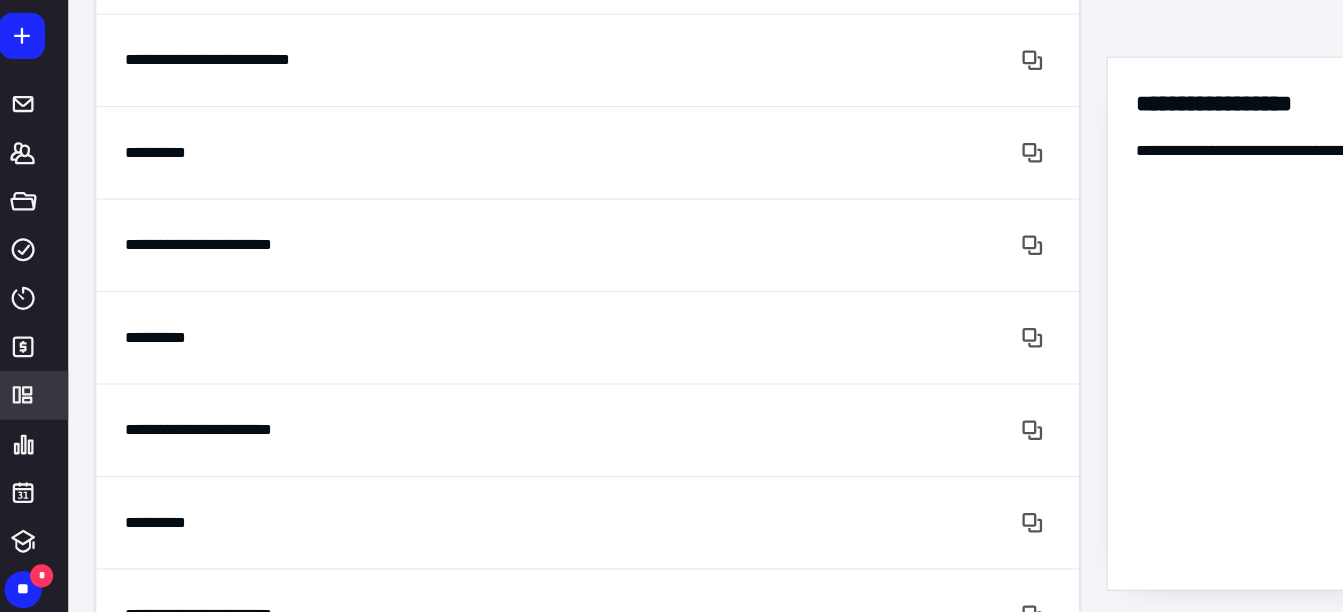 scroll, scrollTop: 1349, scrollLeft: 0, axis: vertical 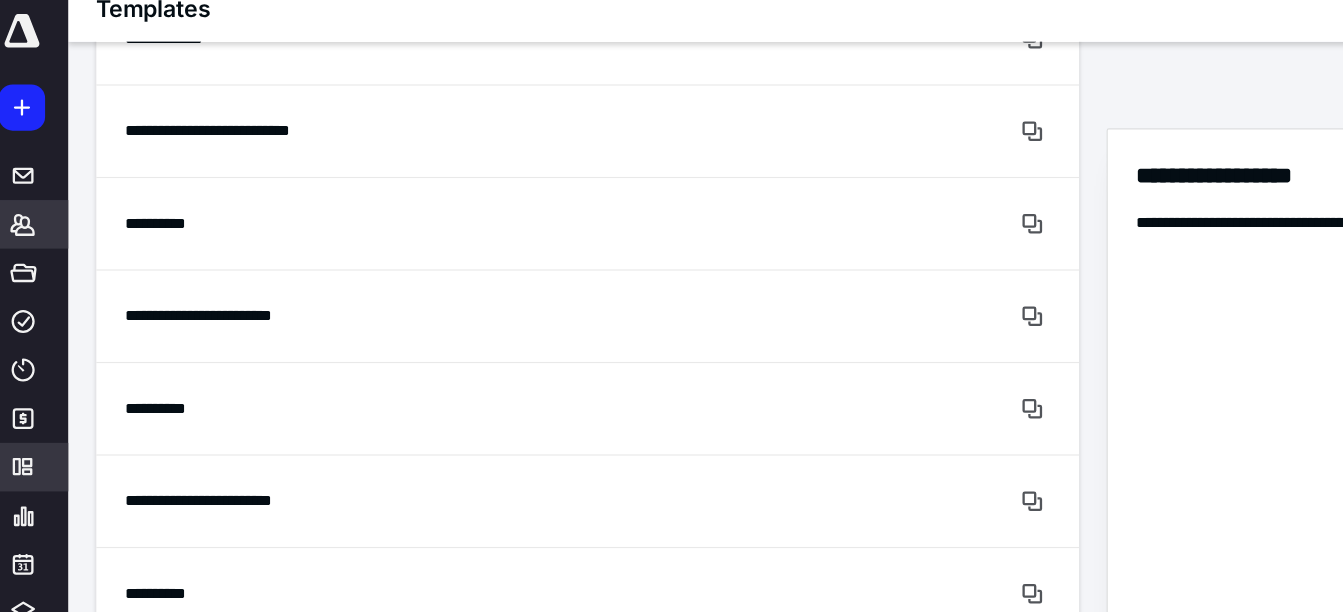 click on "*******" at bounding box center (41, 214) 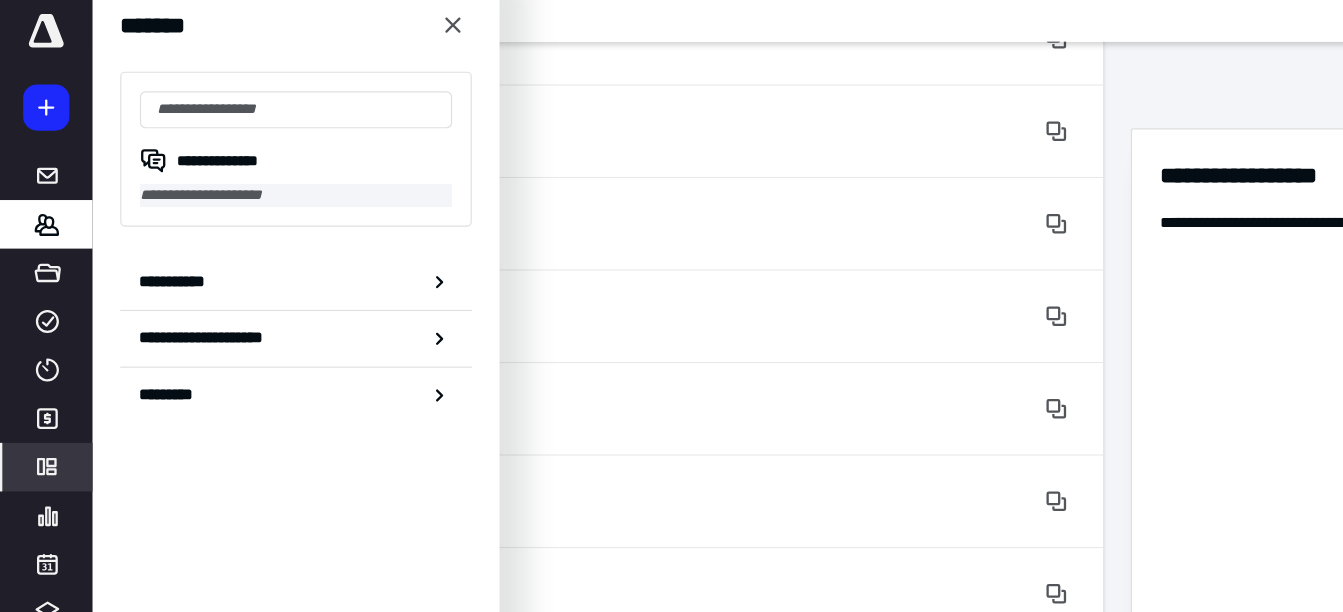 click on "**********" at bounding box center [256, 189] 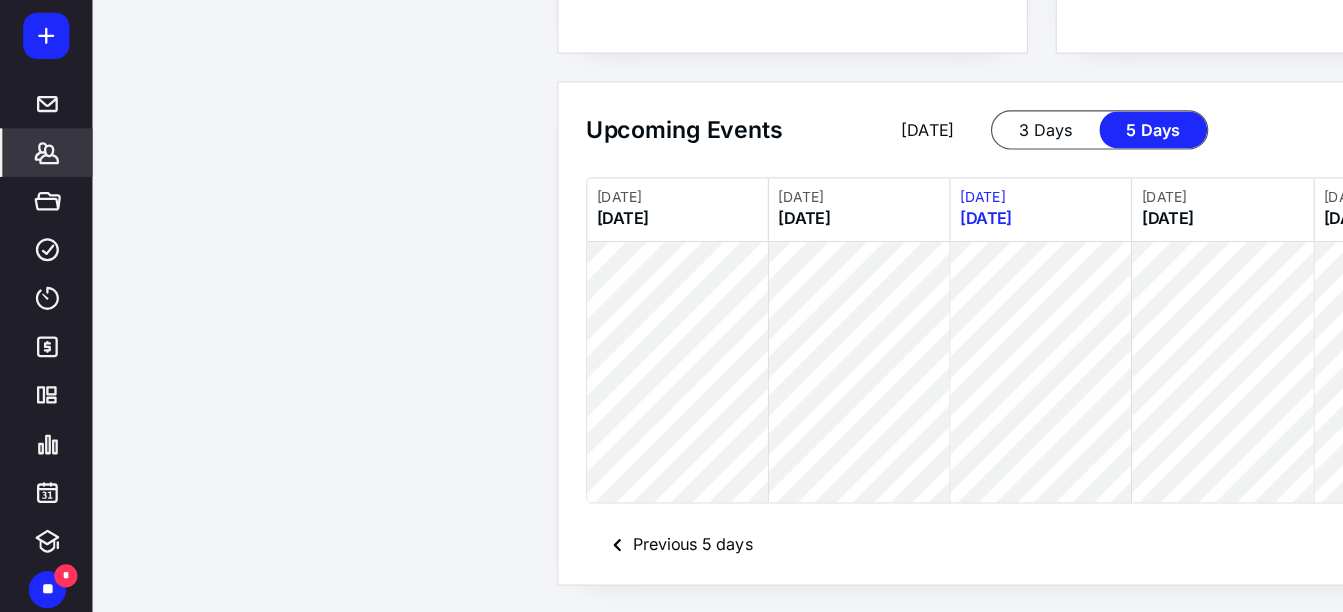 scroll, scrollTop: 1038, scrollLeft: 0, axis: vertical 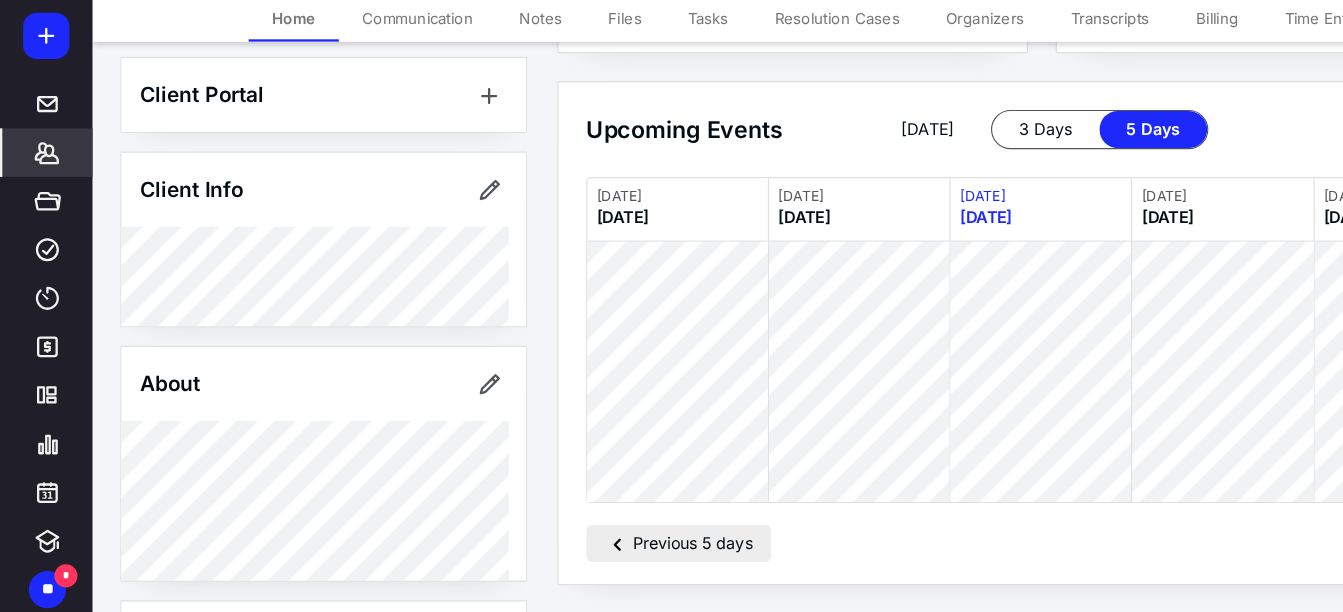 click on "Previous 5 days" at bounding box center (587, 552) 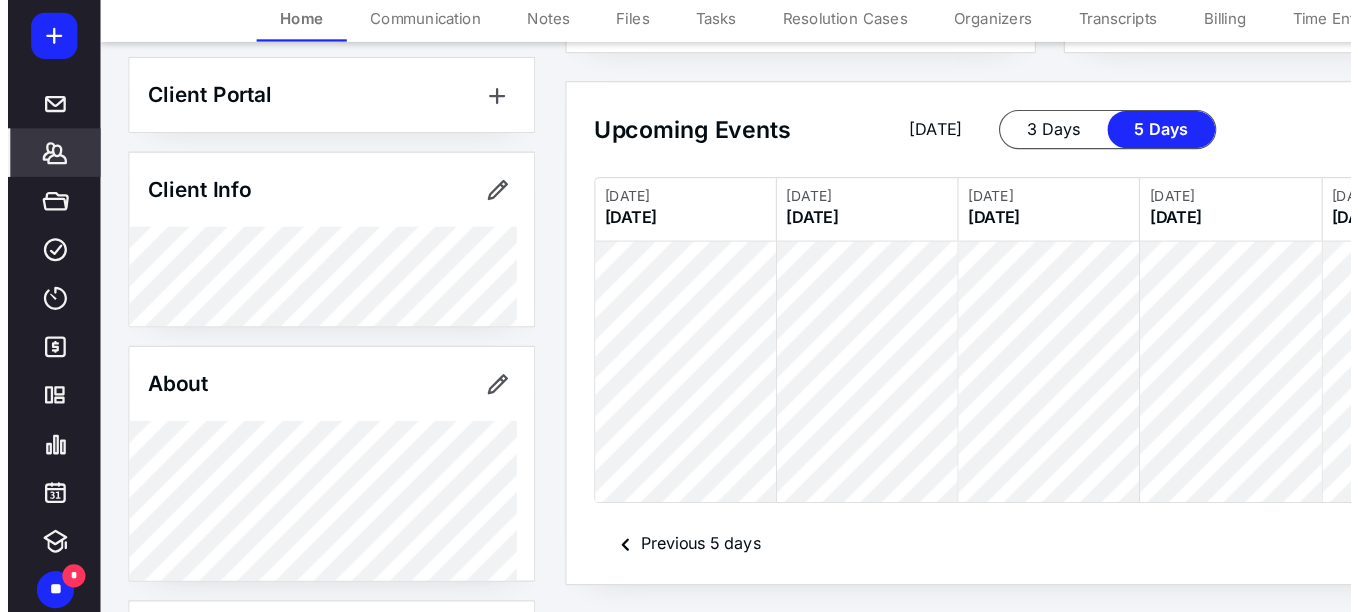 scroll, scrollTop: 0, scrollLeft: 0, axis: both 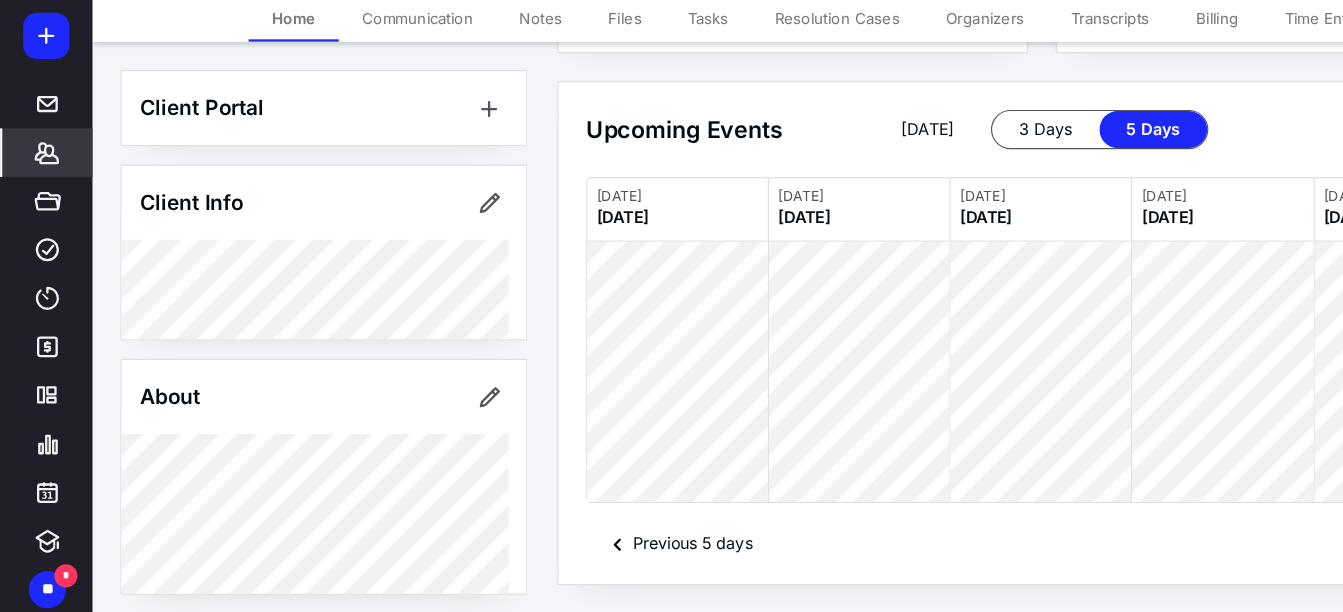 click 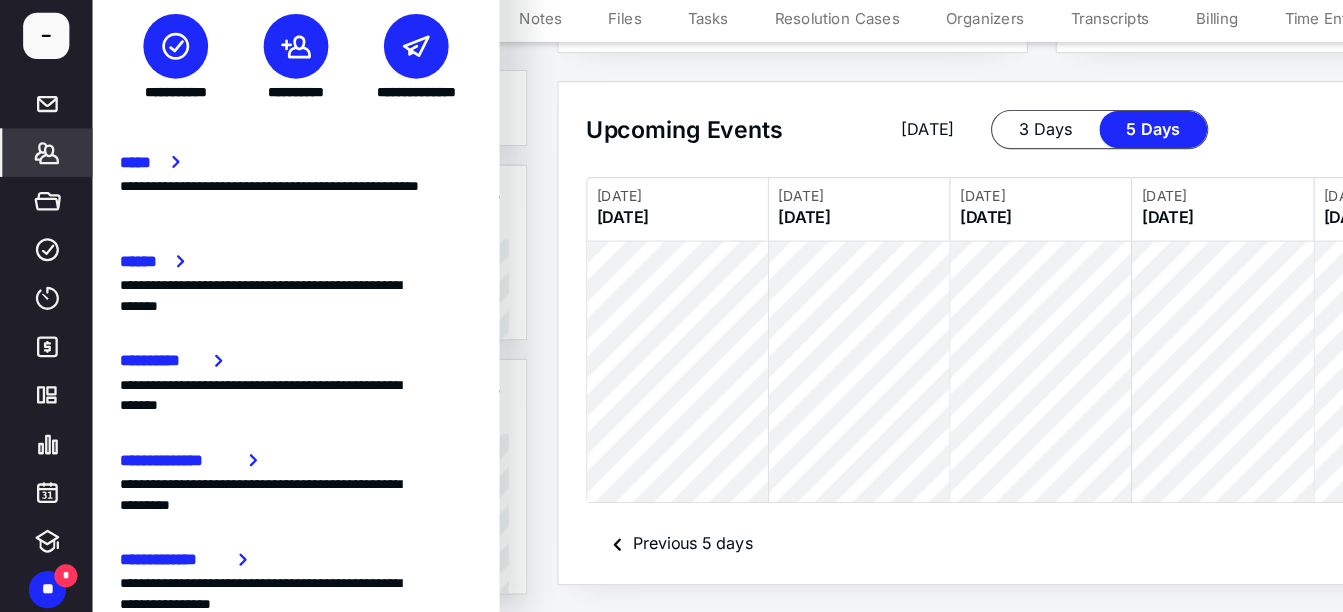 click 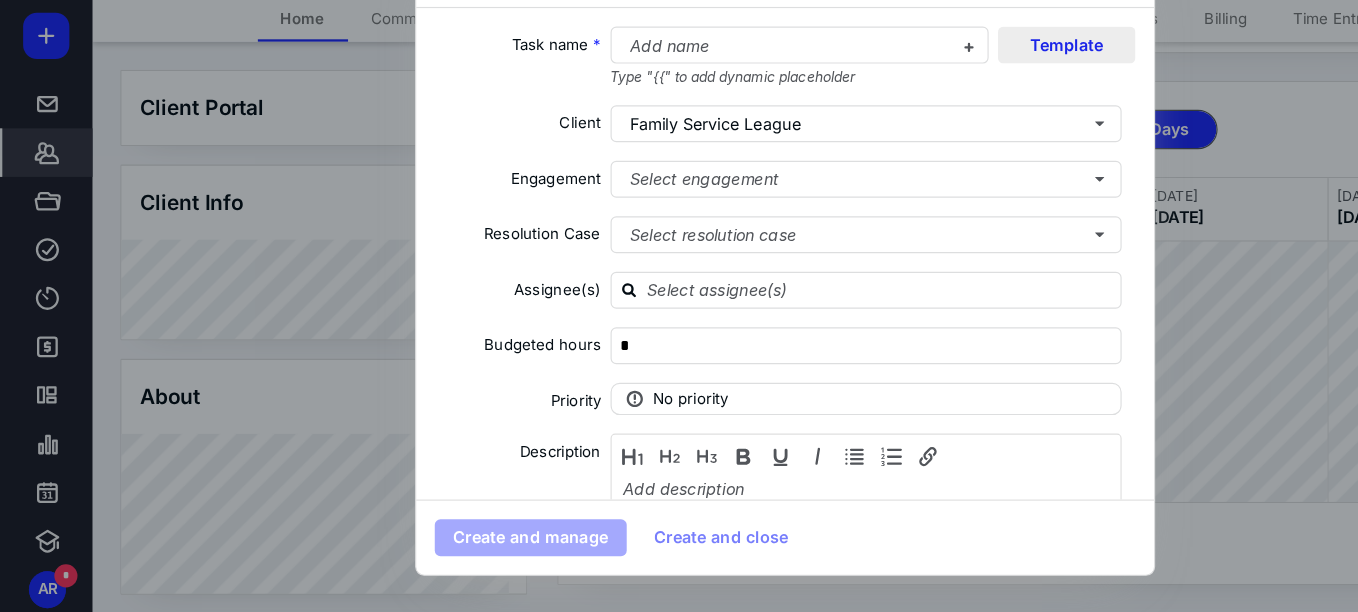 click on "Template" at bounding box center (922, 121) 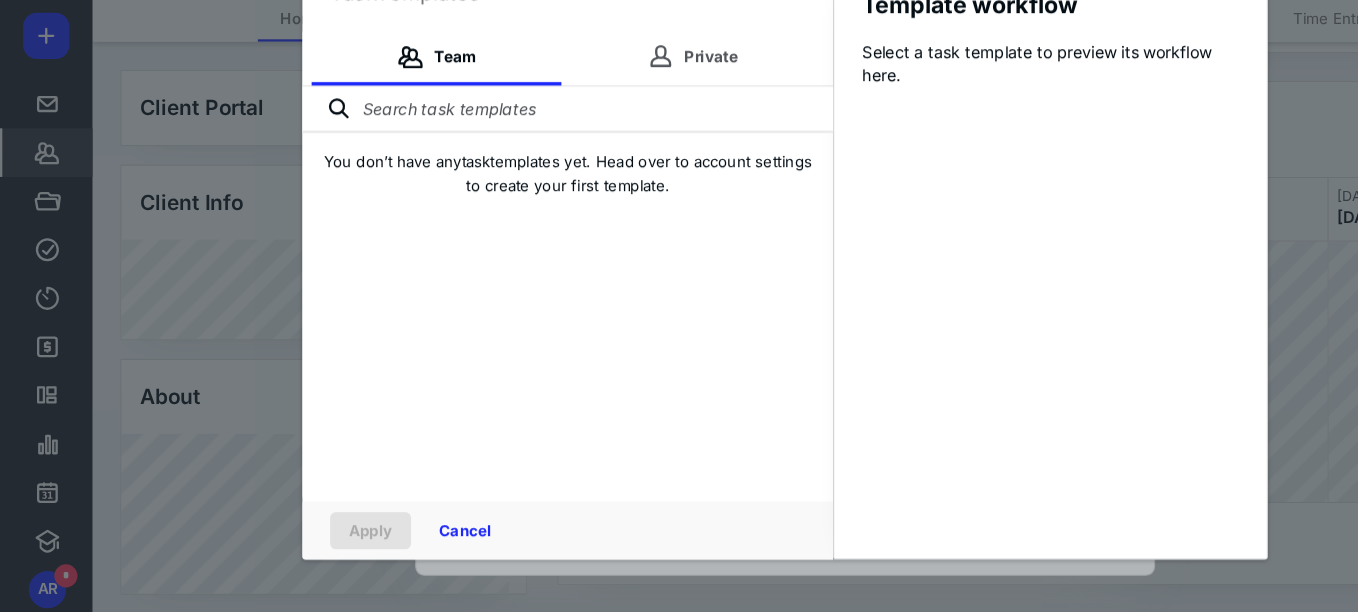 click at bounding box center [491, 177] 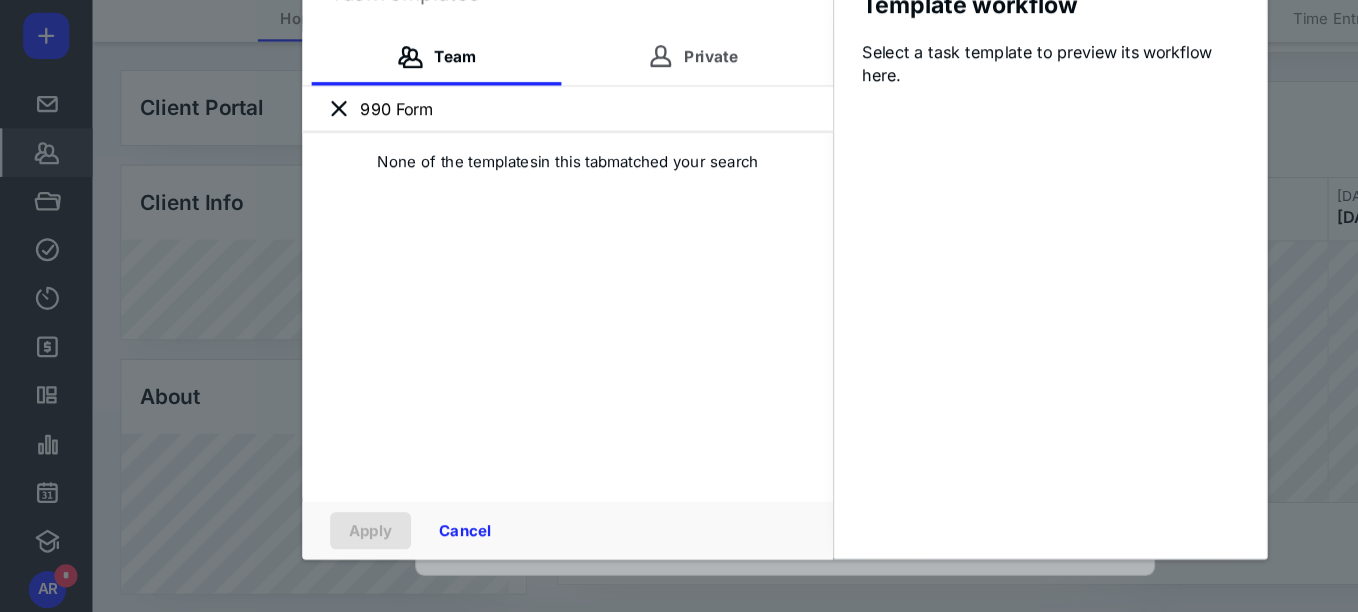type on "990 Form" 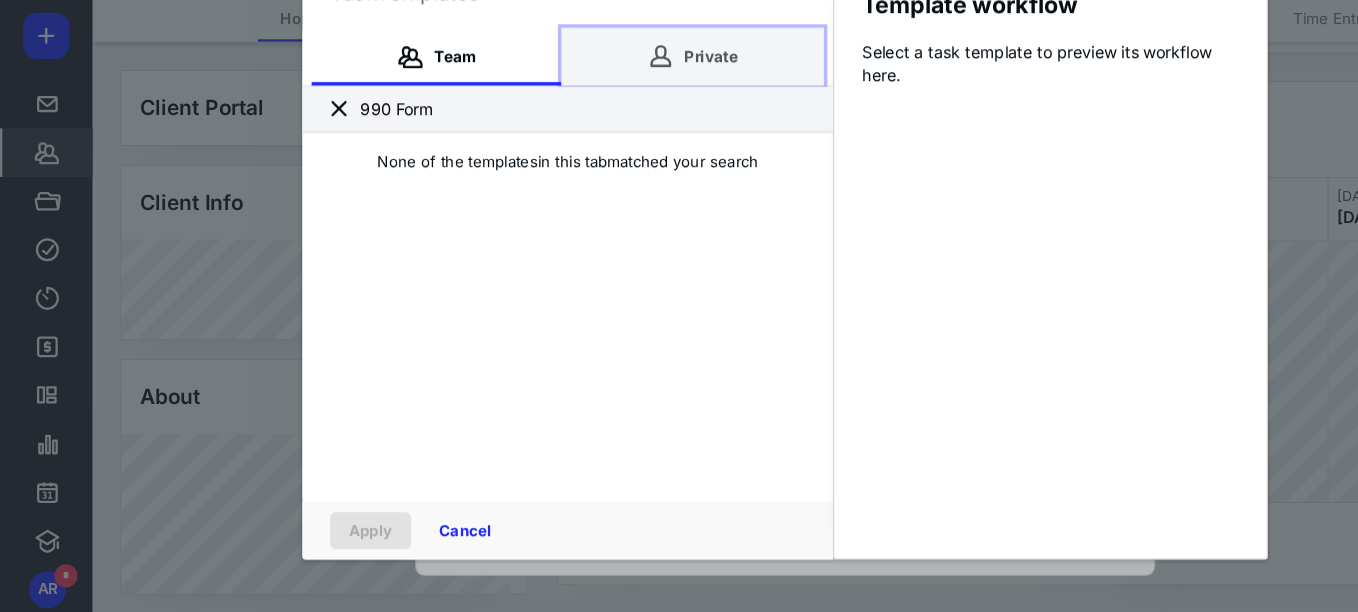 click on "Private" at bounding box center [599, 131] 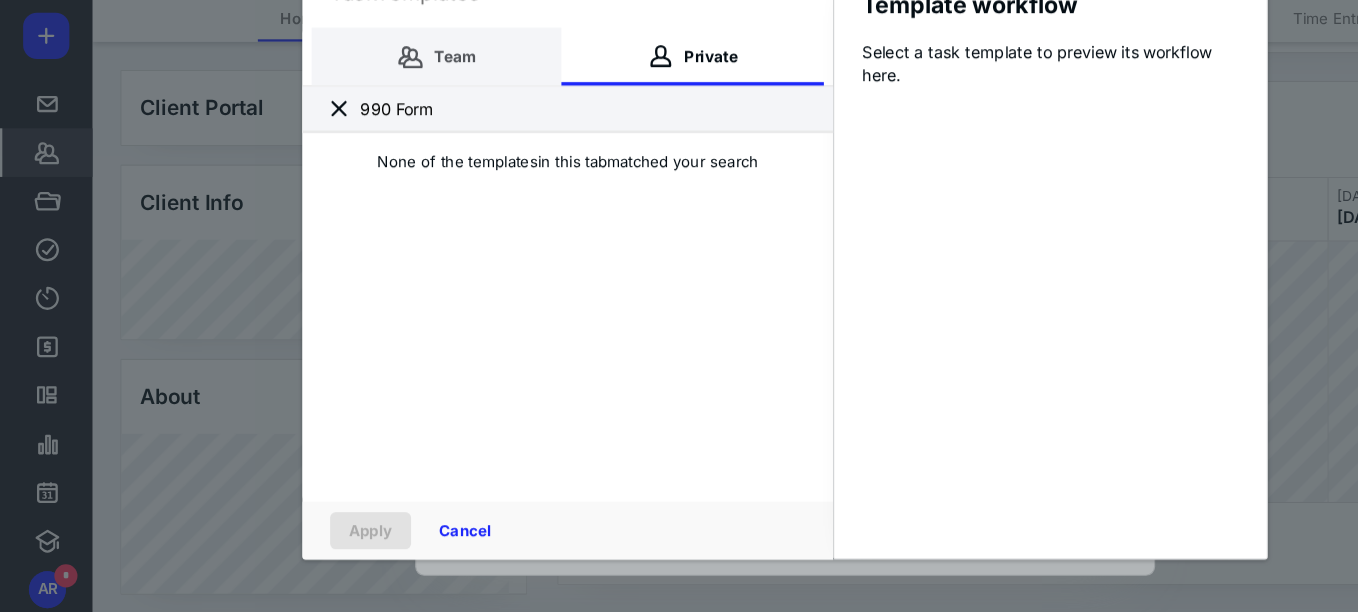 click on "Team" at bounding box center (378, 131) 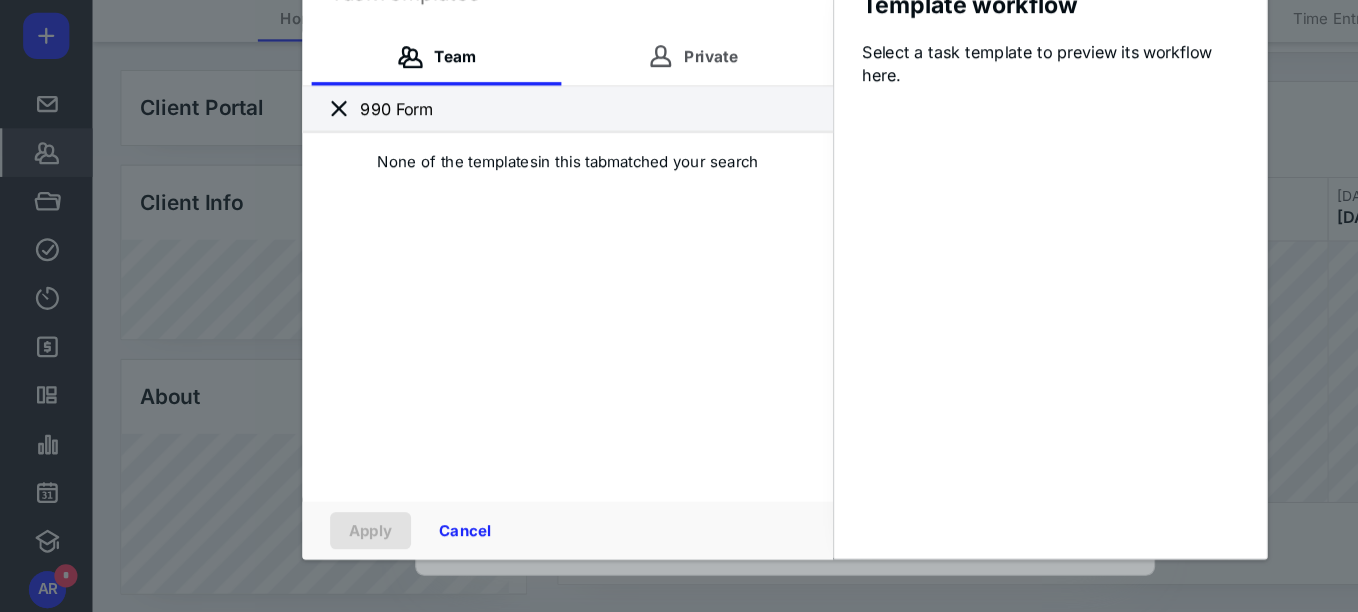 click 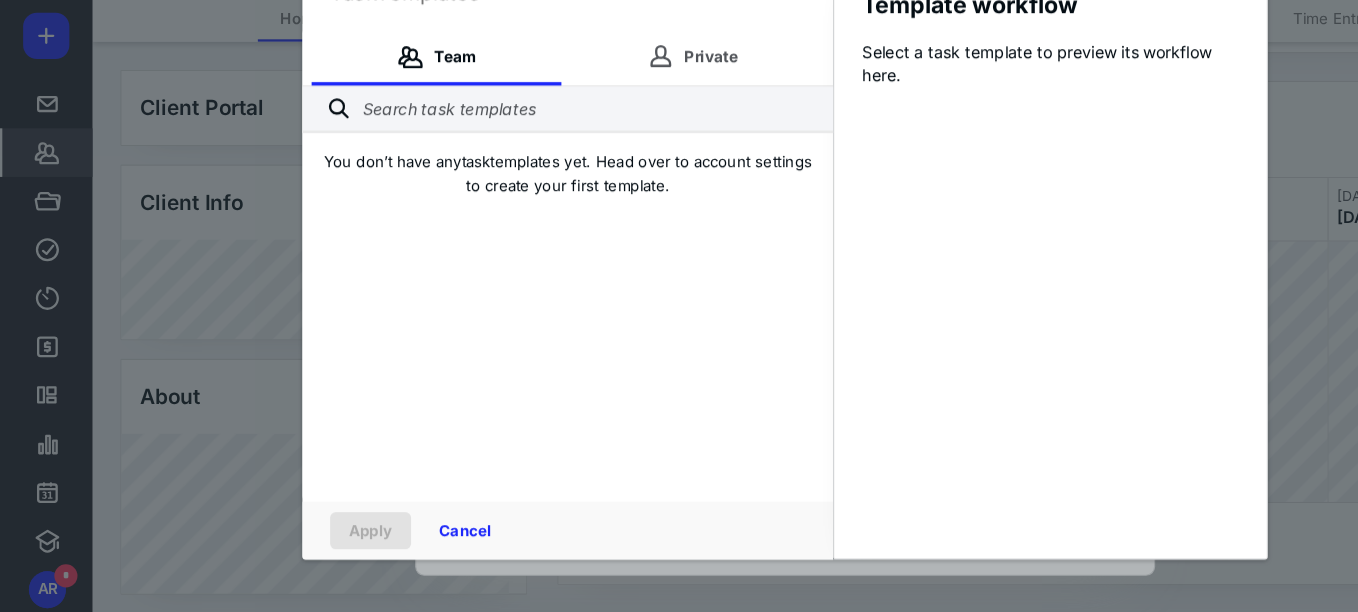 click on "You don’t have any  task  templates yet. Head over to account settings to create your first template." at bounding box center (491, 232) 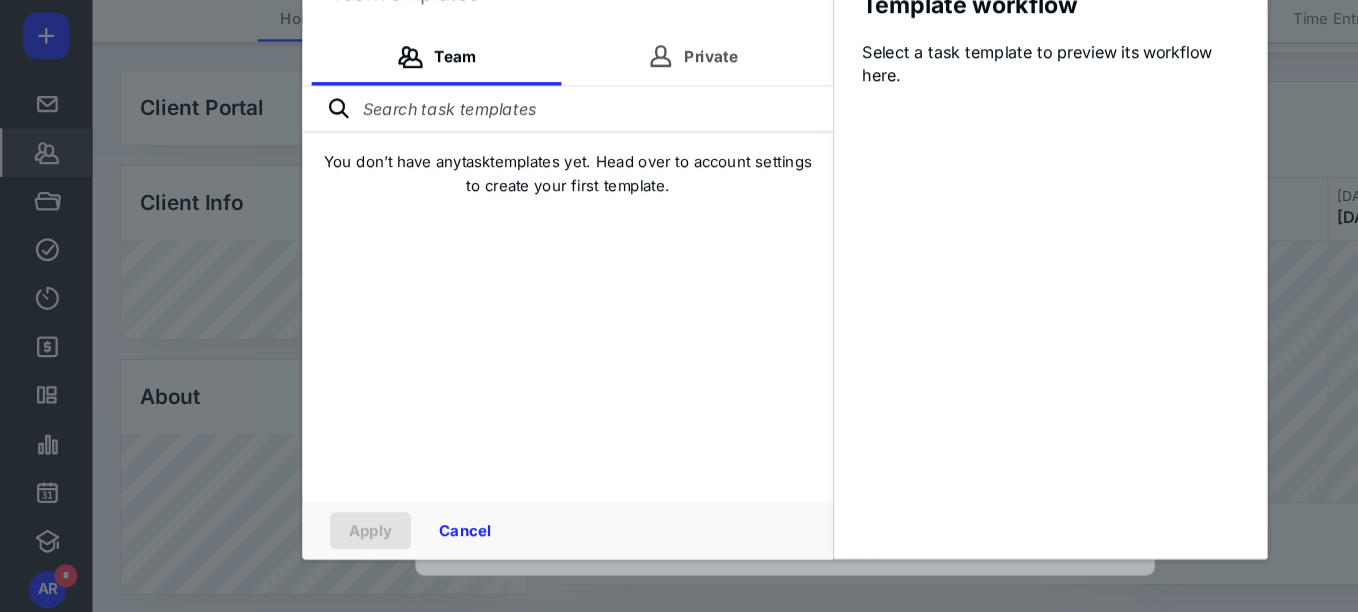 click at bounding box center [491, 177] 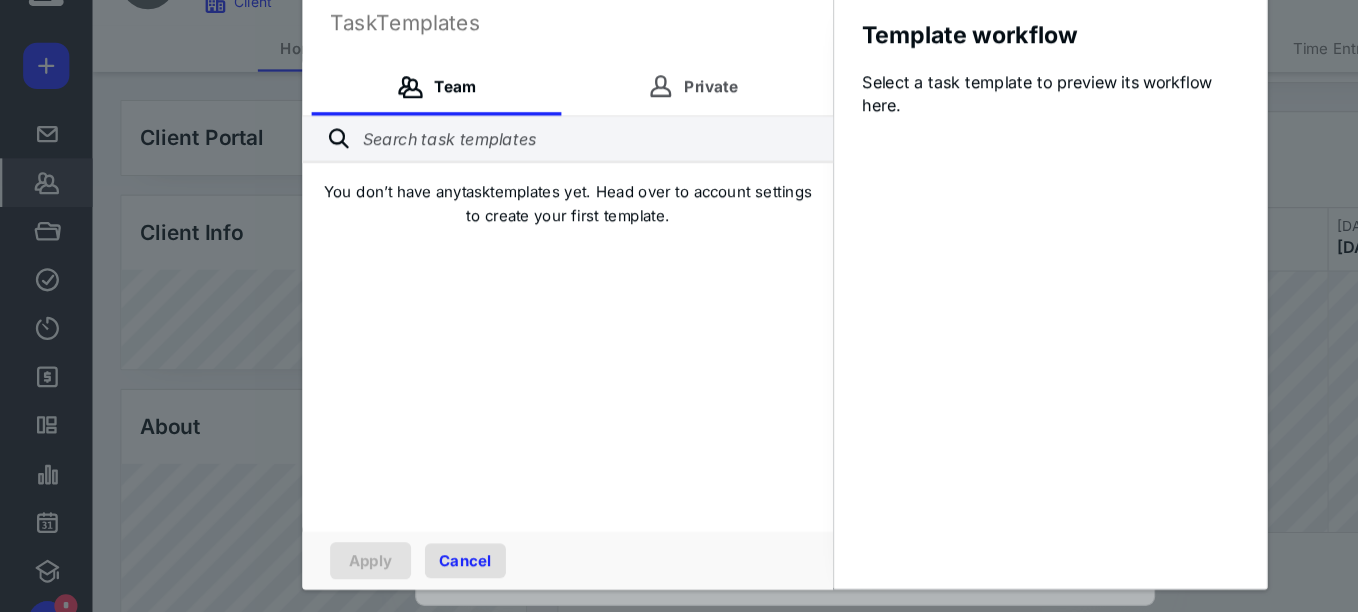 click on "Cancel" at bounding box center [403, 541] 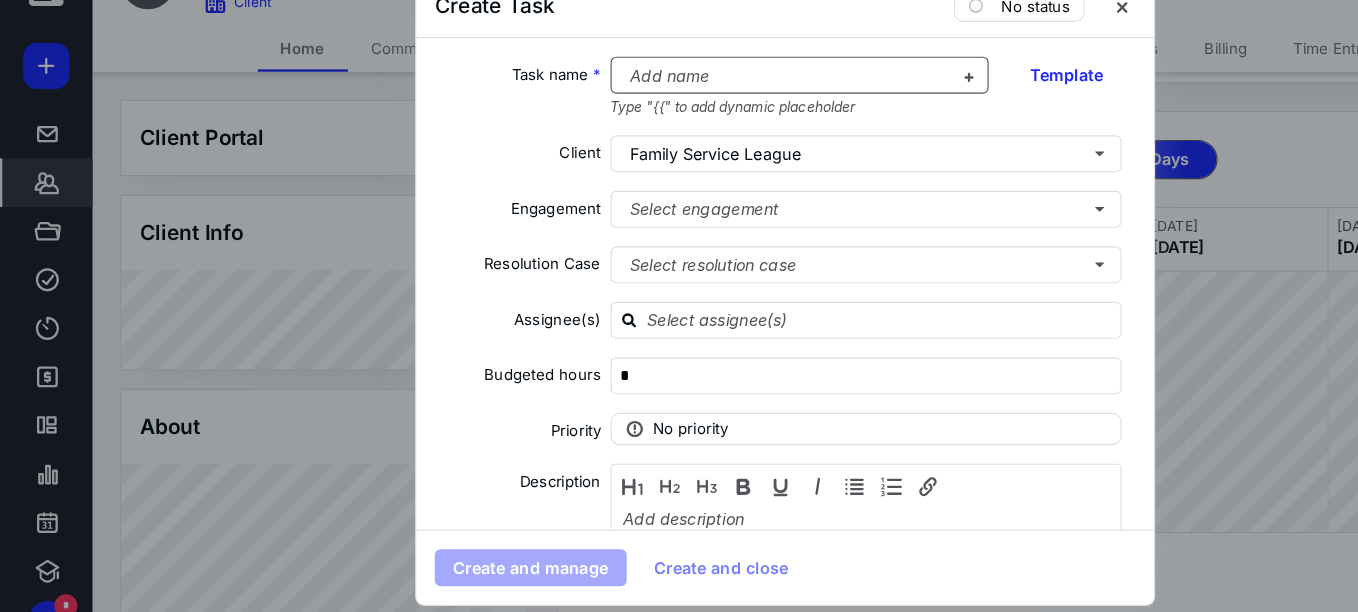 click at bounding box center (680, 122) 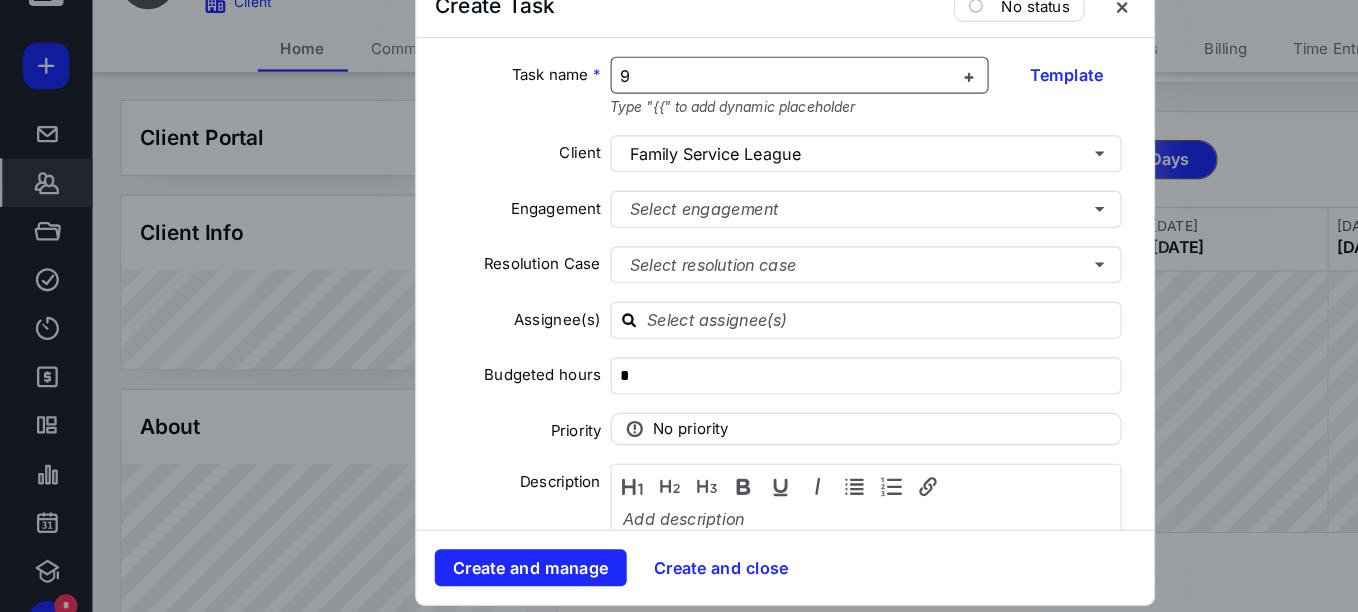 type 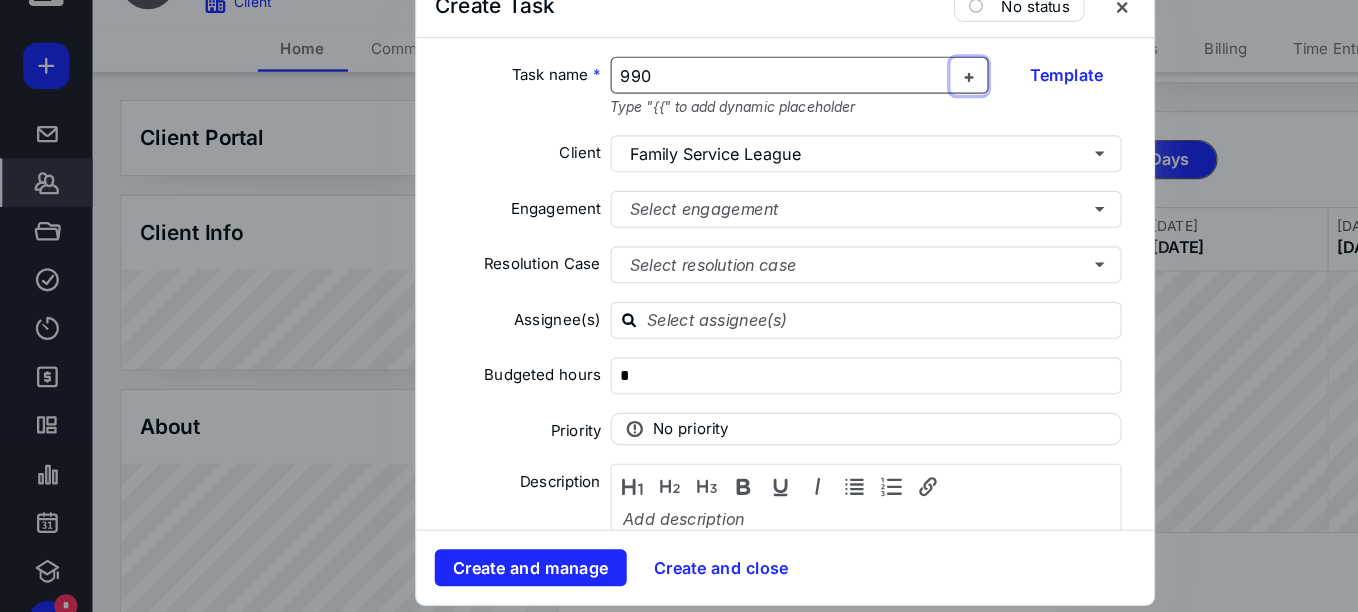 type 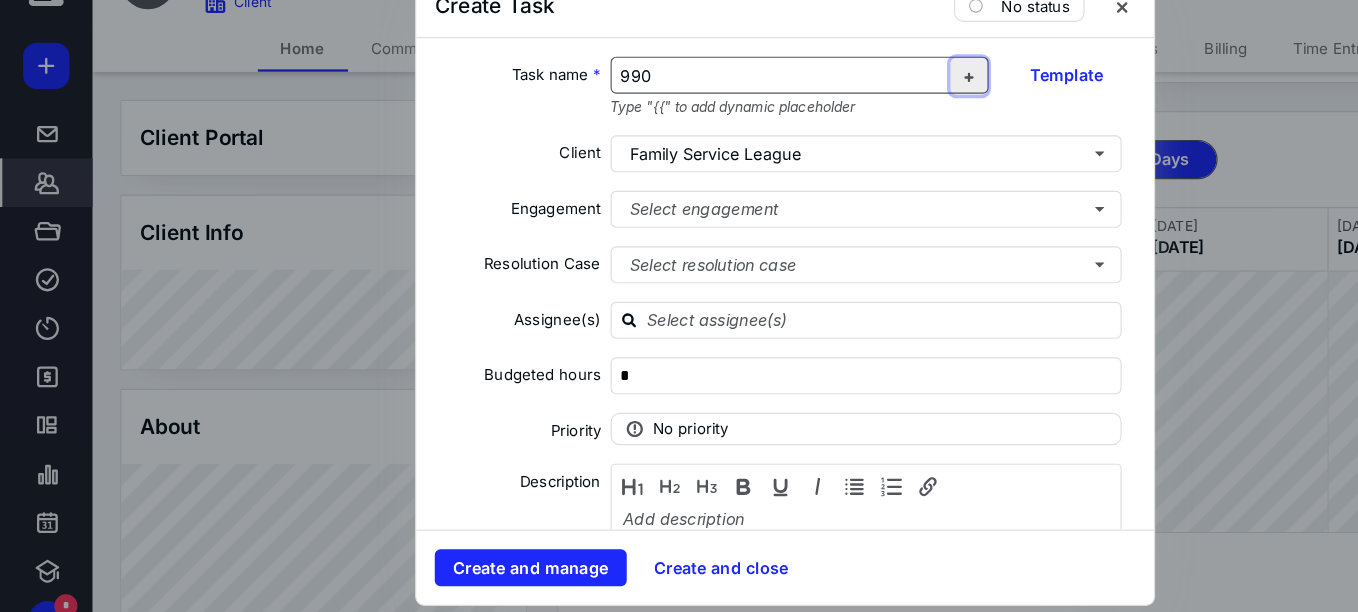 click at bounding box center (838, 122) 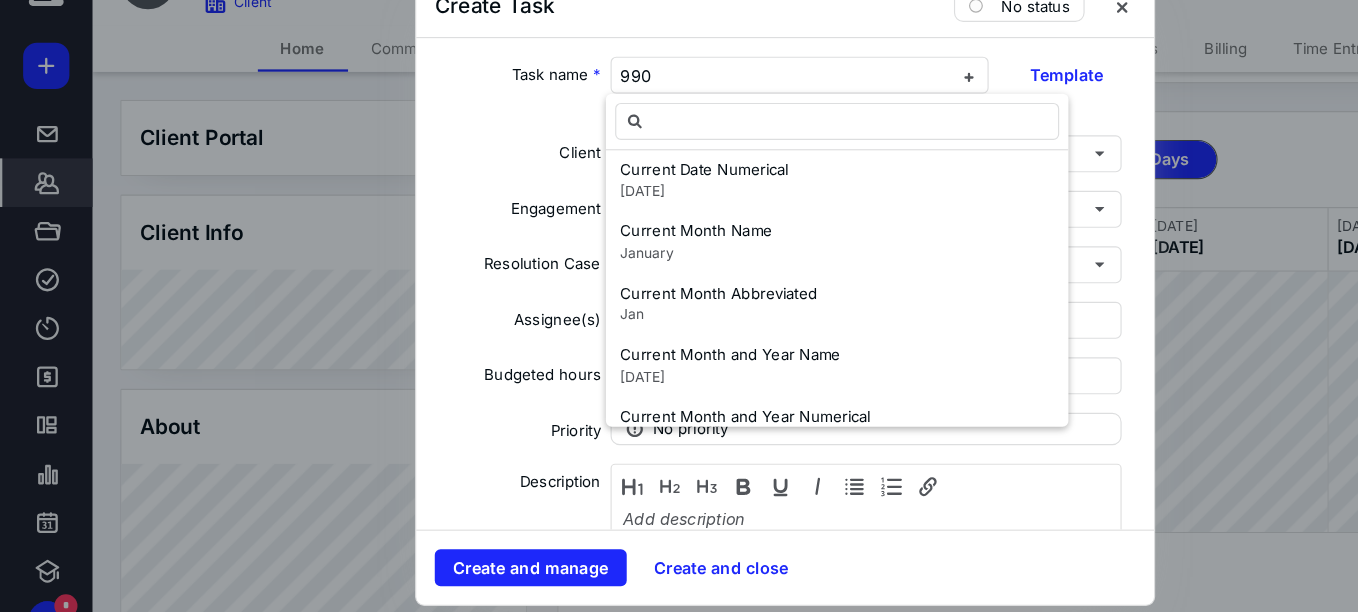 scroll, scrollTop: 171, scrollLeft: 0, axis: vertical 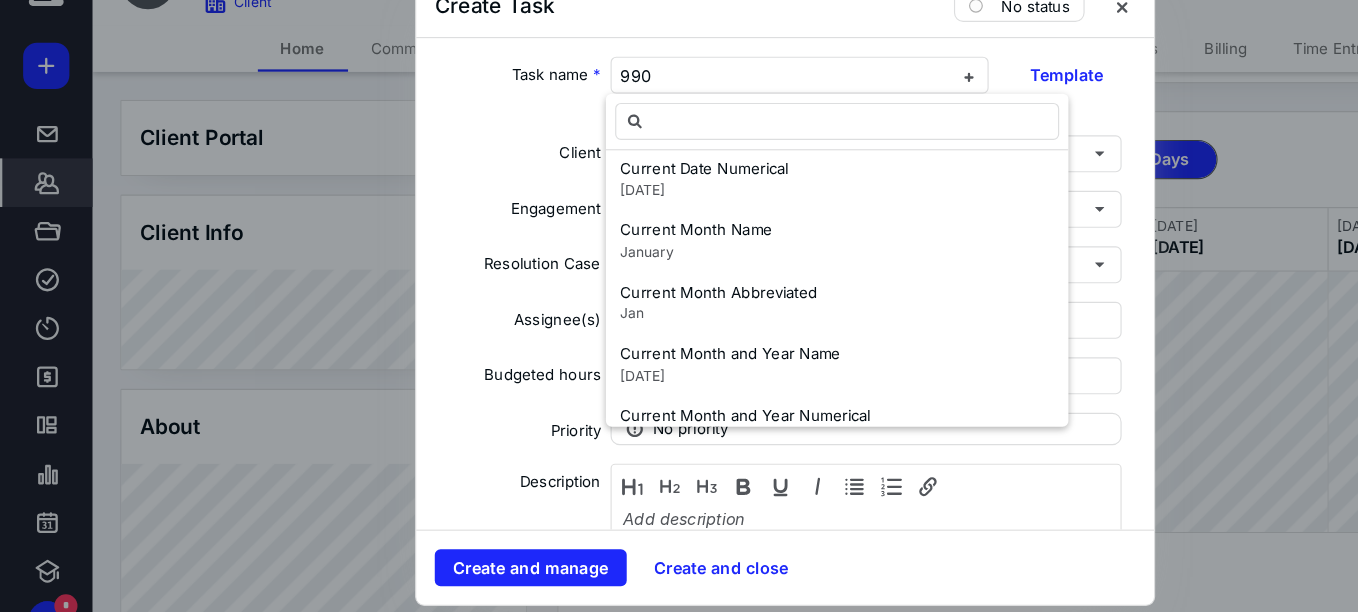 click on "Task name   * 990 Type "{{" to add dynamic placeholder Template Client Family Service League  Engagement Select engagement Resolution Case Select resolution case Assignee(s) Budgeted hours * Priority No priority Description Date Start date Select a date Due date Select a date Add a date Recurring Tax preparation fields Reminder Add reminder File Add file Automation Add automation Add a client request Add a subtask" at bounding box center (679, 301) 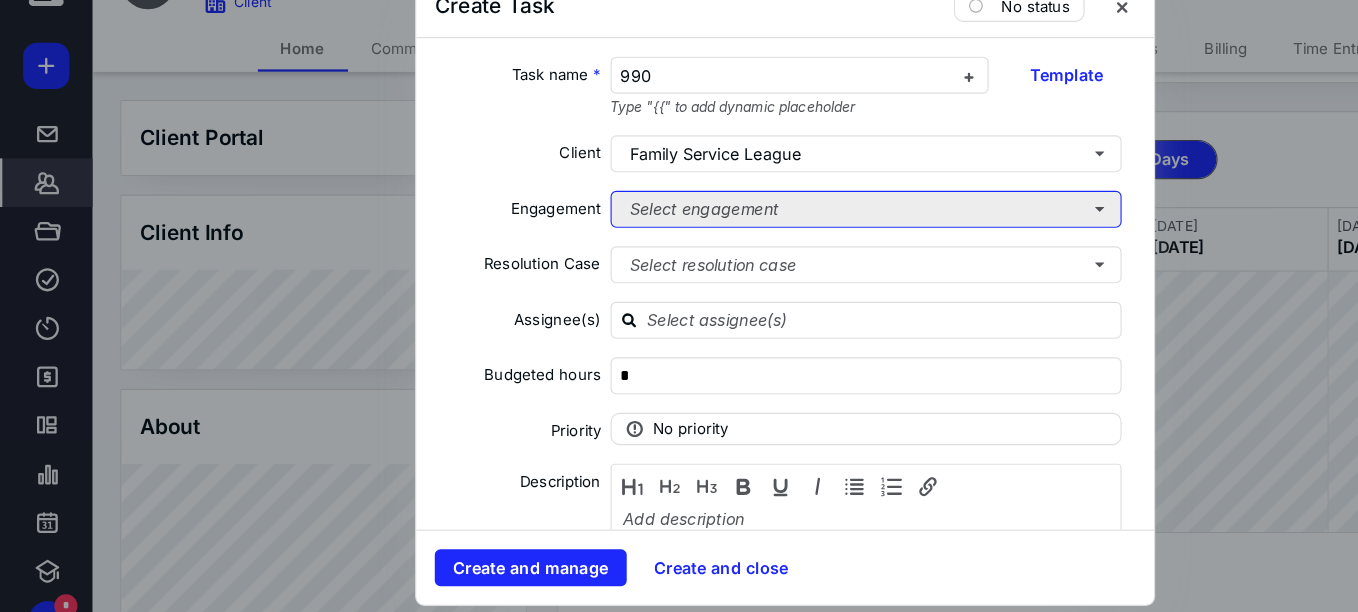 click on "Select engagement" at bounding box center (749, 237) 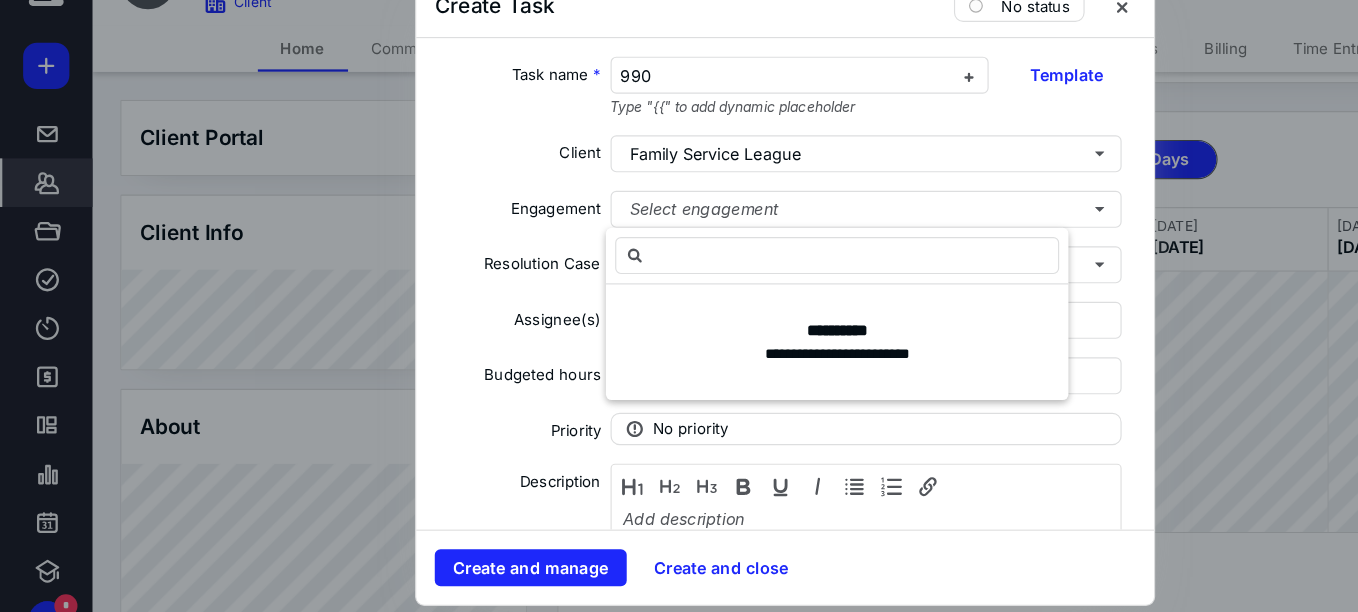 click on "Client" at bounding box center [448, 192] 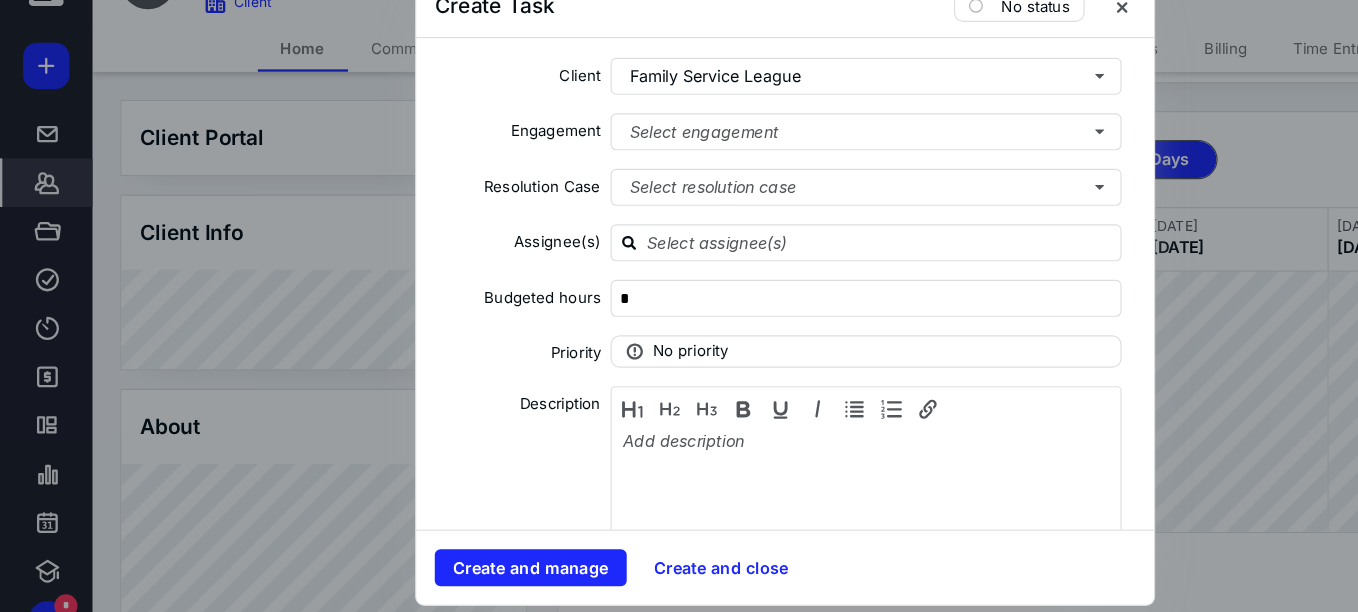 scroll, scrollTop: 68, scrollLeft: 0, axis: vertical 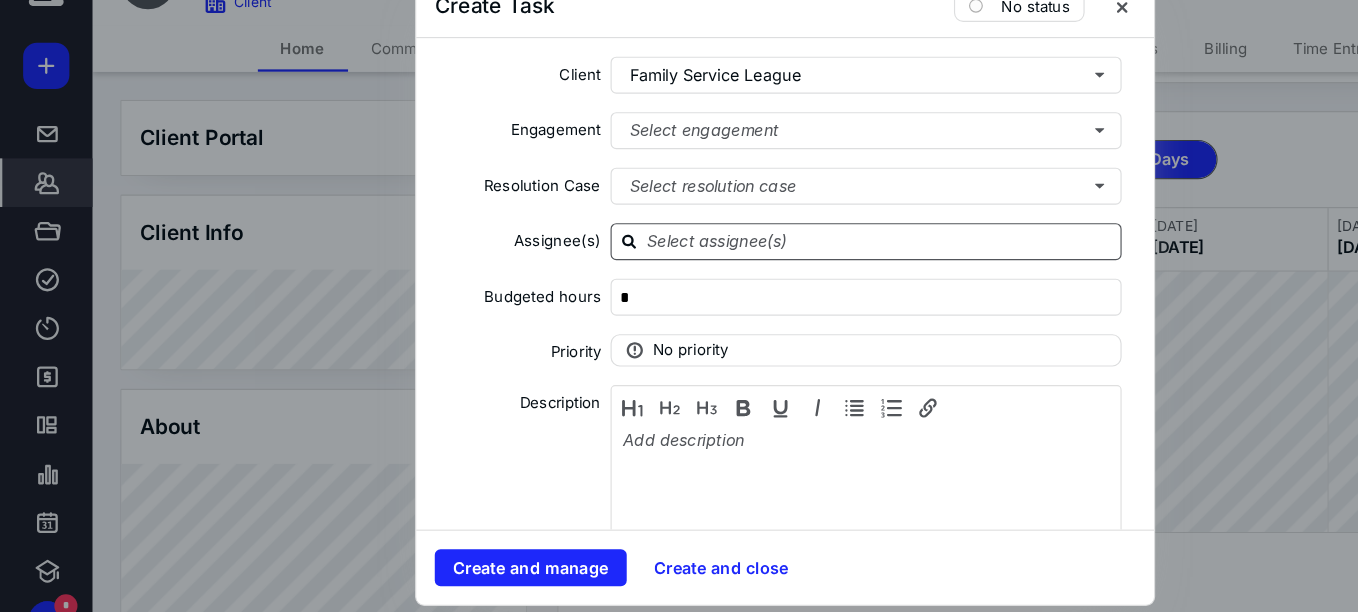 click at bounding box center (761, 264) 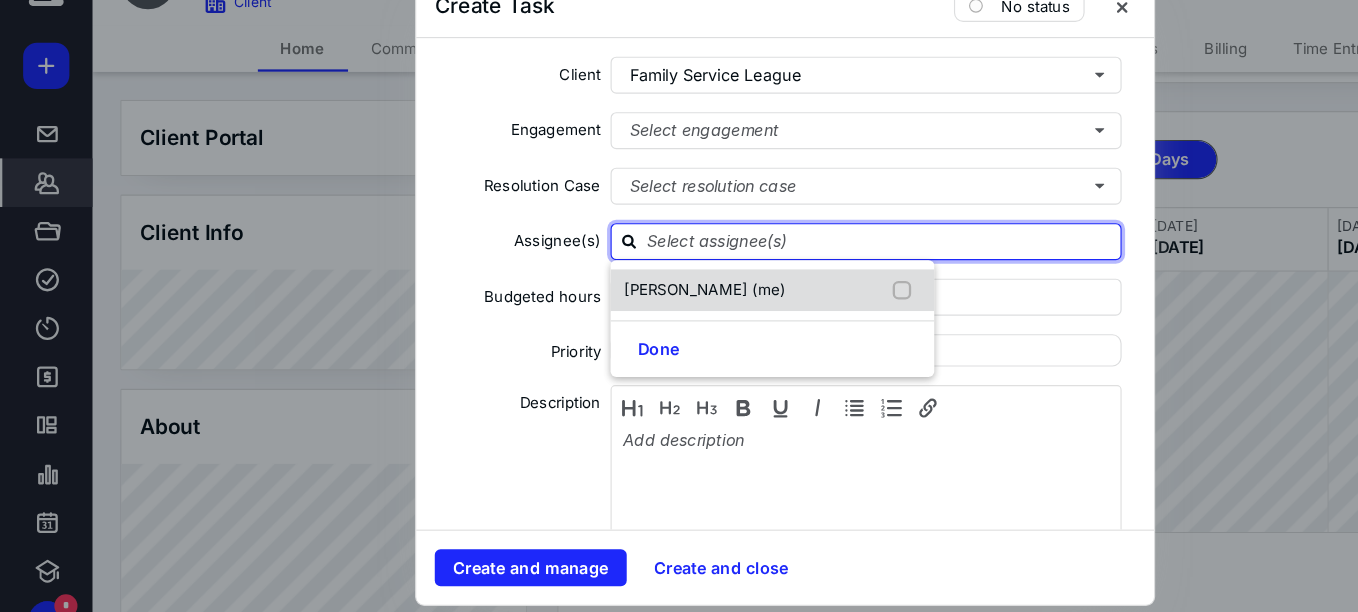 click on "[PERSON_NAME] (me)" at bounding box center [610, 306] 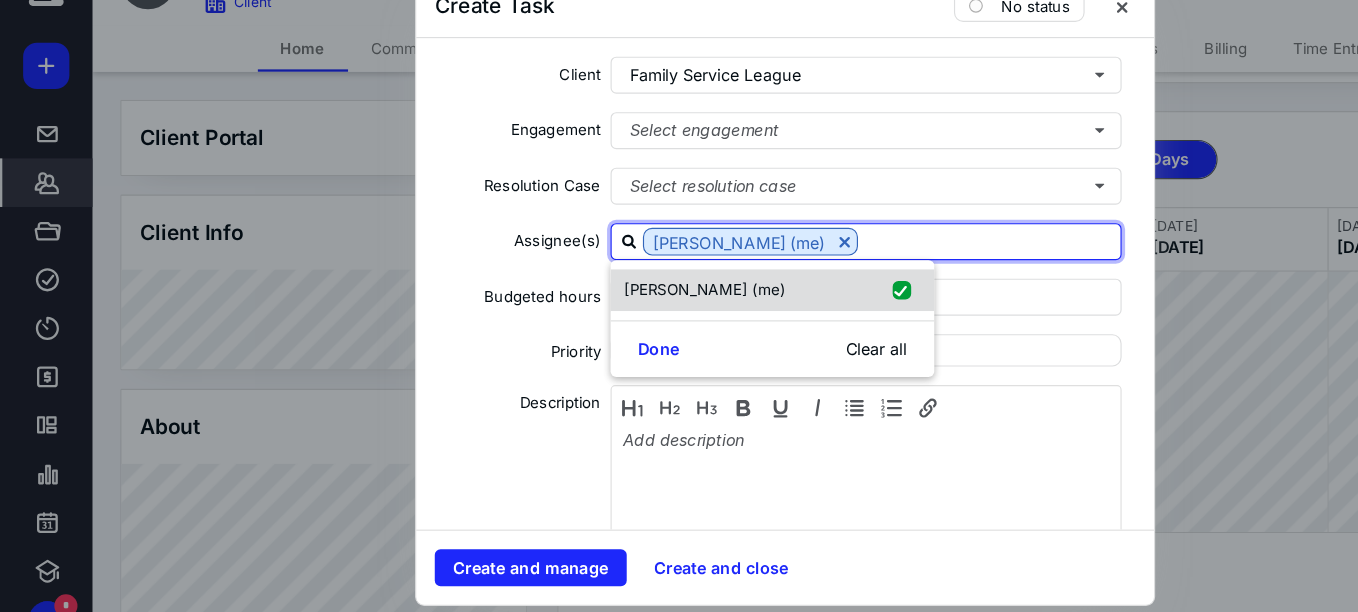 click on "[PERSON_NAME] (me)" at bounding box center [610, 306] 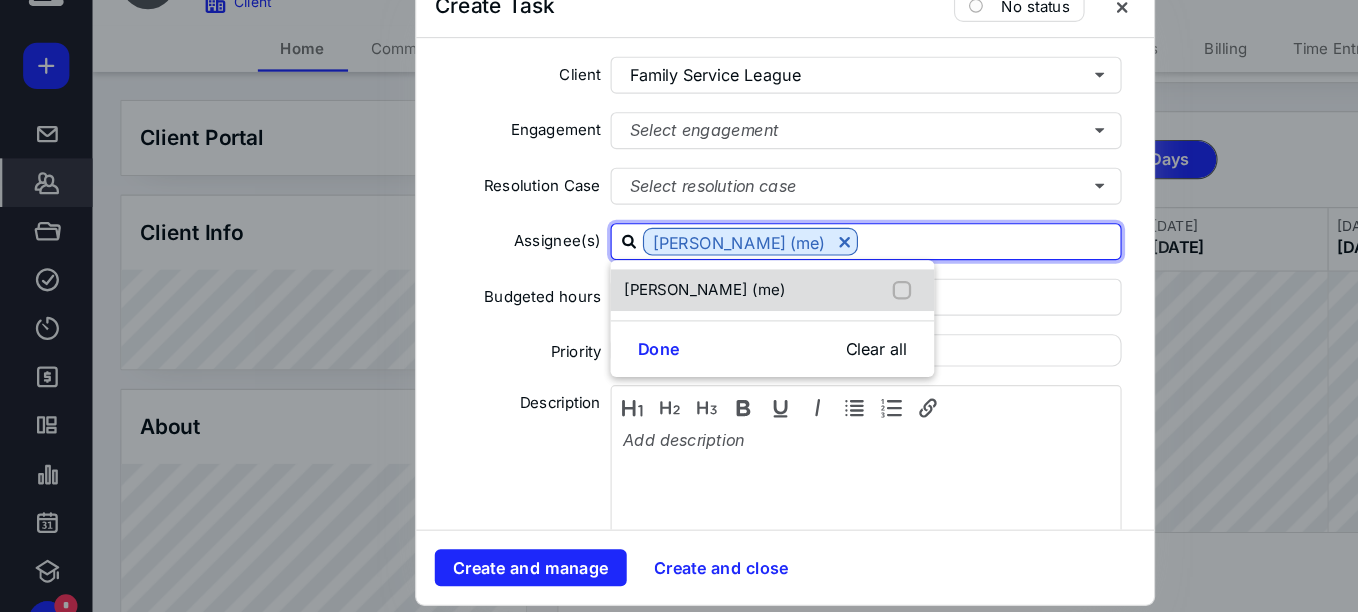 checkbox on "false" 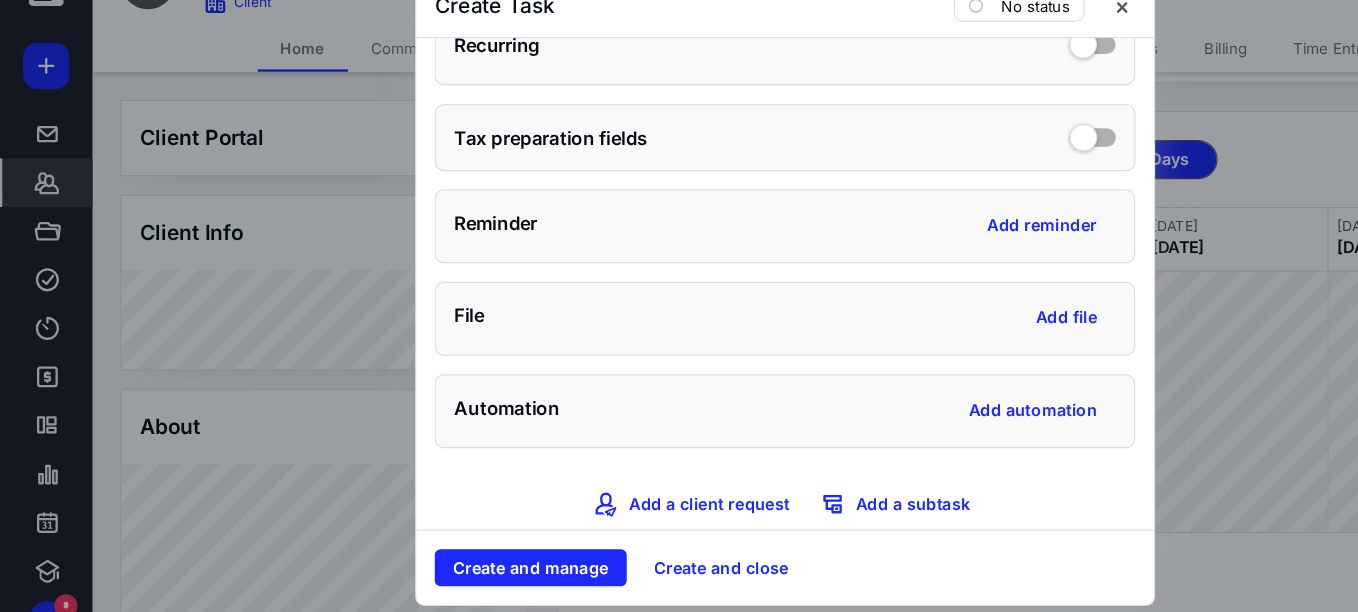 scroll, scrollTop: 821, scrollLeft: 0, axis: vertical 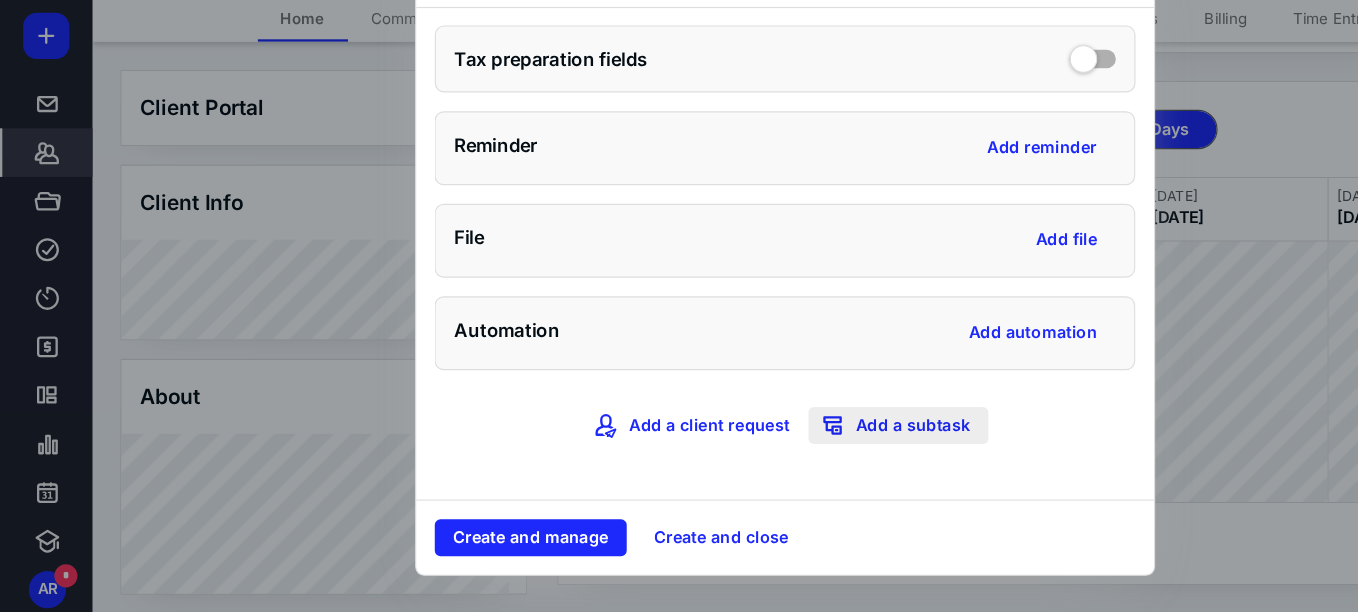 click on "Add a subtask" at bounding box center [777, 450] 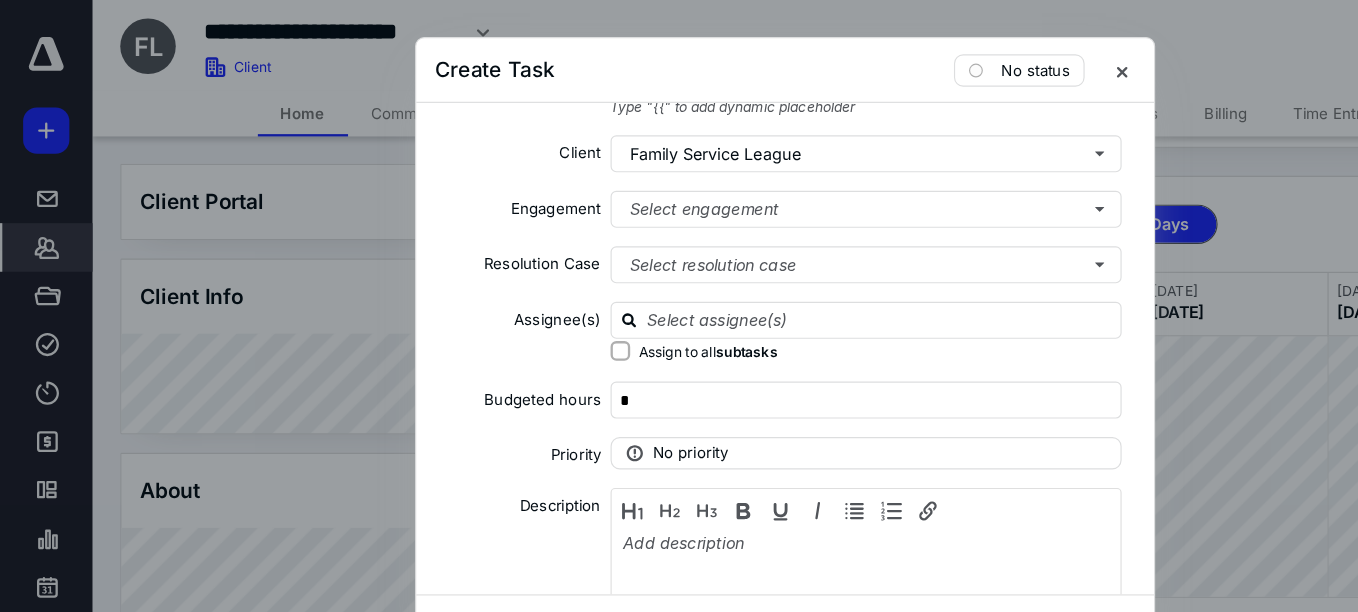 scroll, scrollTop: 52, scrollLeft: 0, axis: vertical 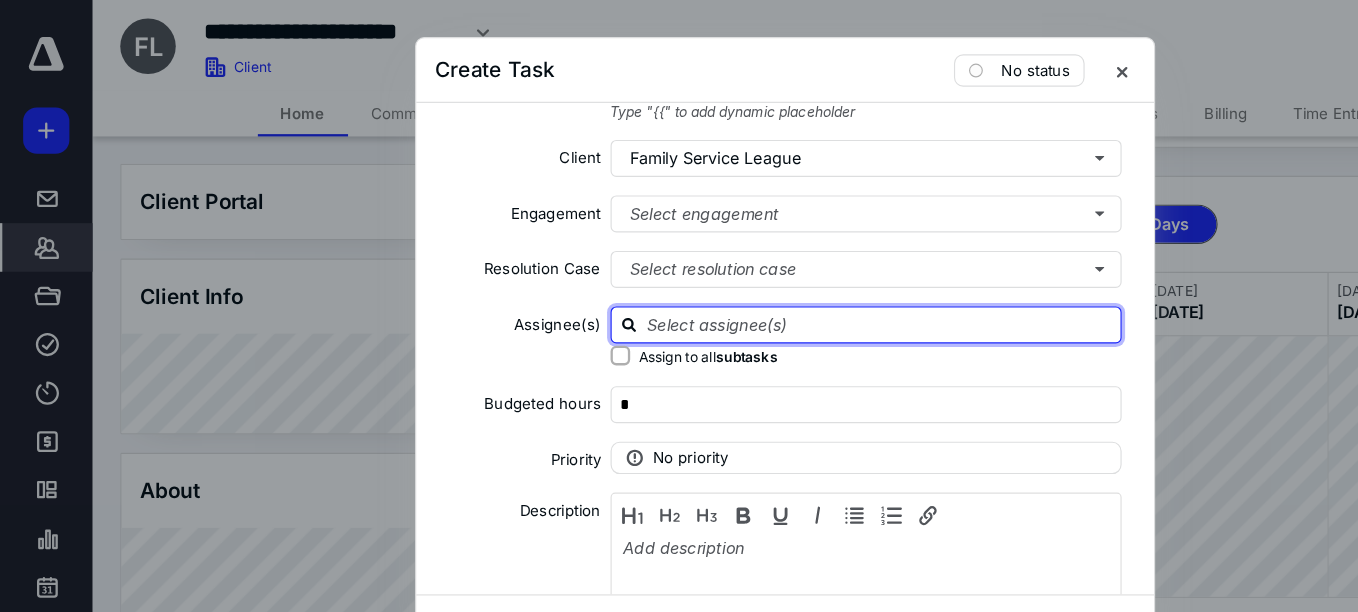 click at bounding box center (761, 280) 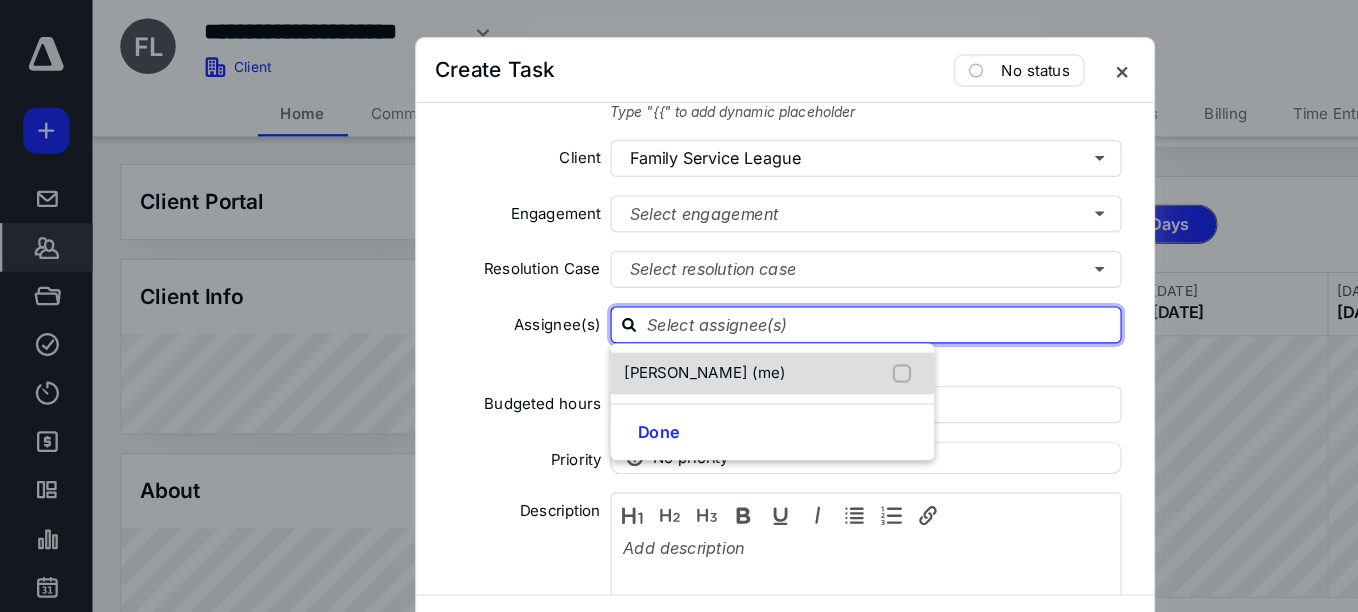 click on "[PERSON_NAME] (me)" at bounding box center [668, 323] 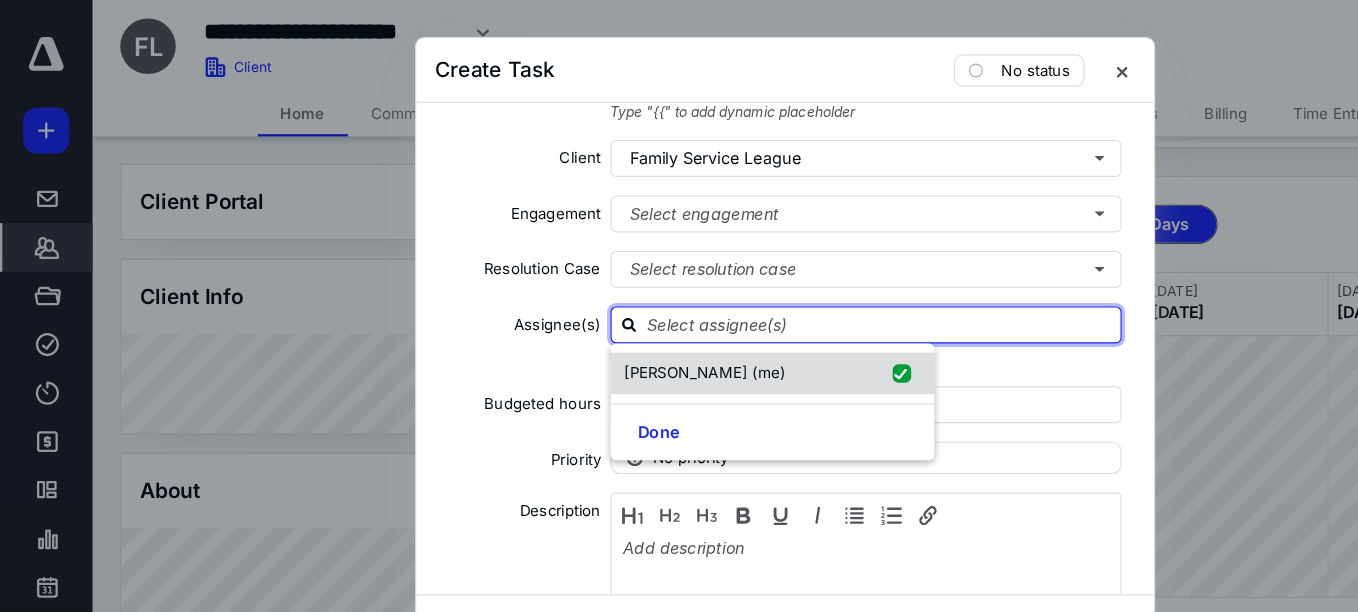 checkbox on "true" 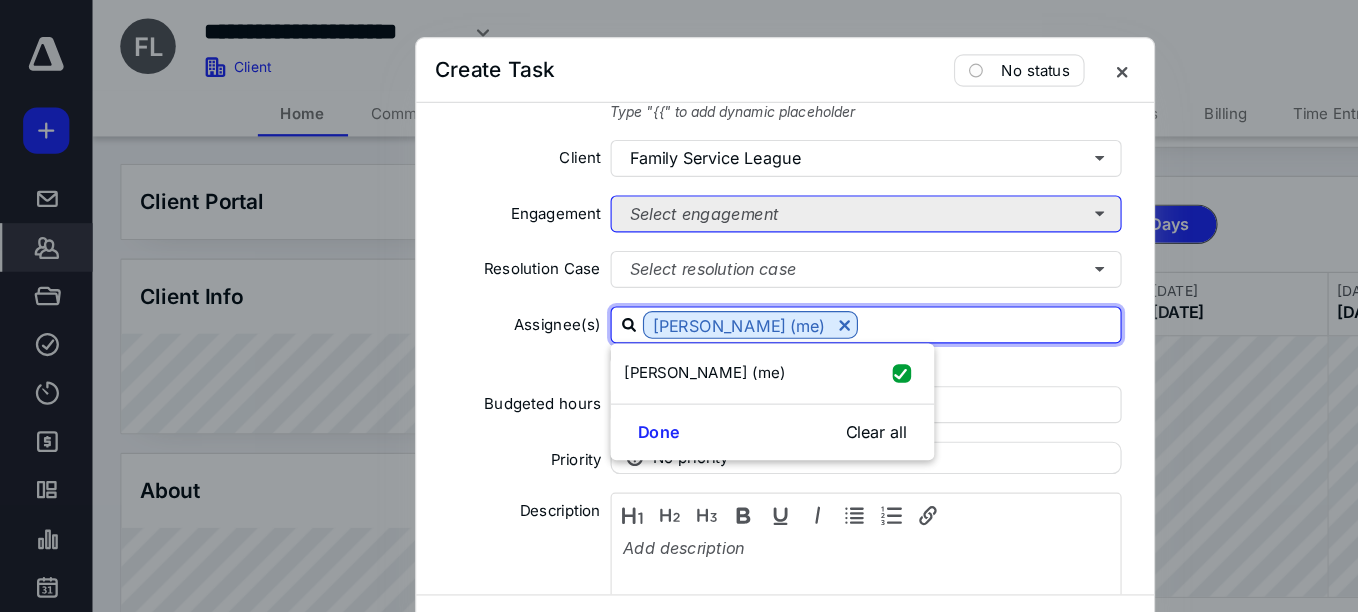 click on "Select engagement" at bounding box center [749, 185] 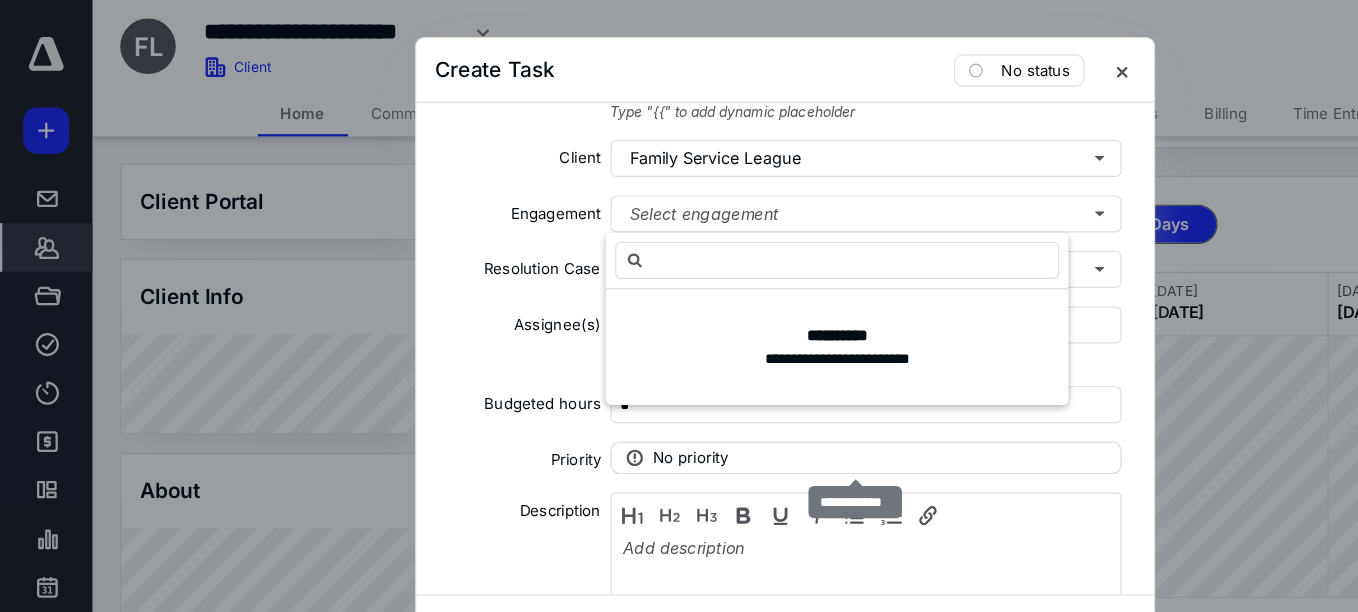 click on "No priority" at bounding box center (749, 396) 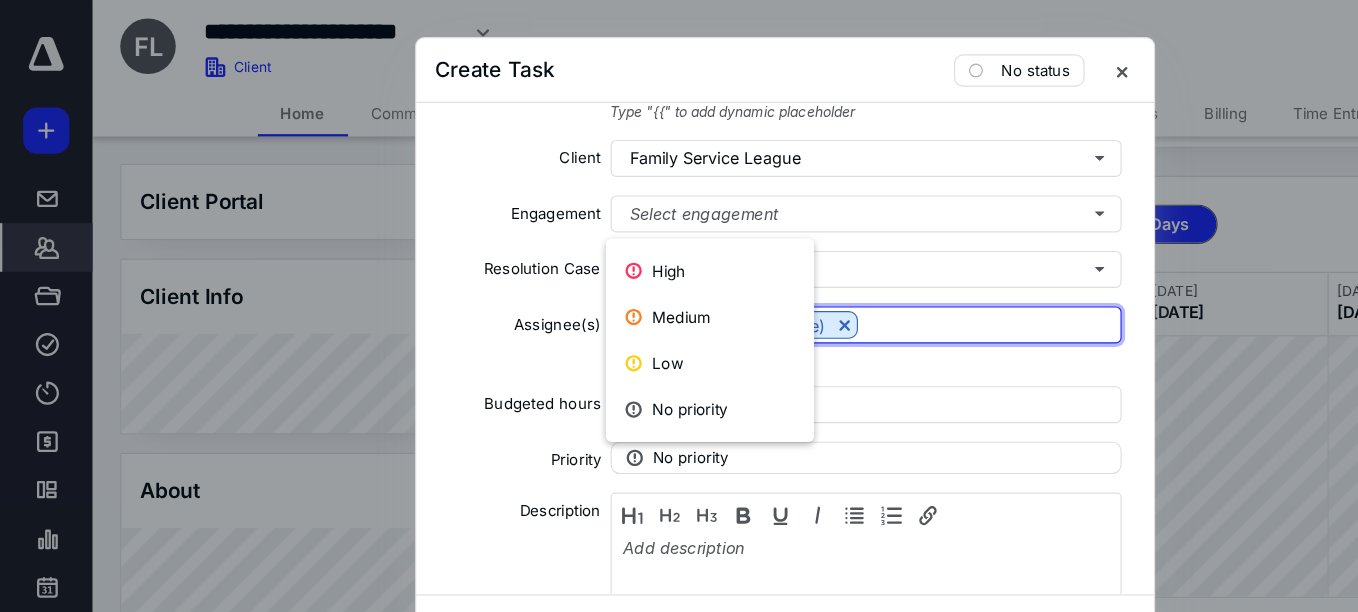 click at bounding box center (855, 280) 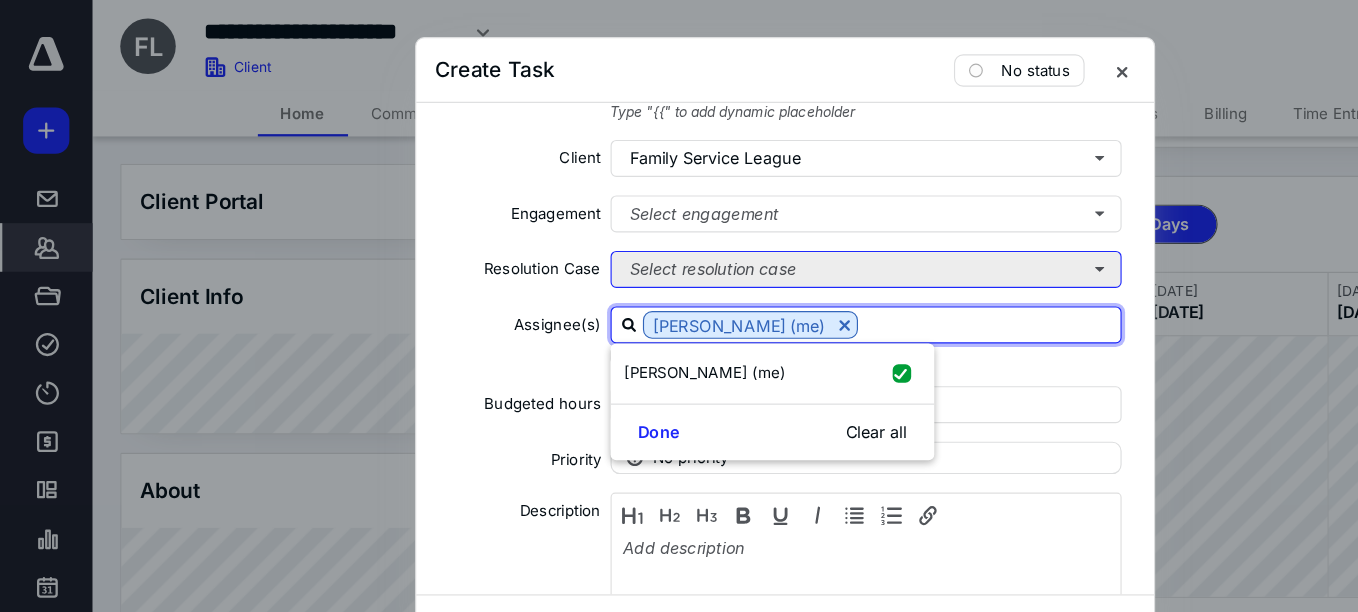 click on "Select resolution case" at bounding box center [749, 233] 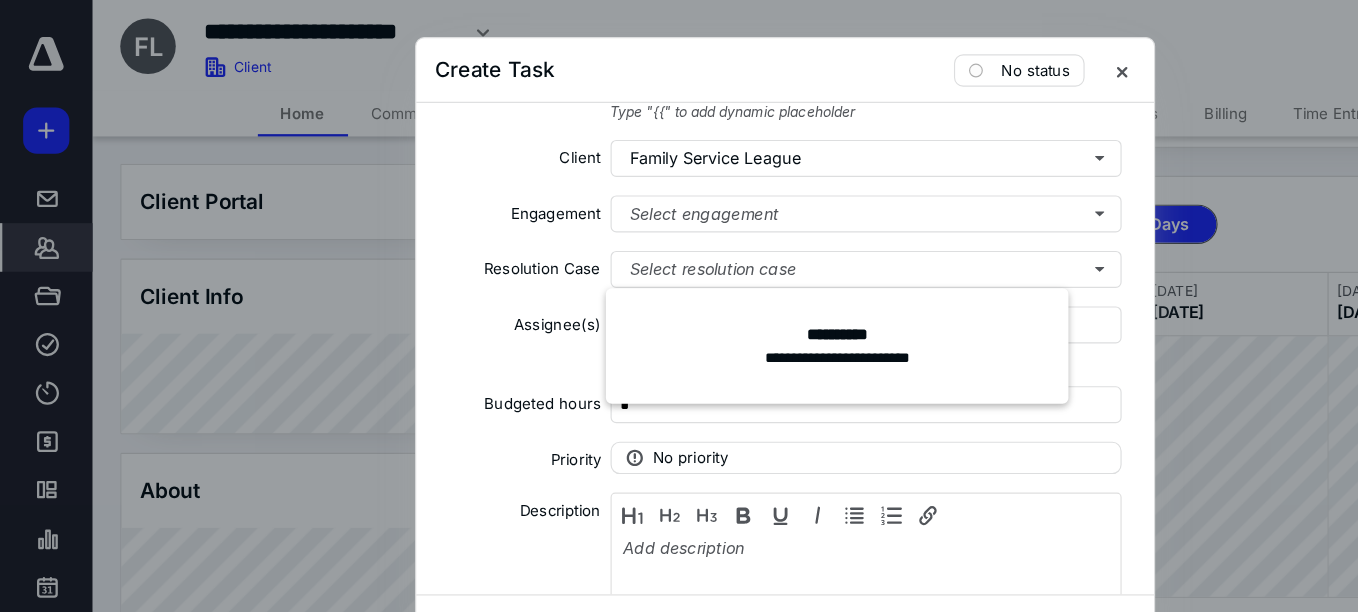click on "Priority No priority" at bounding box center (679, 396) 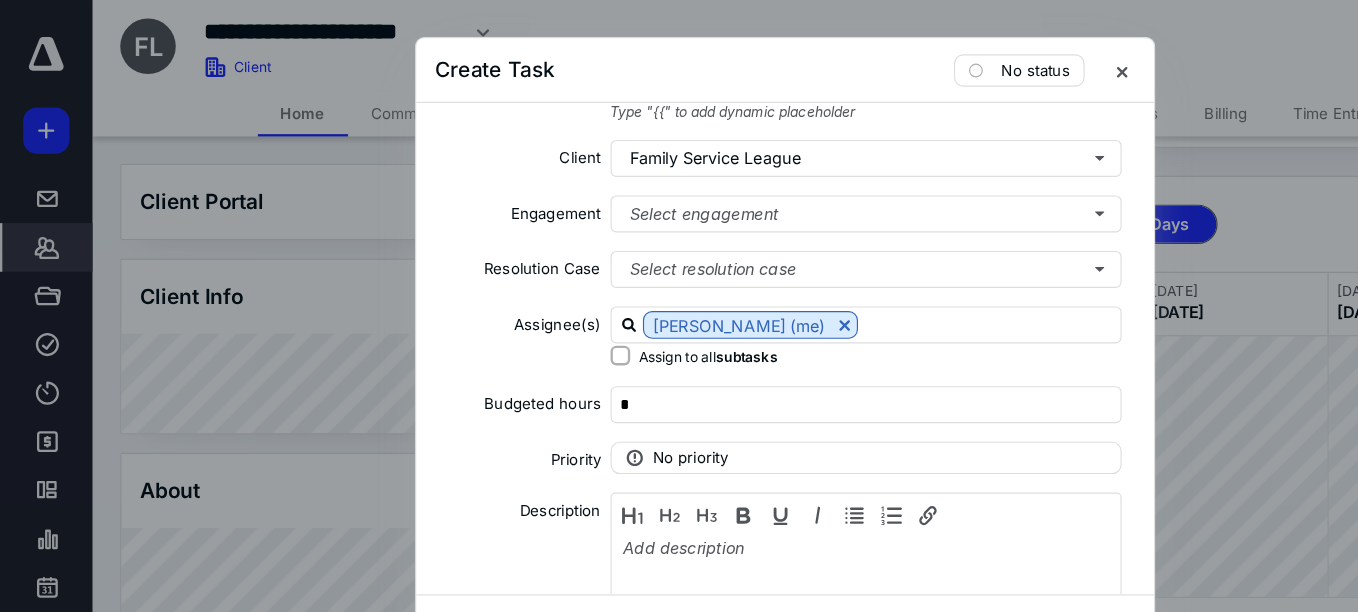click 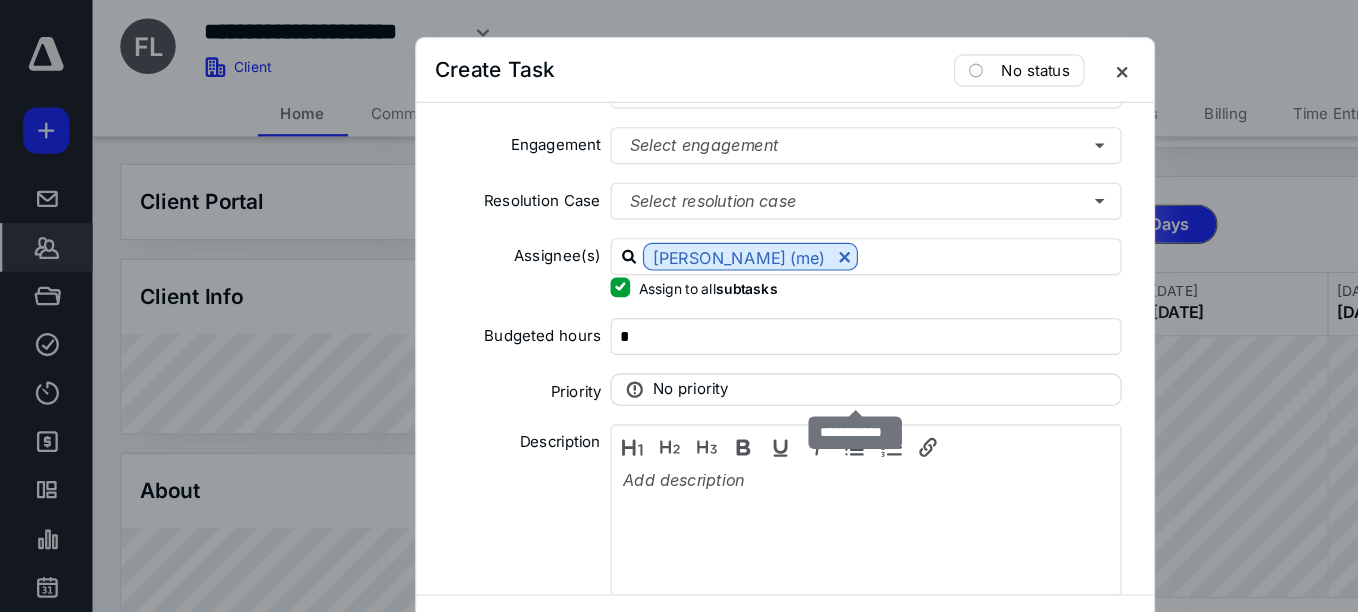 scroll, scrollTop: 112, scrollLeft: 0, axis: vertical 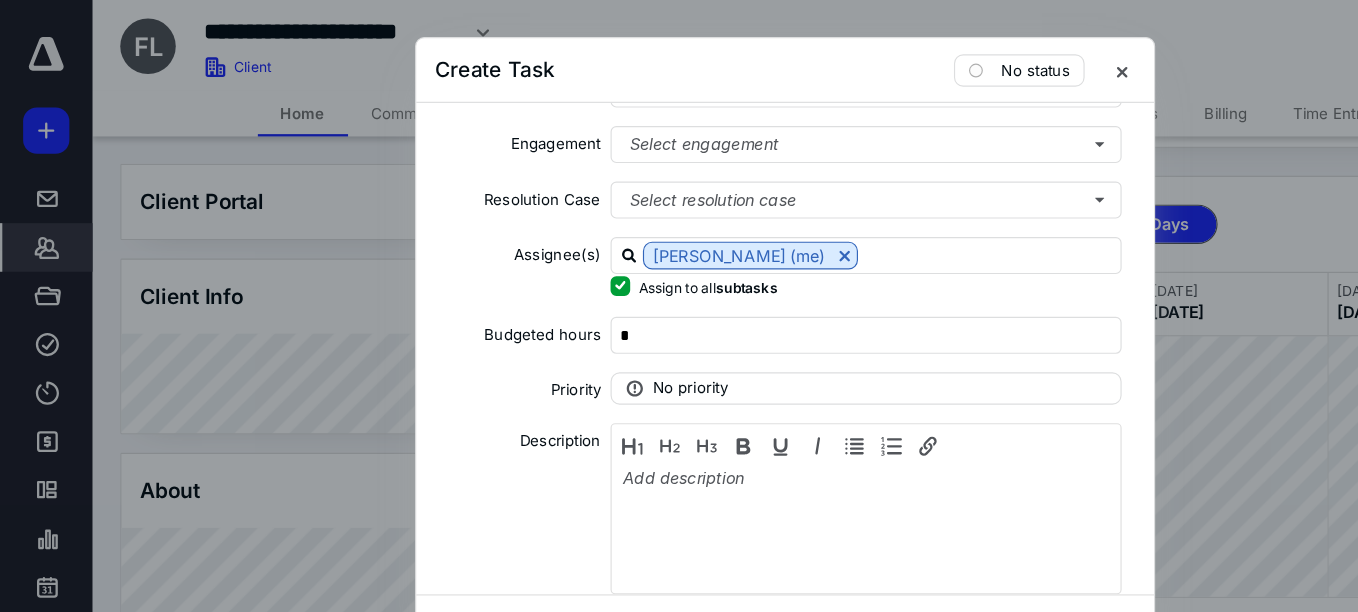 click on "Assign to all  subtasks" at bounding box center (536, 247) 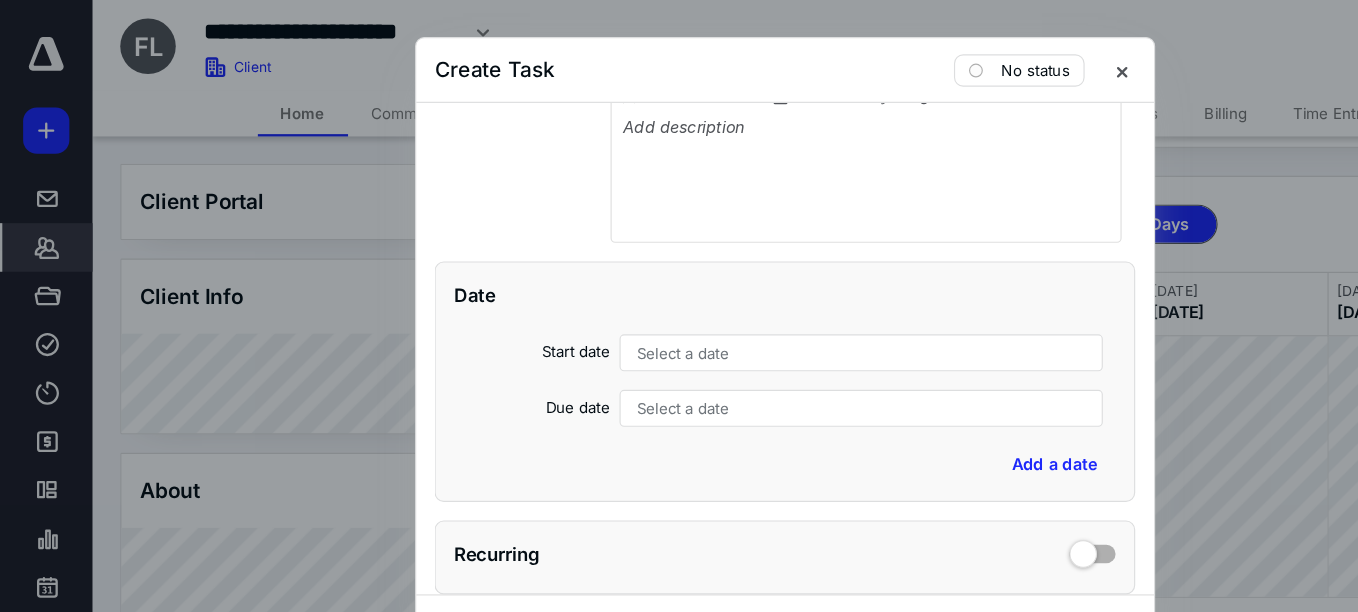 scroll, scrollTop: 417, scrollLeft: 0, axis: vertical 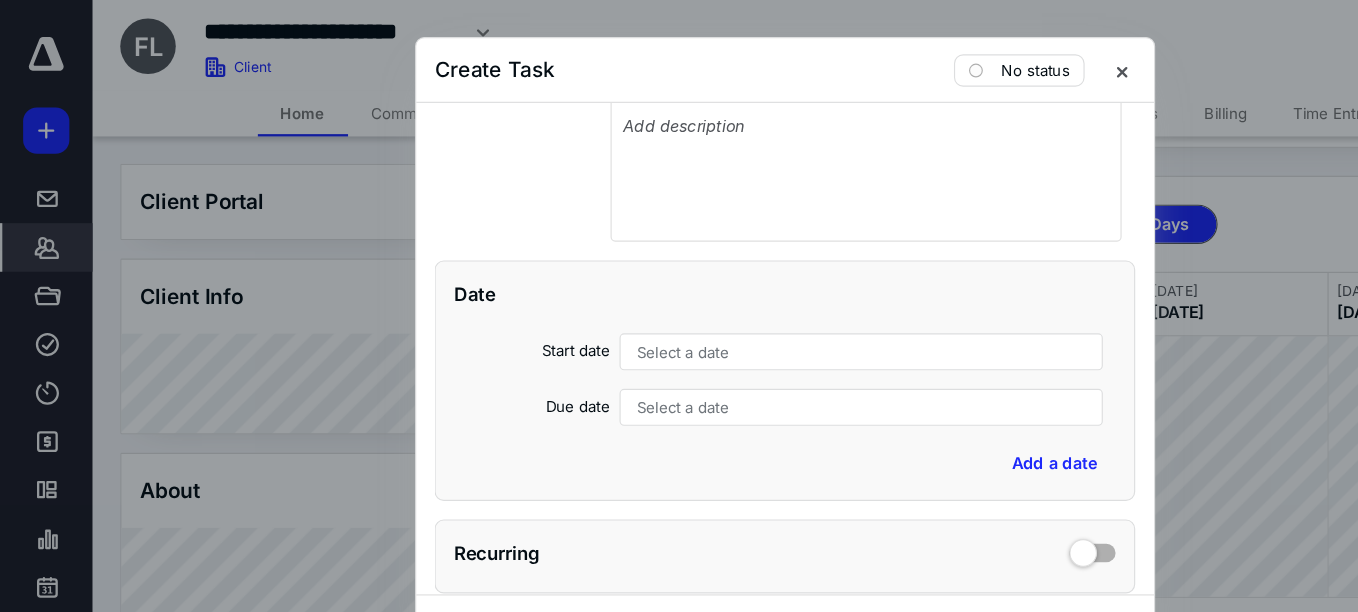 click on "Select a date" at bounding box center [591, 304] 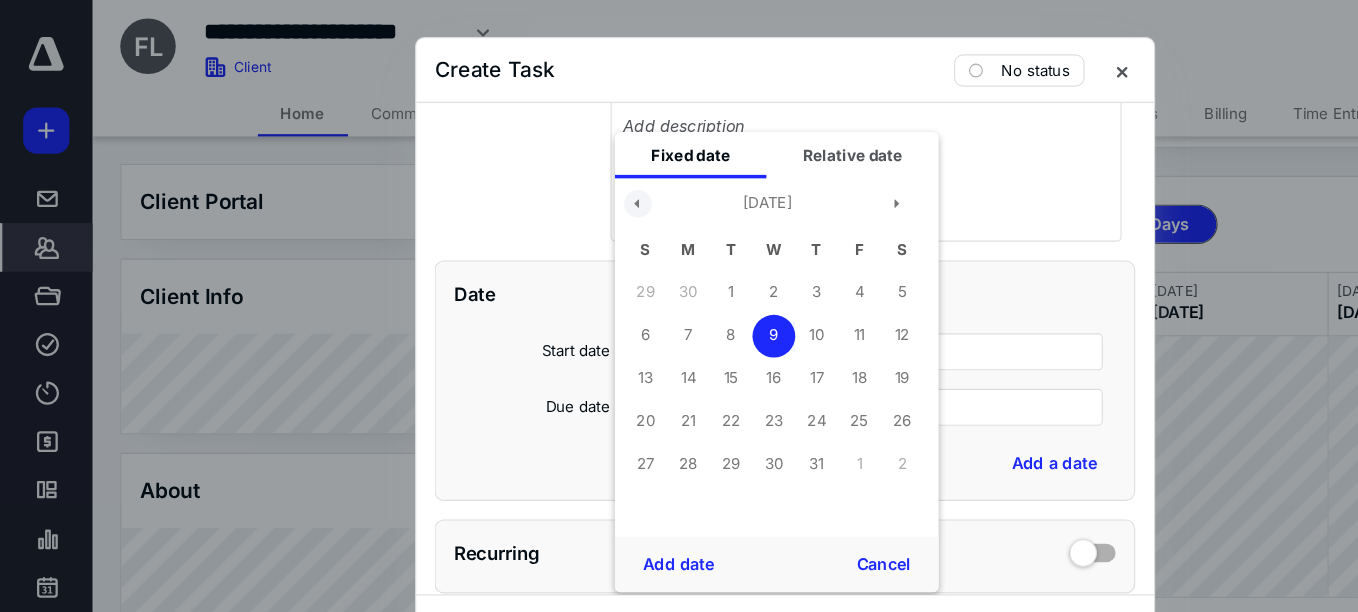click at bounding box center [552, 176] 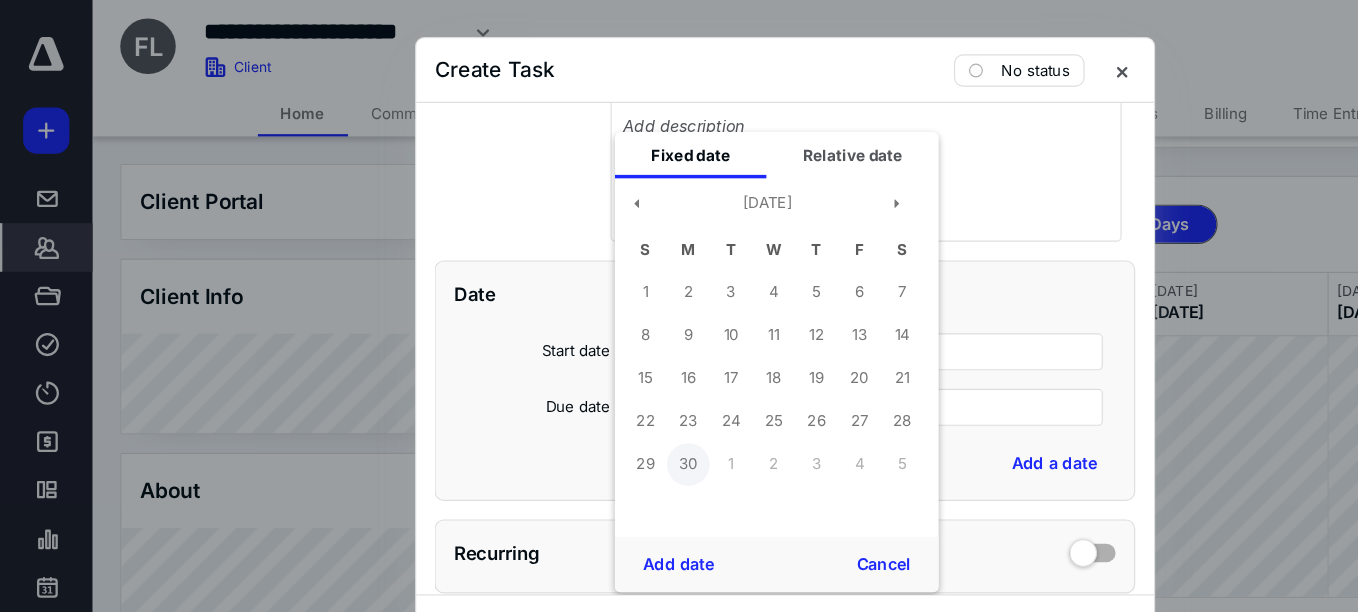 click on "30" at bounding box center [595, 401] 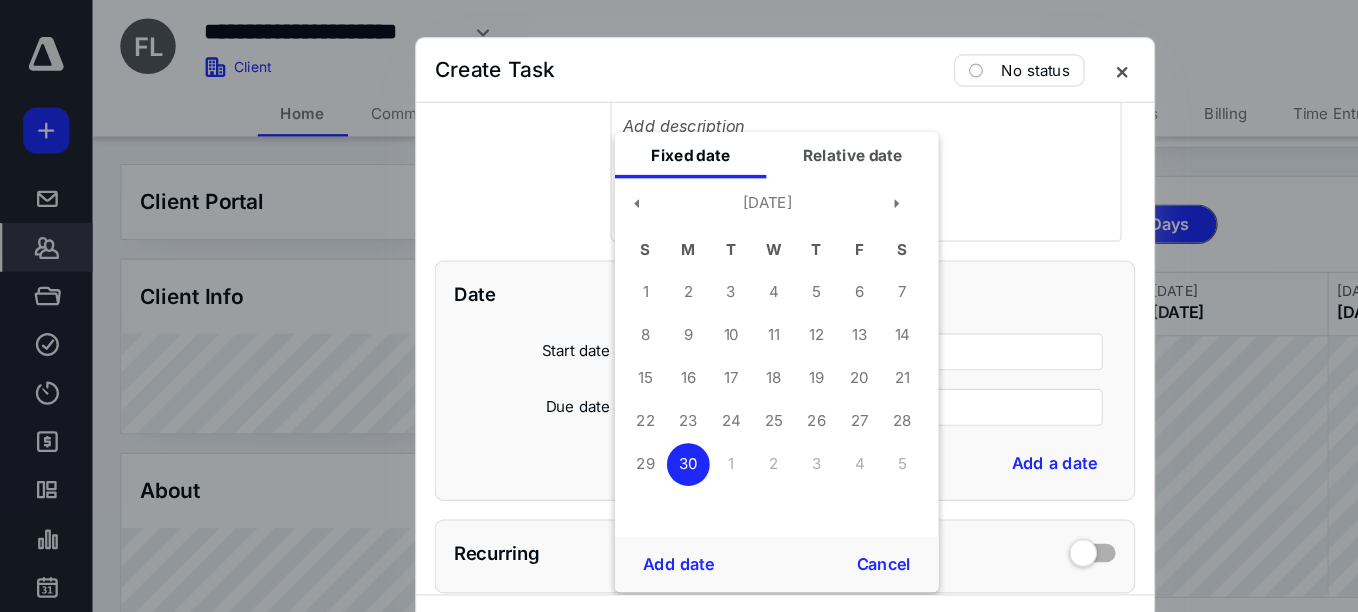 click on "30" at bounding box center (595, 401) 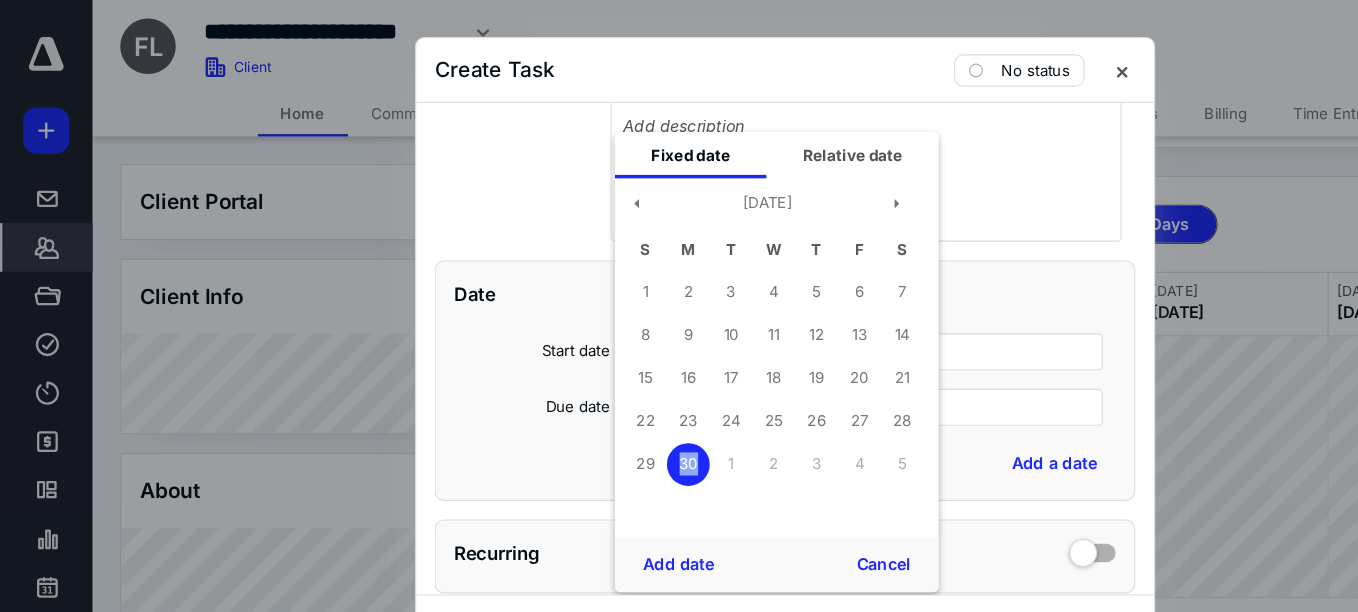 click on "30" at bounding box center [595, 401] 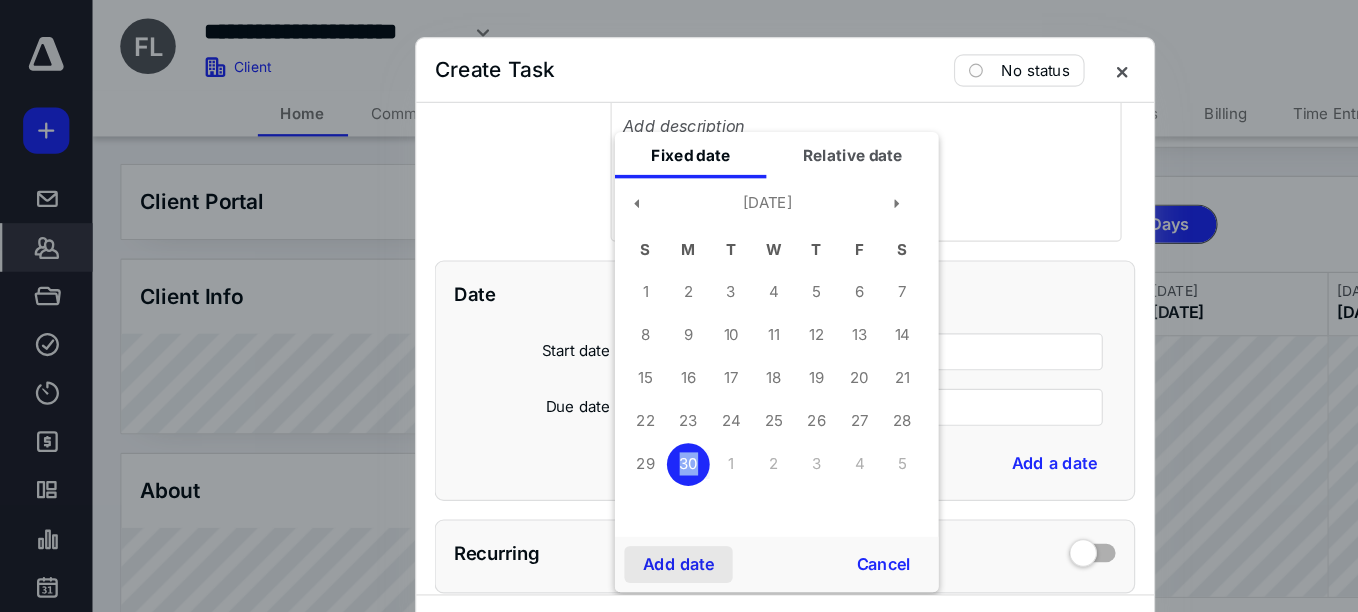 click on "Add date" at bounding box center [587, 488] 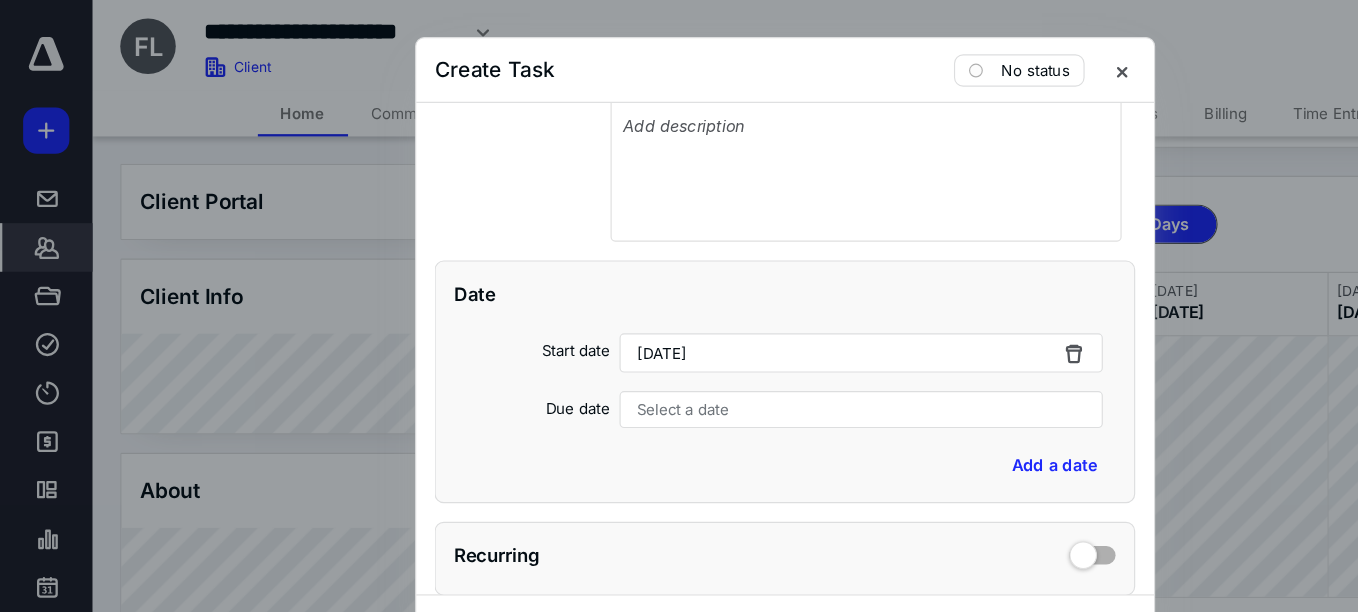 click on "Select a date" at bounding box center [745, 354] 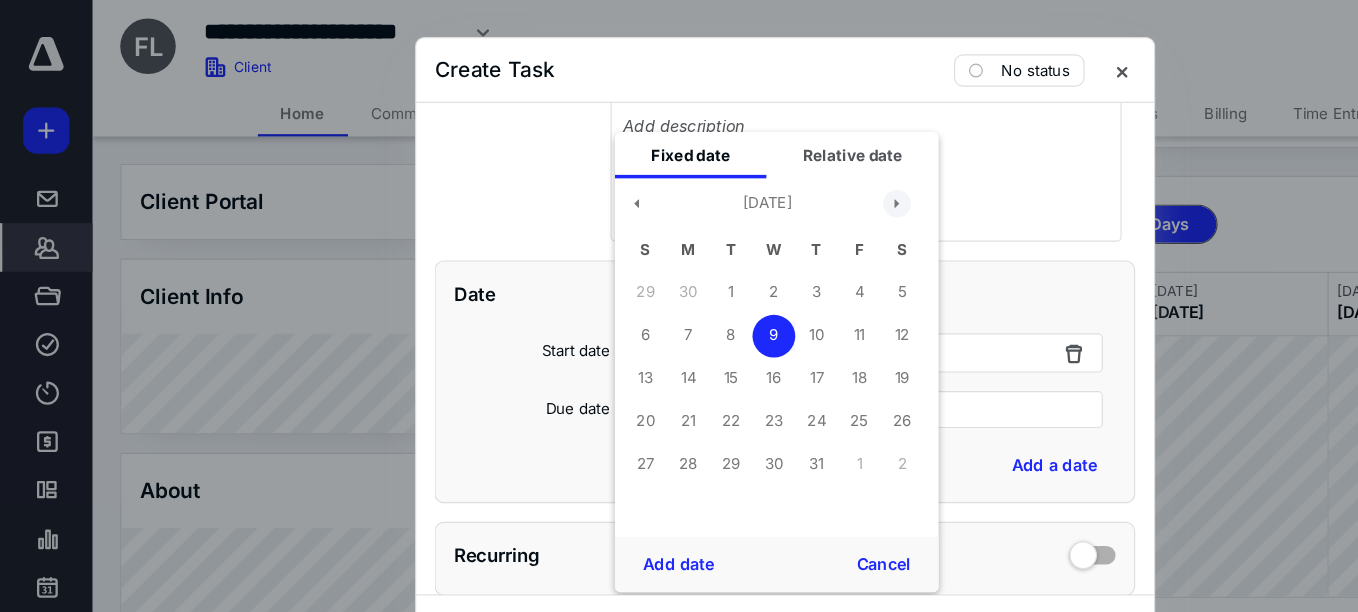 click at bounding box center [776, 176] 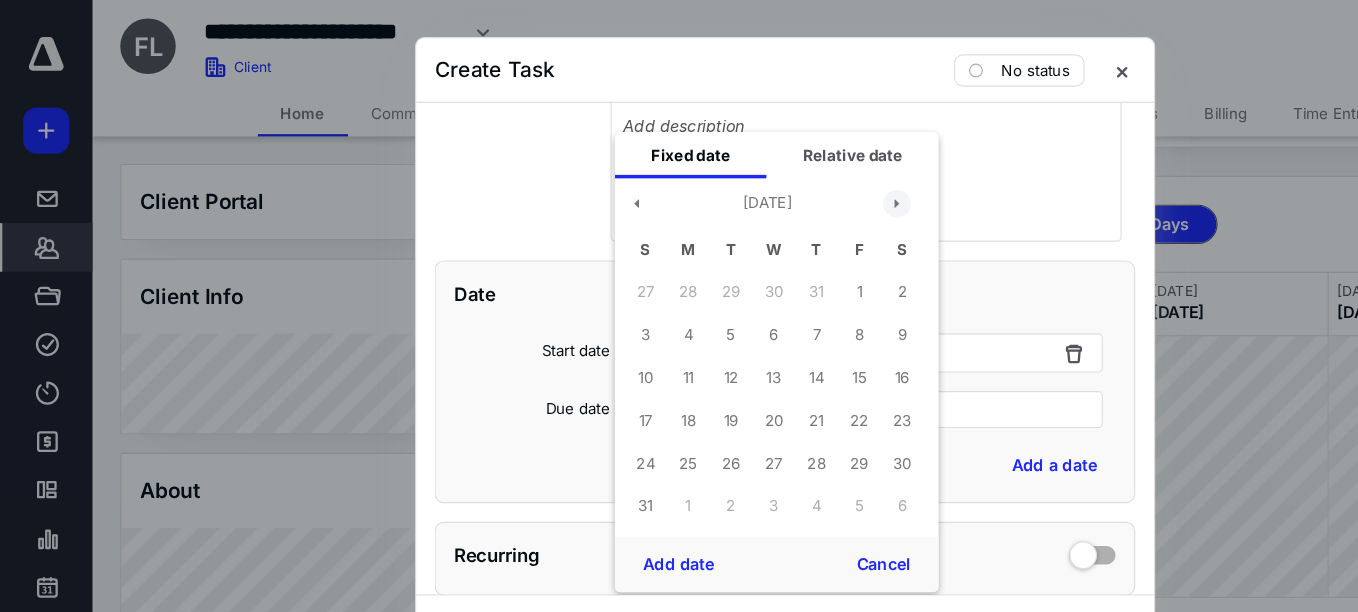 click at bounding box center [776, 176] 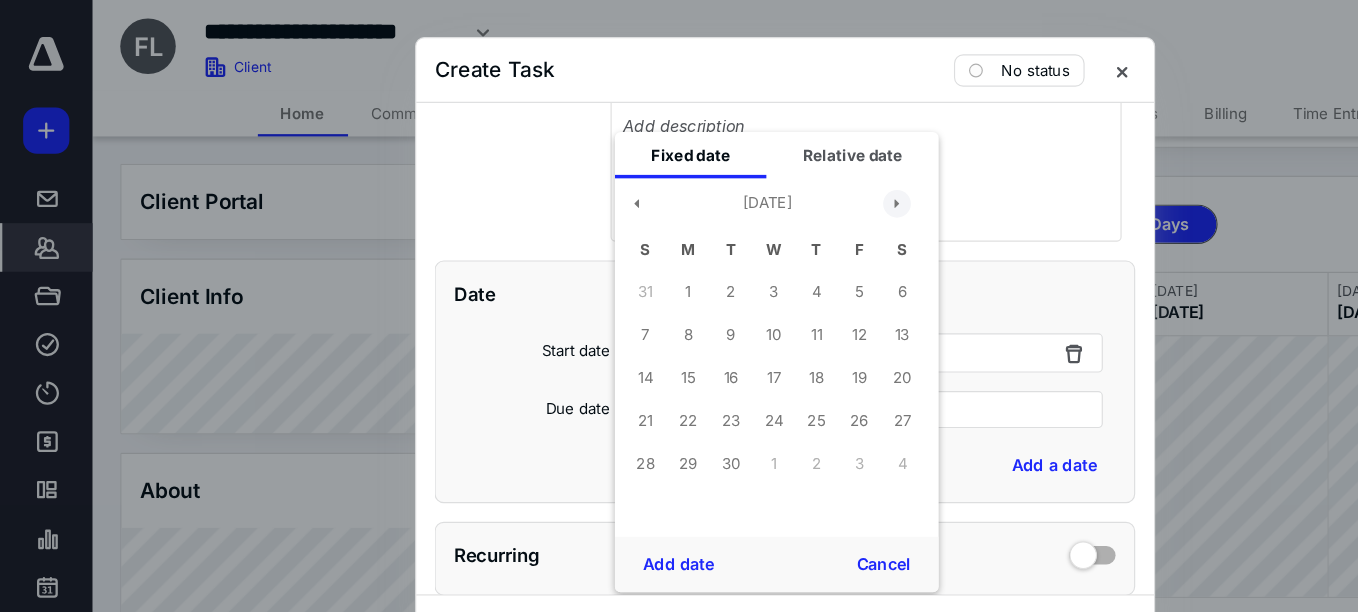 click at bounding box center (776, 176) 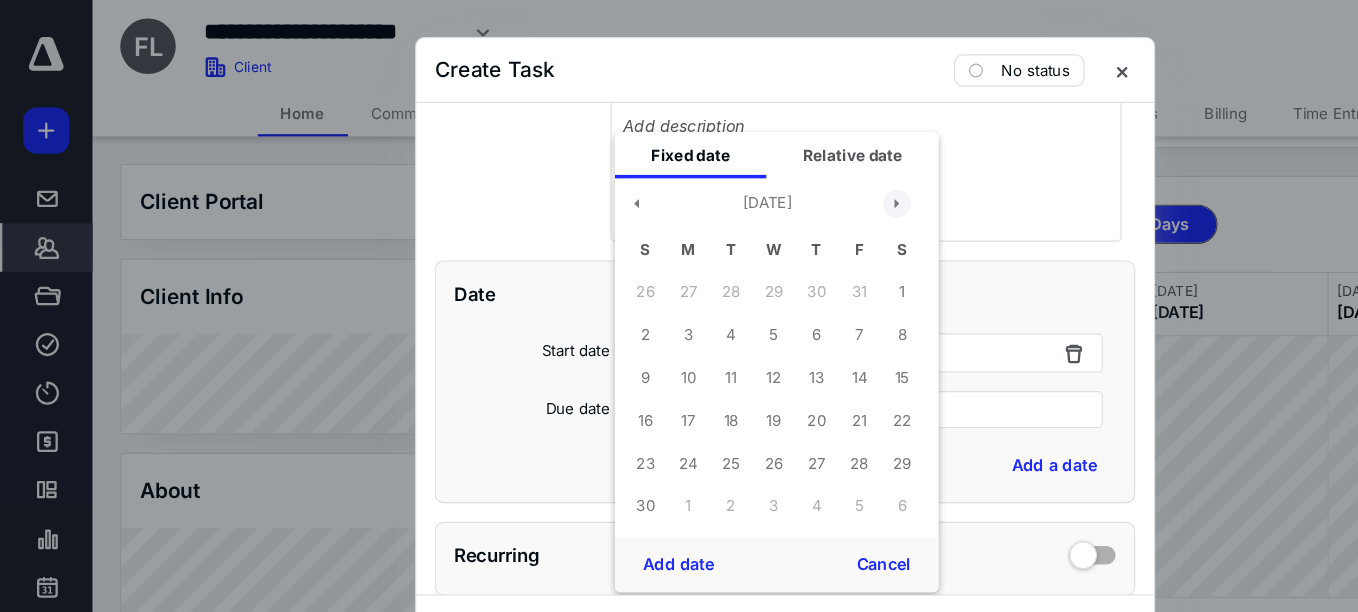 click at bounding box center (776, 176) 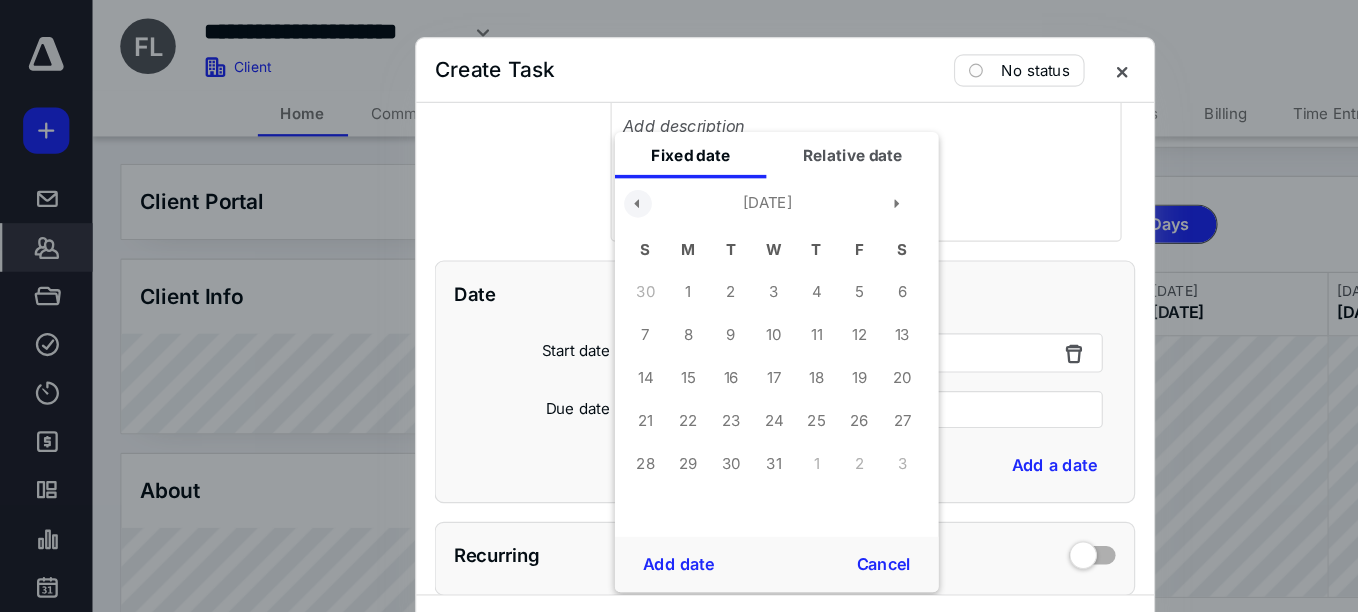 click at bounding box center [552, 176] 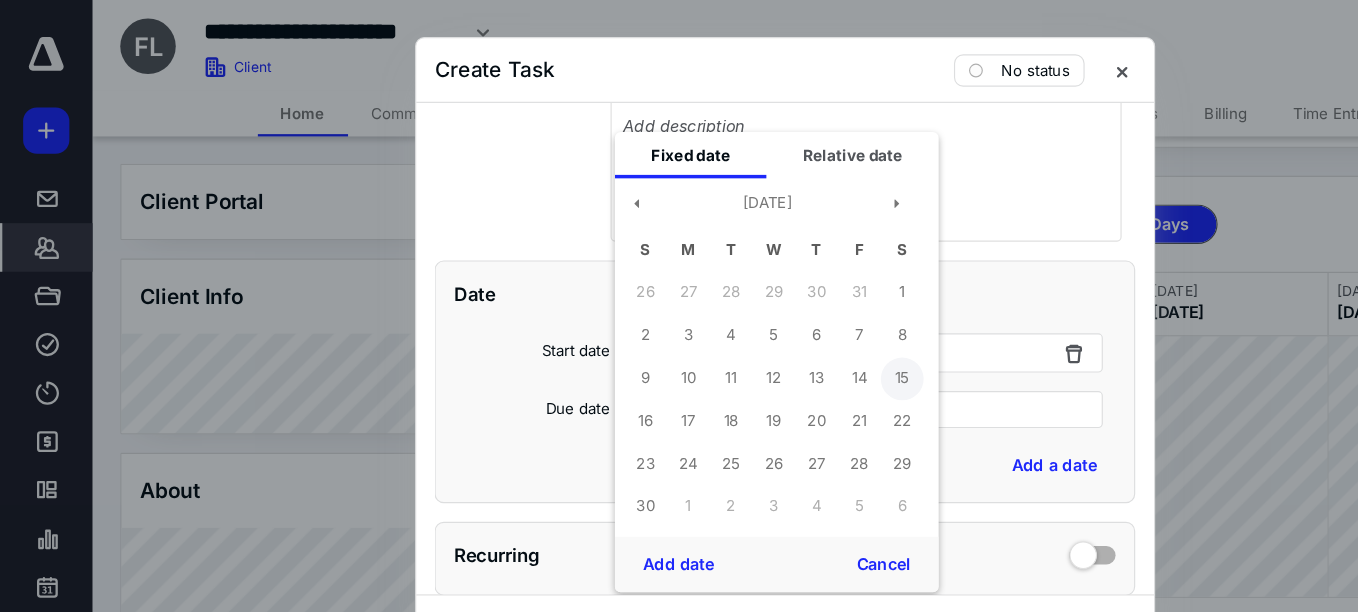 click on "15" at bounding box center [780, 327] 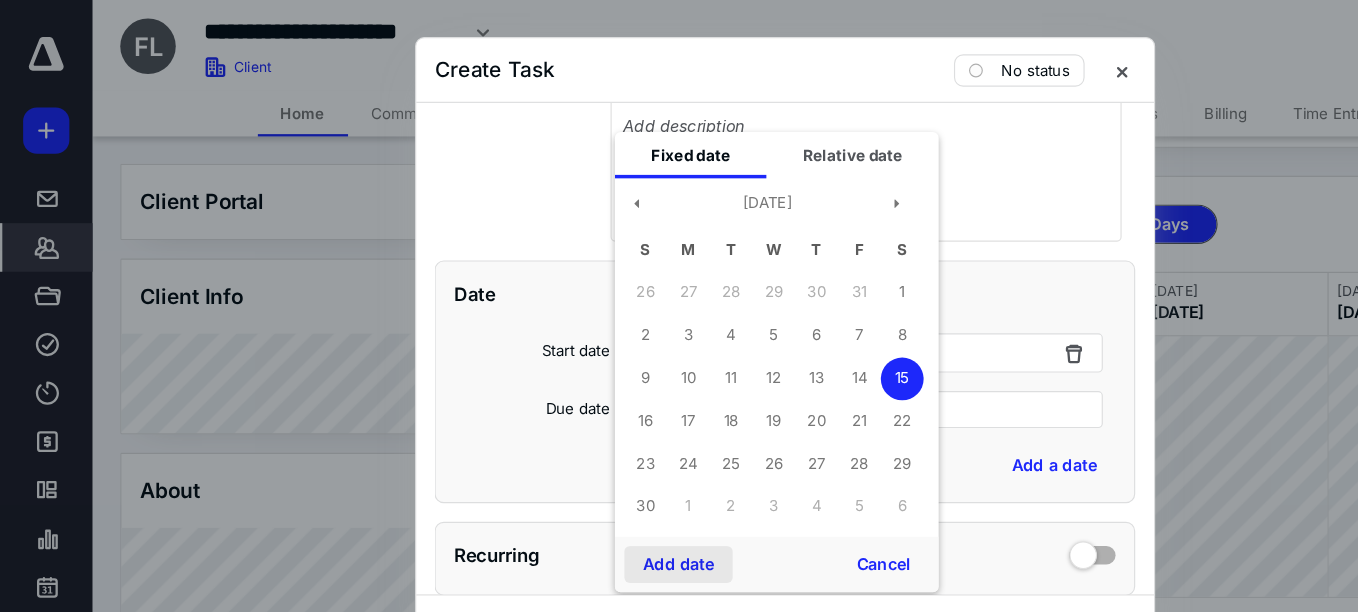 click on "Add date" at bounding box center (587, 488) 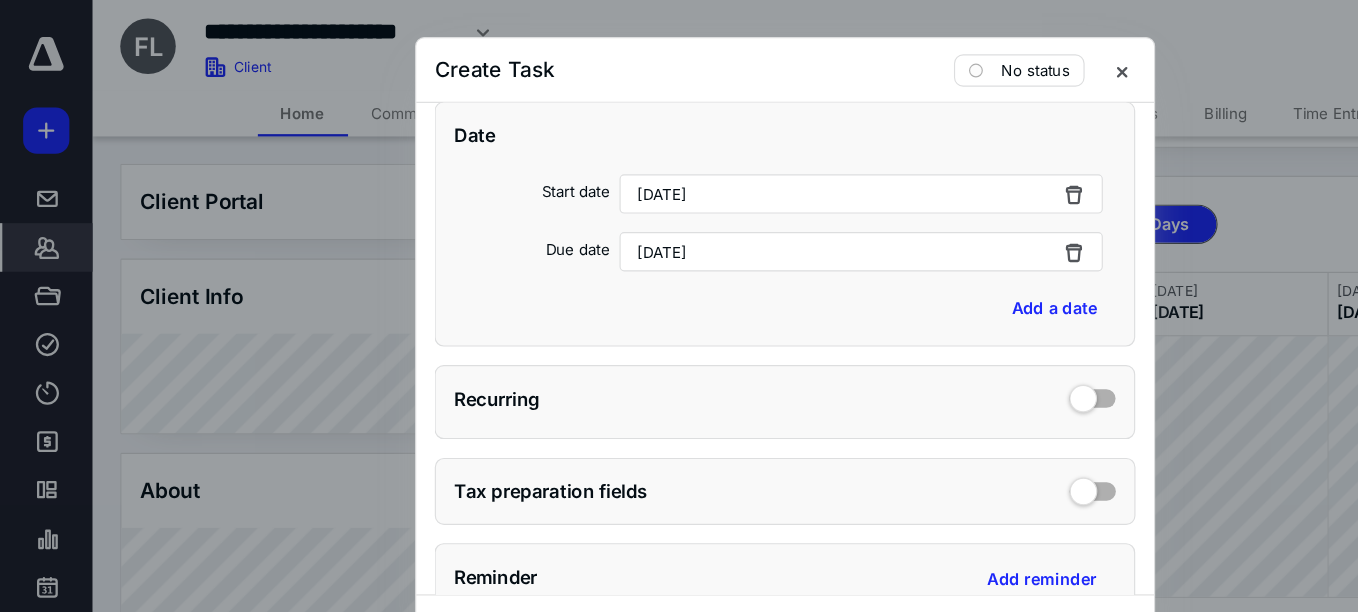scroll, scrollTop: 557, scrollLeft: 0, axis: vertical 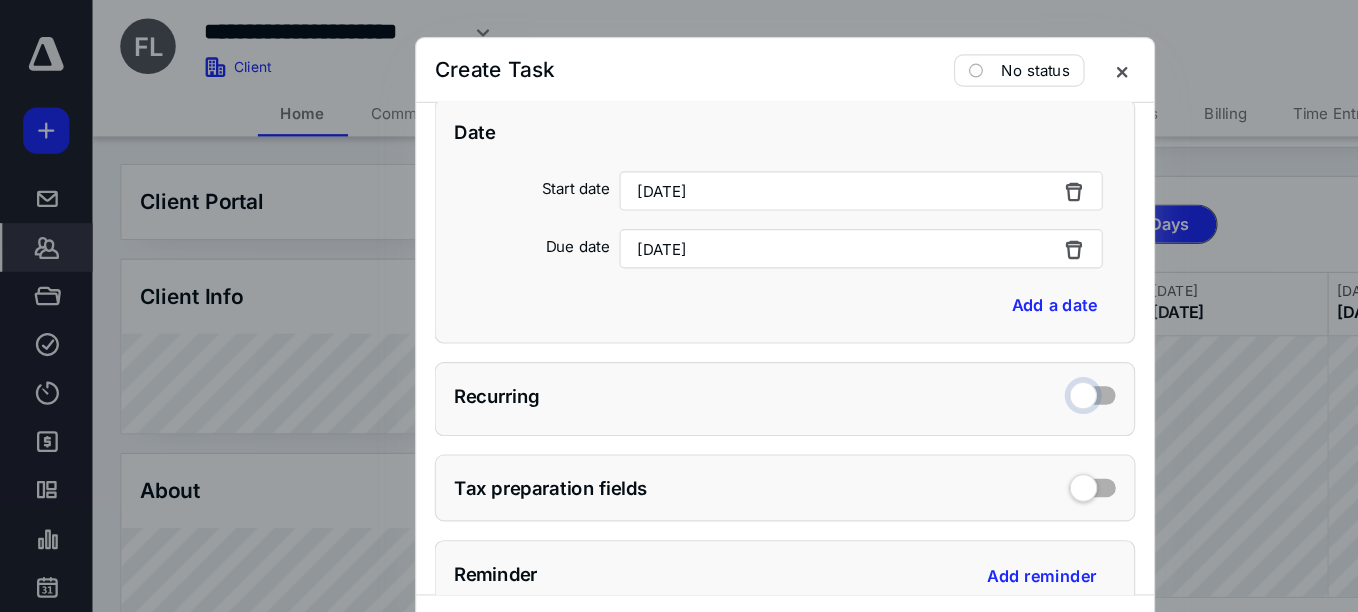 click at bounding box center (945, 339) 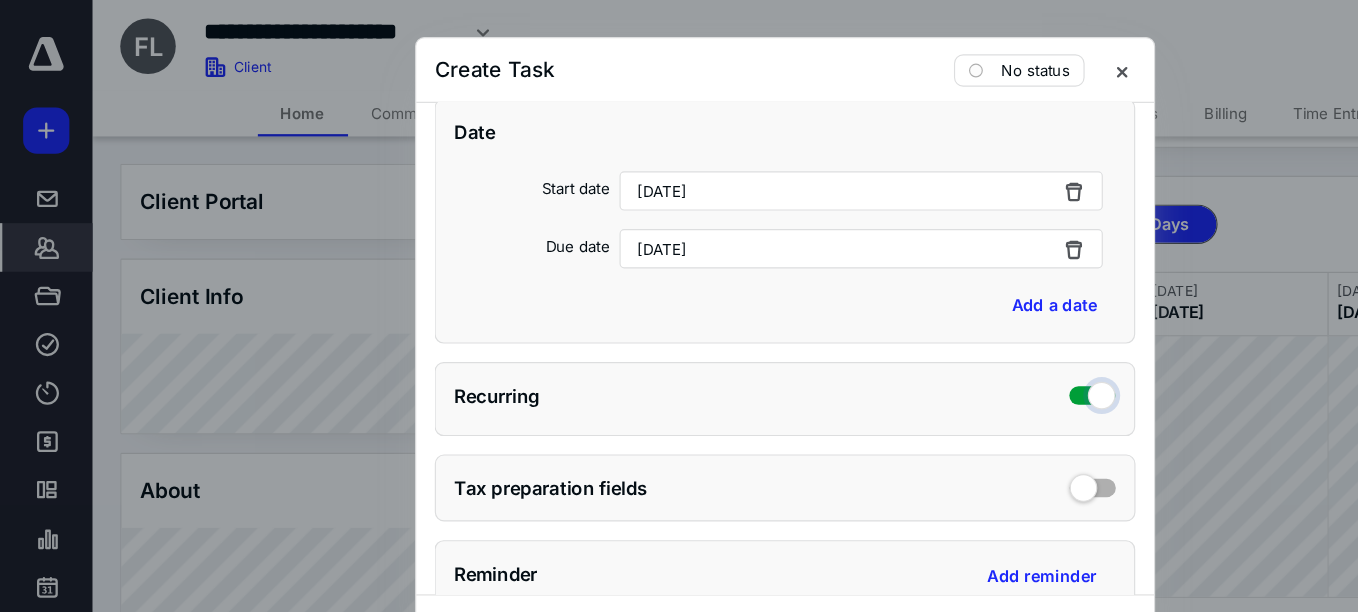checkbox on "true" 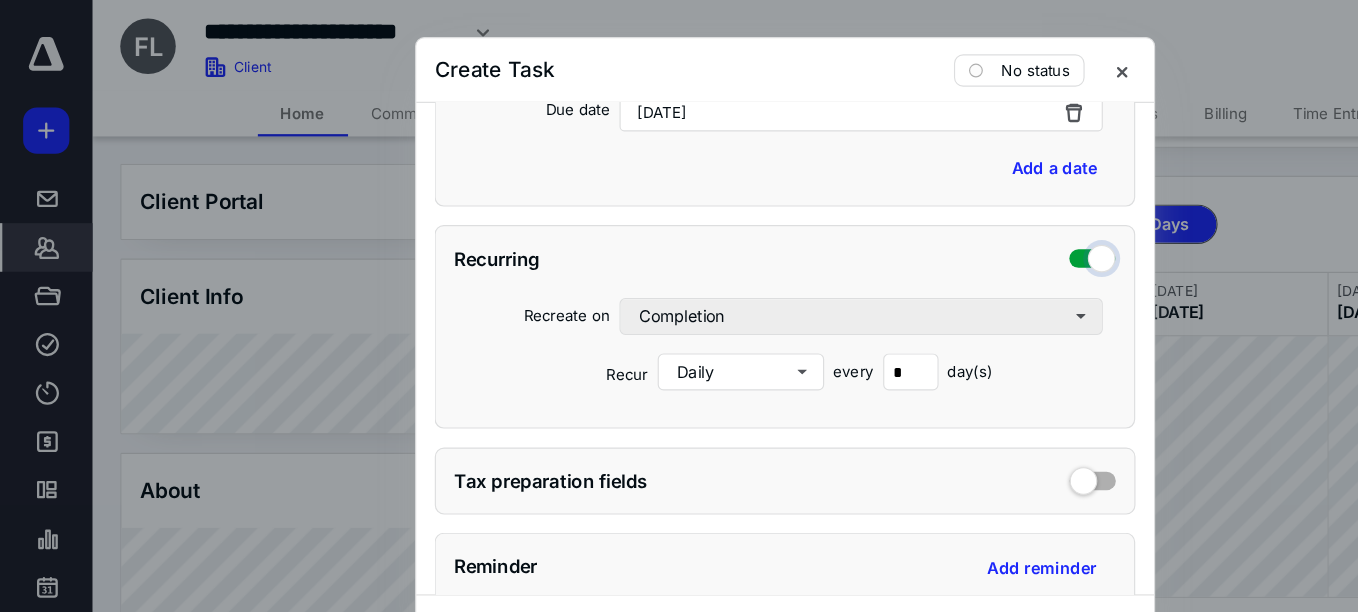 scroll, scrollTop: 678, scrollLeft: 0, axis: vertical 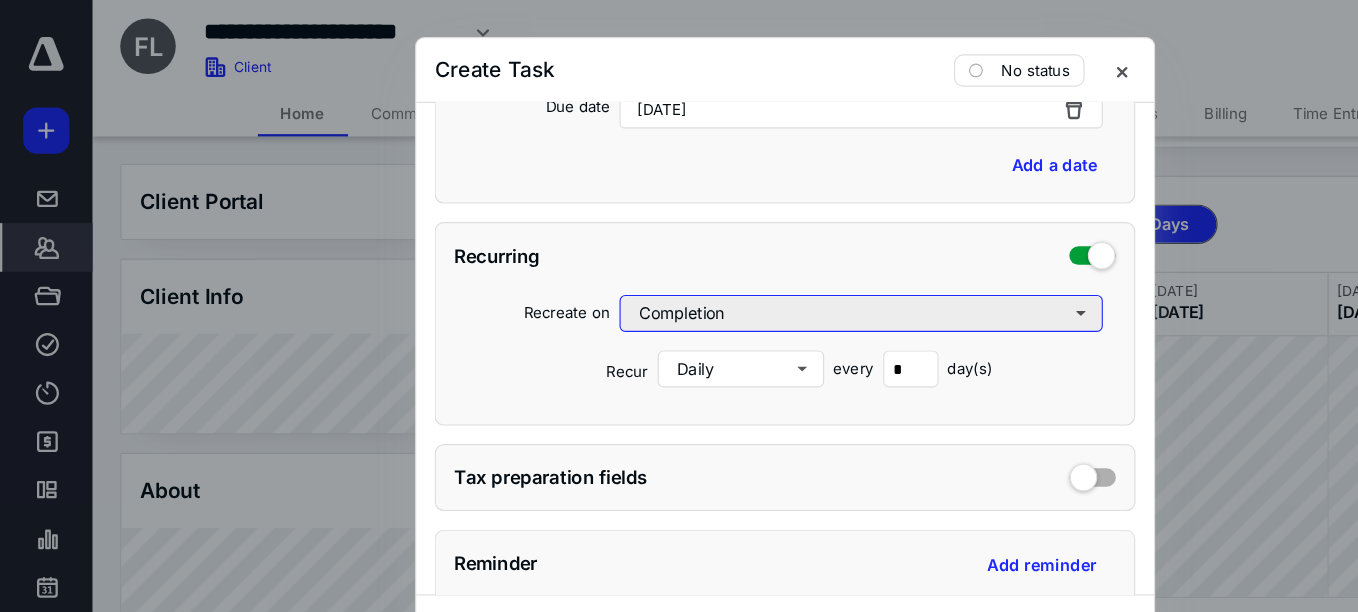 click on "Completion" at bounding box center (745, 271) 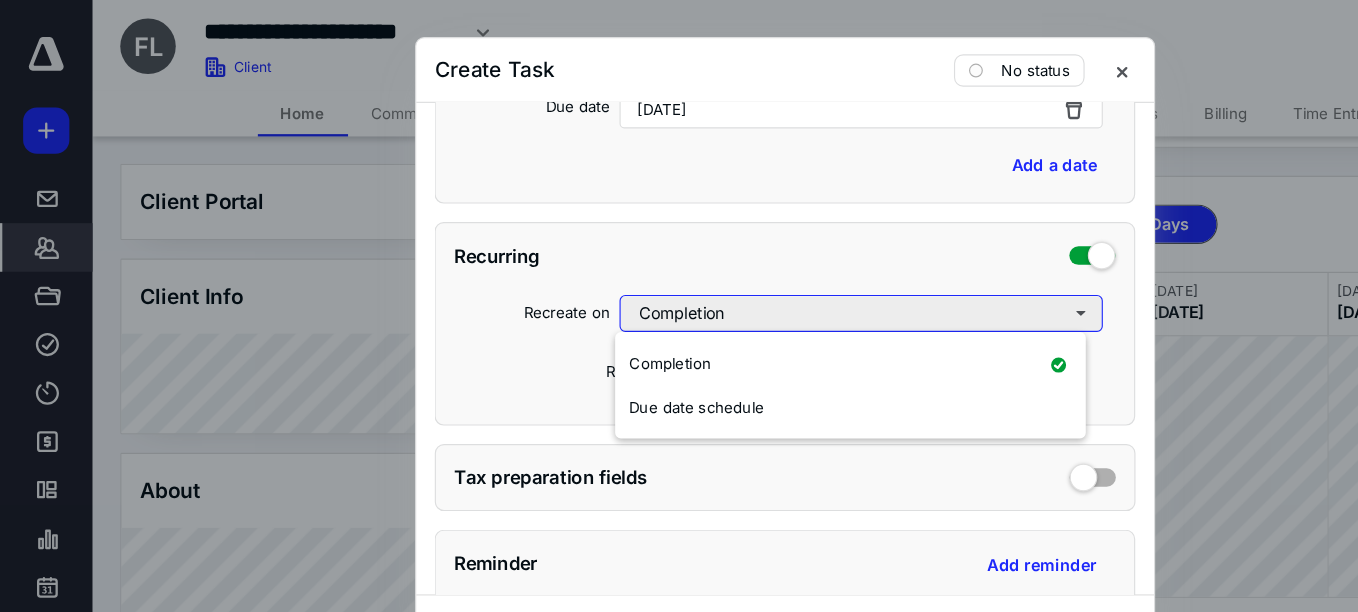 click on "Completion" at bounding box center (745, 271) 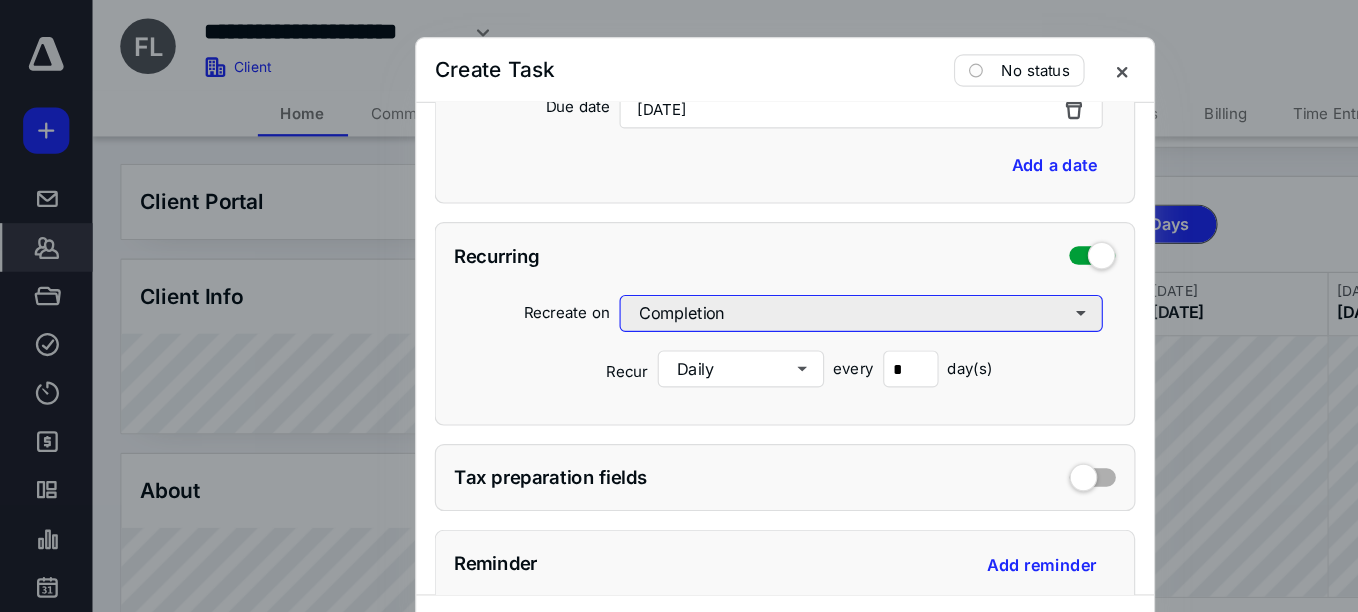click on "Completion" at bounding box center (745, 271) 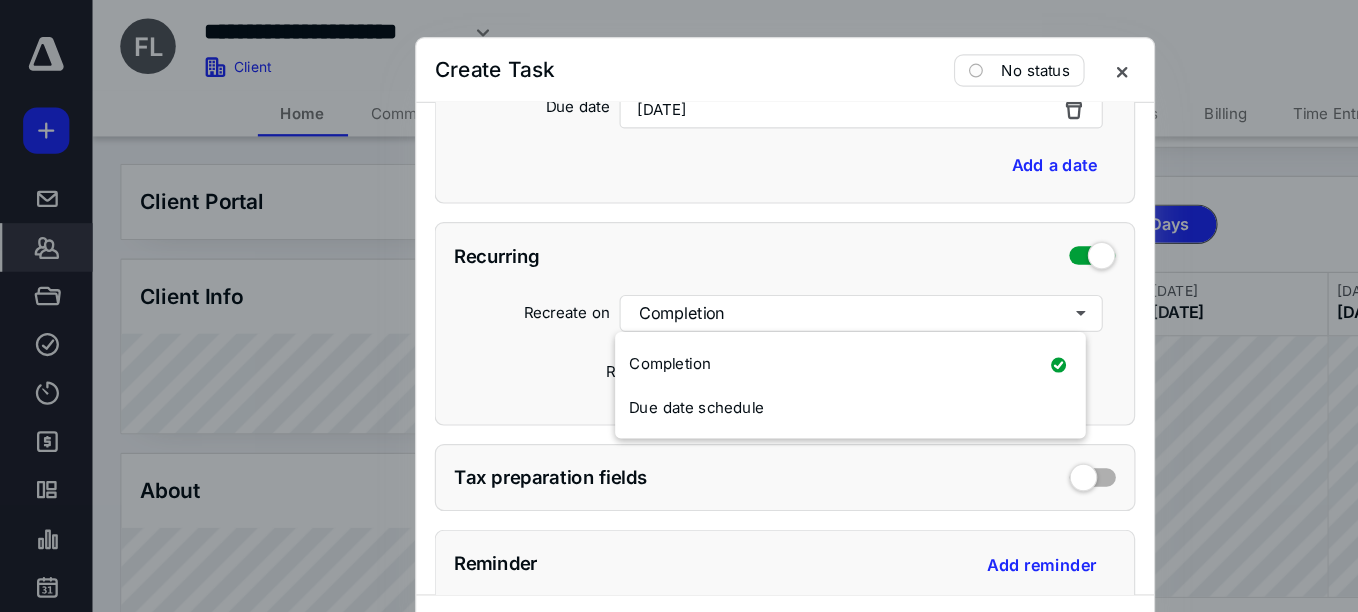 click on "Date Start date [DATE] Due date [DATE] Add a date" at bounding box center (679, 70) 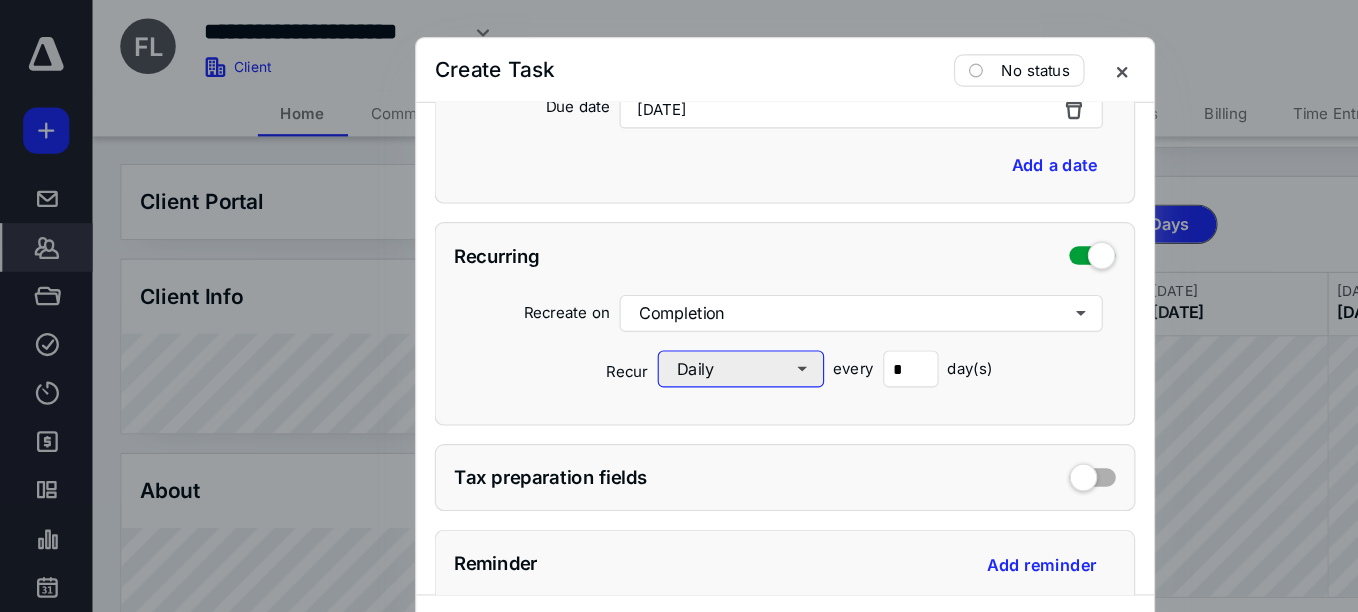 click on "Daily" at bounding box center [641, 319] 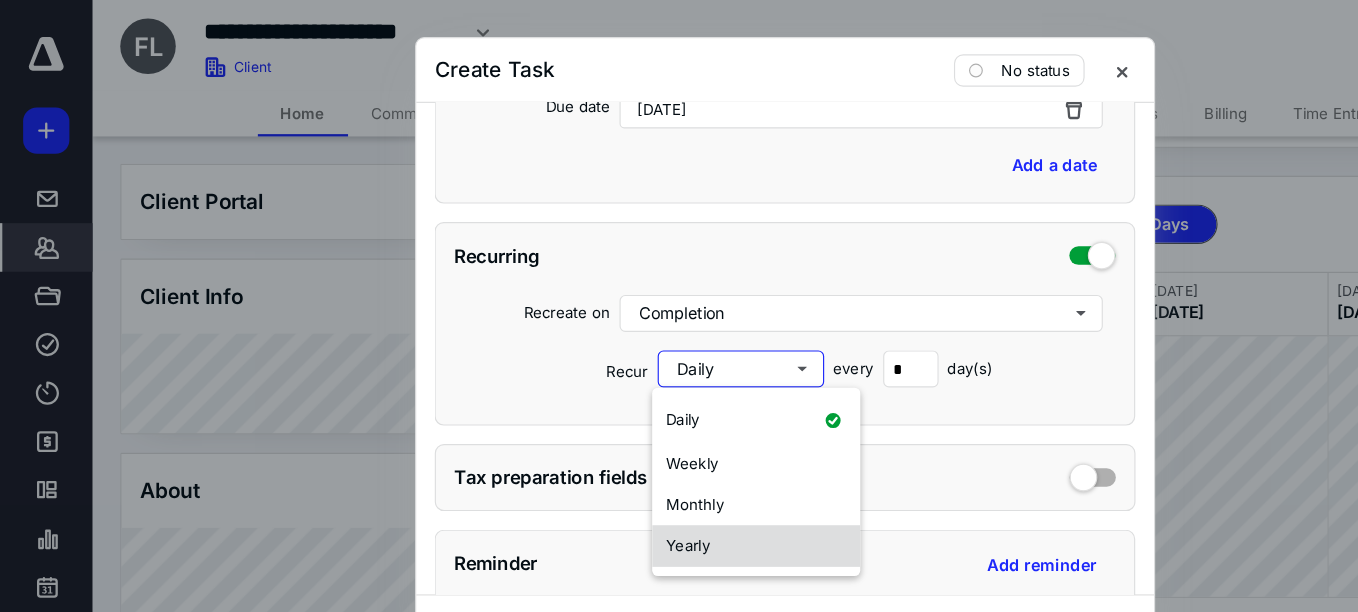 click on "Yearly" at bounding box center (654, 472) 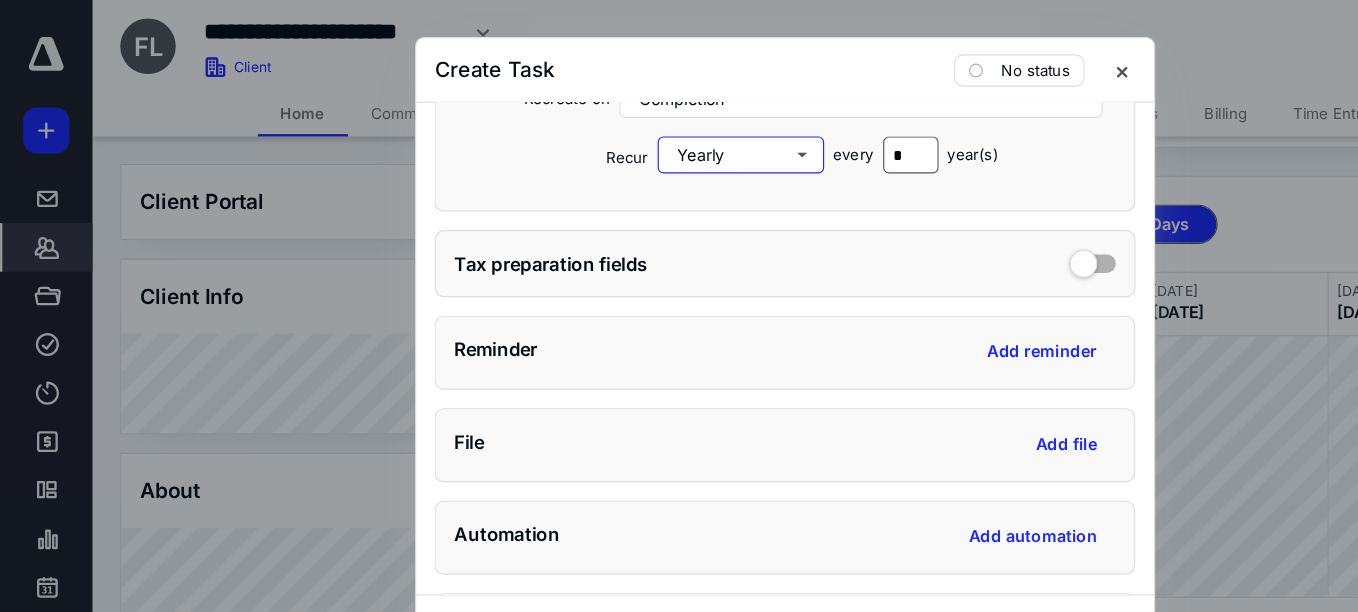 scroll, scrollTop: 864, scrollLeft: 0, axis: vertical 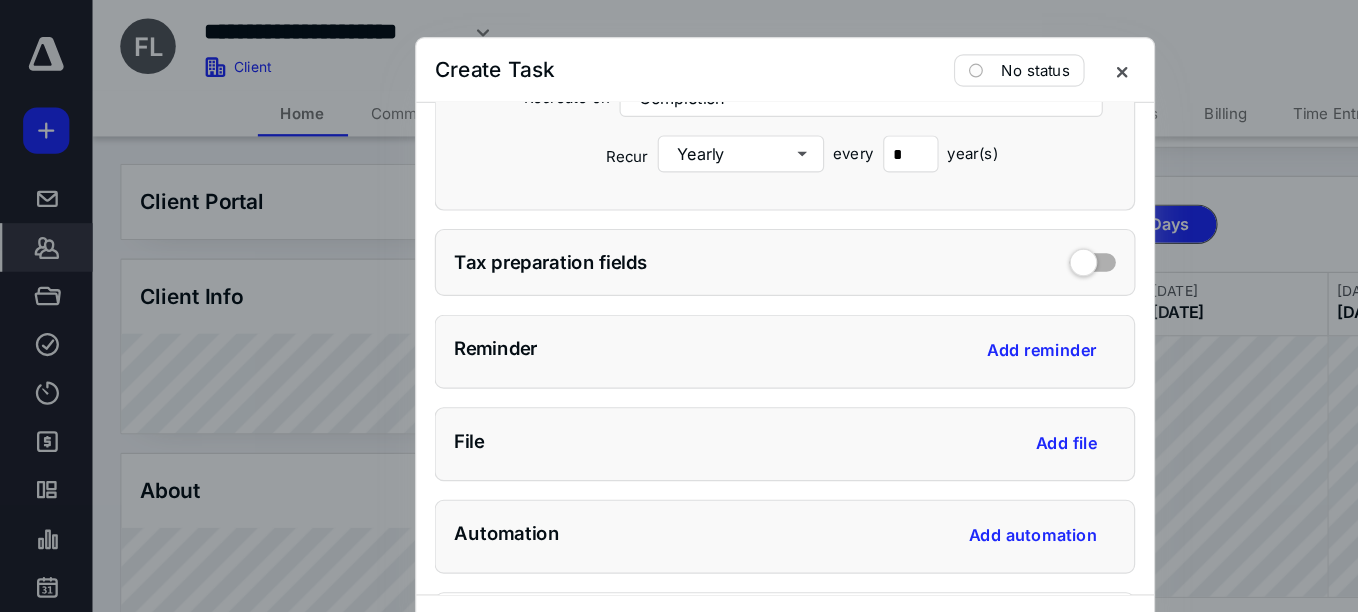 click at bounding box center [945, 223] 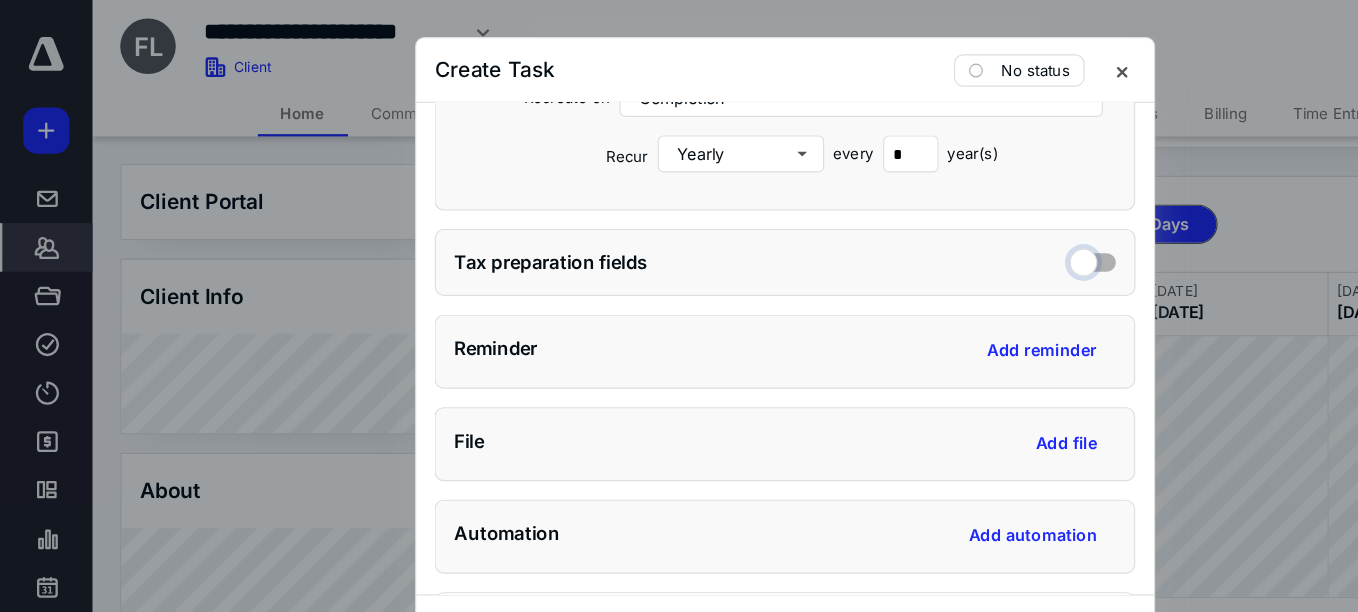 click at bounding box center [945, 224] 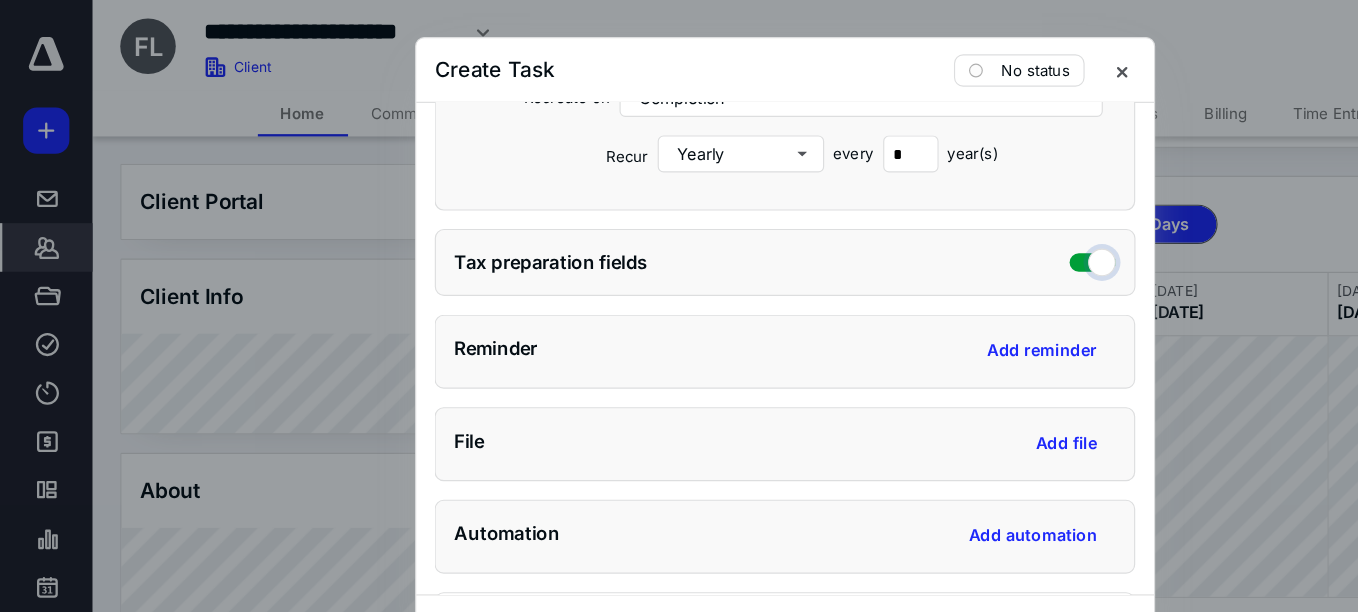 checkbox on "true" 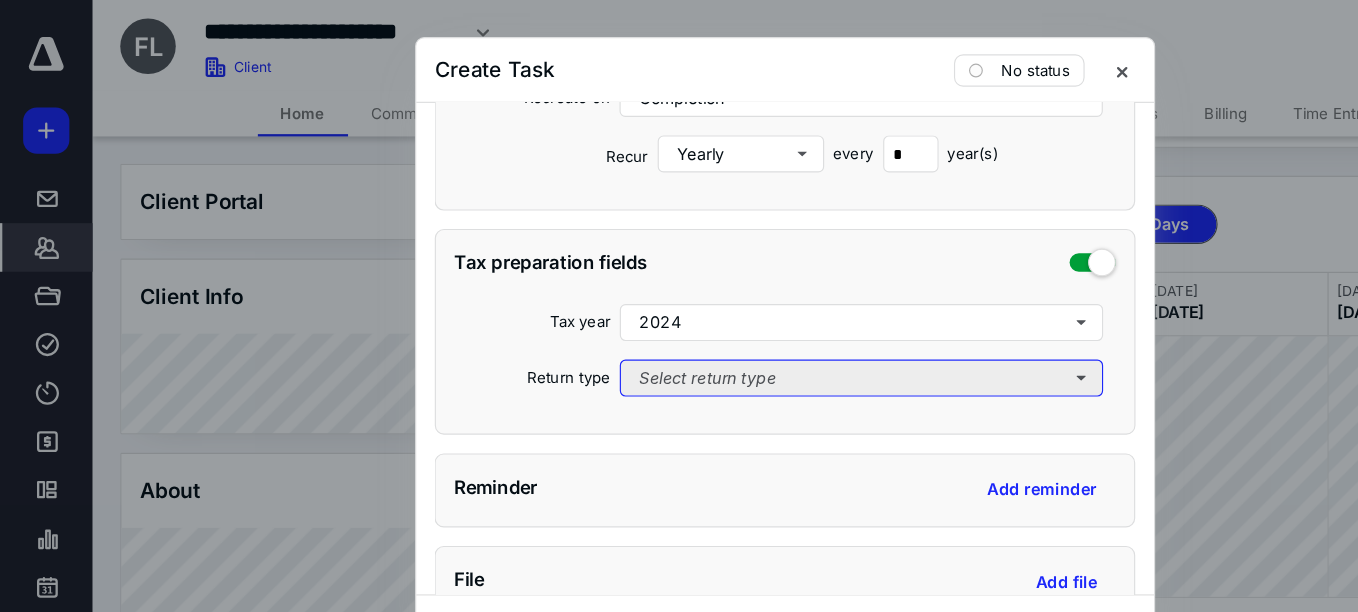 click on "Select return type" at bounding box center (745, 327) 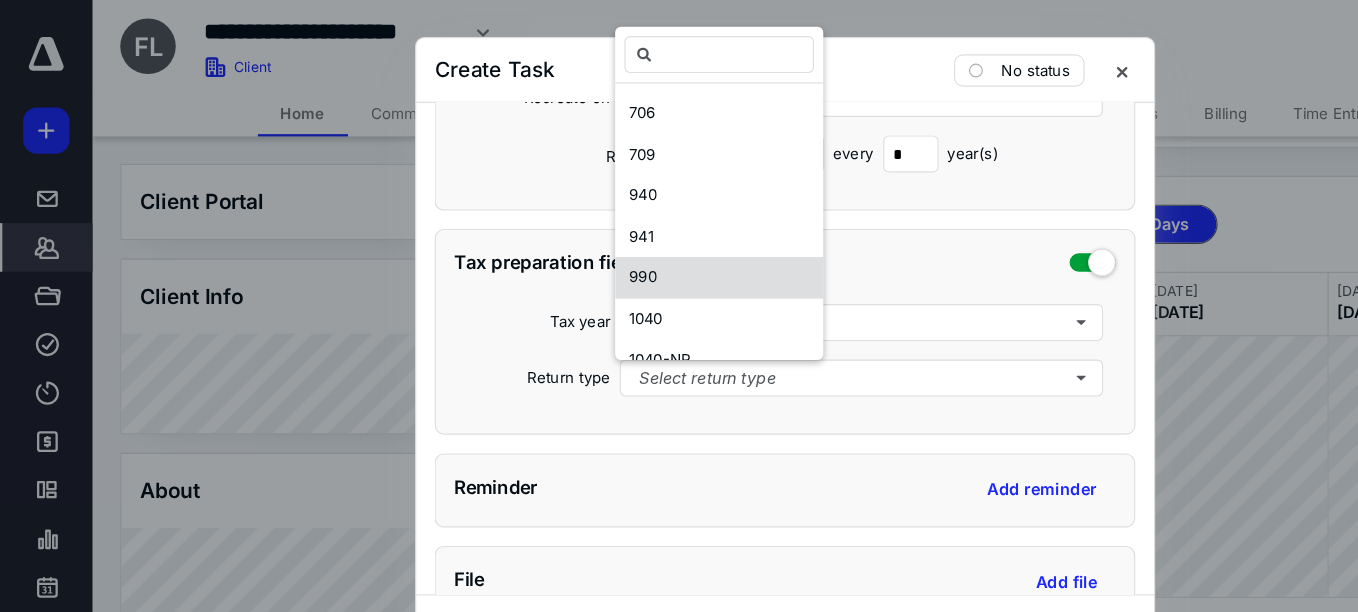 click on "990" at bounding box center [622, 240] 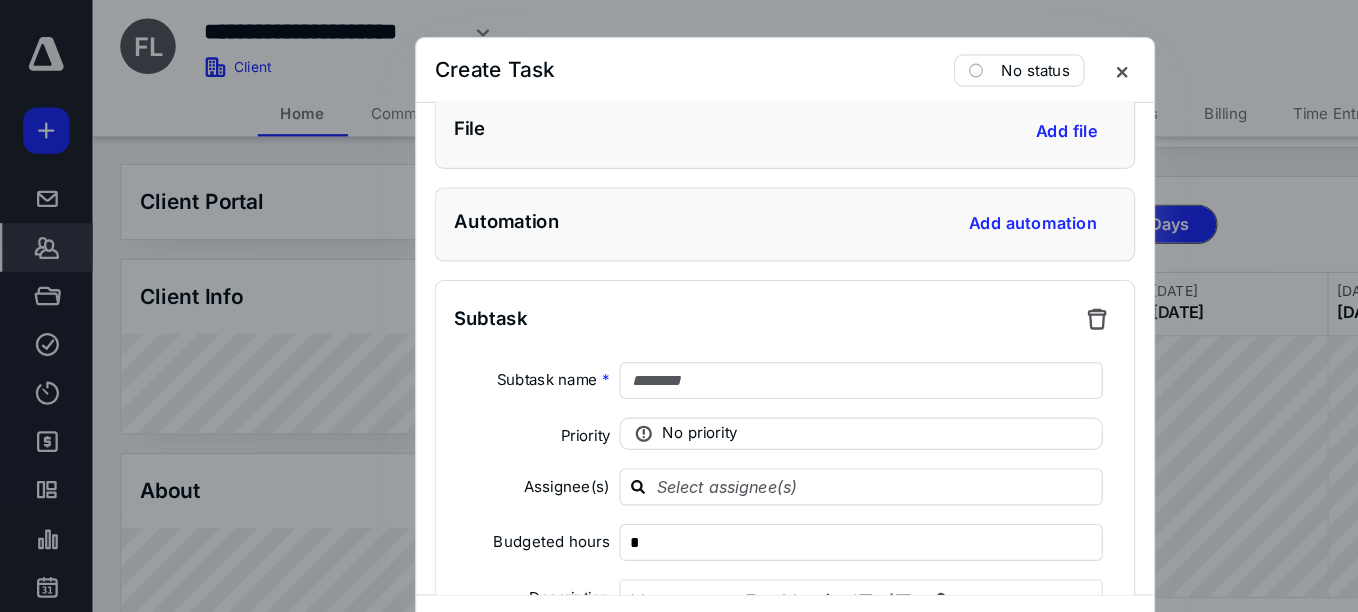 scroll, scrollTop: 1256, scrollLeft: 0, axis: vertical 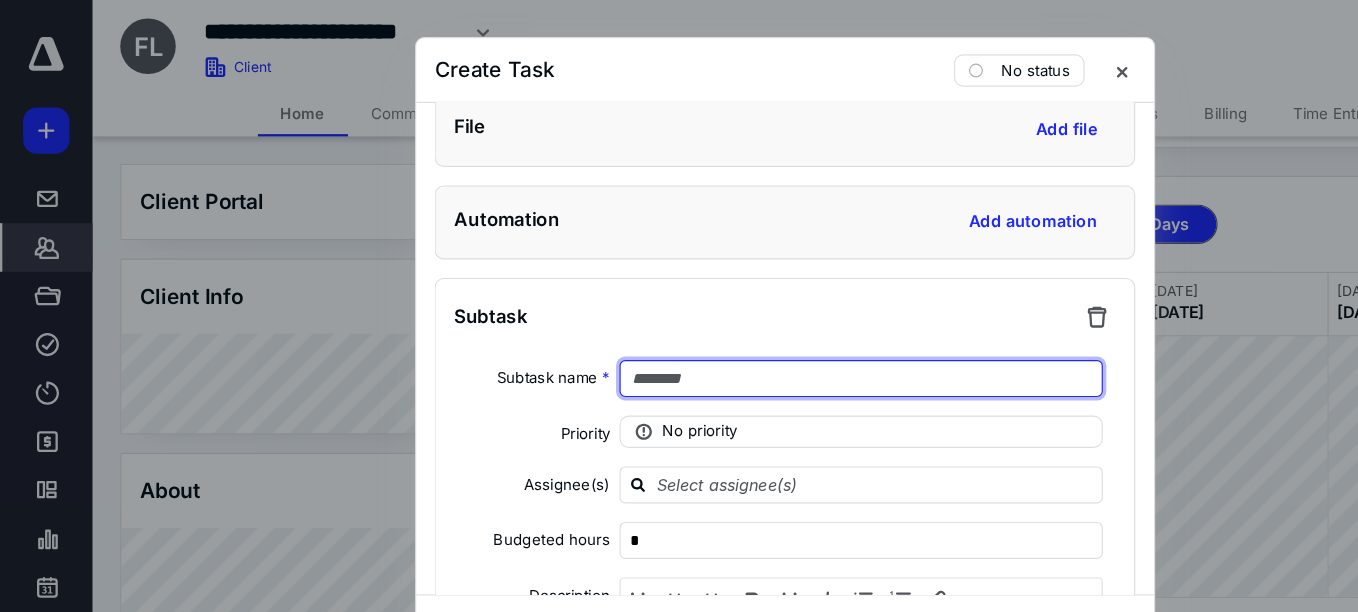 click at bounding box center [745, 327] 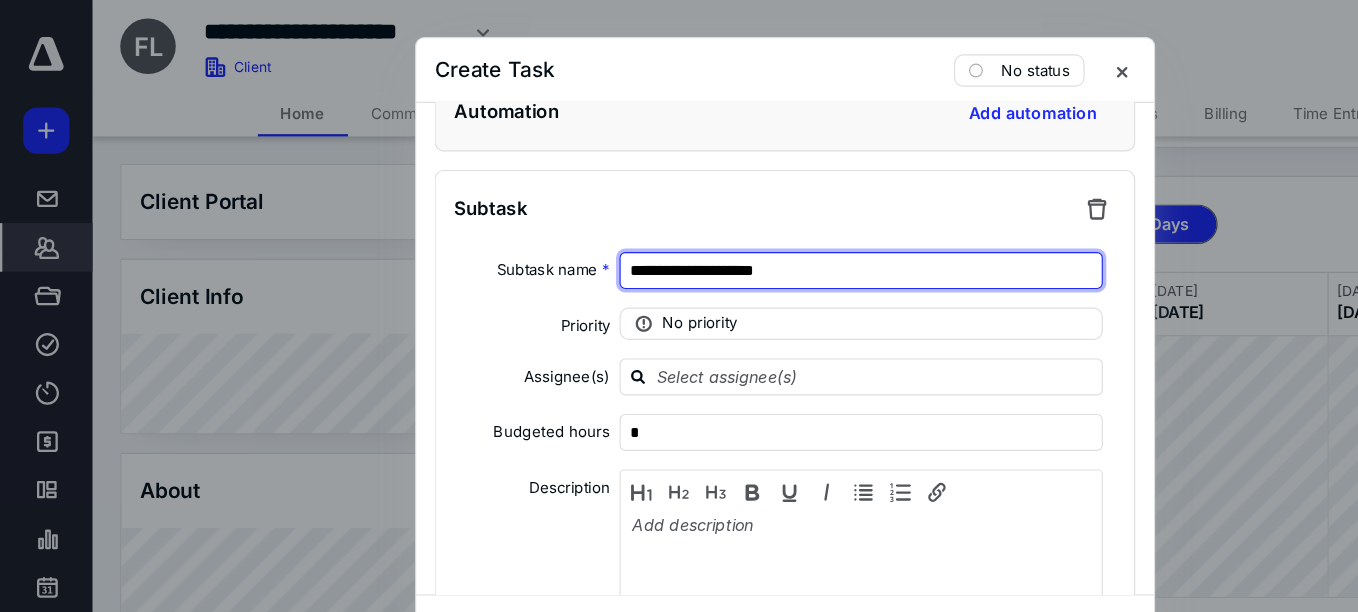 scroll, scrollTop: 1351, scrollLeft: 0, axis: vertical 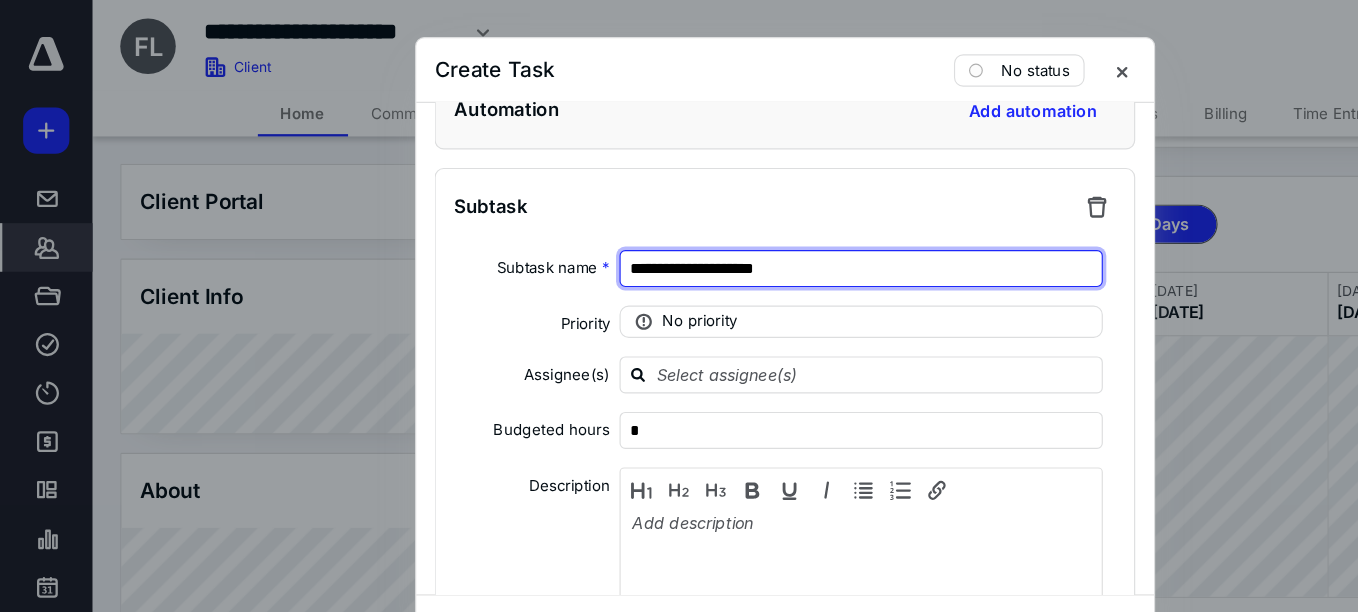 type on "**********" 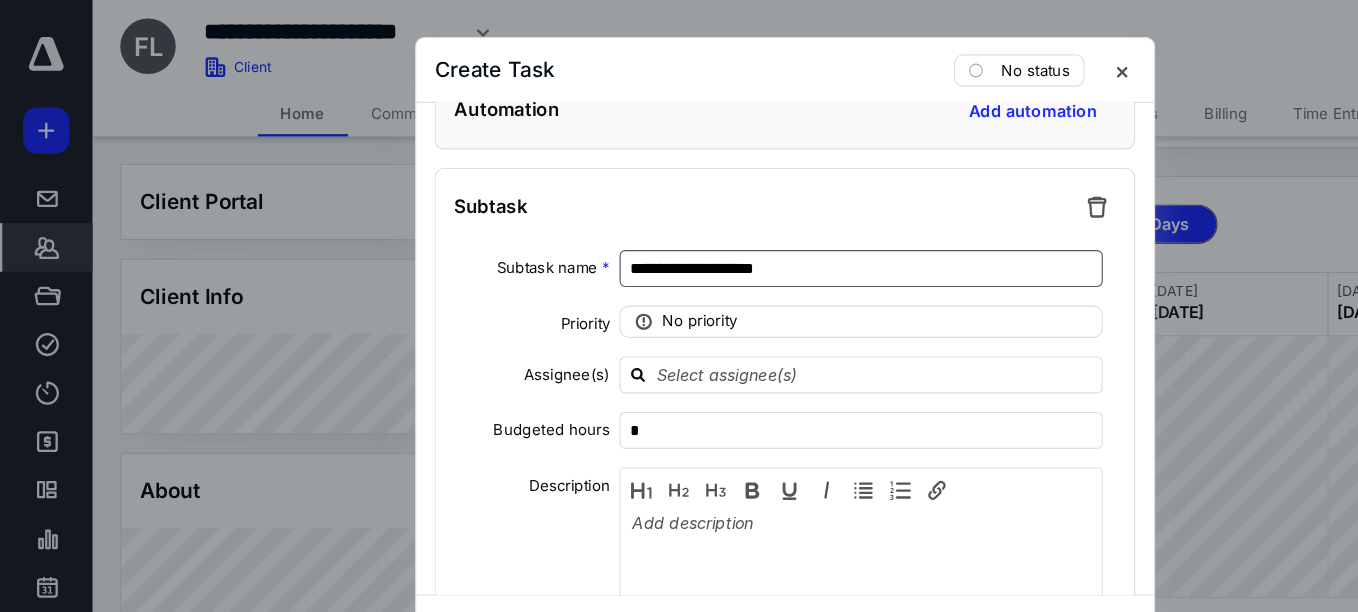 click at bounding box center (757, 323) 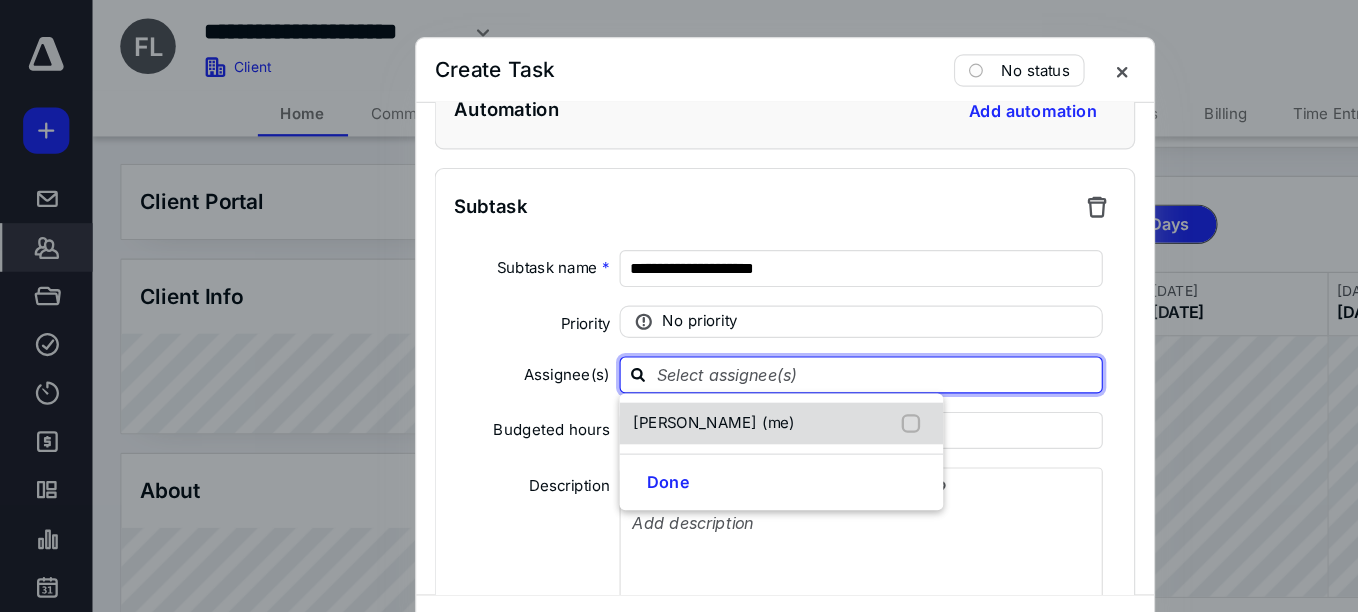 click on "[PERSON_NAME] (me)" at bounding box center (676, 366) 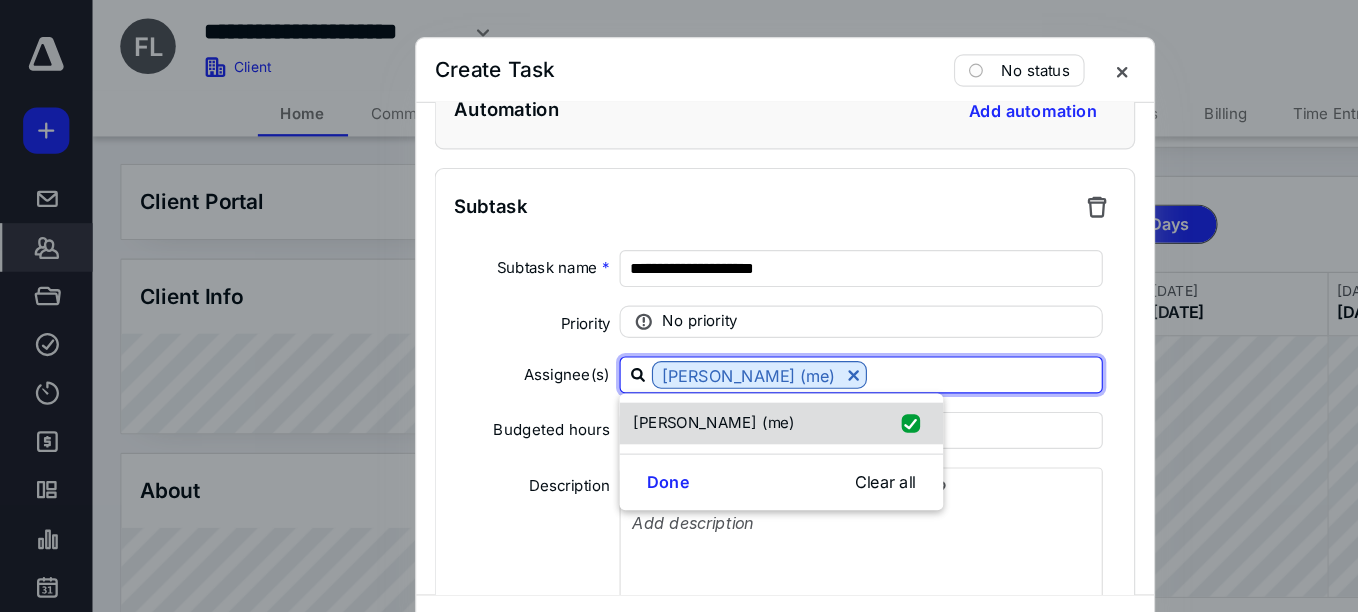 click on "[PERSON_NAME] (me)" at bounding box center [618, 365] 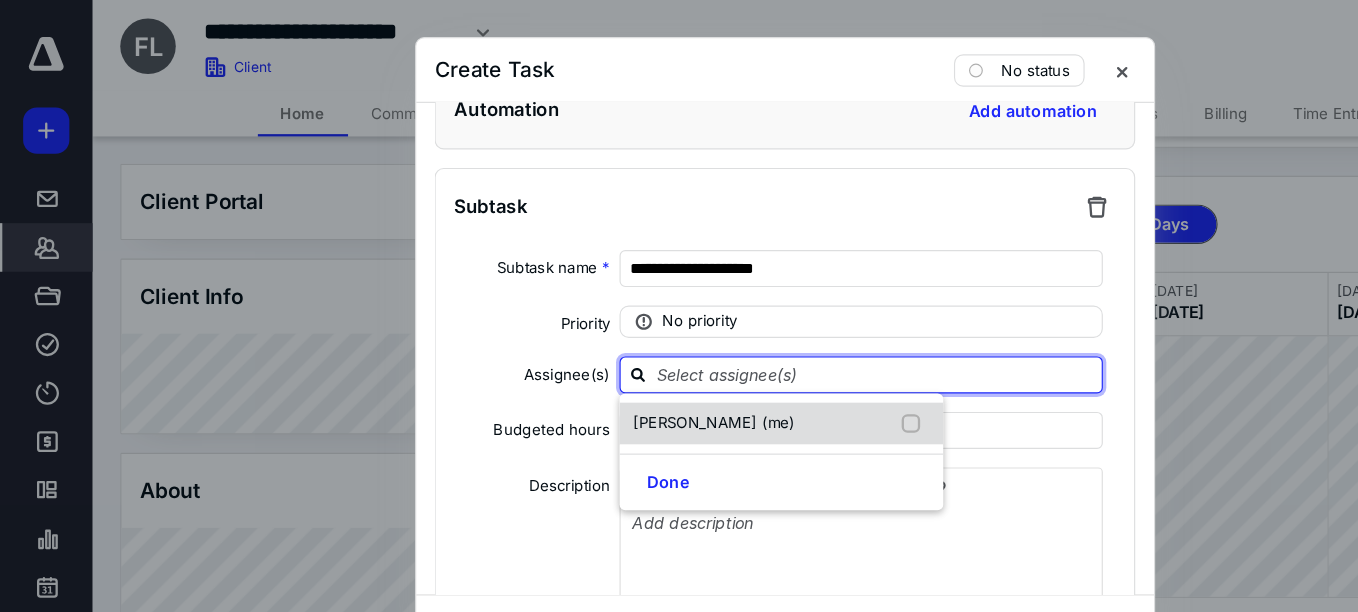 click on "[PERSON_NAME] (me)" at bounding box center (618, 365) 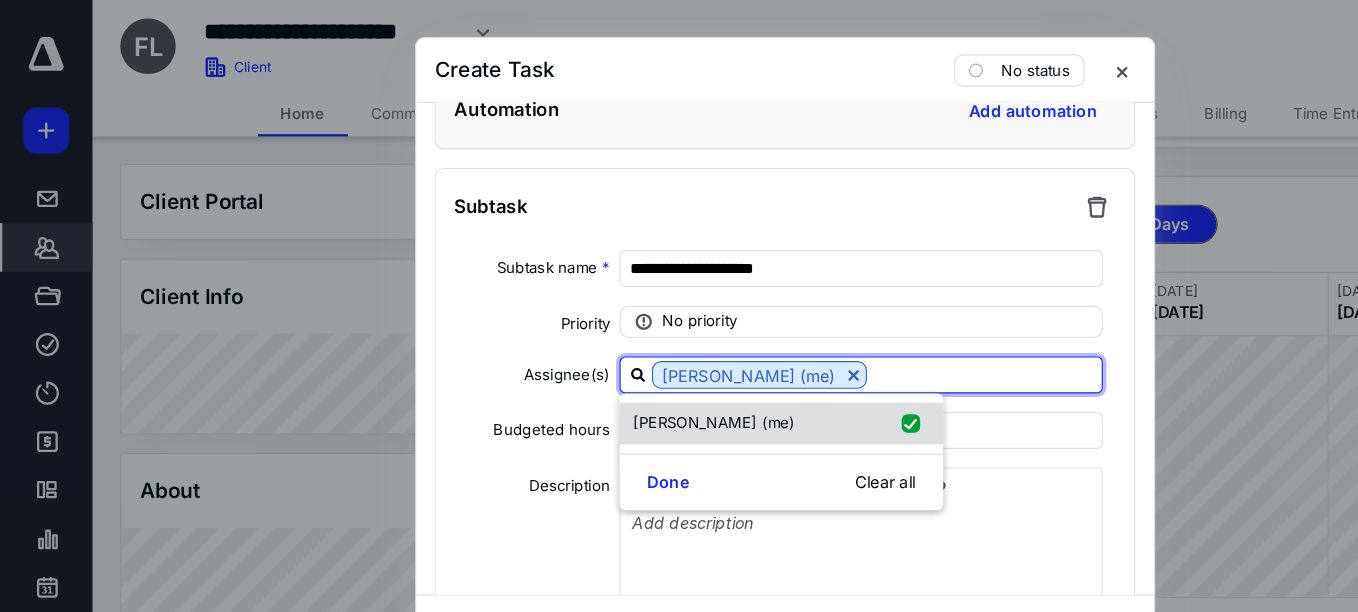click on "[PERSON_NAME] (me)" at bounding box center [618, 365] 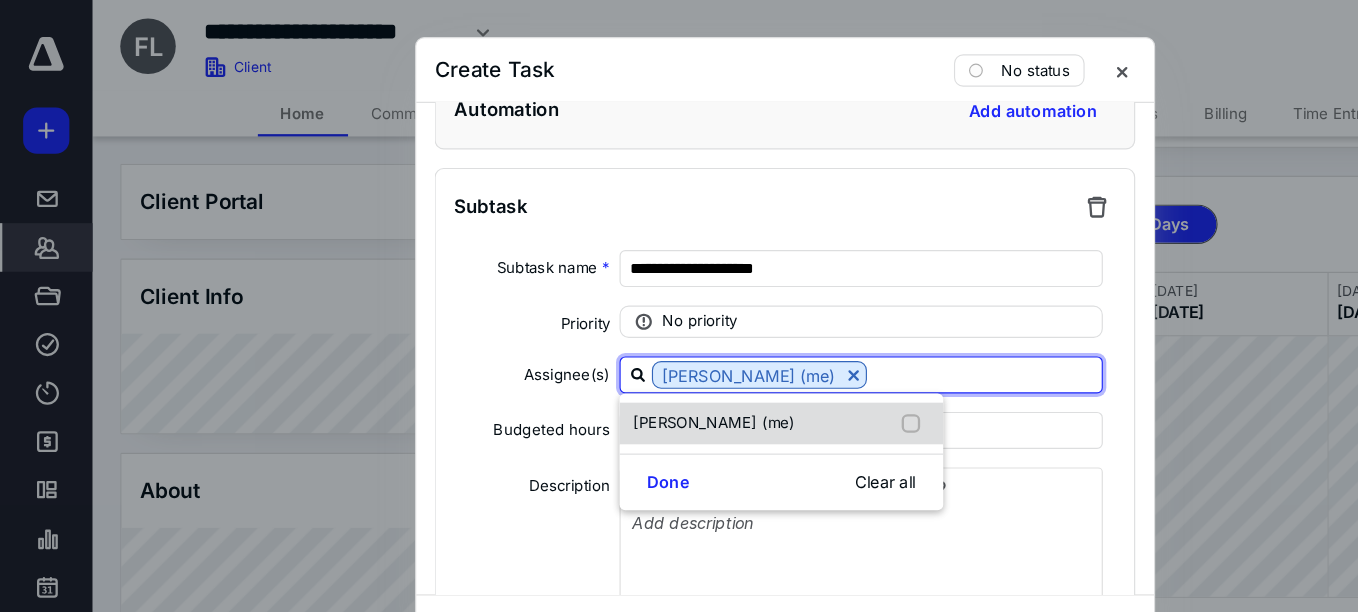 checkbox on "false" 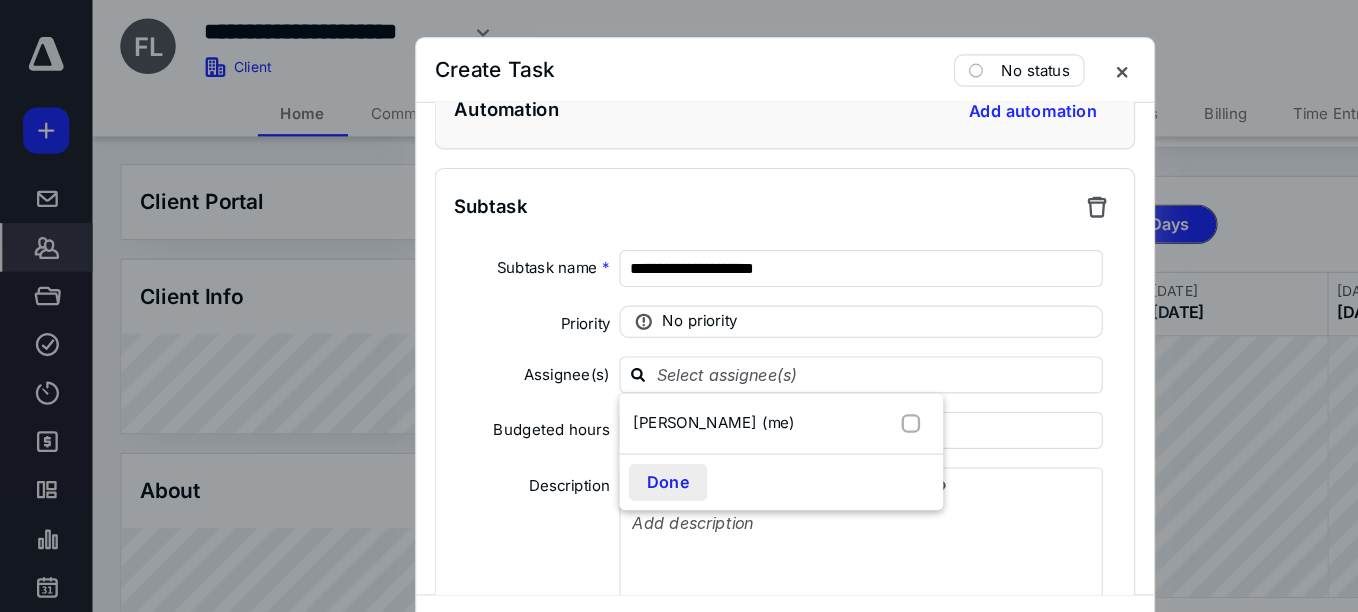 click on "Done" at bounding box center (578, 417) 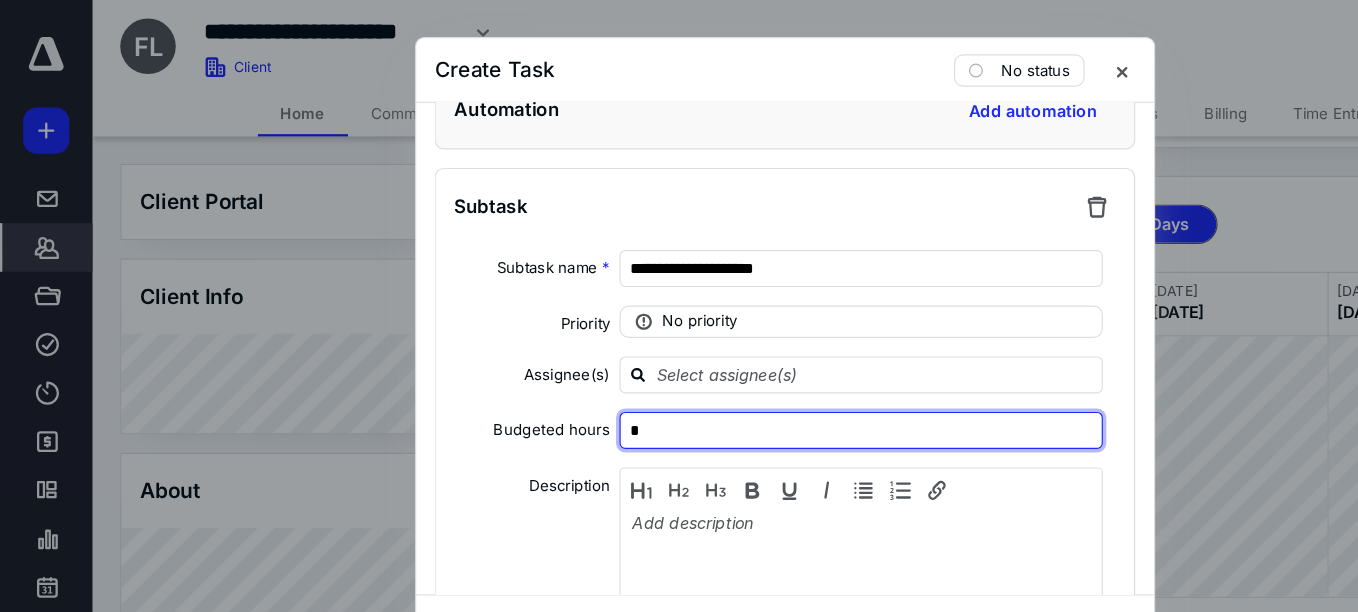 click on "*" at bounding box center (745, 372) 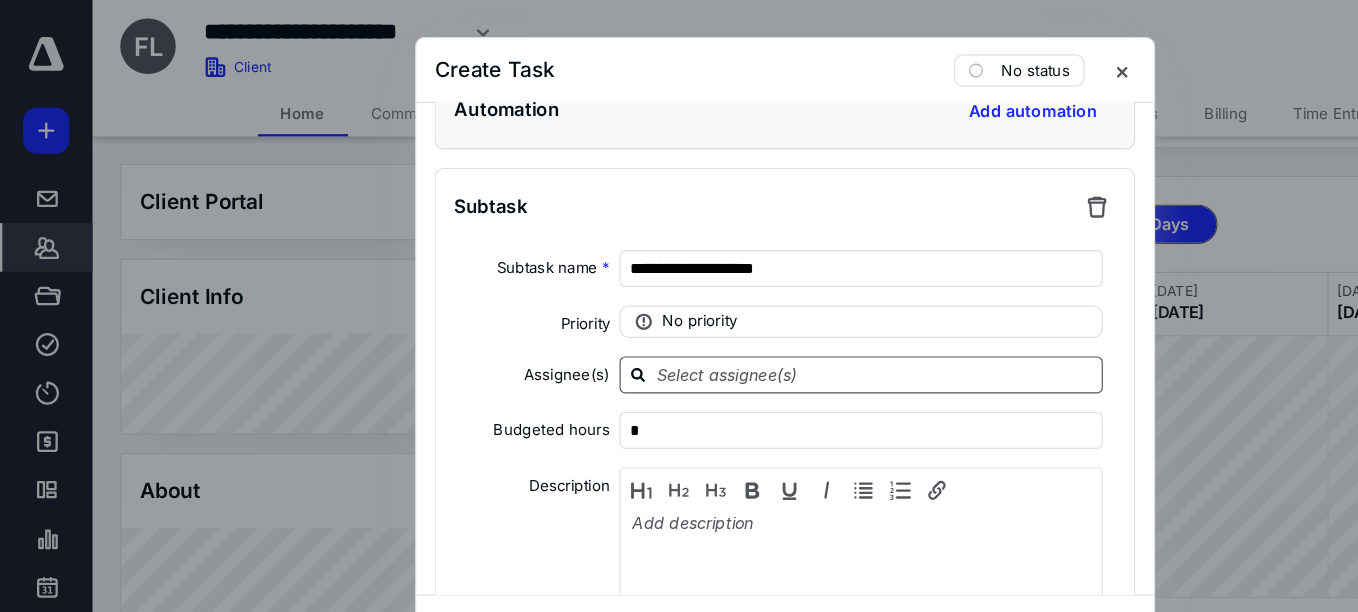 click at bounding box center [757, 323] 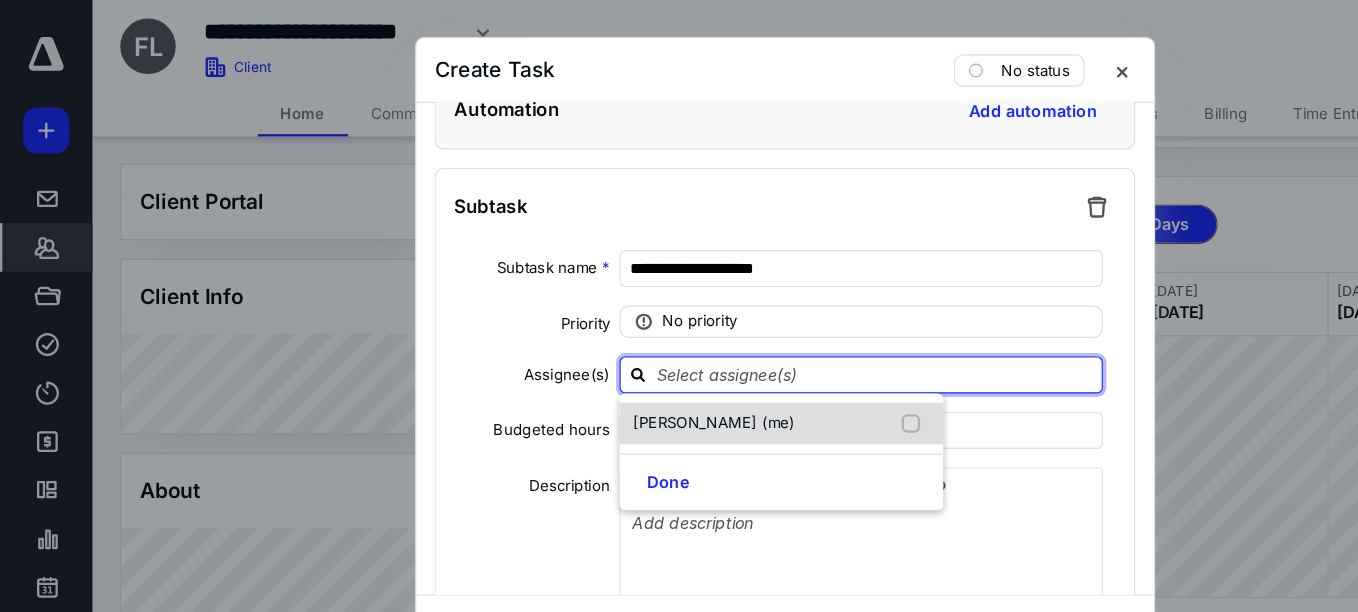 click on "[PERSON_NAME] (me)" at bounding box center [676, 366] 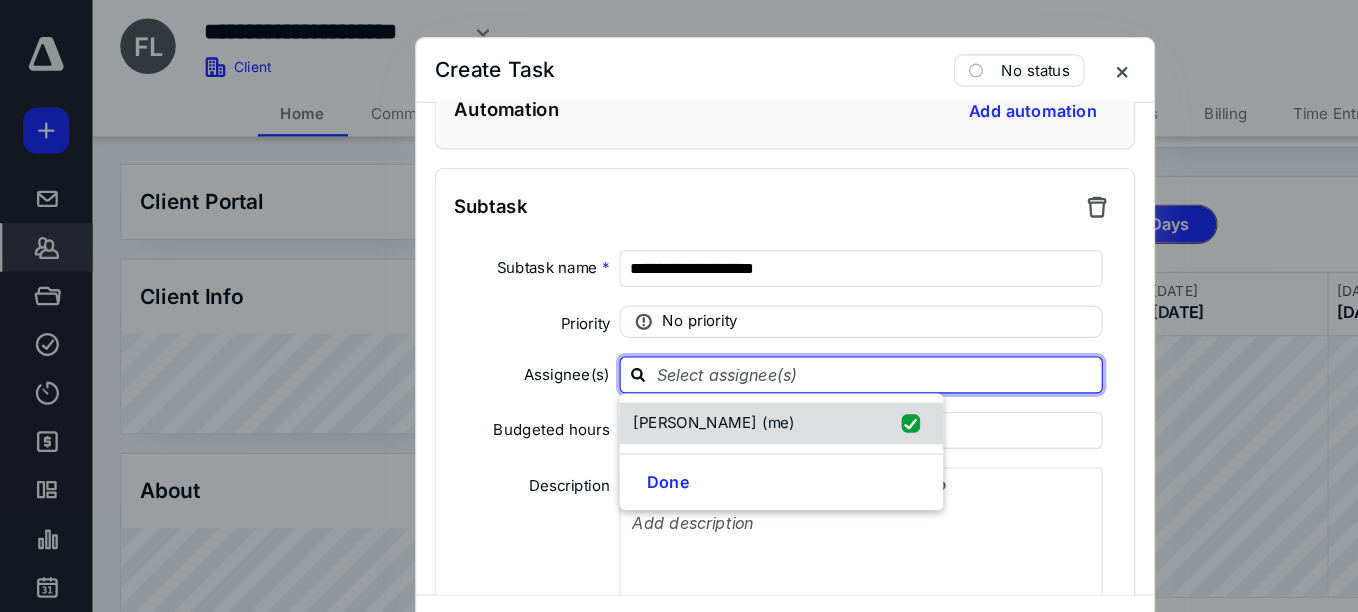 checkbox on "true" 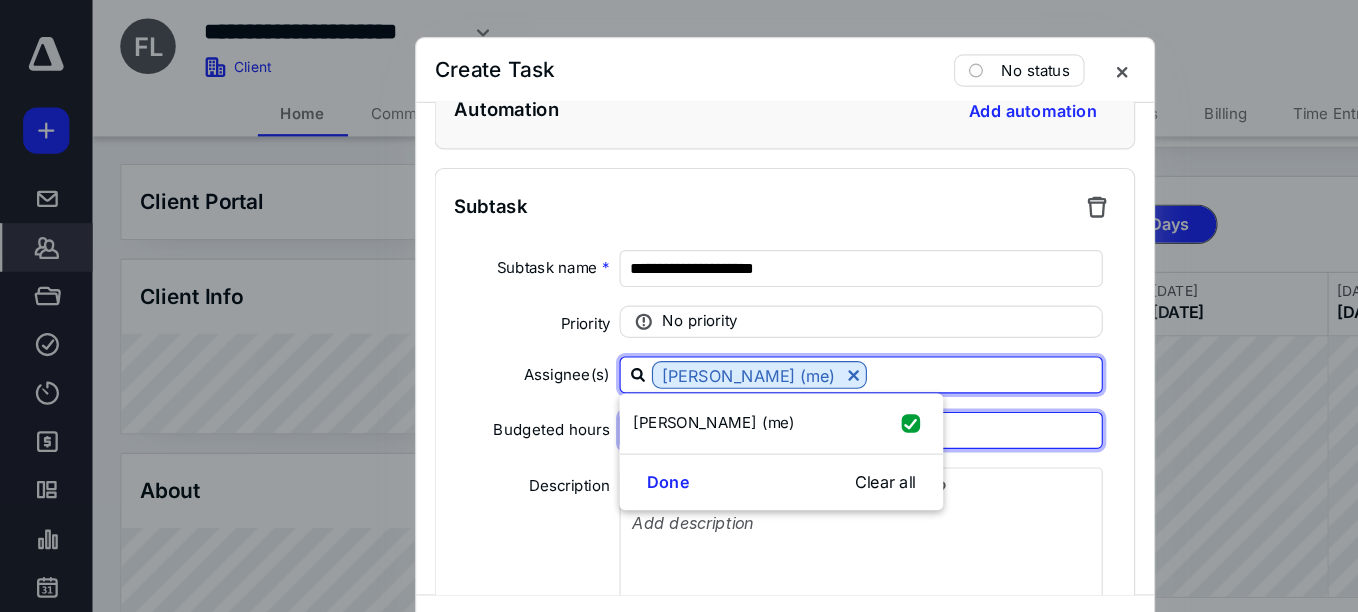 click on "*" at bounding box center [745, 372] 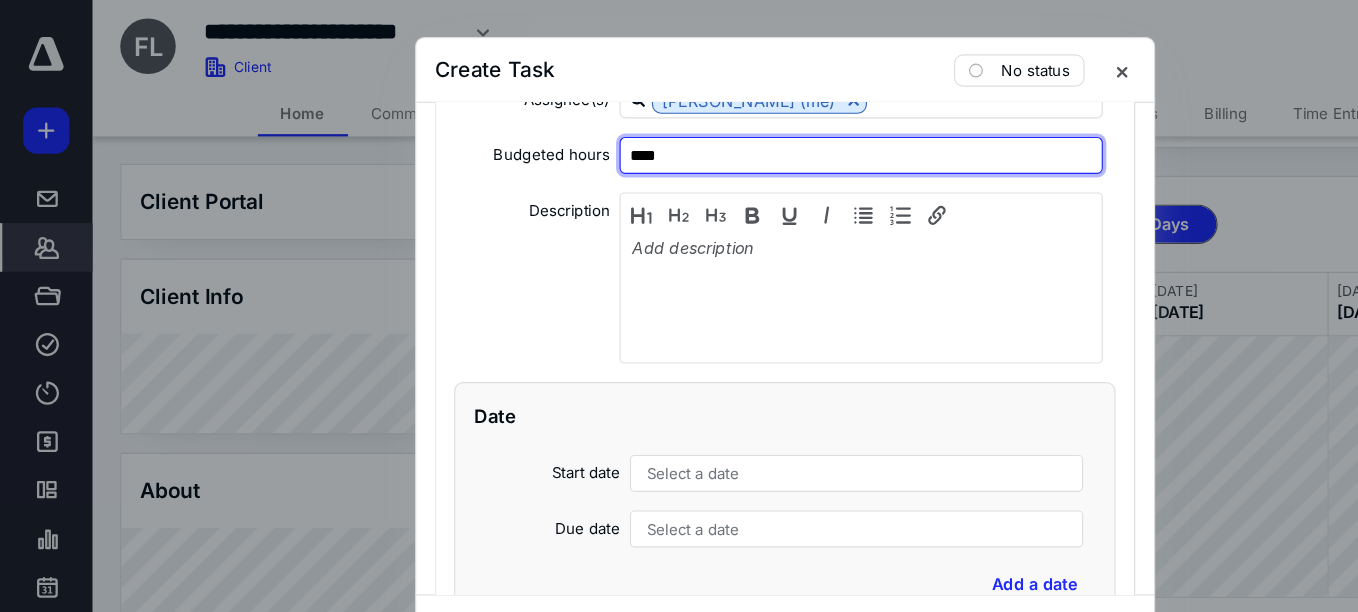 type on "****" 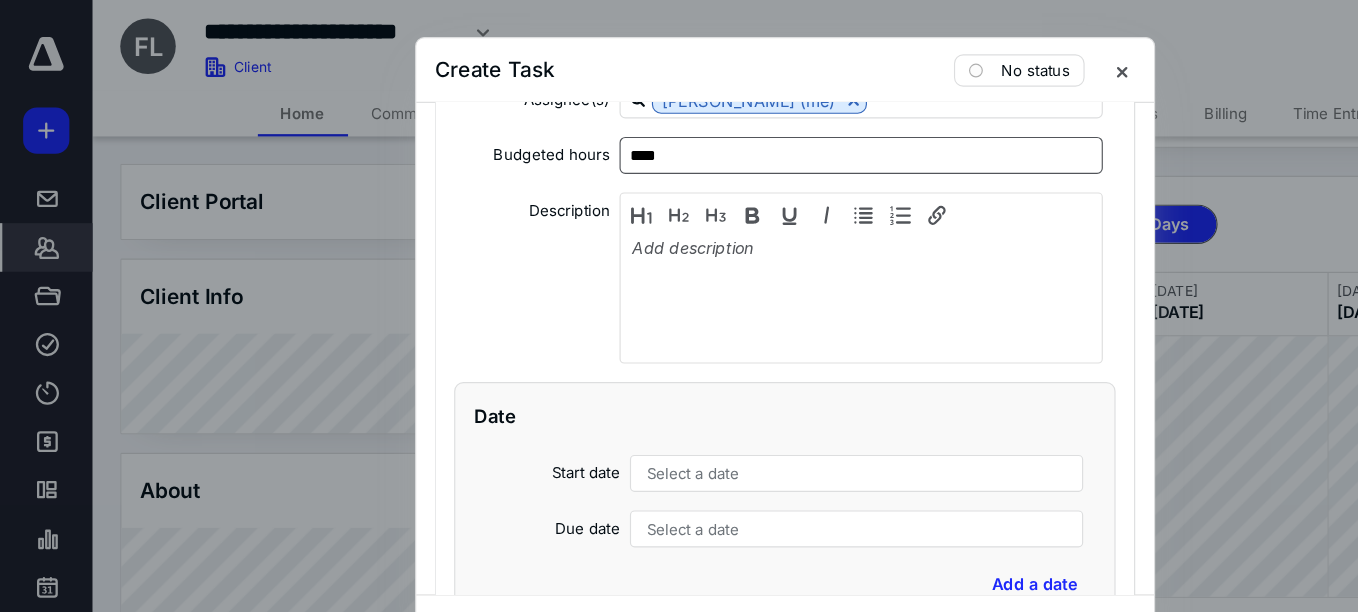 click on "Date" at bounding box center (679, 359) 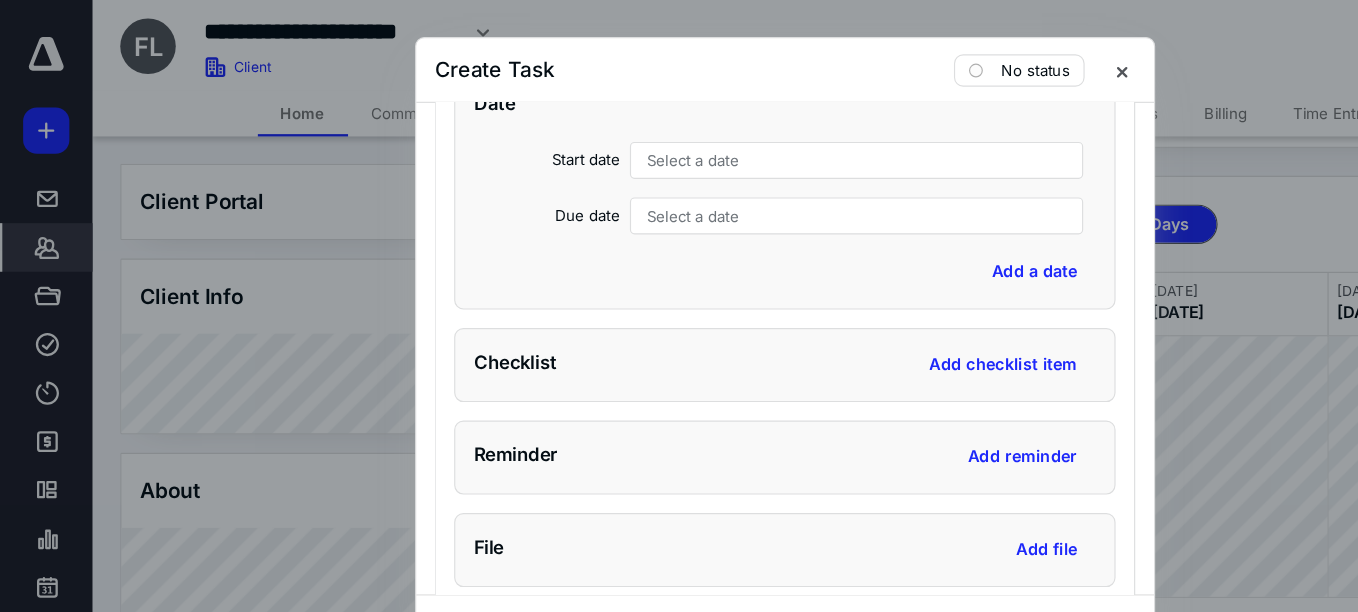scroll, scrollTop: 1860, scrollLeft: 0, axis: vertical 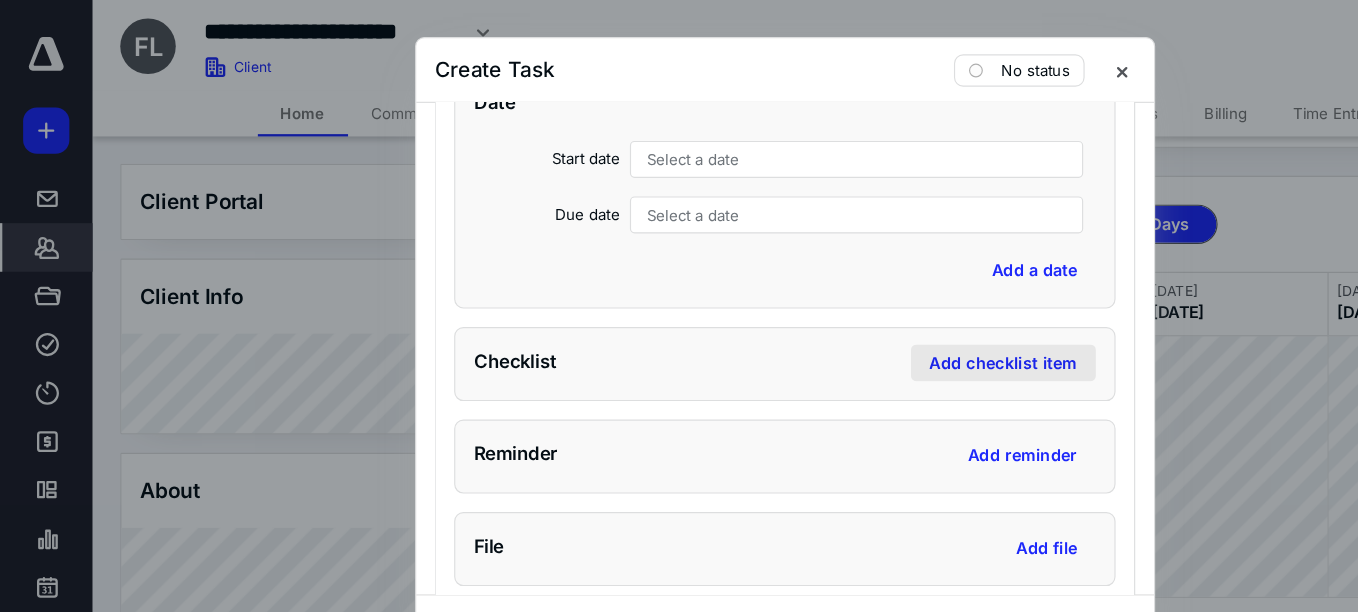 click on "Add checklist item" at bounding box center [868, 314] 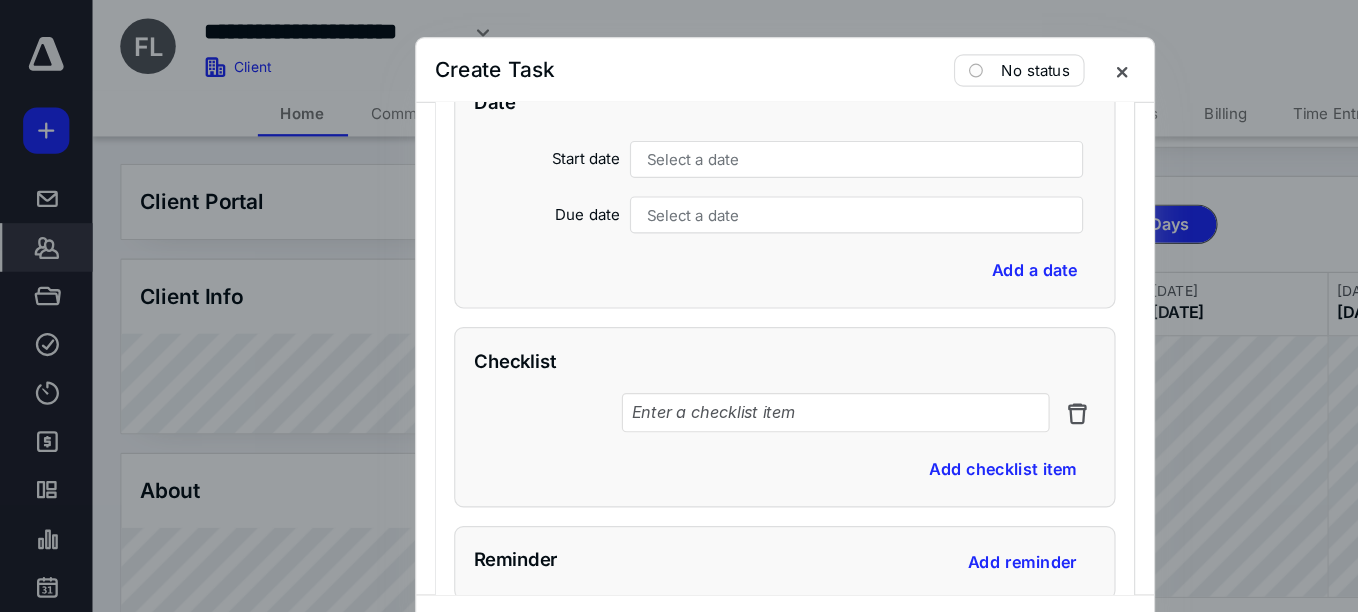 click on "Add a date" at bounding box center [679, 234] 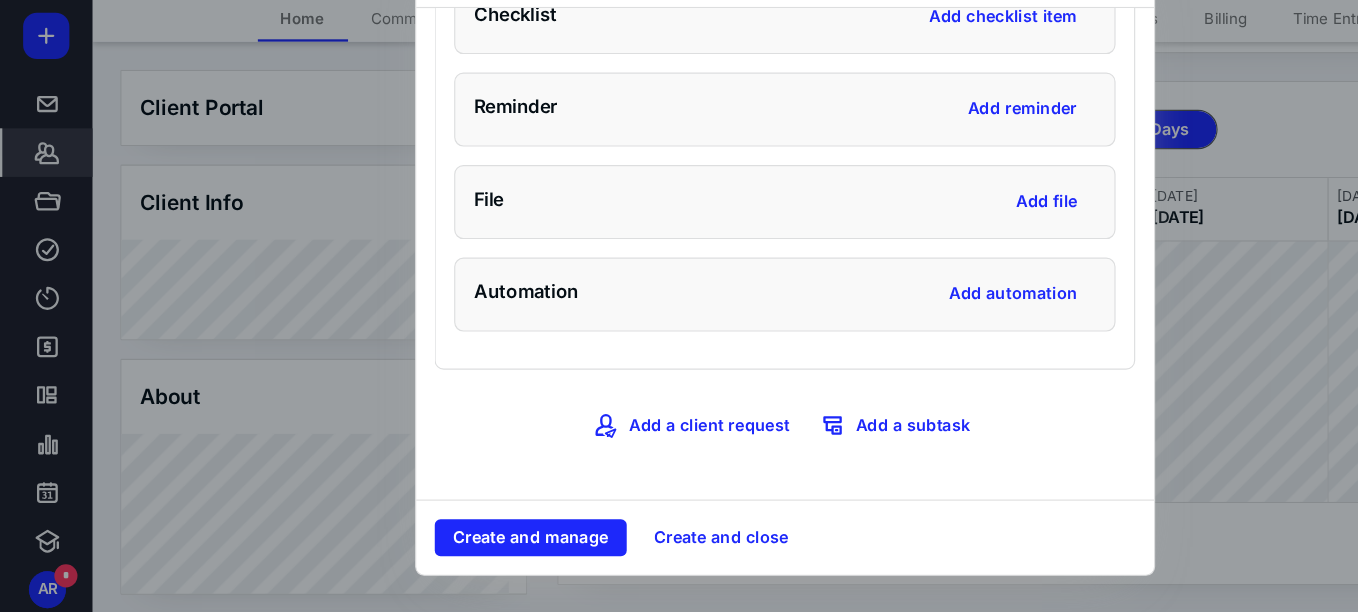 scroll, scrollTop: 2067, scrollLeft: 0, axis: vertical 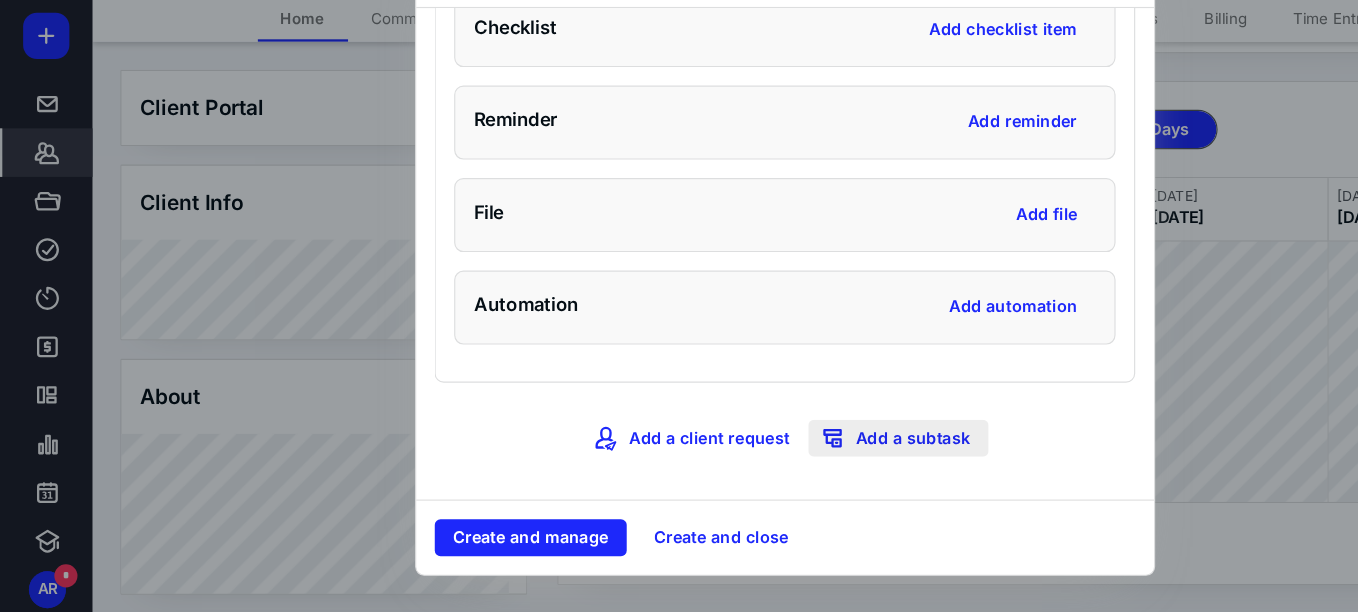 click on "Add a subtask" at bounding box center [777, 461] 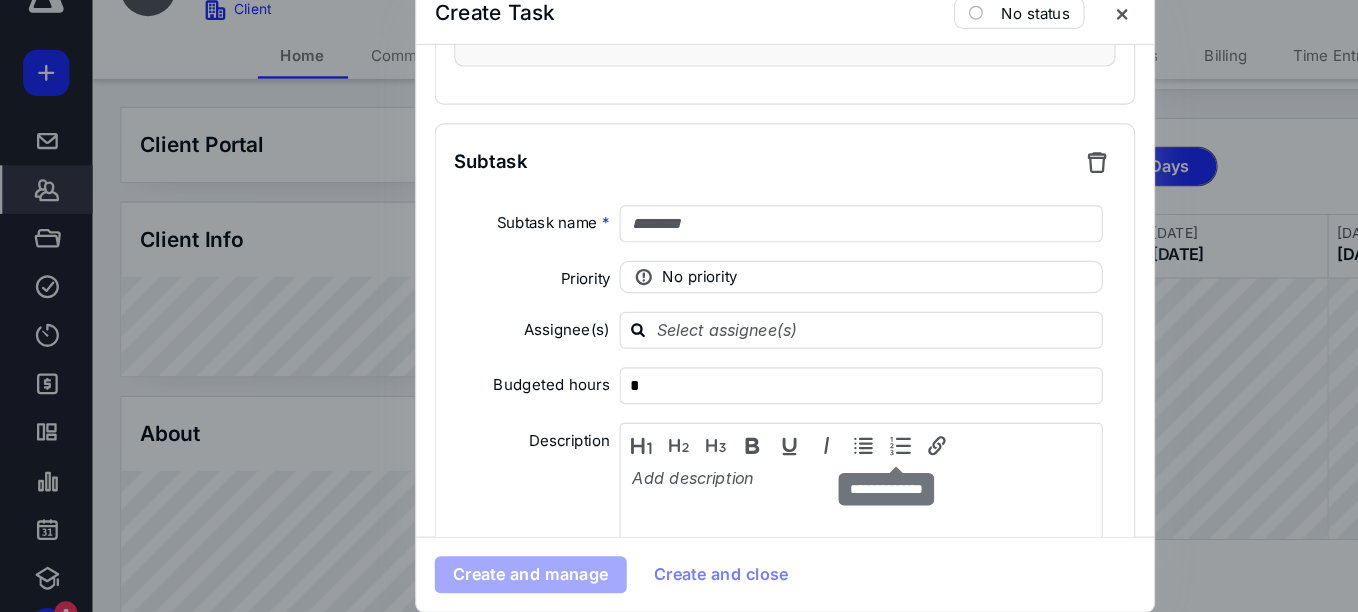 scroll, scrollTop: 2341, scrollLeft: 0, axis: vertical 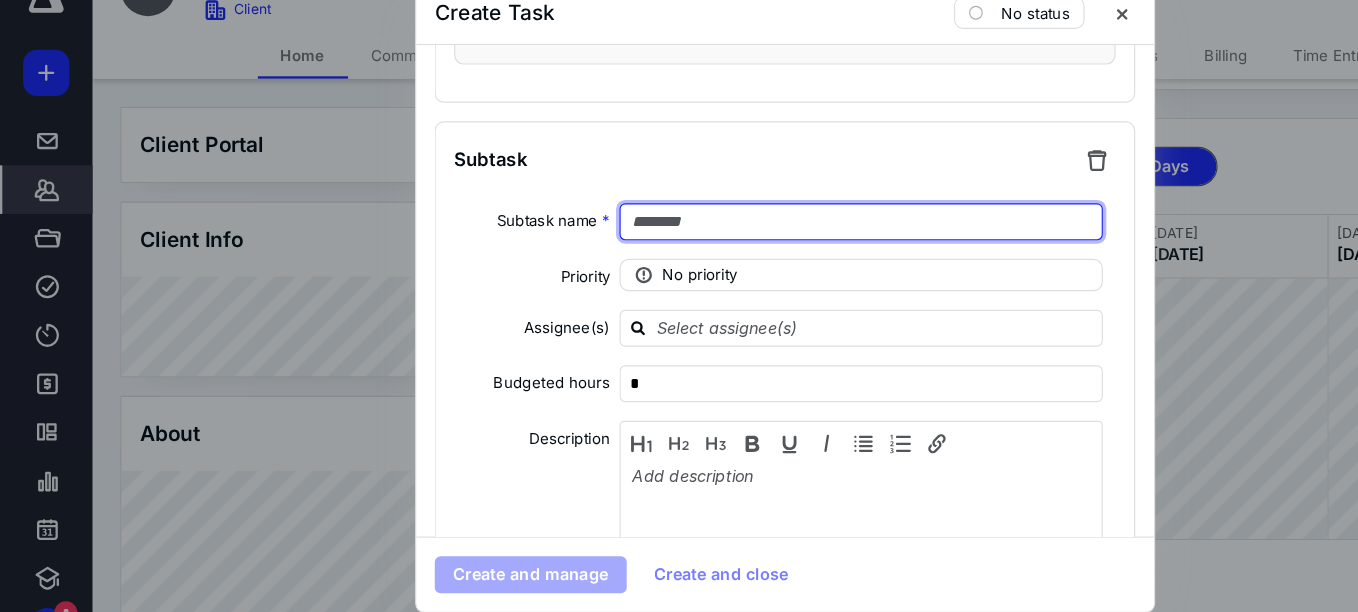 click at bounding box center [745, 242] 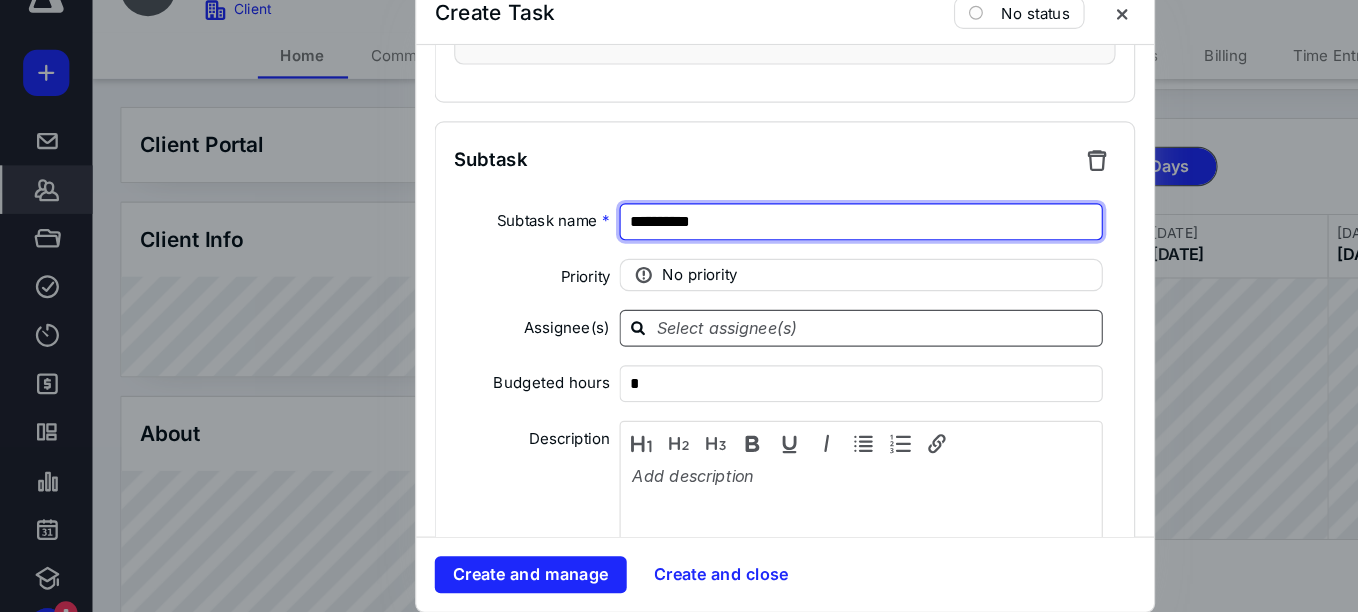 type on "**********" 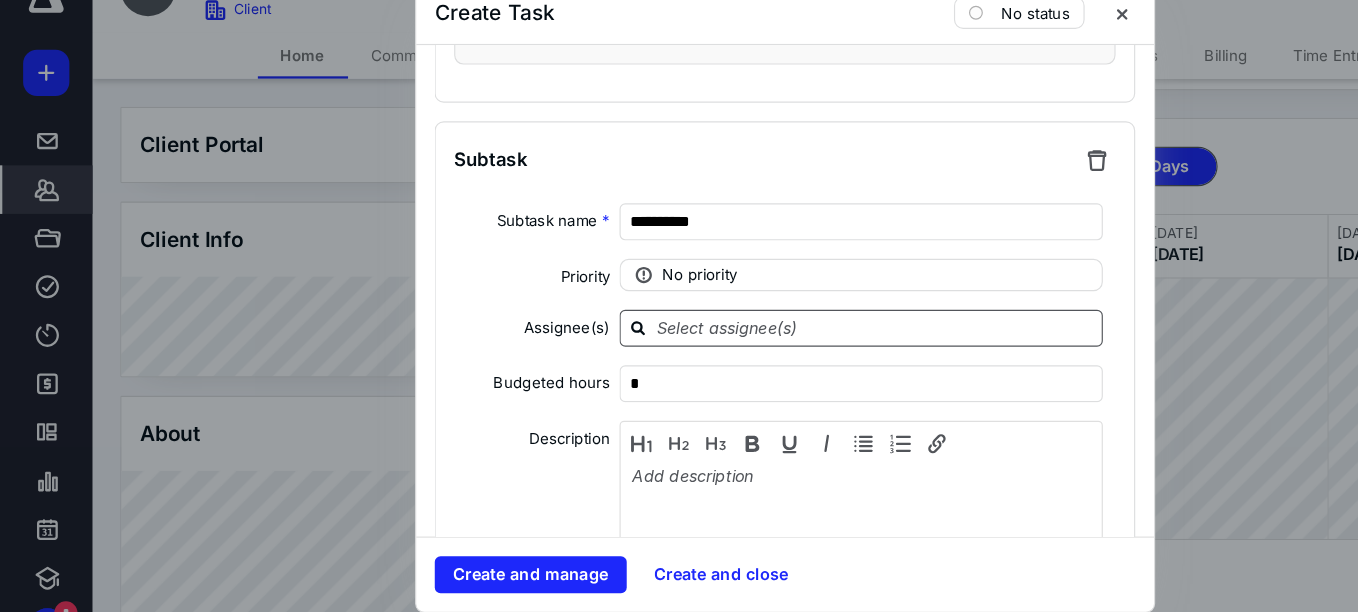 click at bounding box center (757, 333) 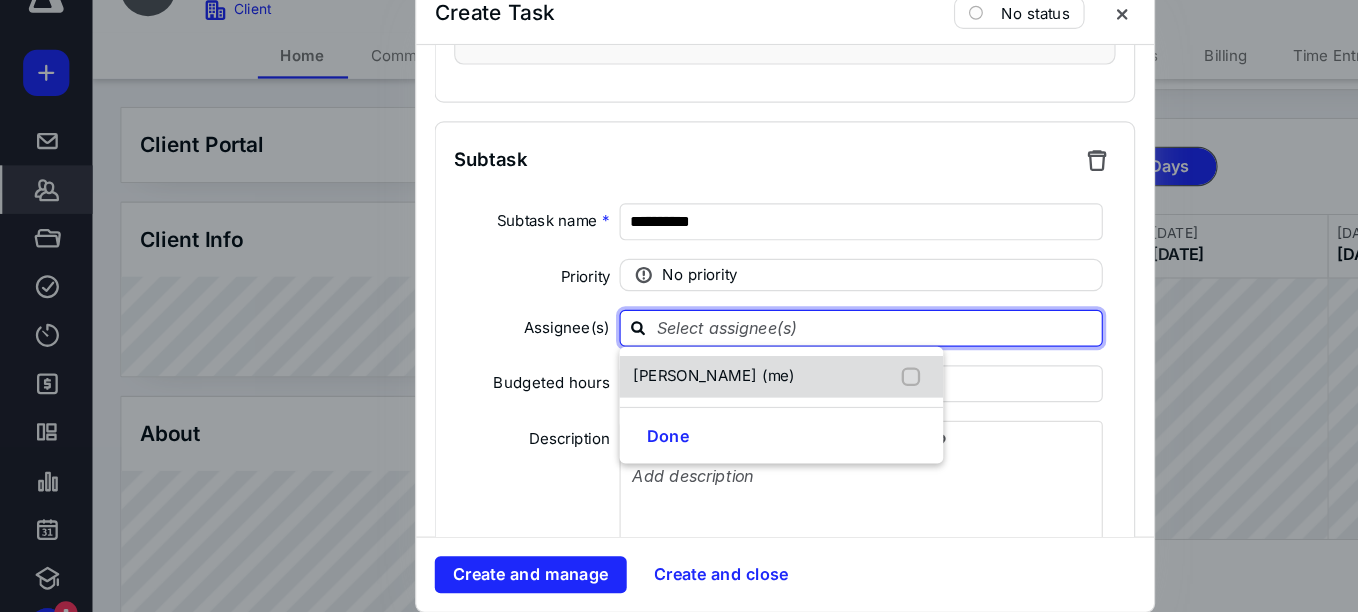 click at bounding box center (792, 376) 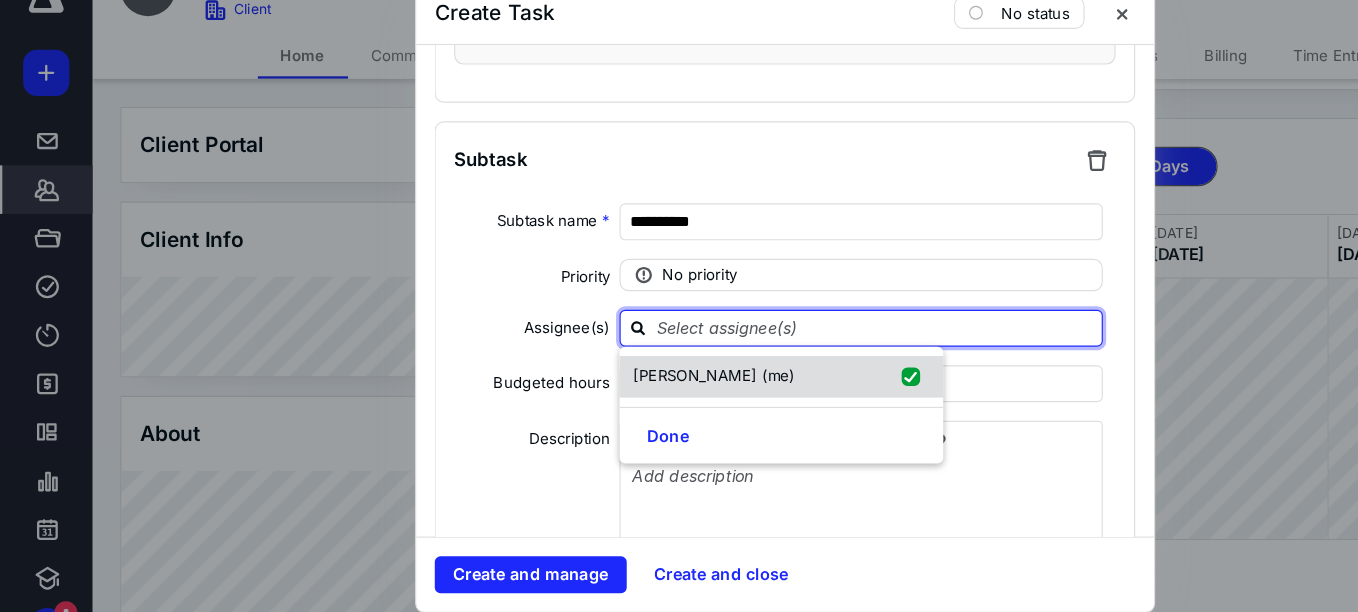 checkbox on "true" 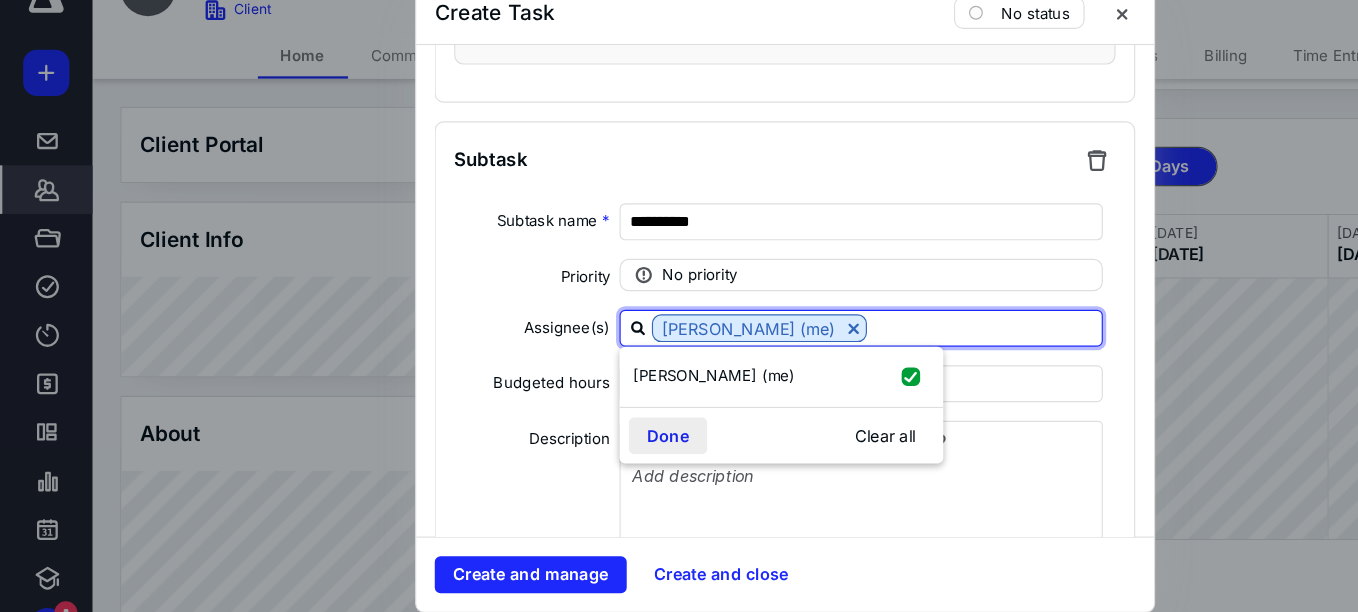 click on "Done" at bounding box center (578, 427) 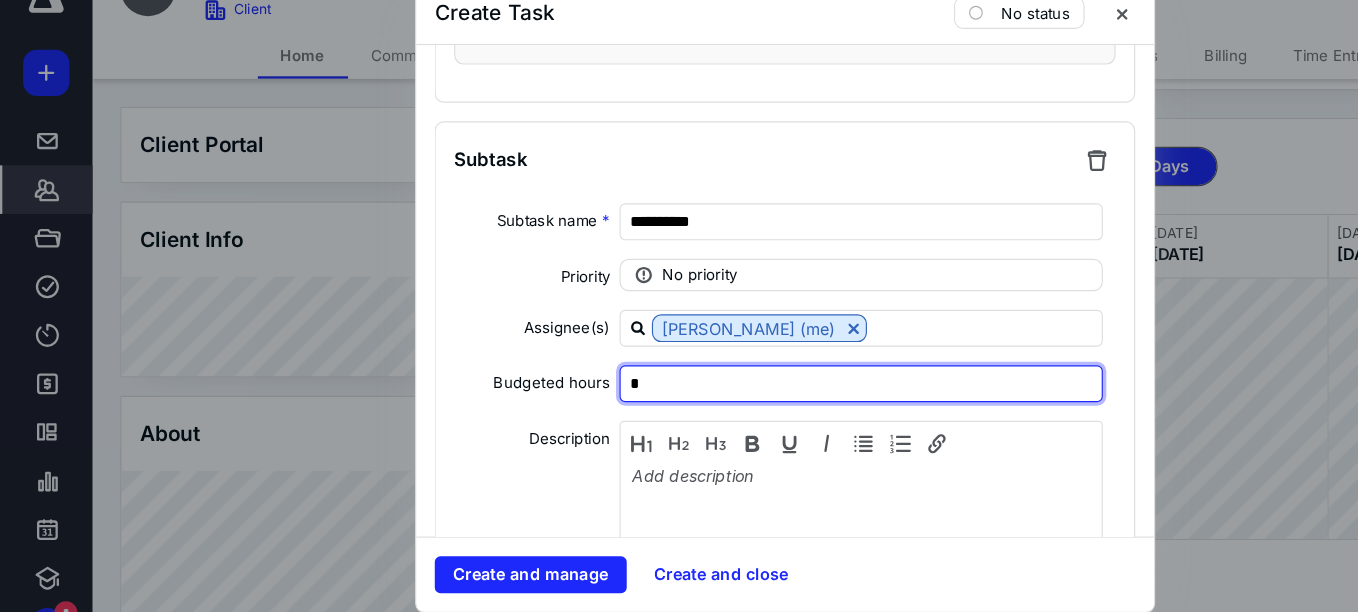 click on "*" at bounding box center (745, 382) 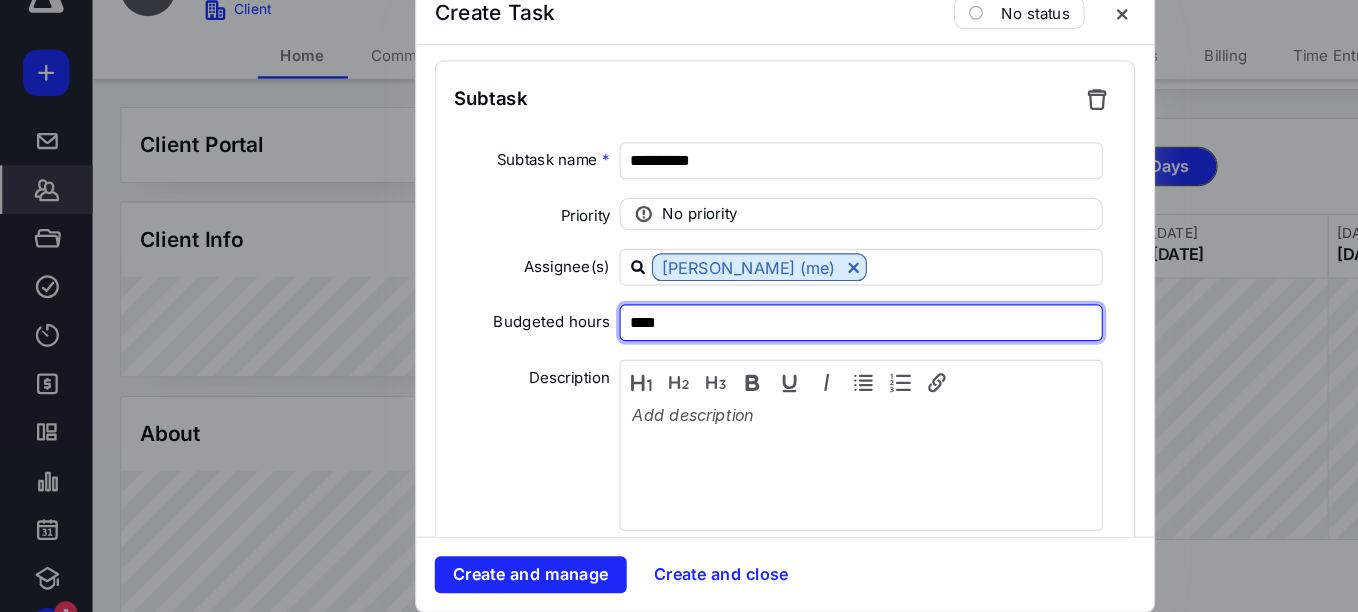 scroll, scrollTop: 2405, scrollLeft: 0, axis: vertical 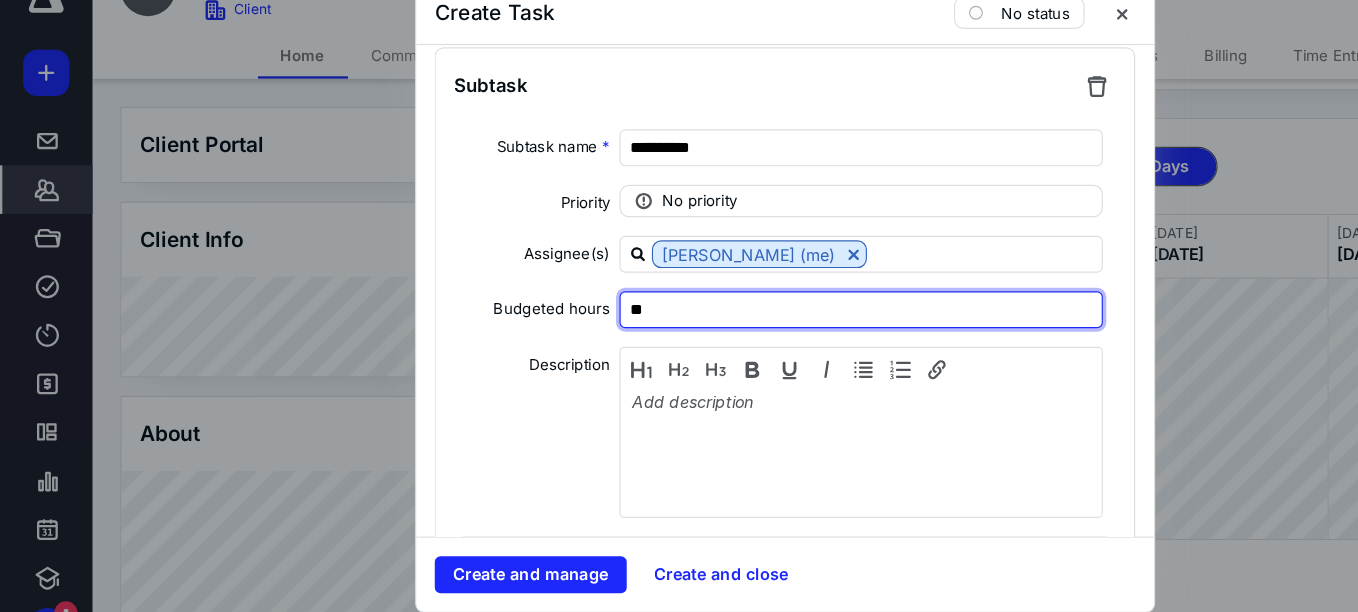 type on "*" 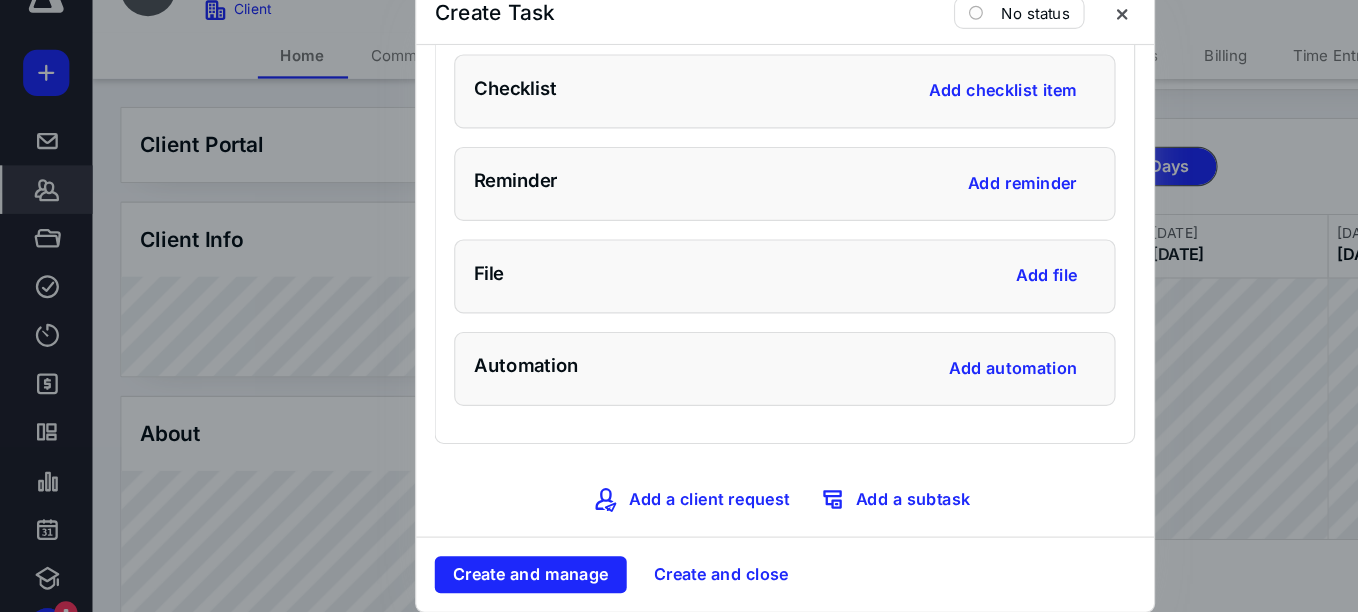 scroll, scrollTop: 3078, scrollLeft: 0, axis: vertical 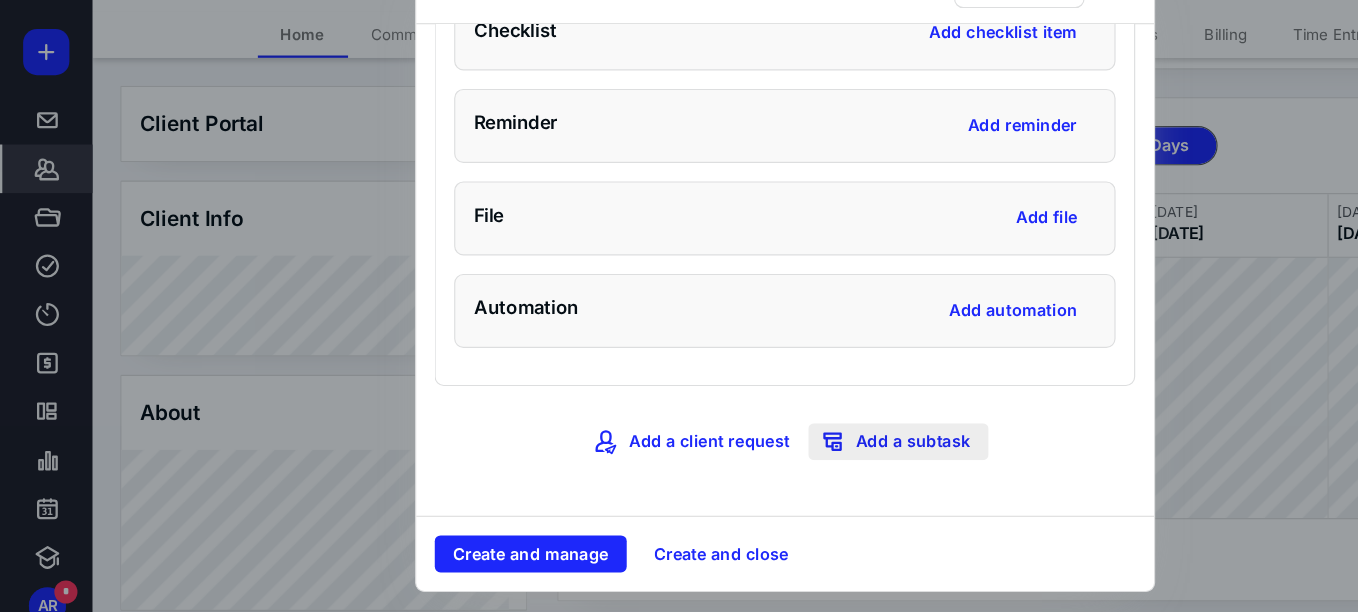 type on "***" 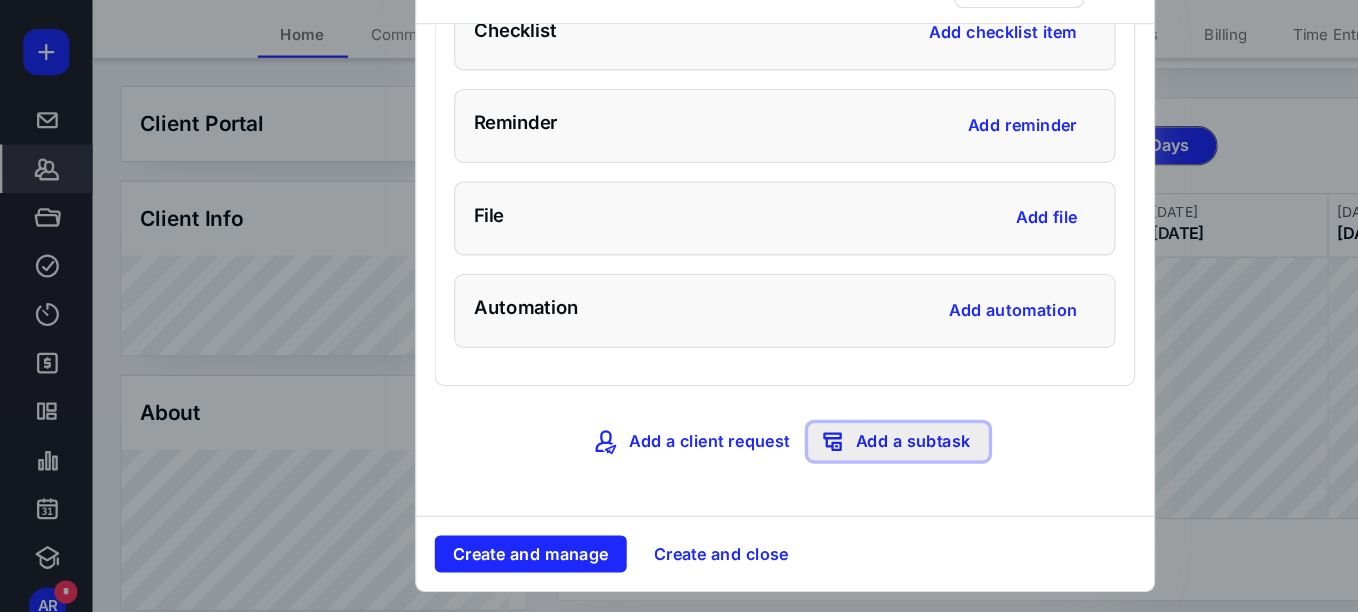 click on "Add a subtask" at bounding box center [777, 450] 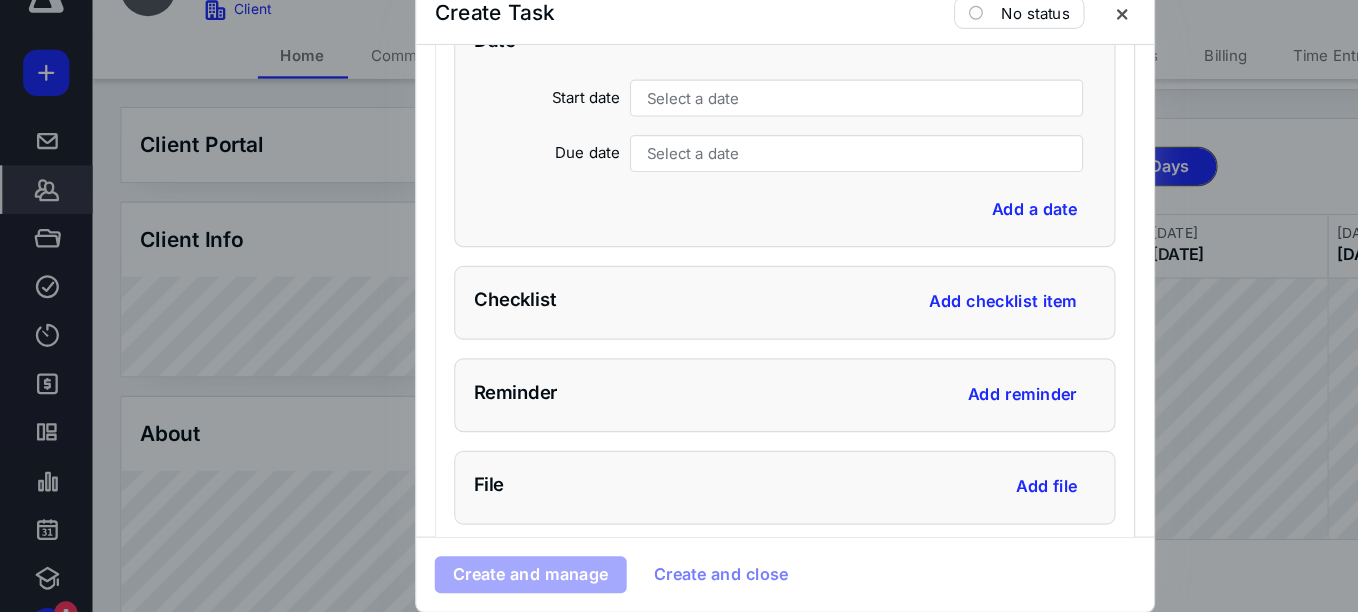 scroll, scrollTop: 4078, scrollLeft: 0, axis: vertical 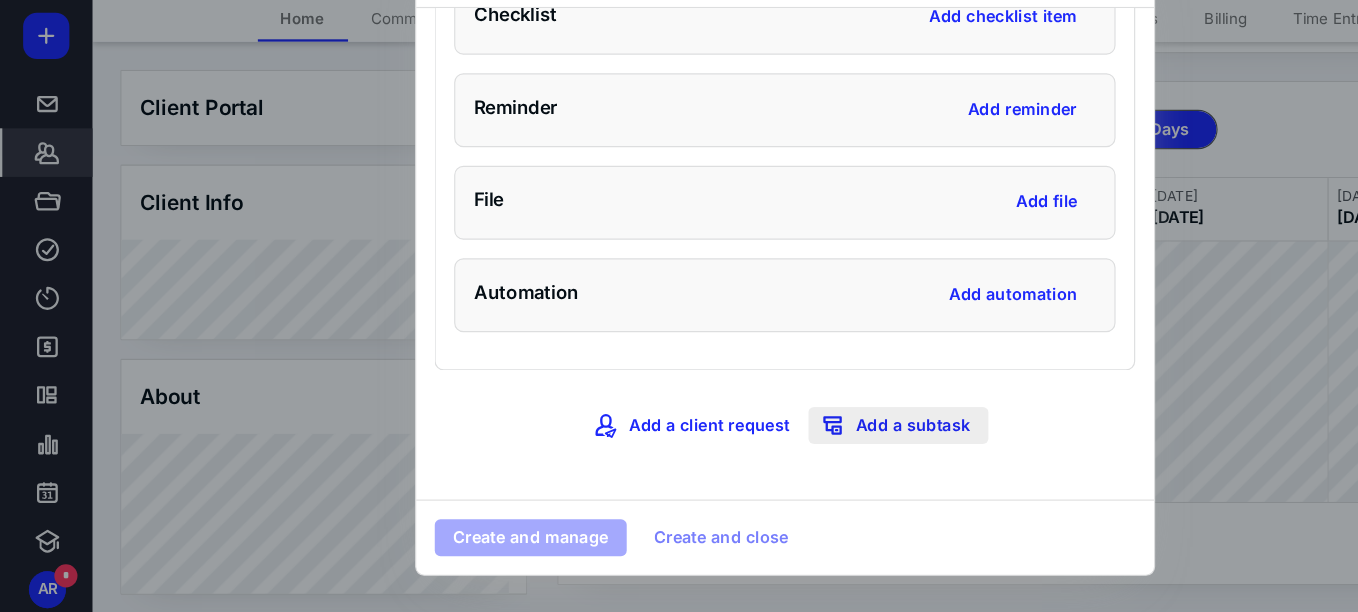 click on "Add a subtask" at bounding box center (777, 450) 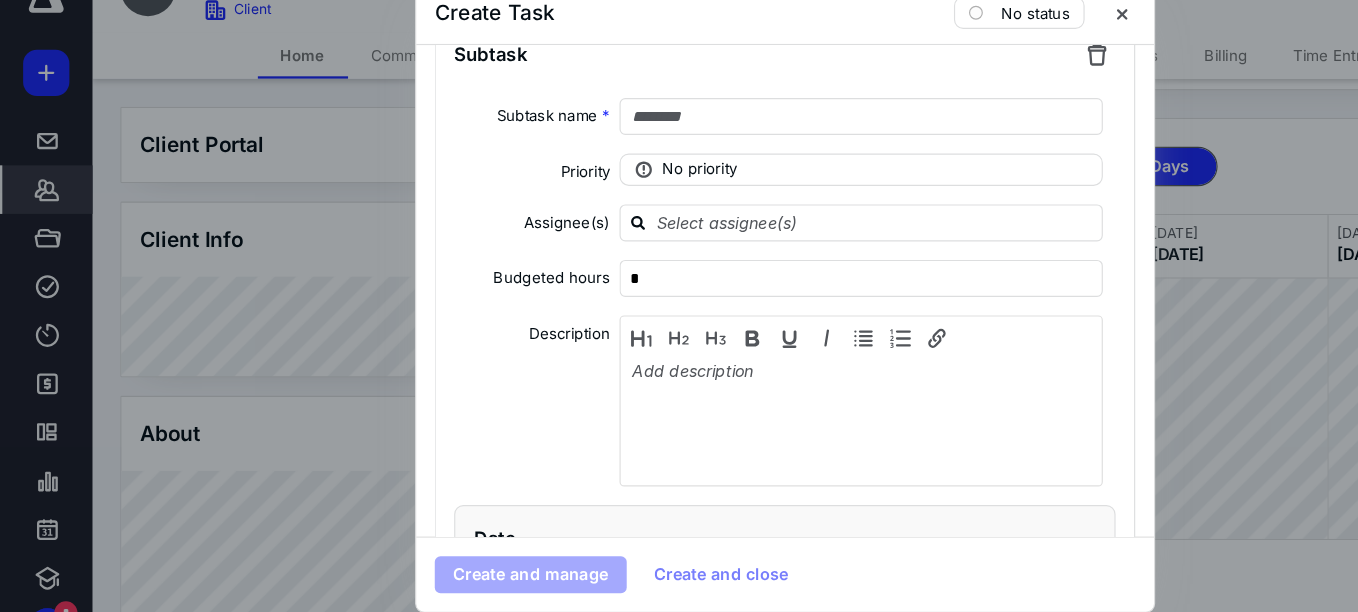scroll, scrollTop: 4421, scrollLeft: 0, axis: vertical 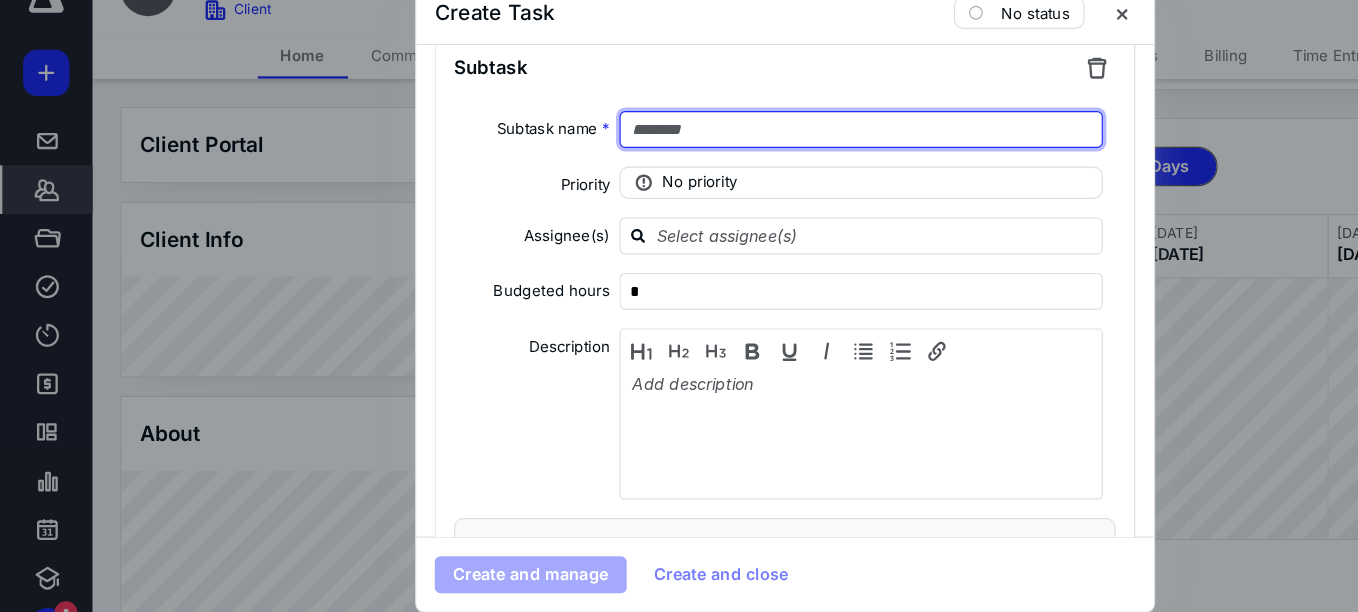 click at bounding box center [745, 162] 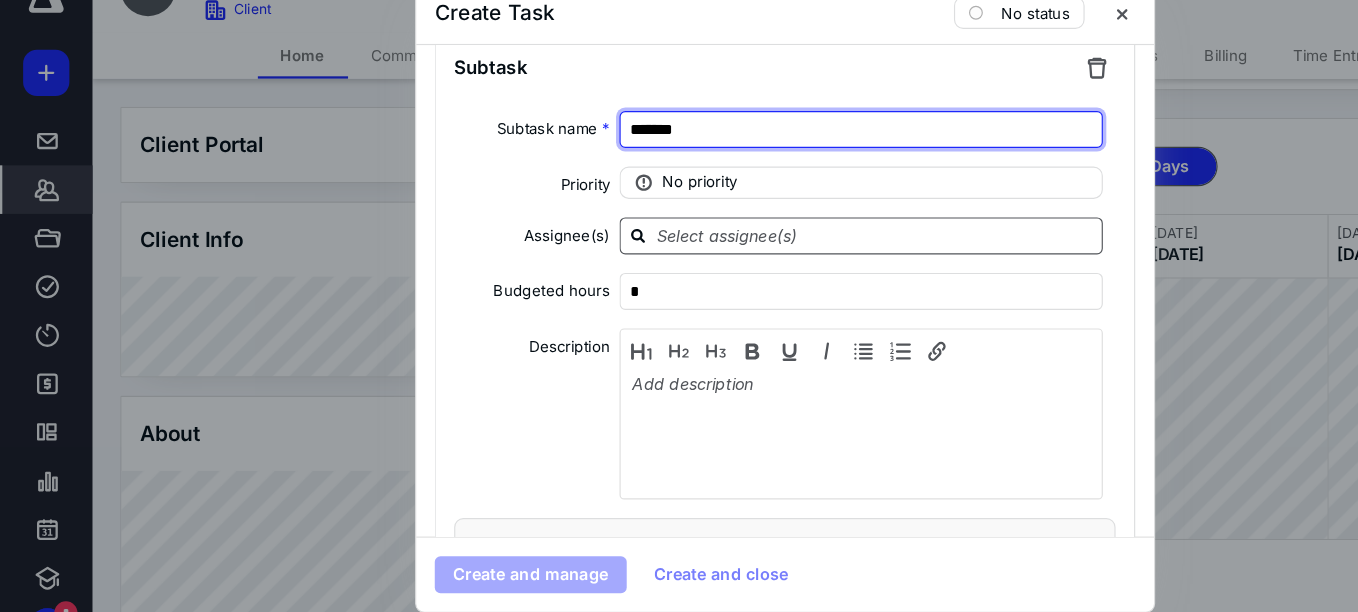 type on "******" 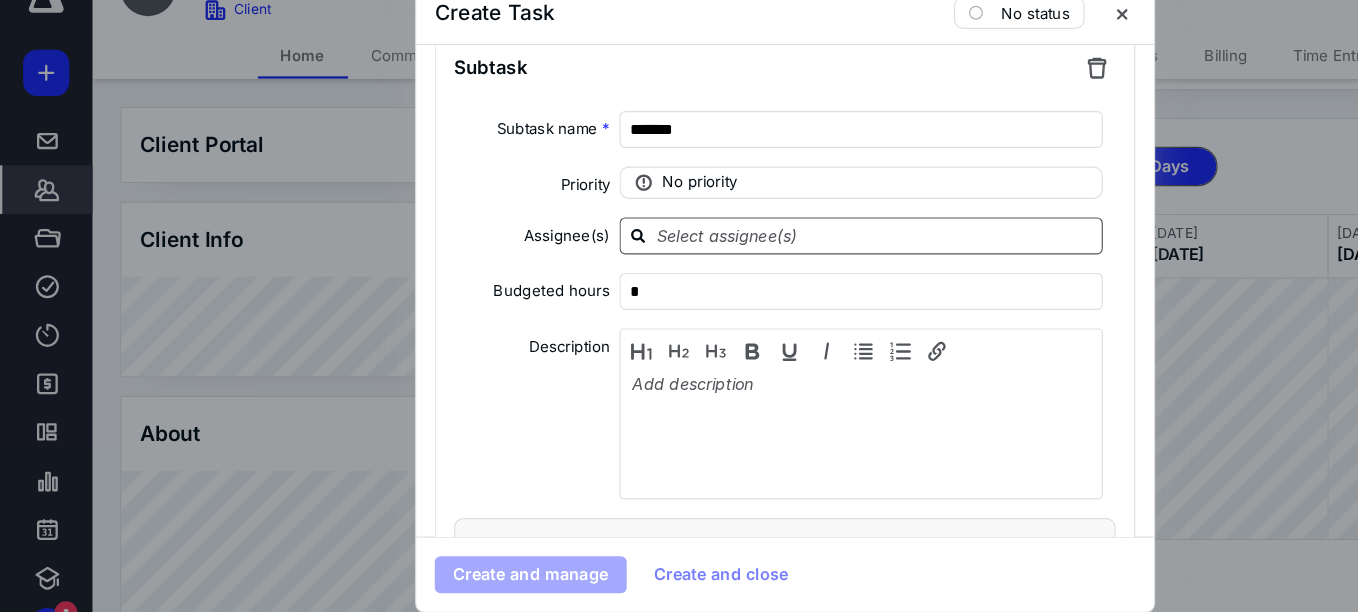 click at bounding box center (757, 253) 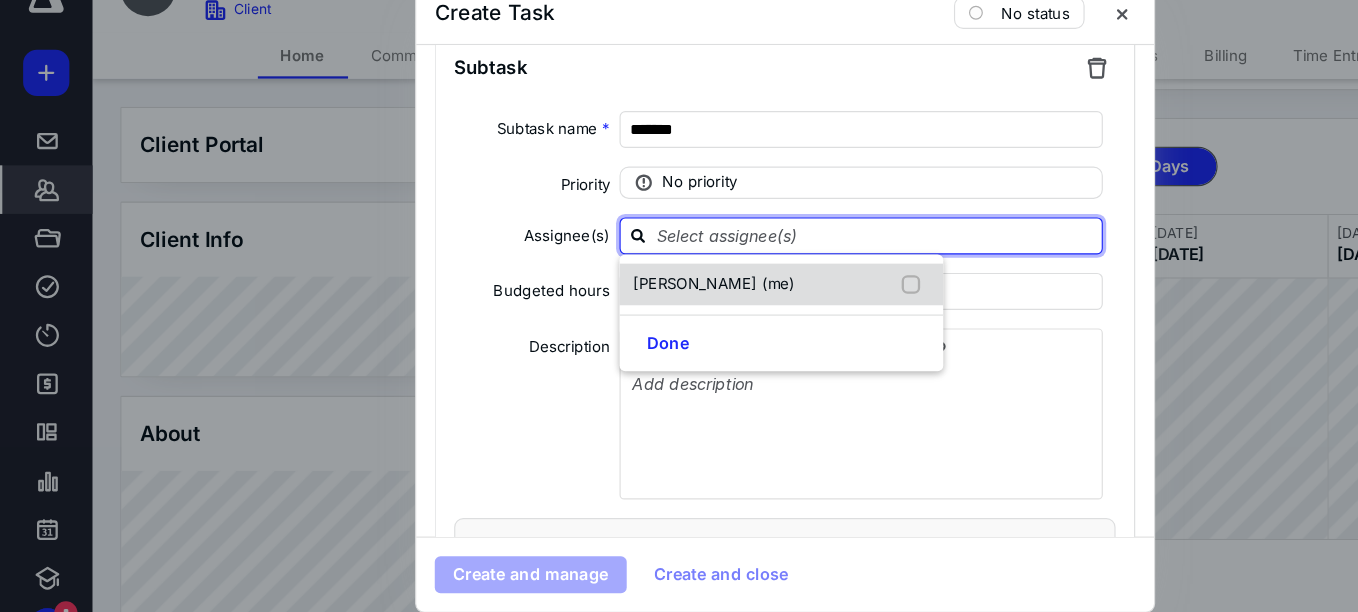 click at bounding box center (792, 296) 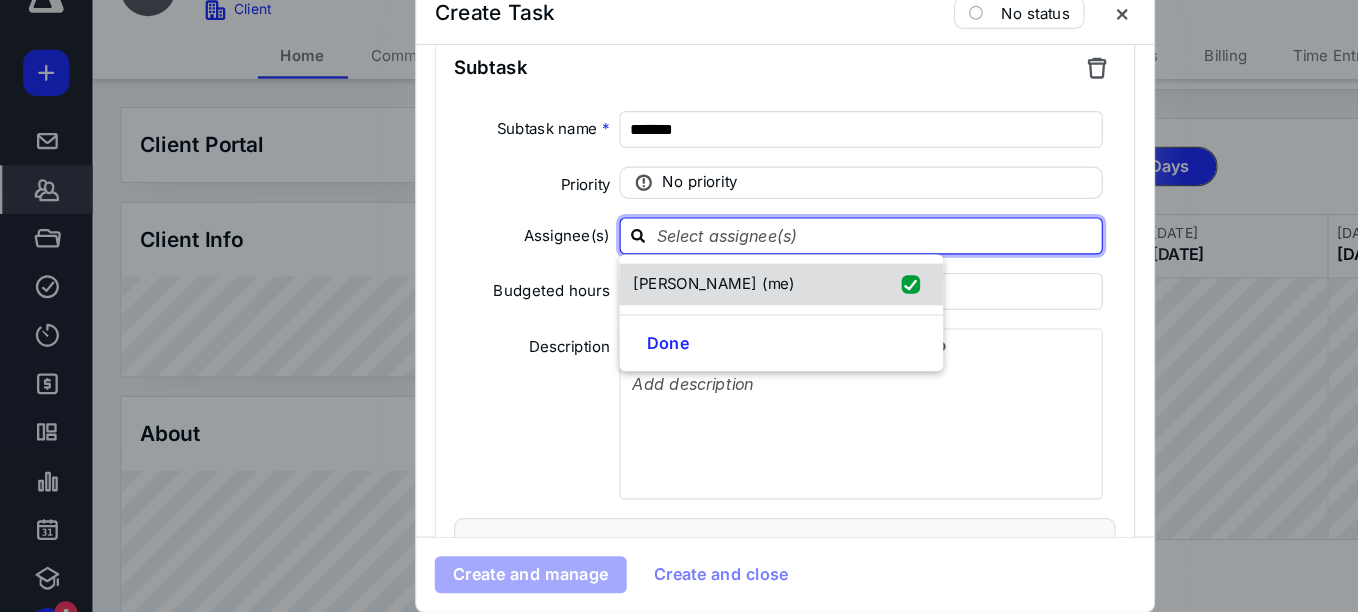 checkbox on "true" 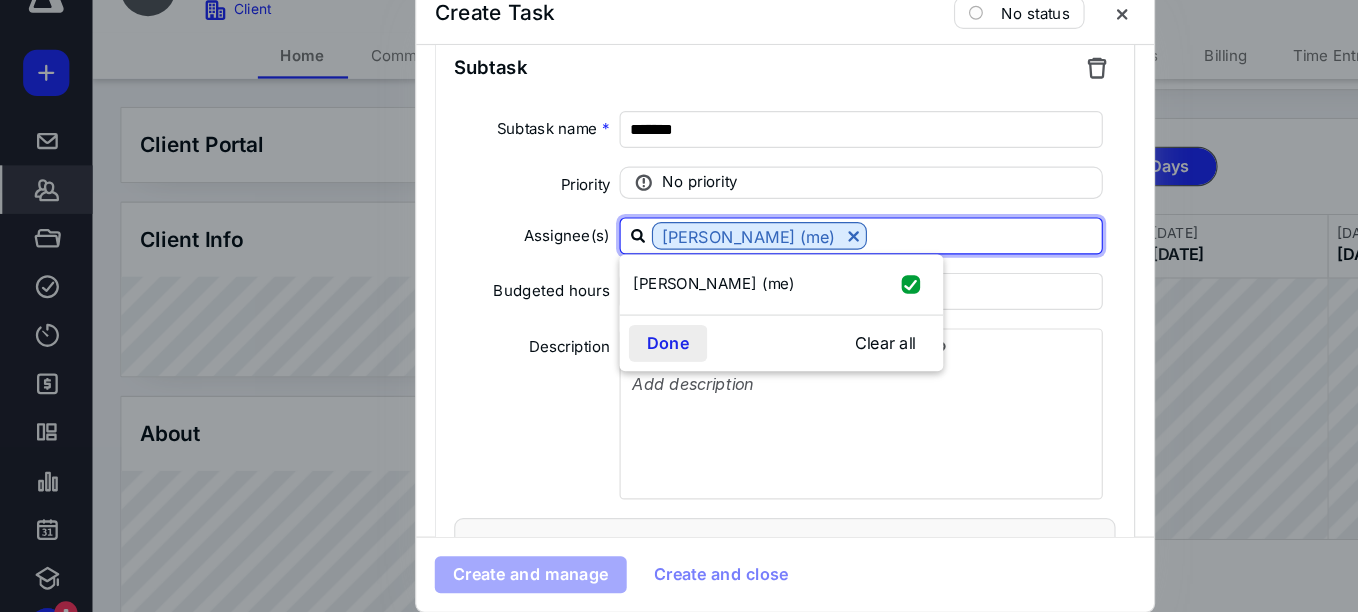 click on "Done" at bounding box center (578, 347) 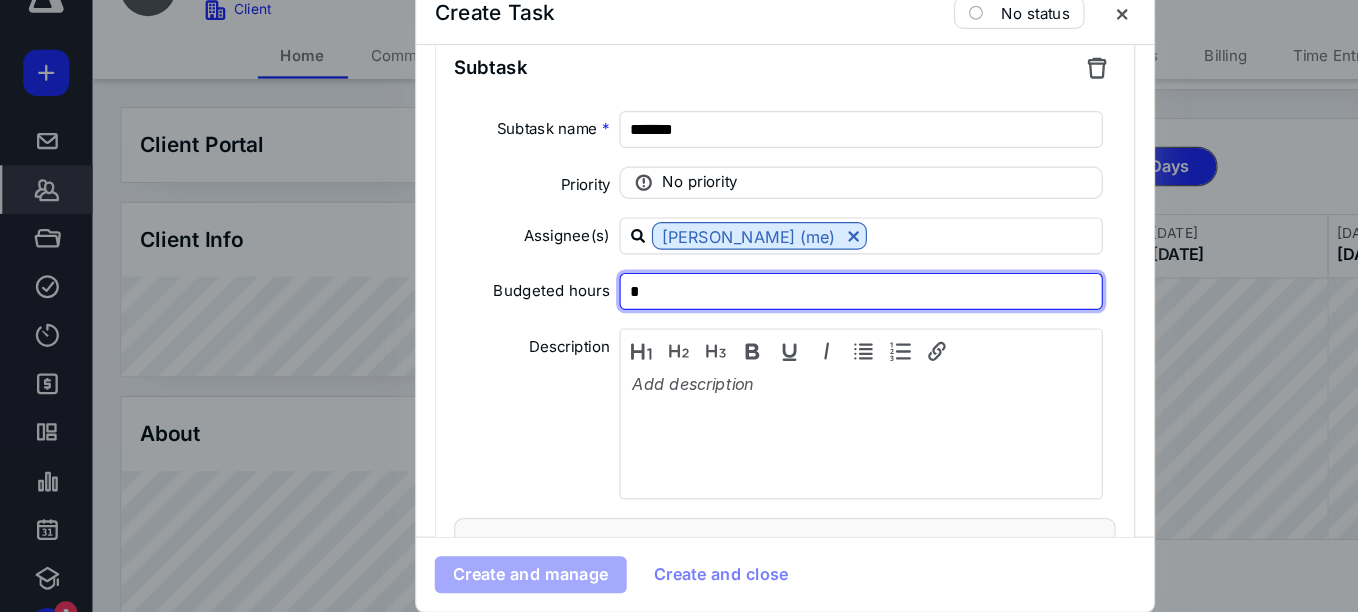 click on "*" at bounding box center (745, 302) 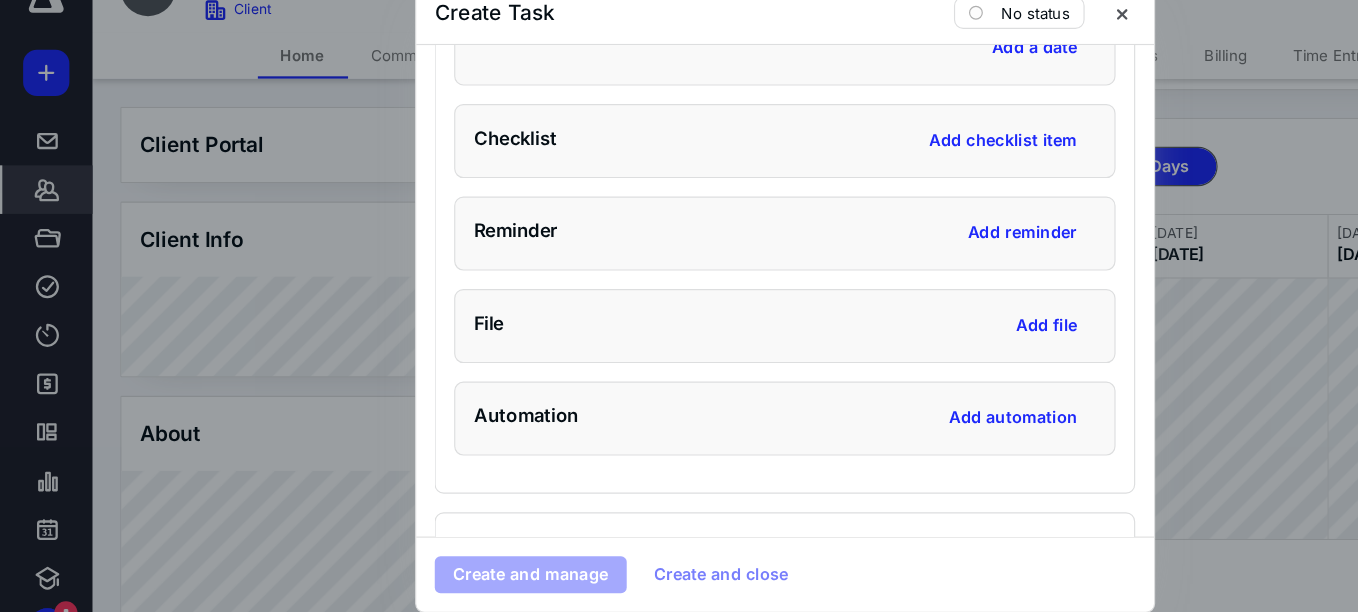 scroll, scrollTop: 2008, scrollLeft: 0, axis: vertical 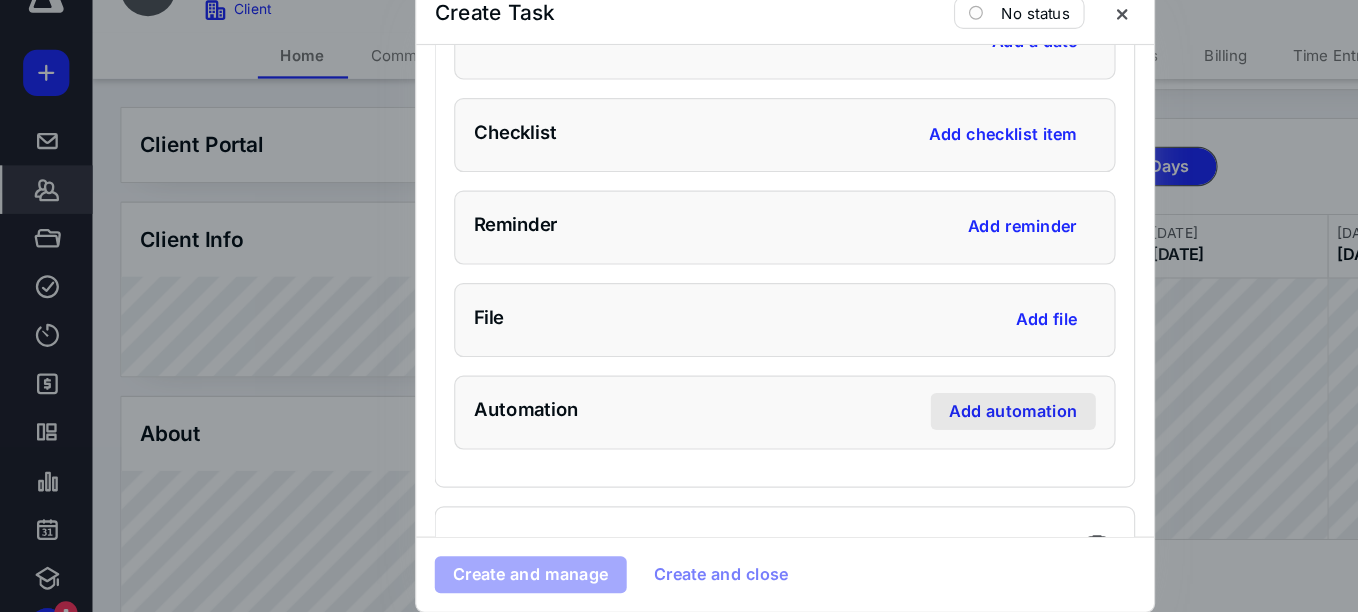 type on "***" 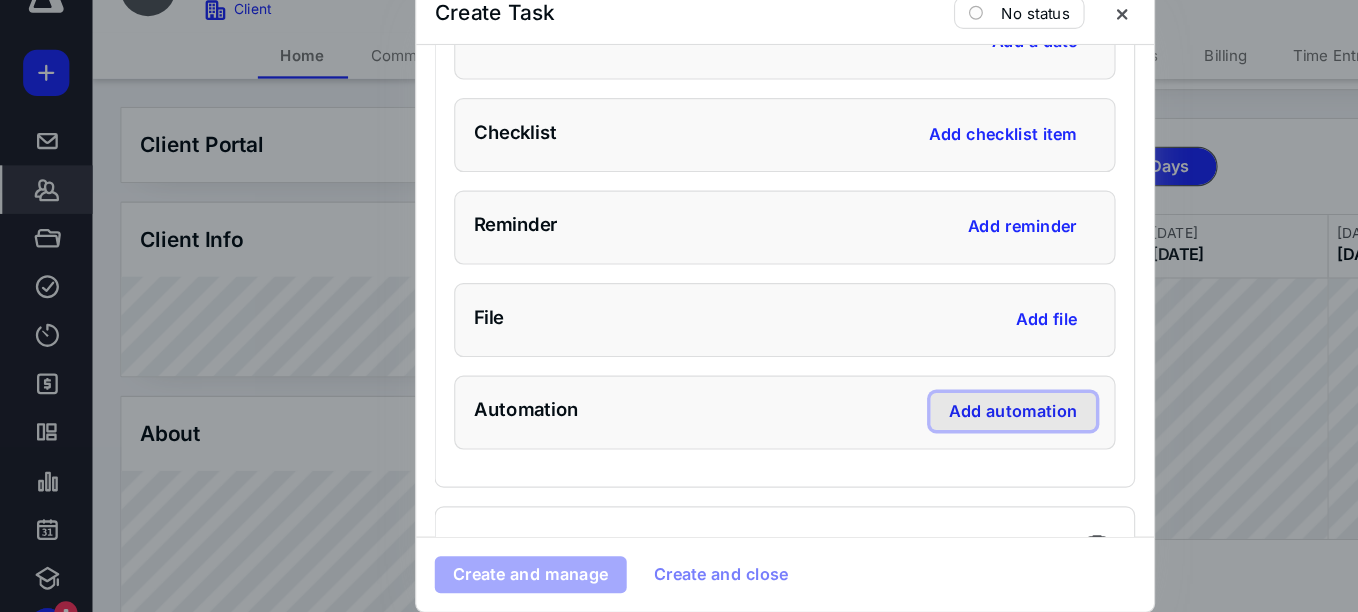 click on "Add automation" at bounding box center (876, 406) 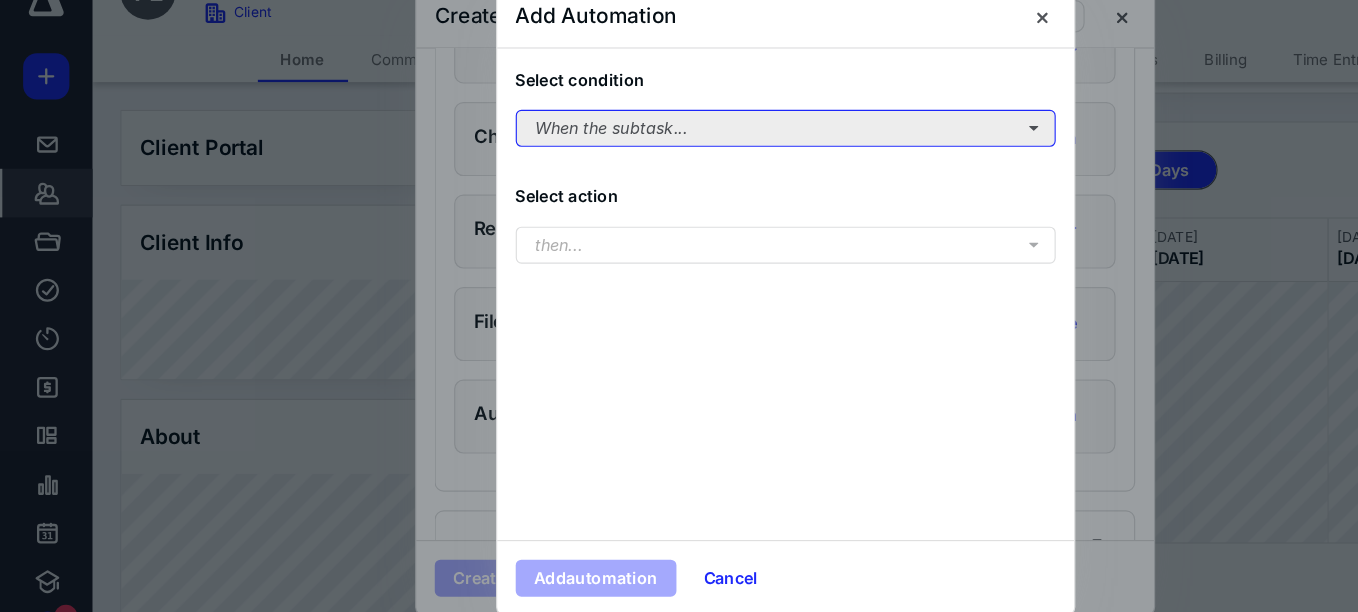 click on "When the subtask..." at bounding box center (679, 158) 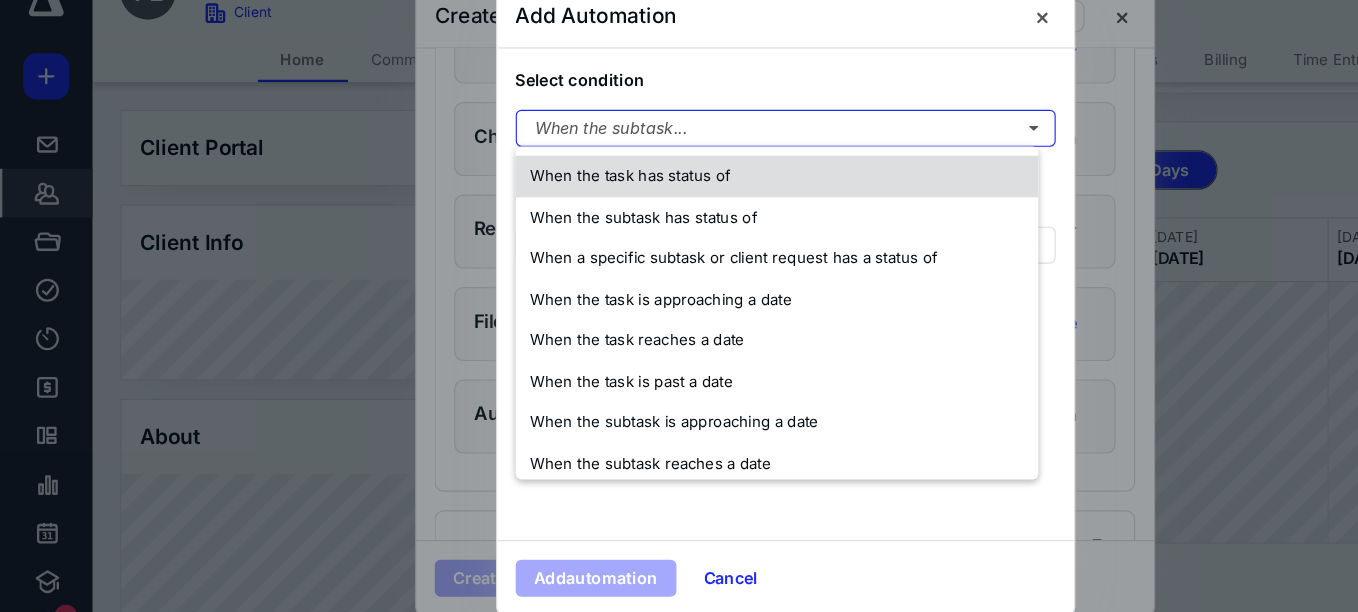 click on "When the task has status of" at bounding box center (545, 199) 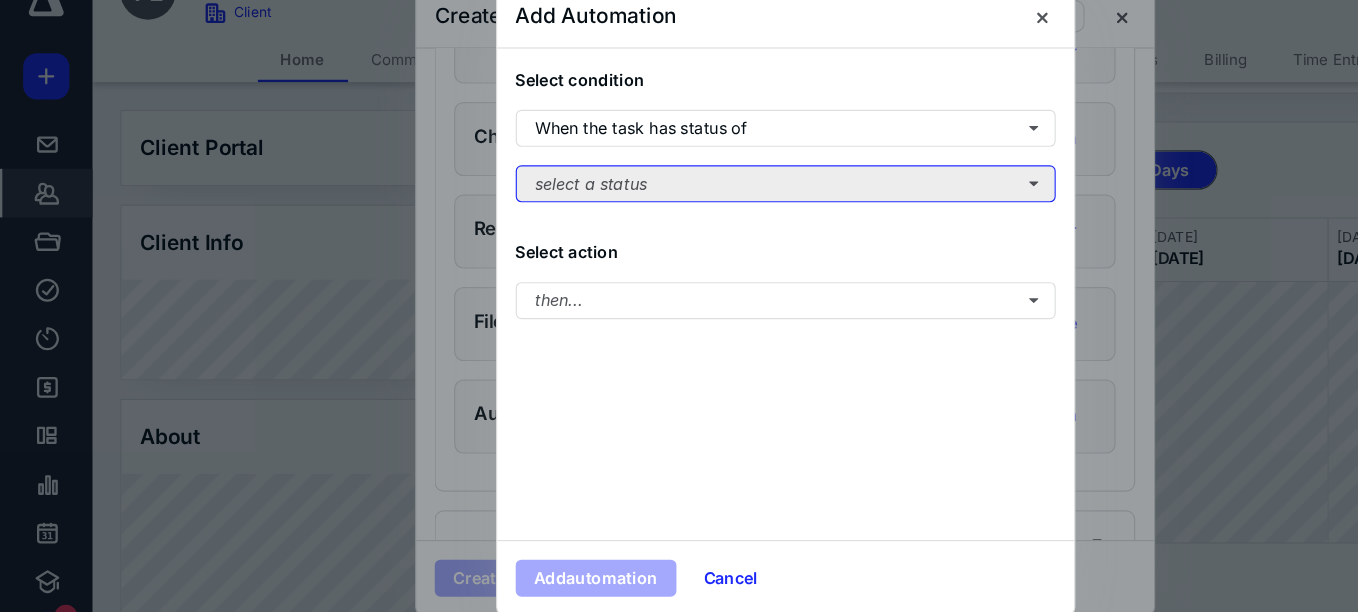 click on "select a status" at bounding box center (679, 206) 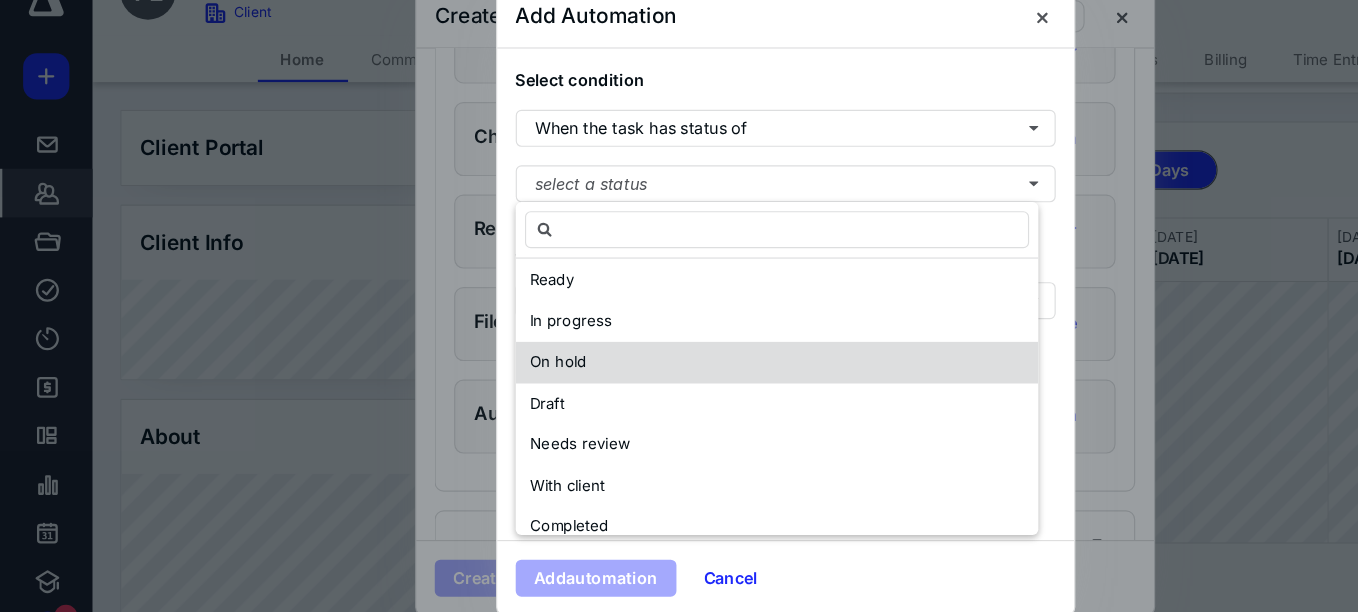 scroll, scrollTop: 97, scrollLeft: 0, axis: vertical 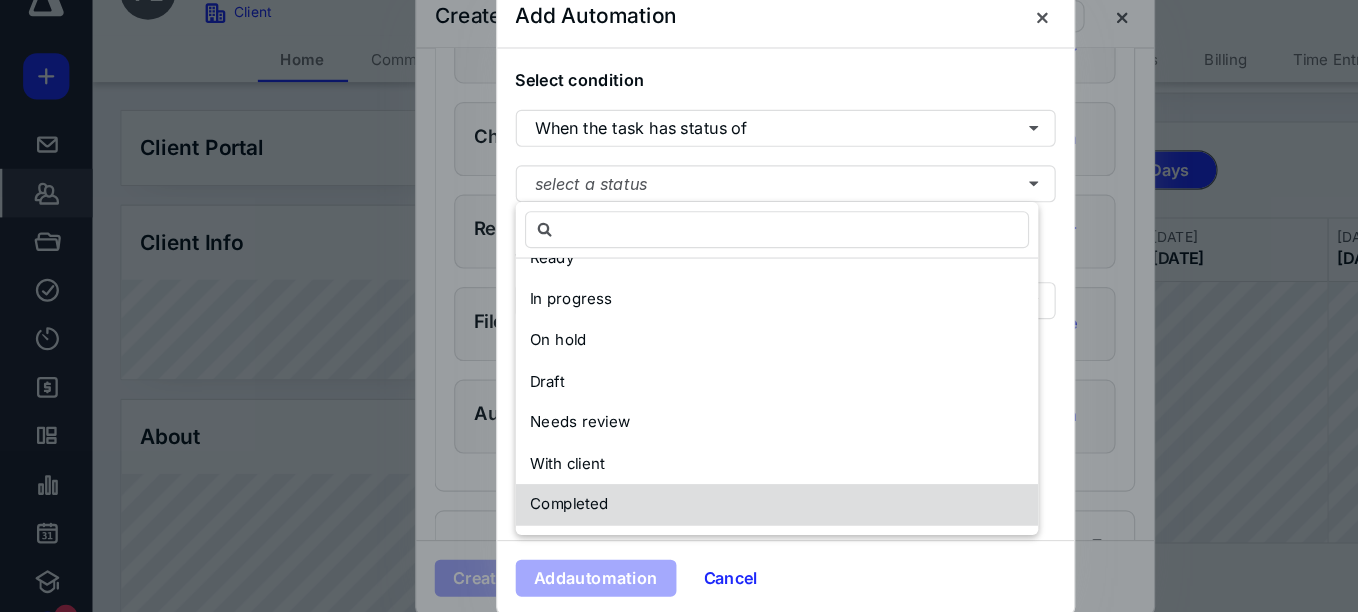 click on "Completed" at bounding box center (672, 484) 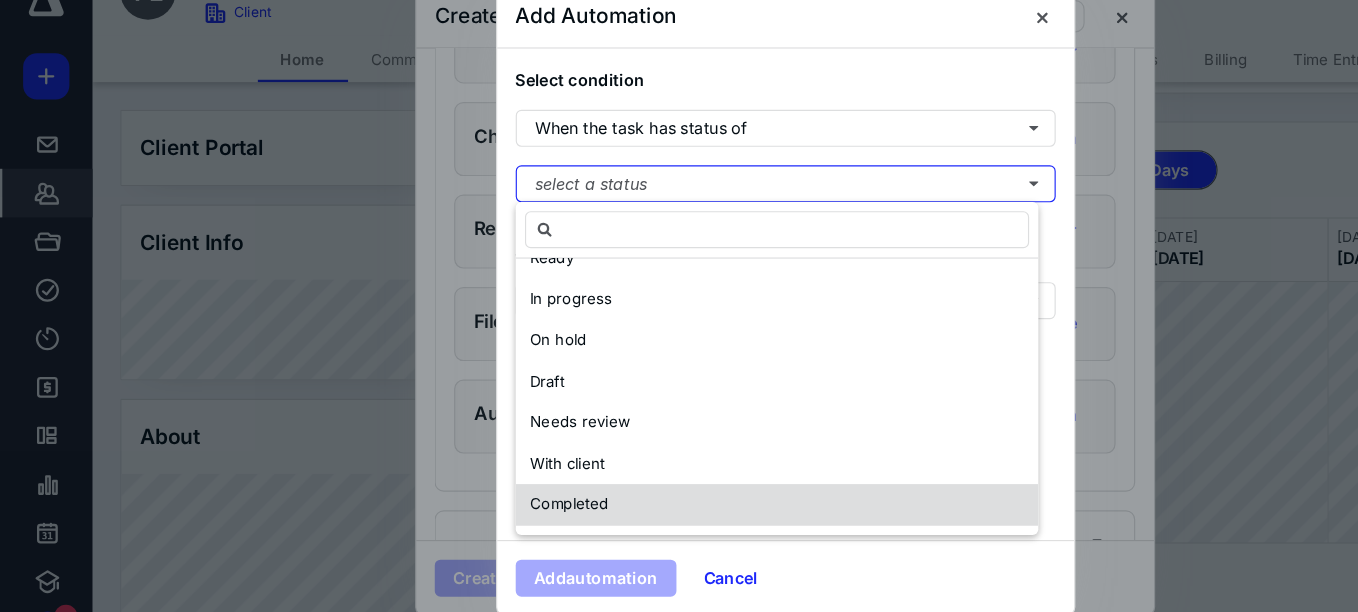 scroll, scrollTop: 0, scrollLeft: 0, axis: both 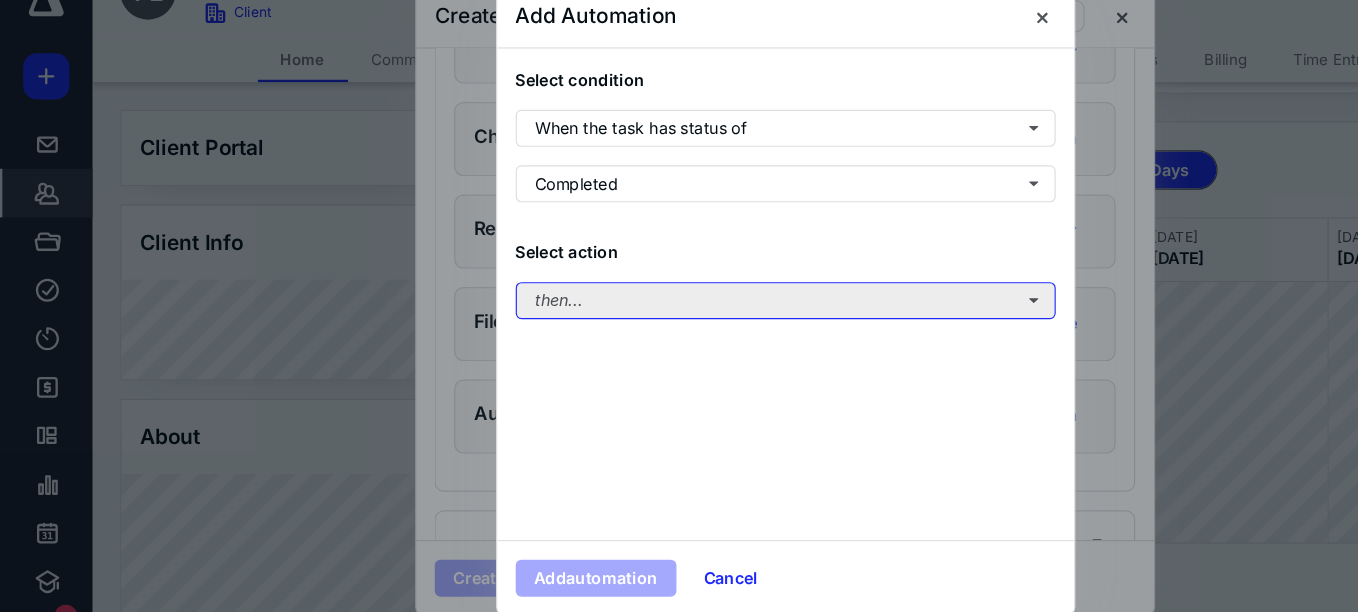 click on "then..." at bounding box center (679, 307) 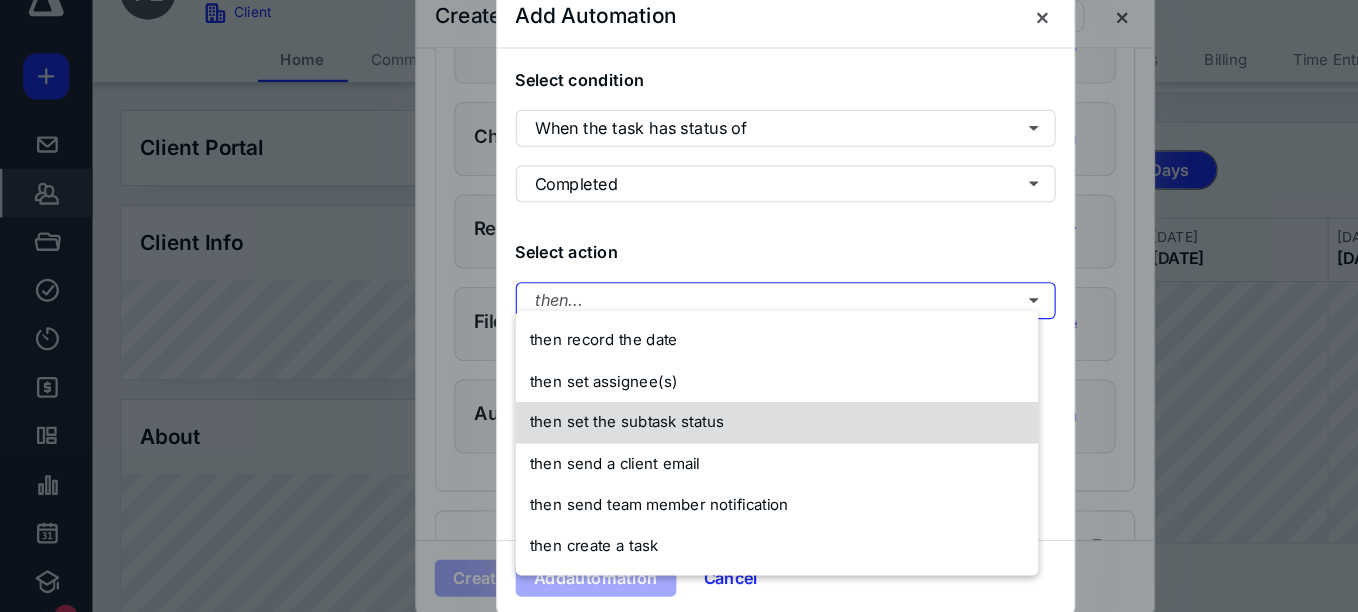 scroll, scrollTop: 7, scrollLeft: 0, axis: vertical 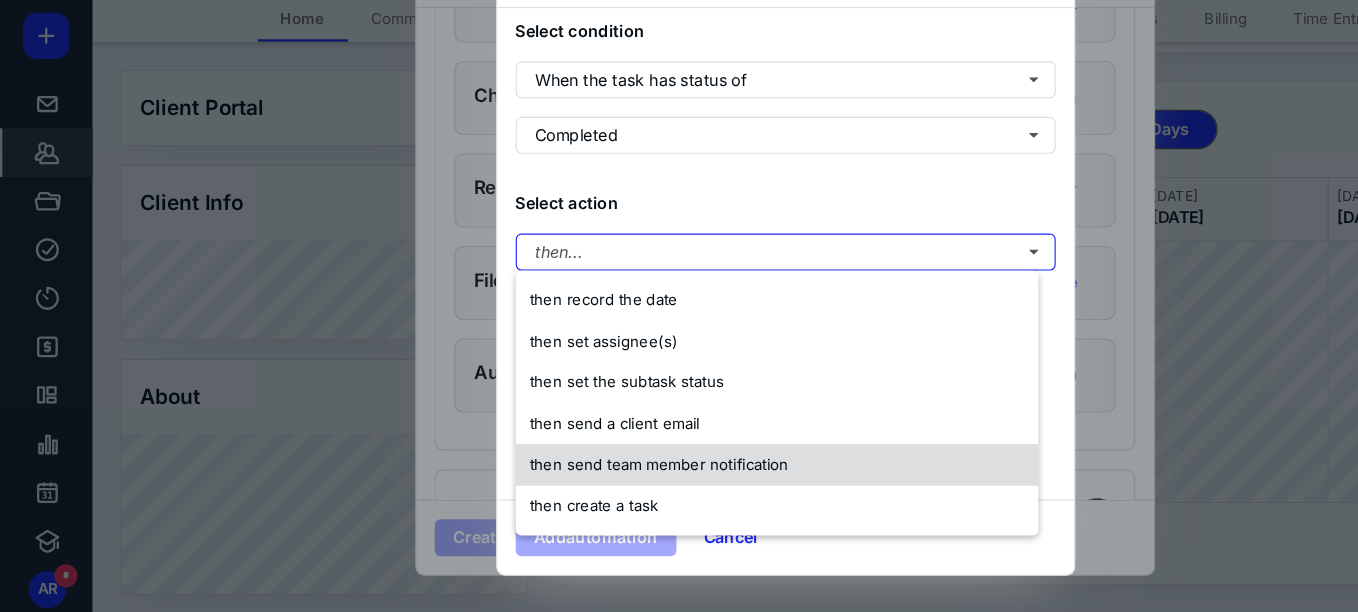 click on "then send team member notification" at bounding box center [570, 483] 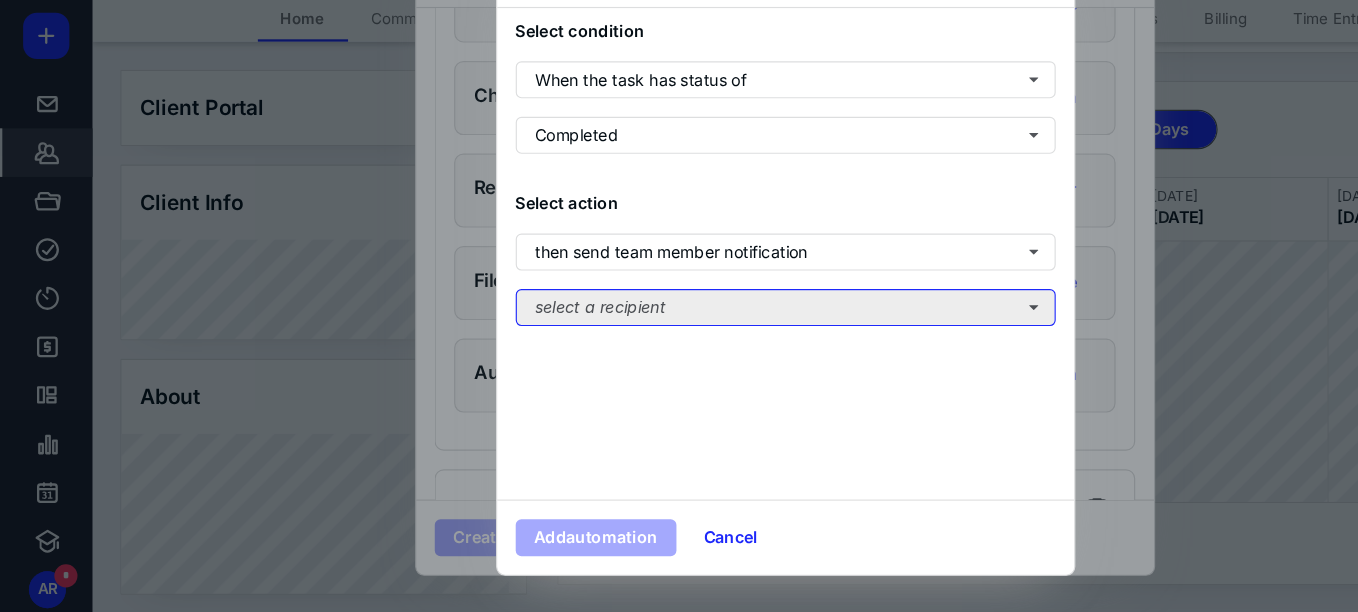 click on "select a recipient" at bounding box center (679, 348) 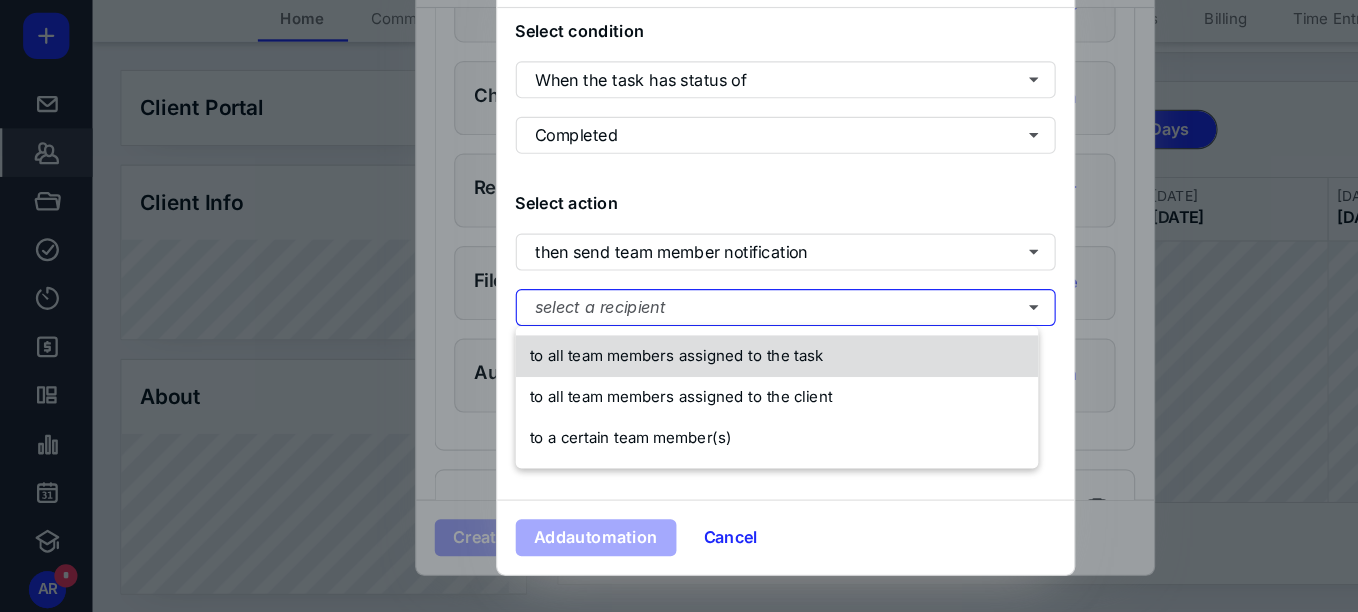 click on "to all team members assigned to the task" at bounding box center [585, 389] 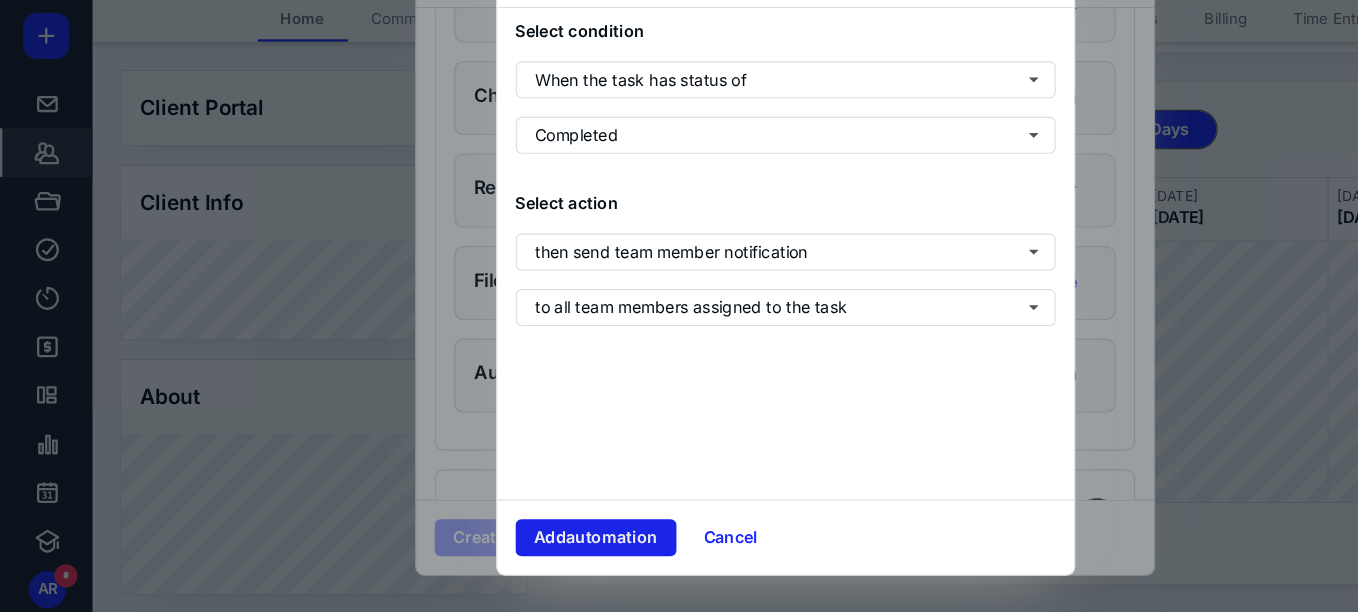 click on "Add  automation" at bounding box center [515, 547] 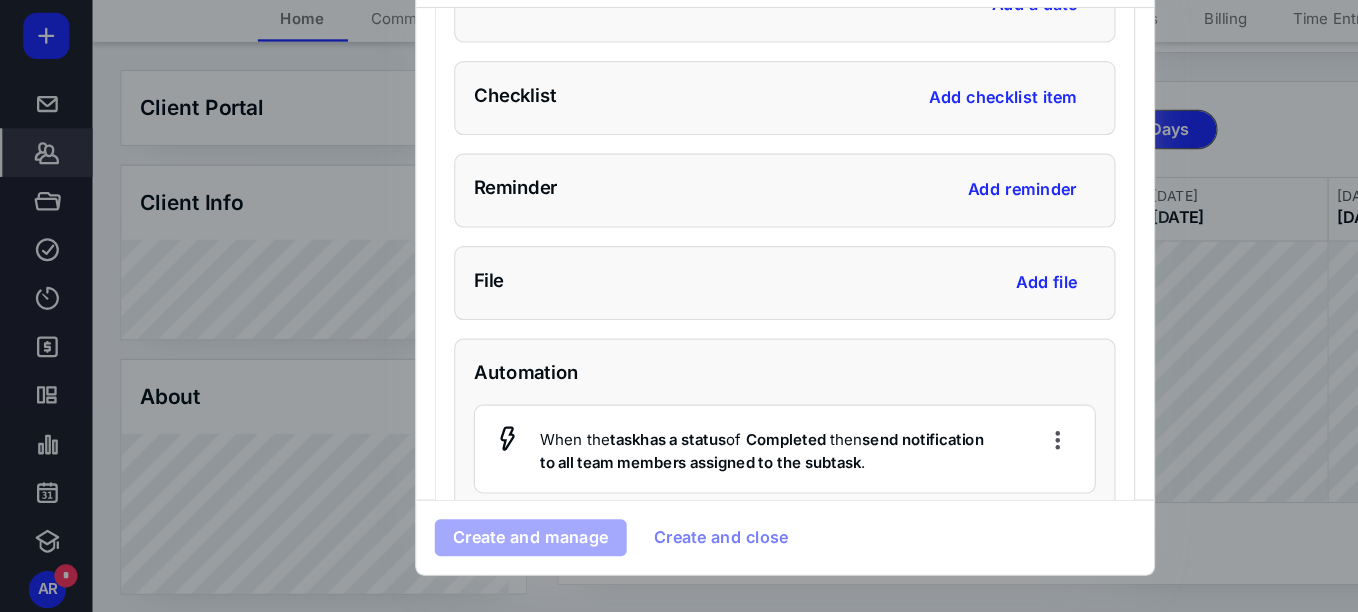 click at bounding box center [679, 306] 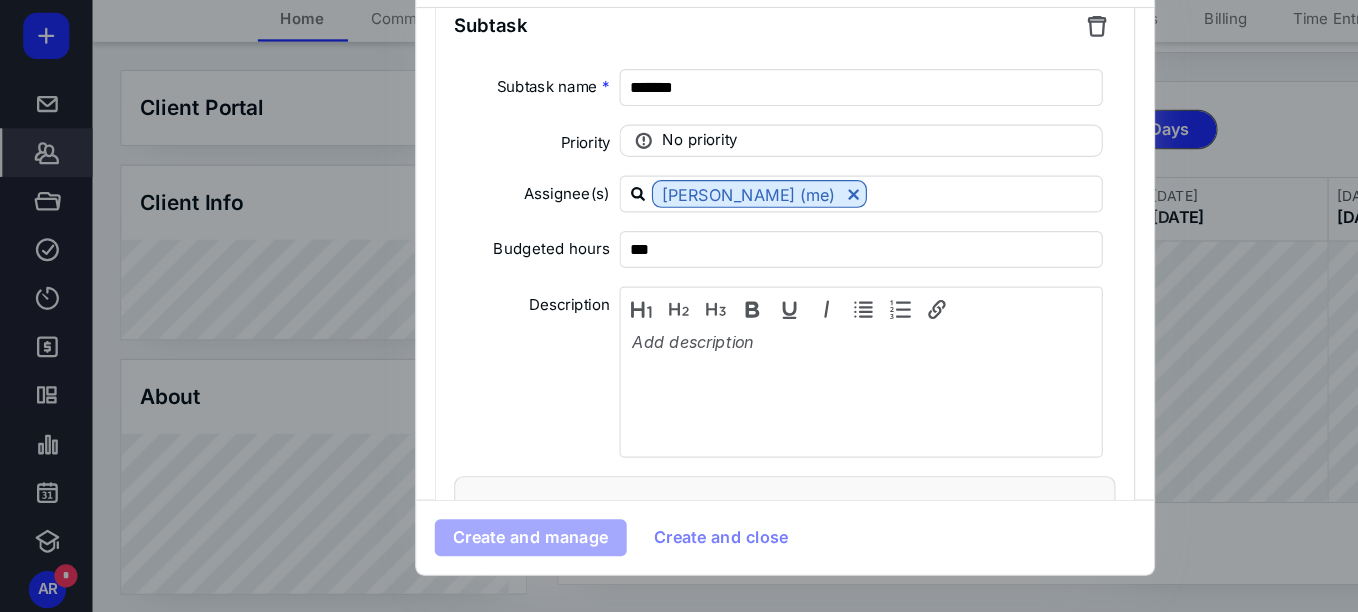 scroll, scrollTop: 4561, scrollLeft: 0, axis: vertical 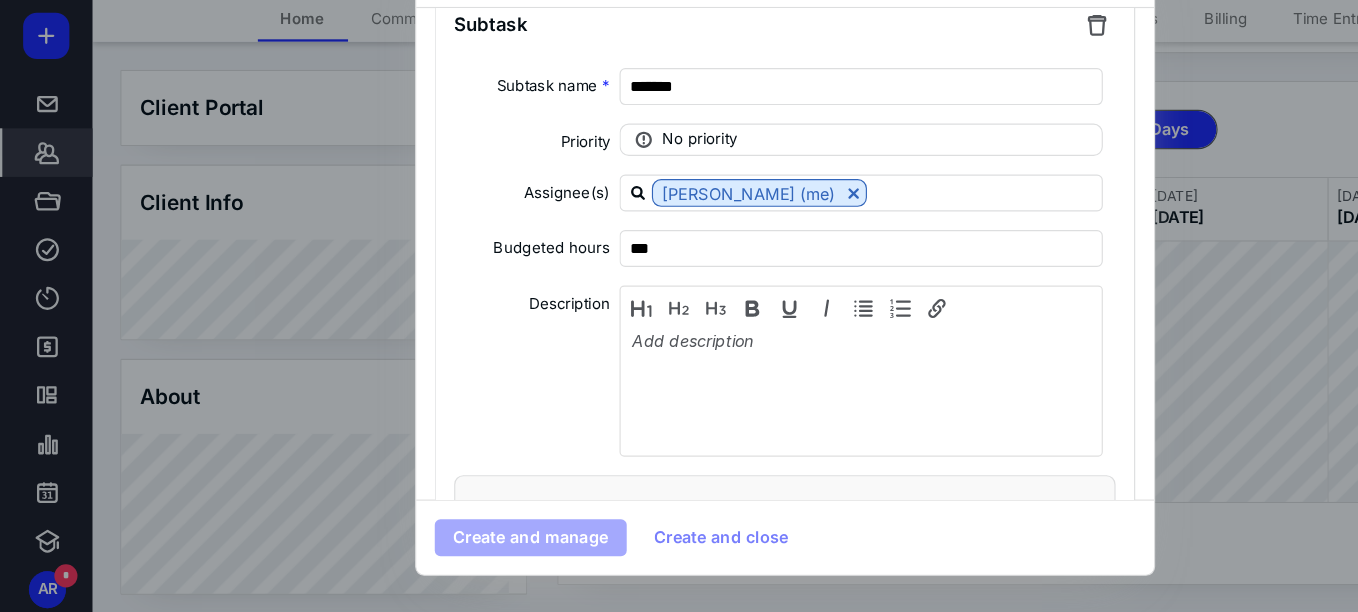 click on "Create and manage" at bounding box center [459, 547] 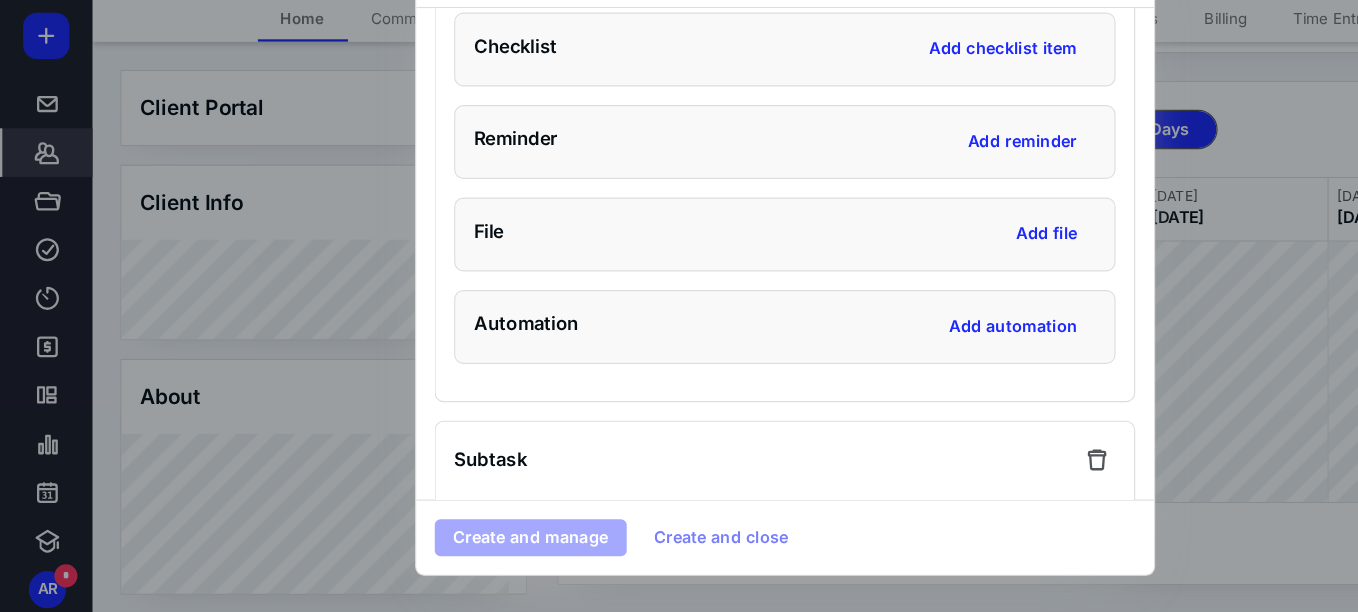 scroll, scrollTop: 3186, scrollLeft: 0, axis: vertical 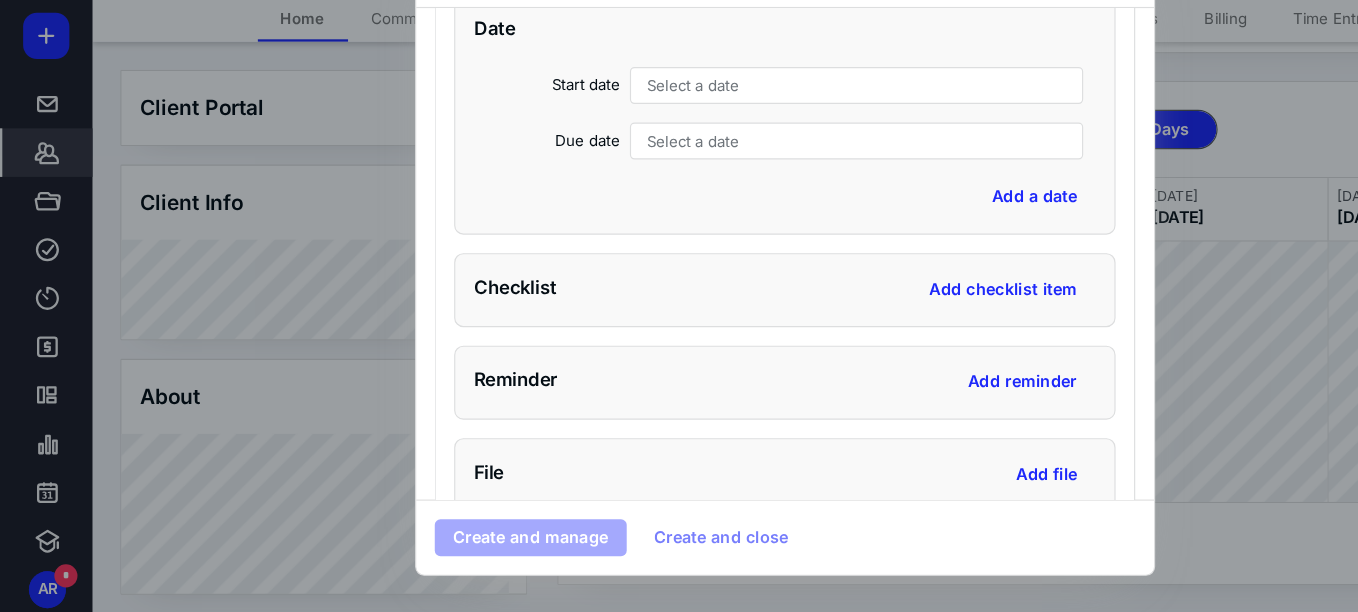 click on "Add a date" at bounding box center (679, 252) 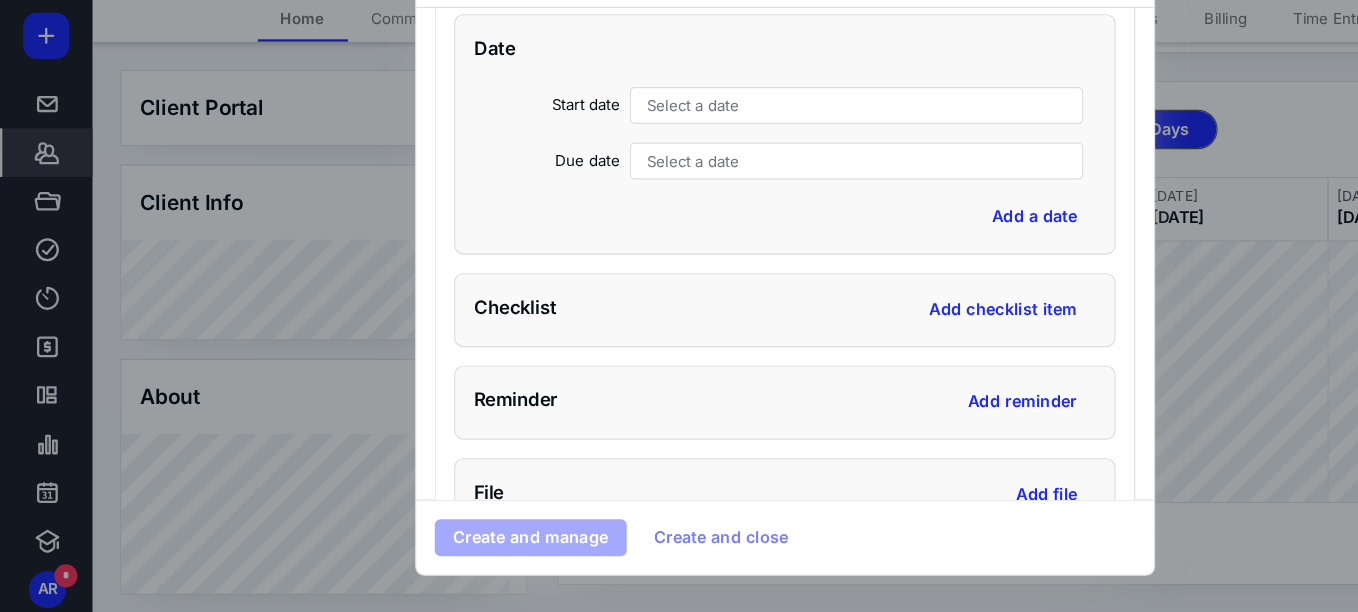 click on "Add a date" at bounding box center [679, 269] 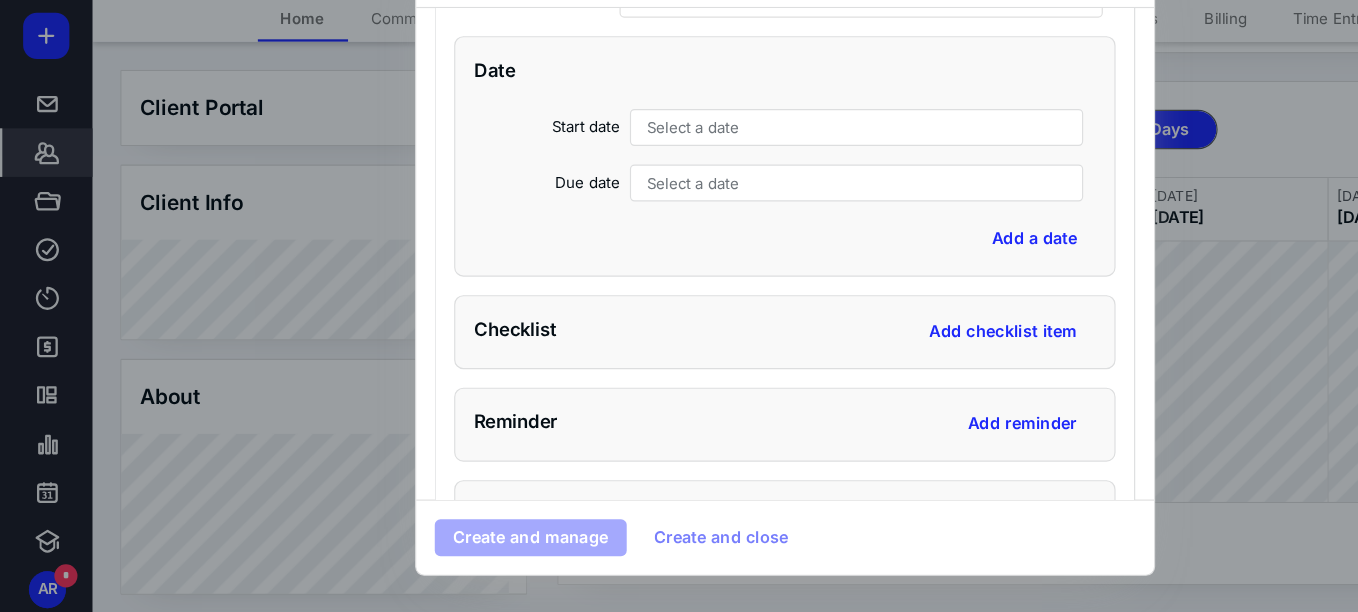 scroll, scrollTop: 5213, scrollLeft: 0, axis: vertical 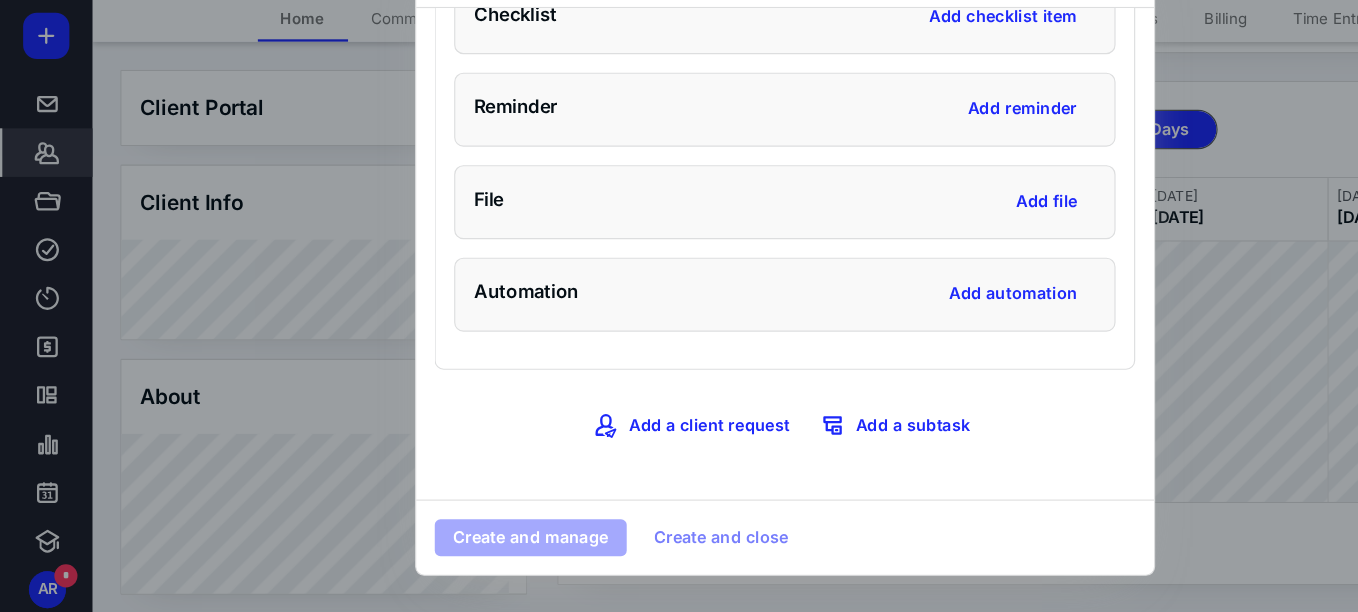 click on "Create and manage Create and close" at bounding box center (679, 546) 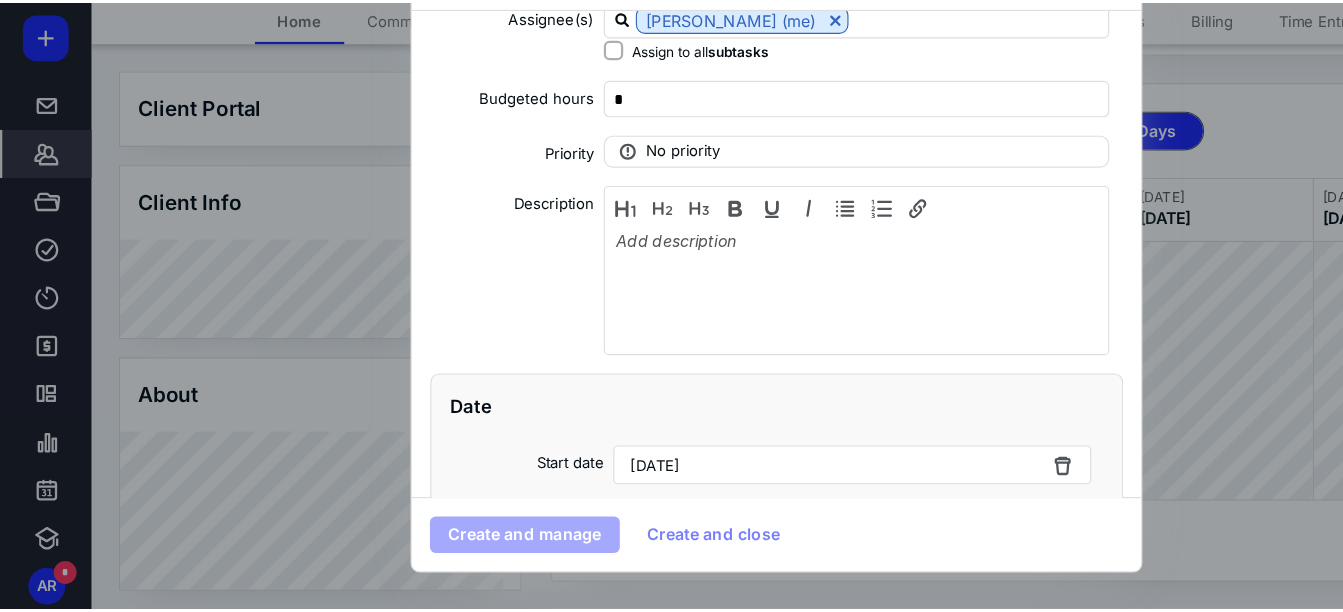 scroll, scrollTop: 0, scrollLeft: 0, axis: both 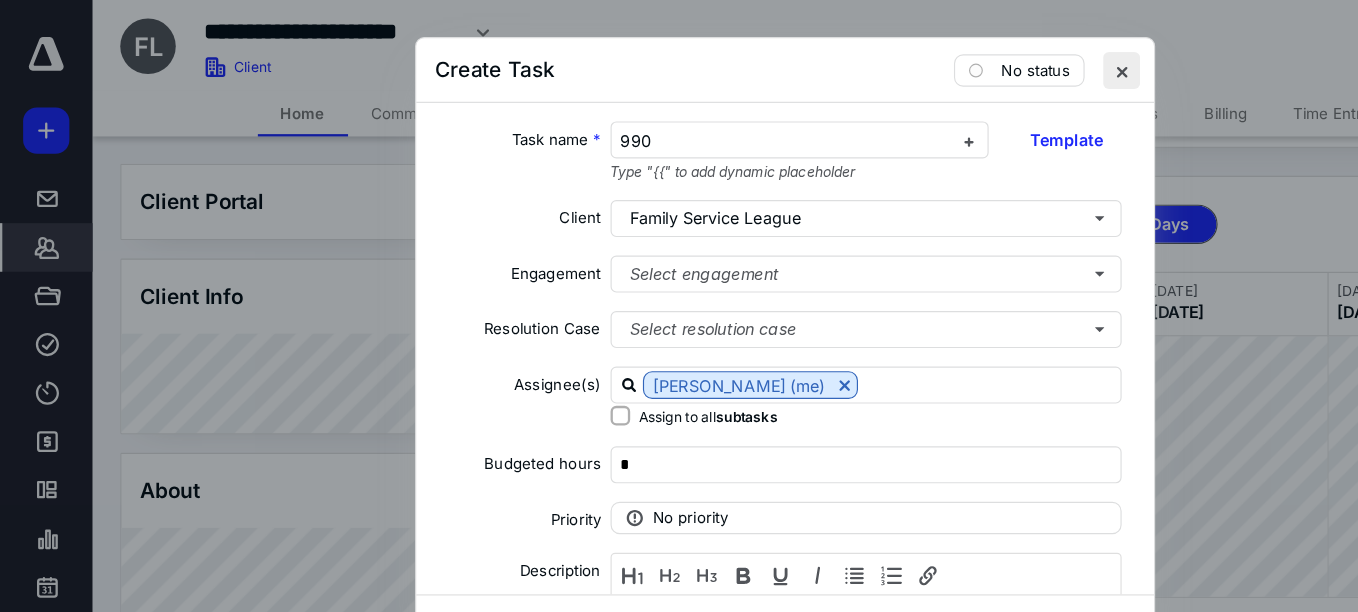 click at bounding box center [970, 61] 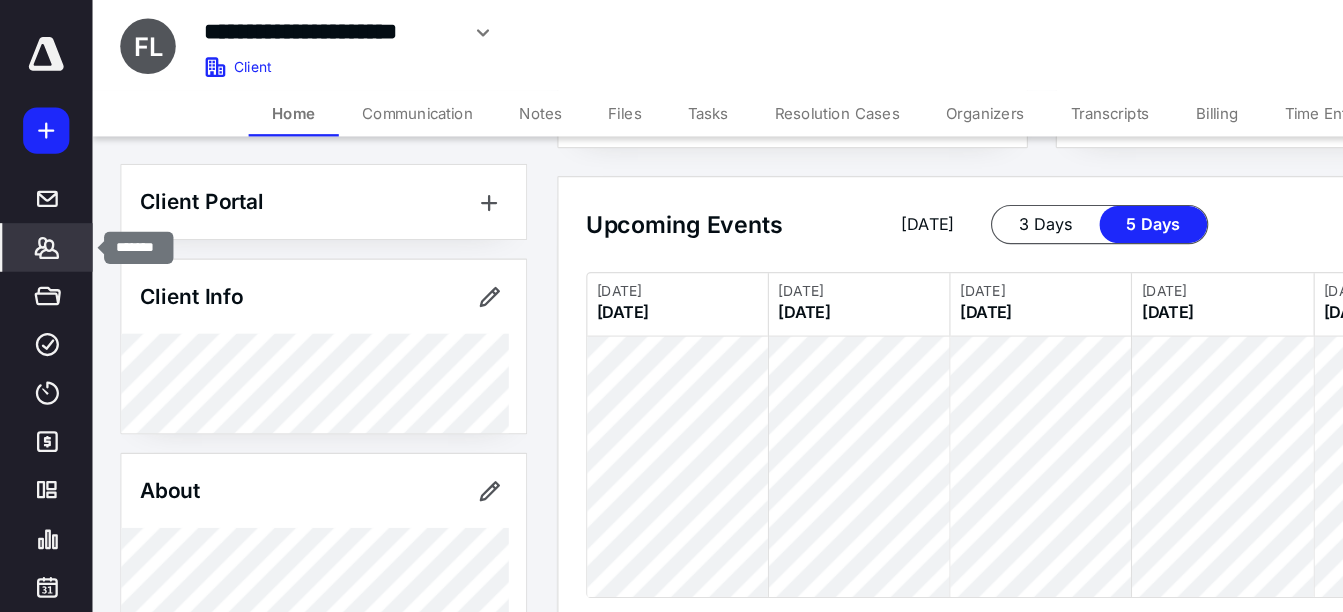 click 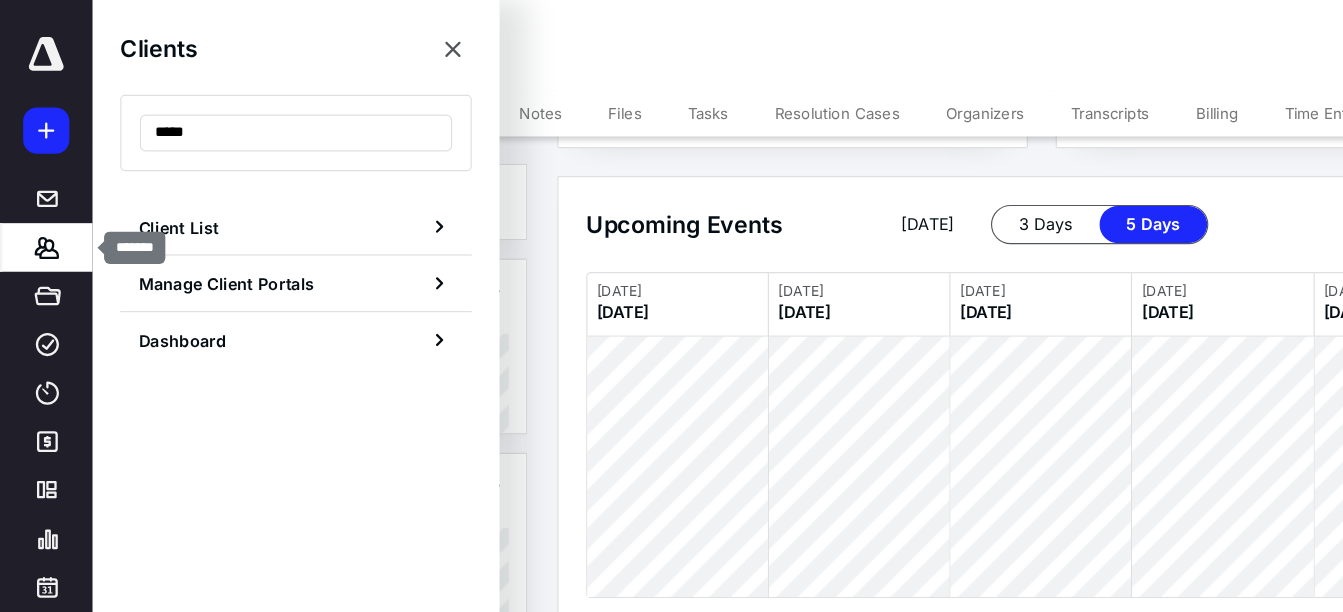 type on "*****" 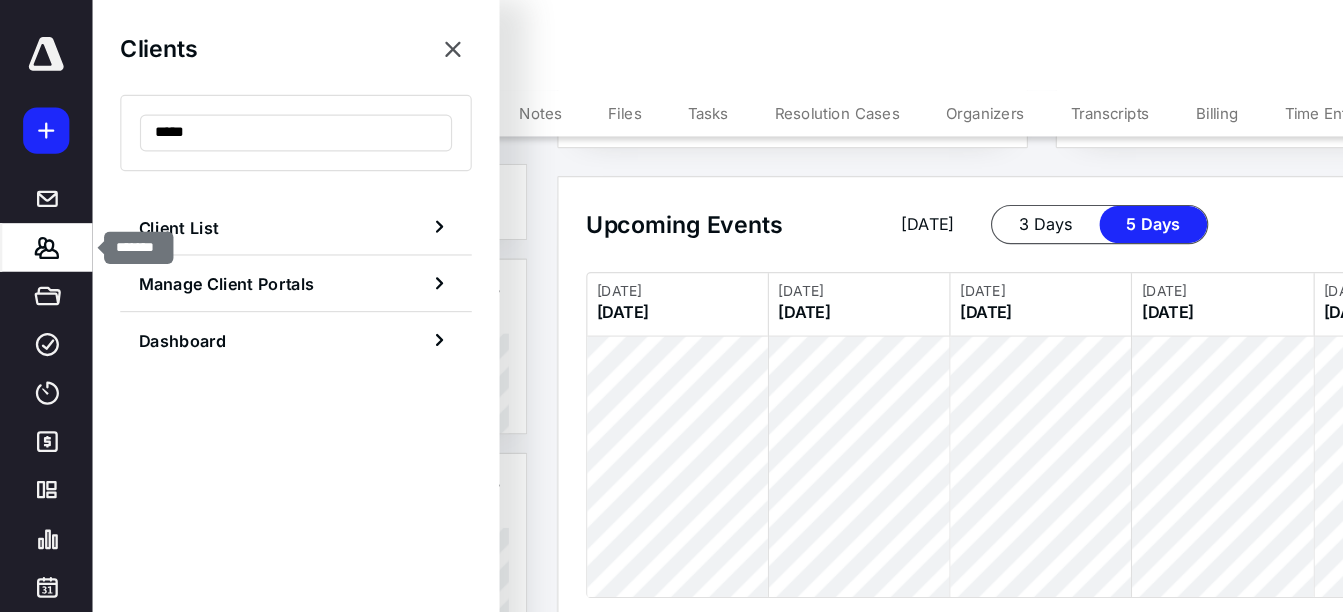 click 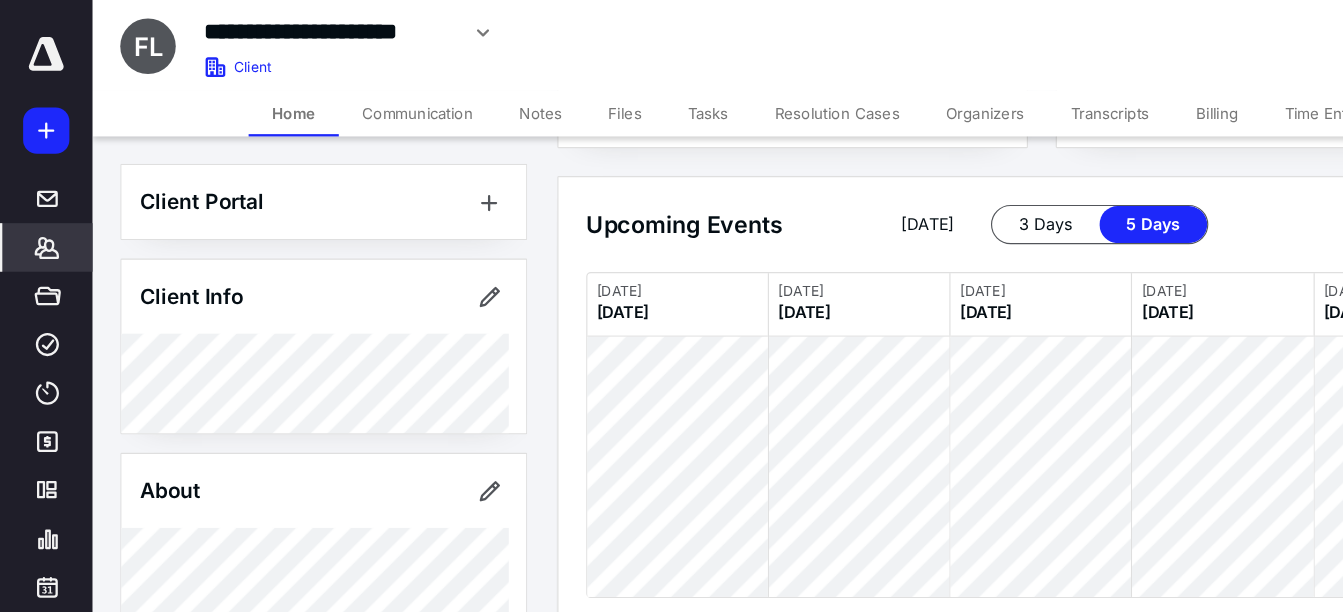 click 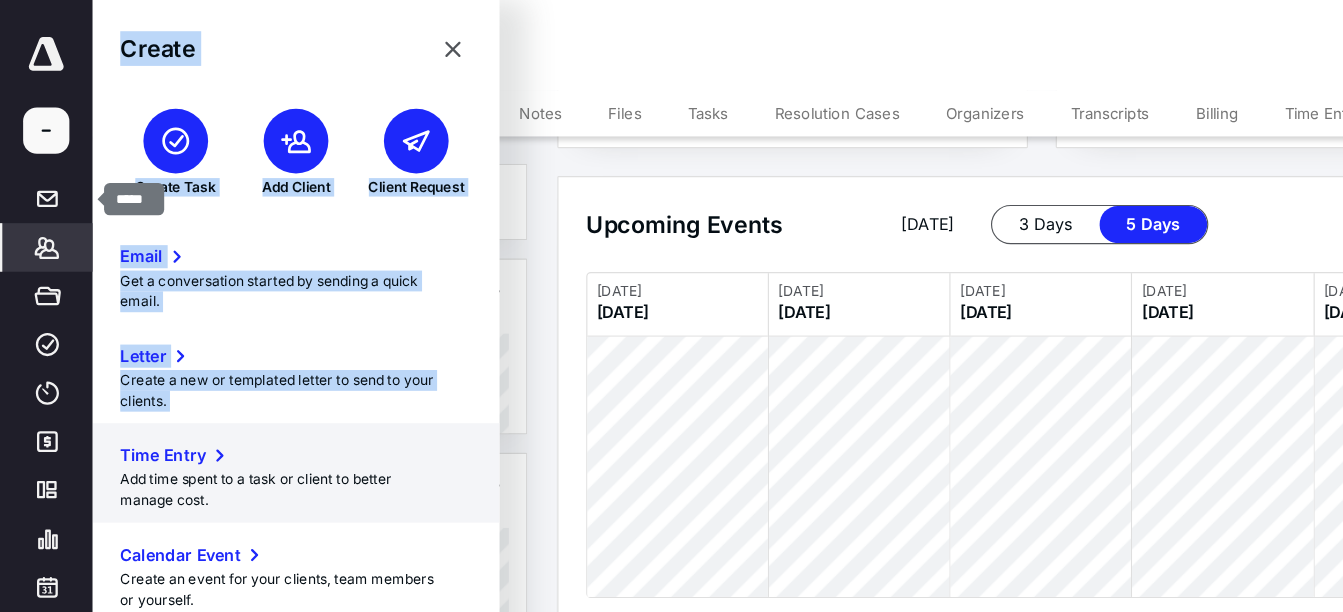 drag, startPoint x: 32, startPoint y: 116, endPoint x: 108, endPoint y: 390, distance: 284.34485 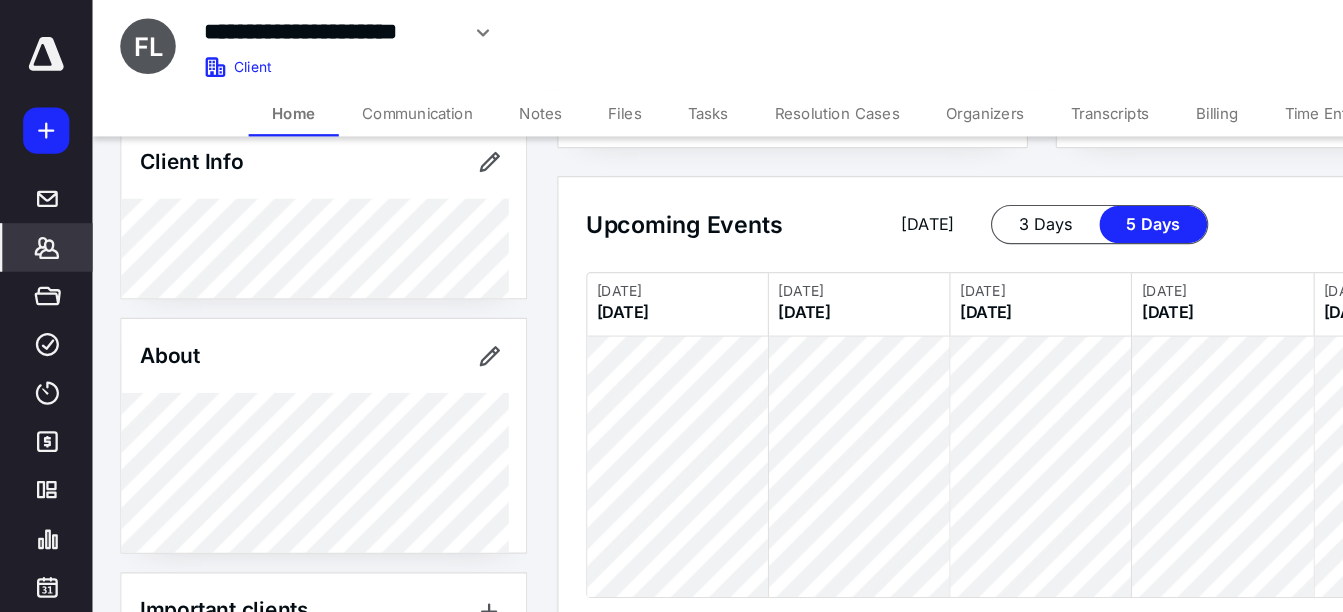 scroll, scrollTop: 123, scrollLeft: 0, axis: vertical 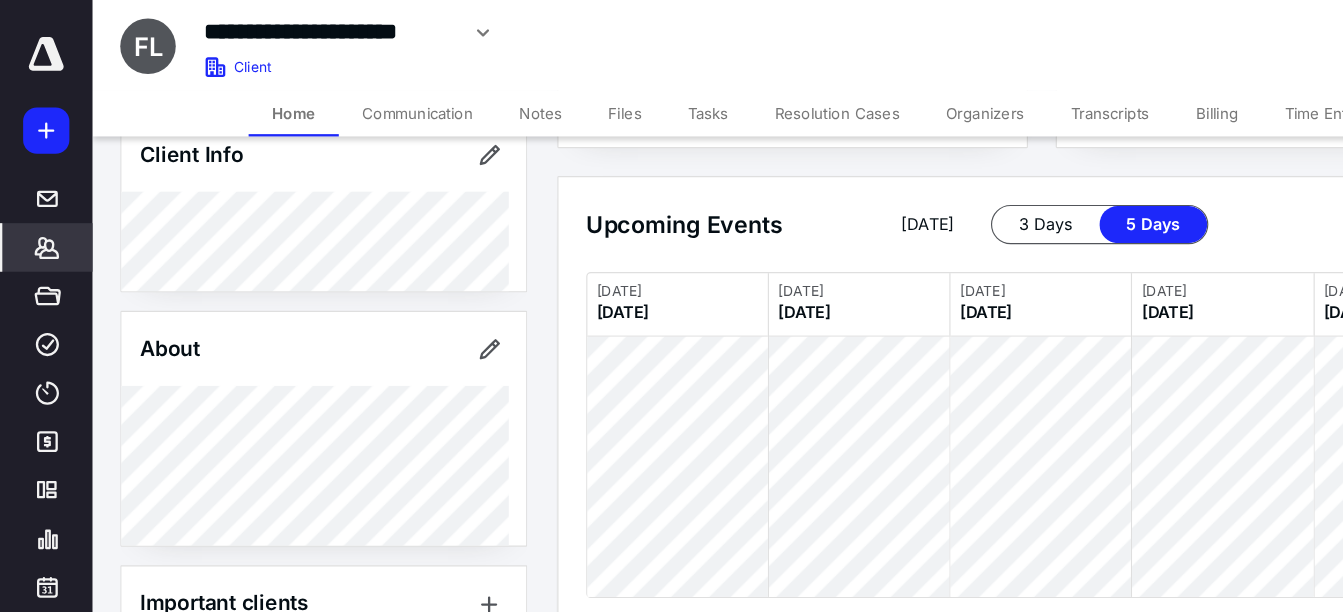 drag, startPoint x: 108, startPoint y: 390, endPoint x: 87, endPoint y: 407, distance: 27.018513 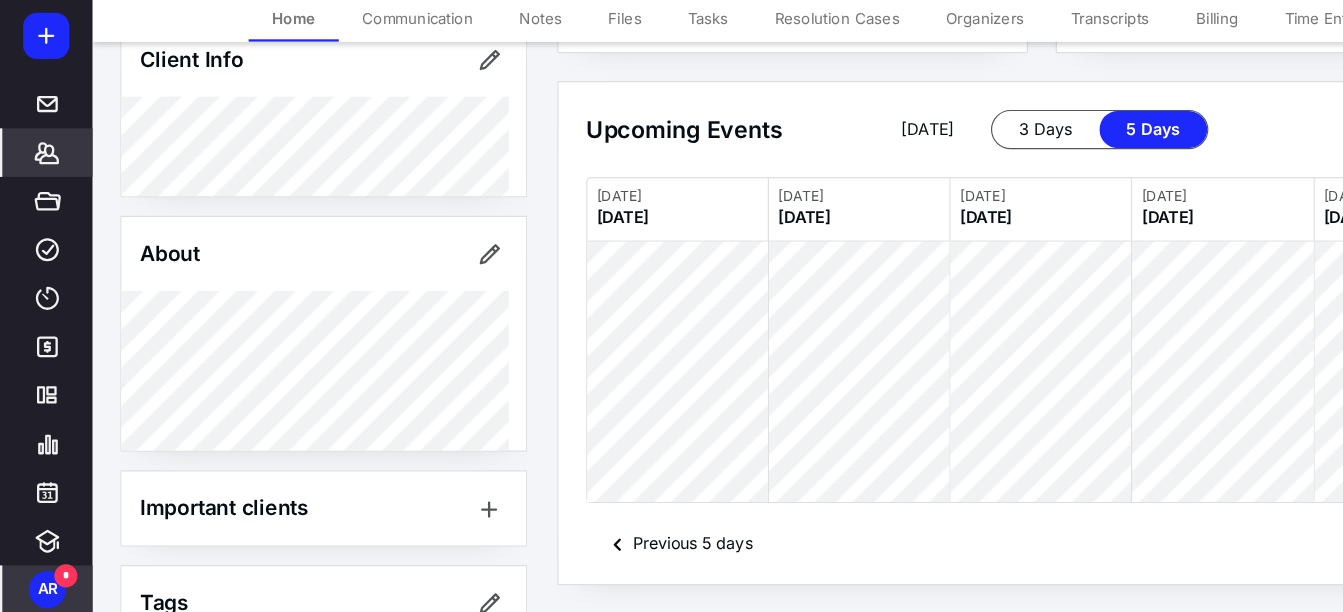 drag, startPoint x: 87, startPoint y: 407, endPoint x: 46, endPoint y: 593, distance: 190.46523 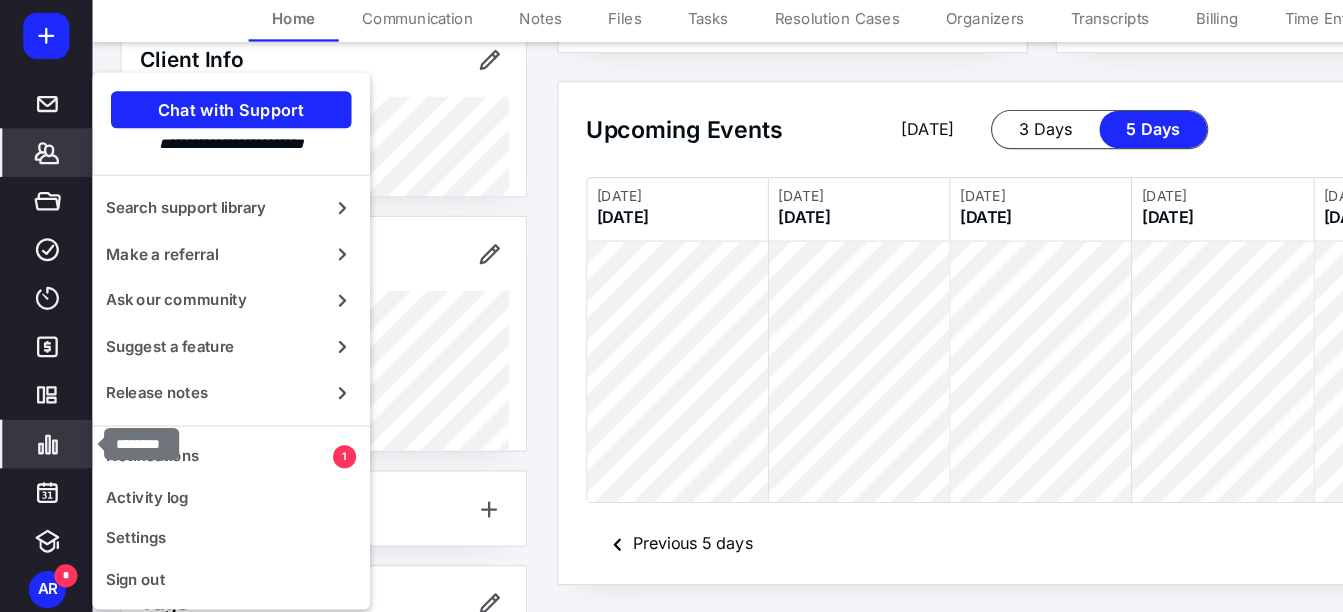 click 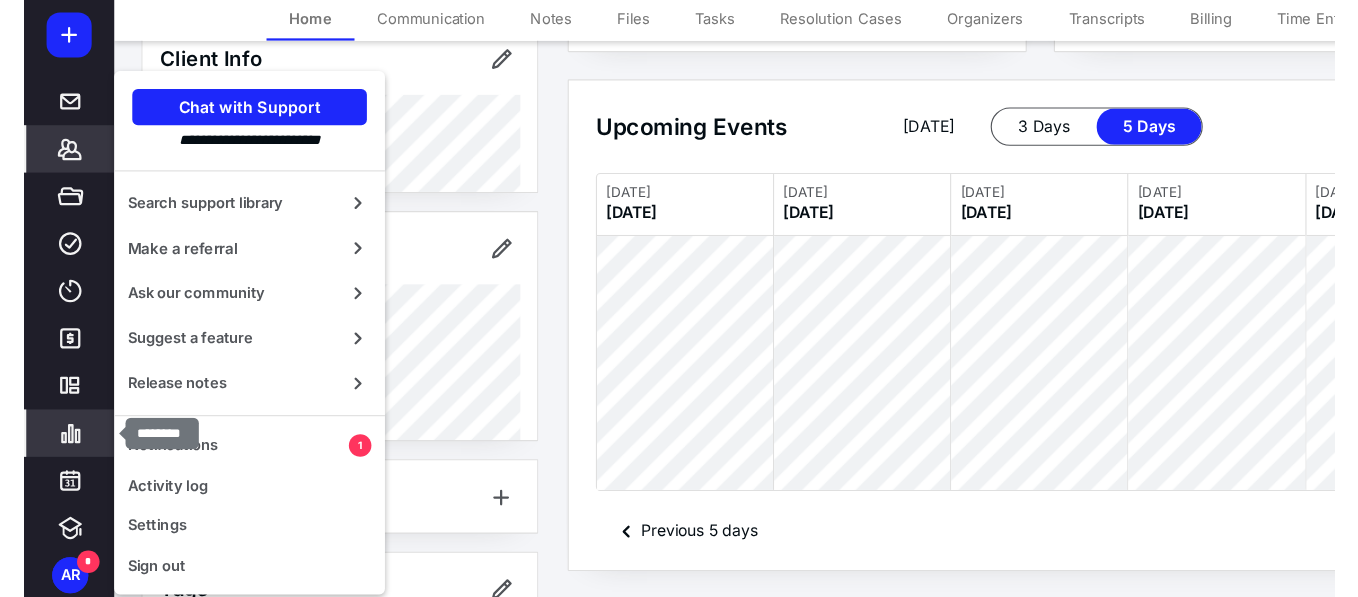 scroll, scrollTop: 0, scrollLeft: 0, axis: both 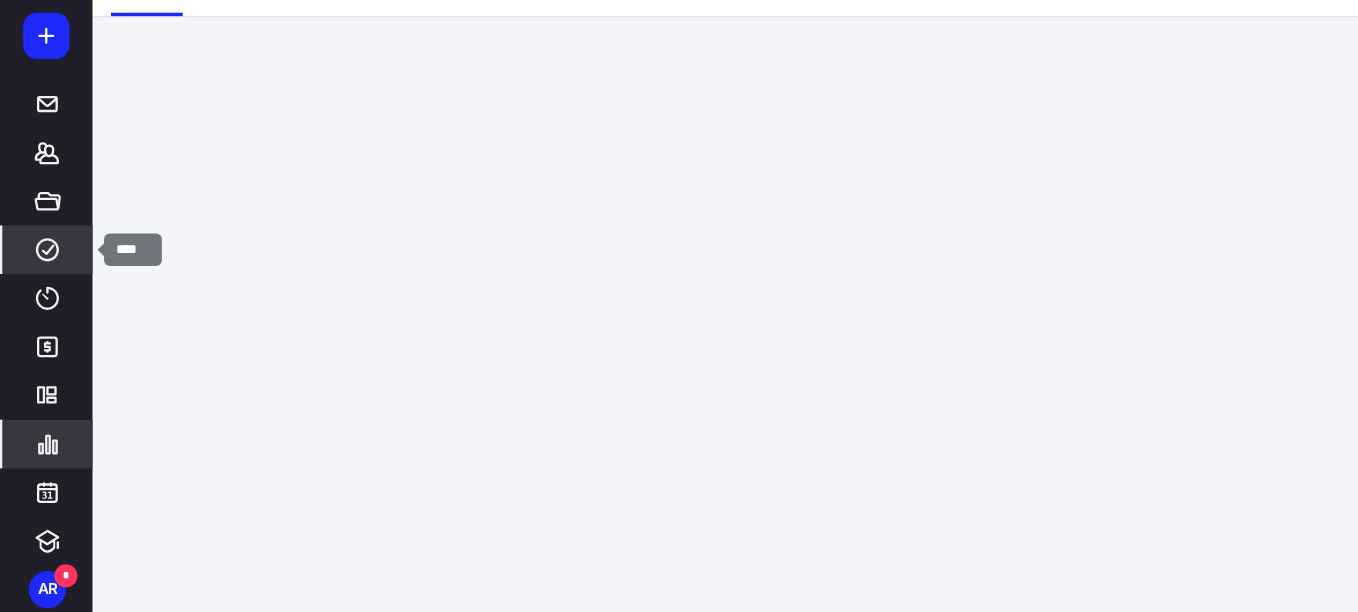 click 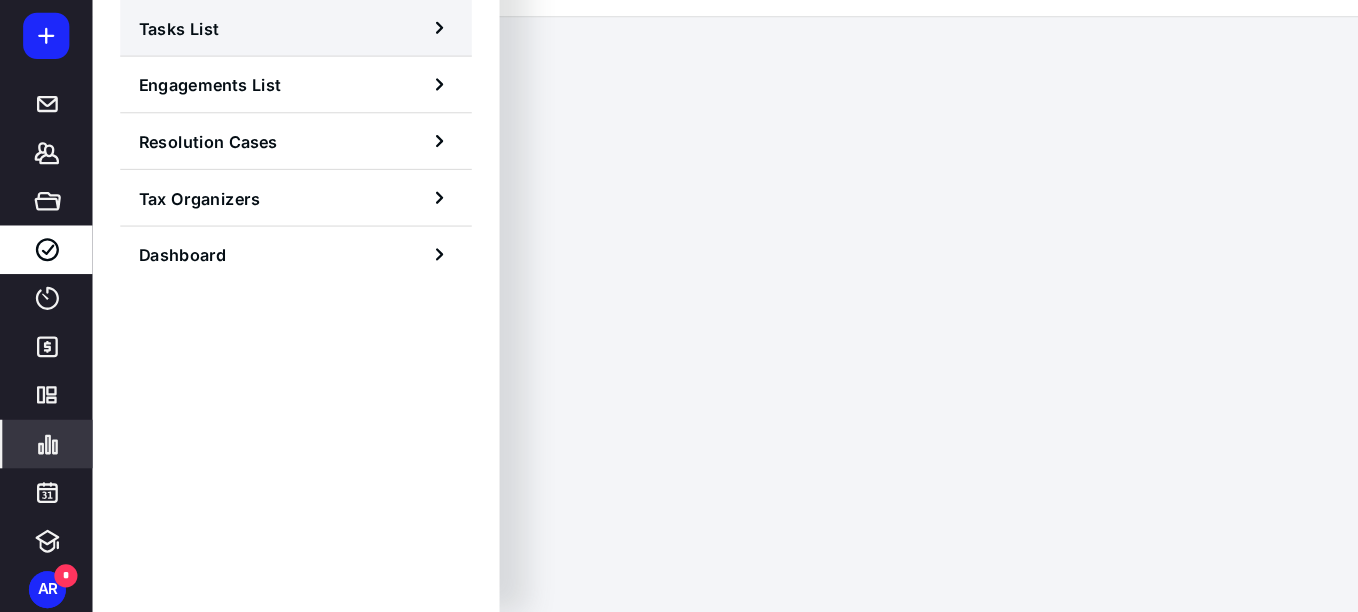 click on "Tasks List" at bounding box center (154, 106) 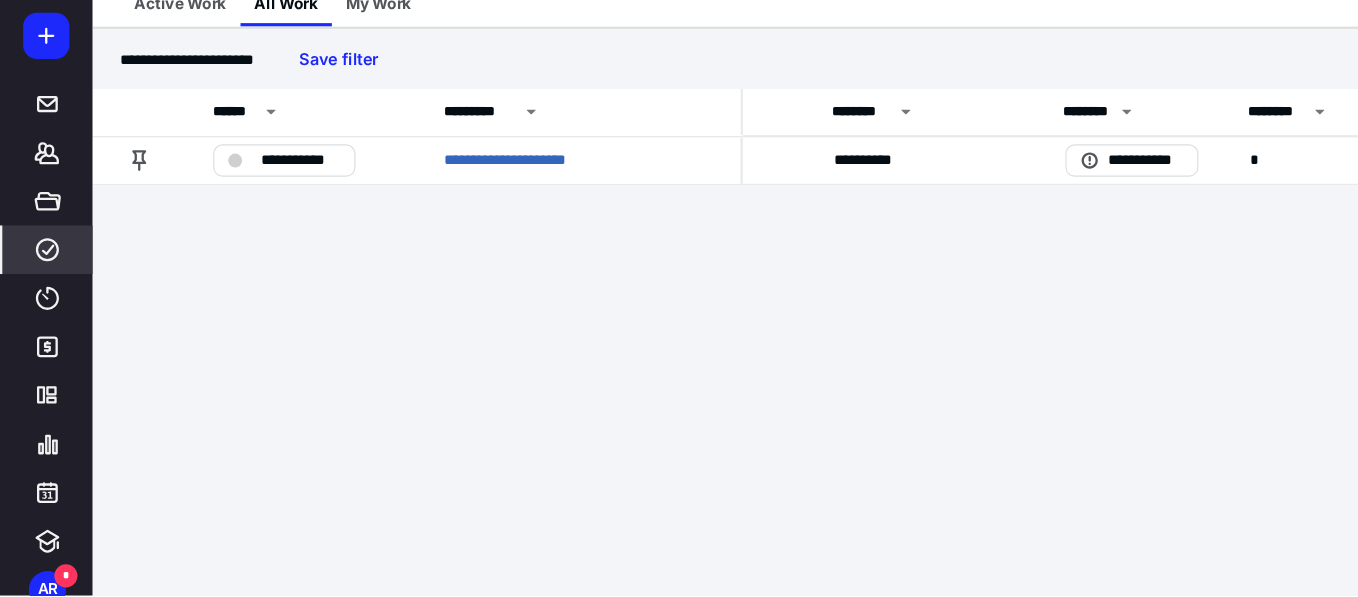 scroll, scrollTop: 0, scrollLeft: 723, axis: horizontal 